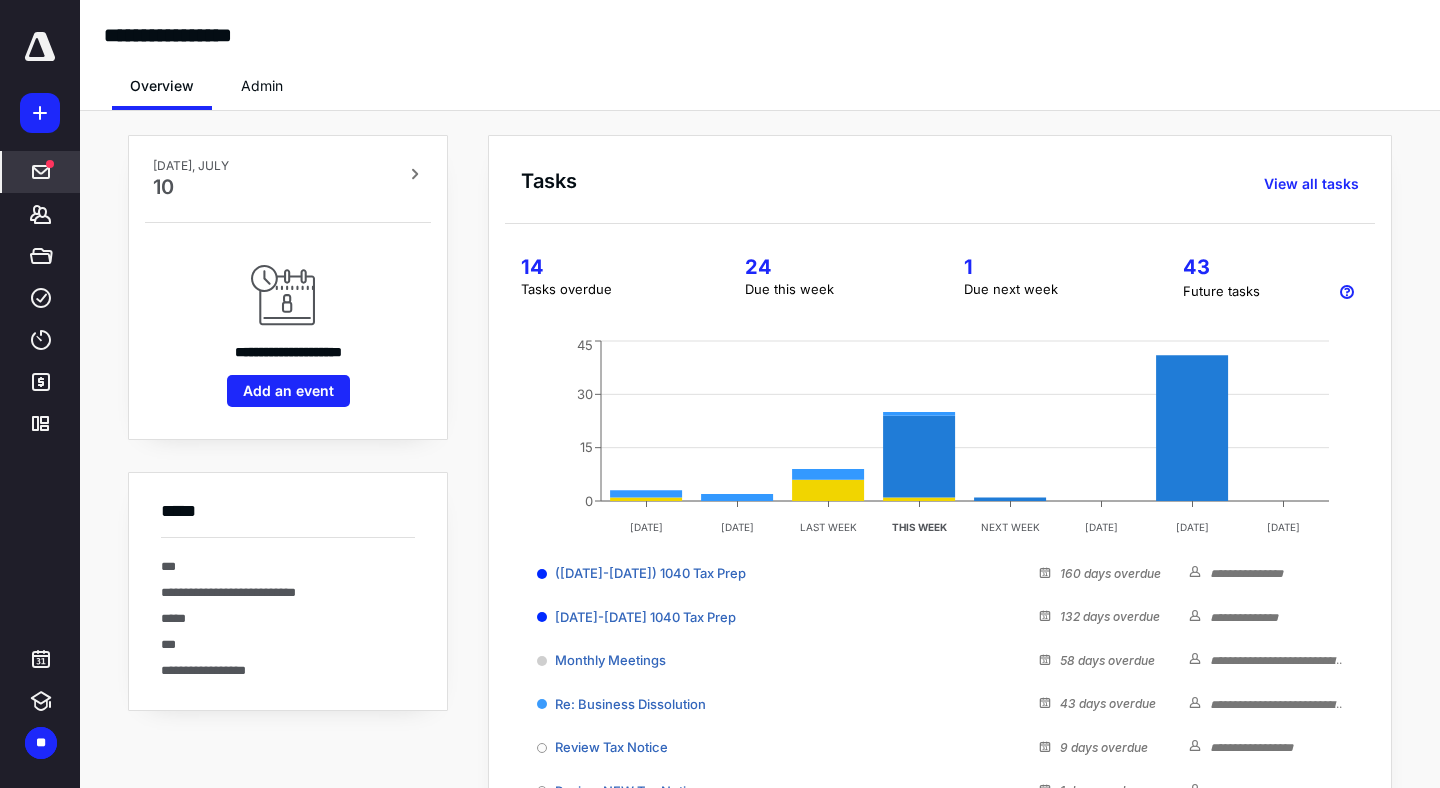 scroll, scrollTop: 0, scrollLeft: 0, axis: both 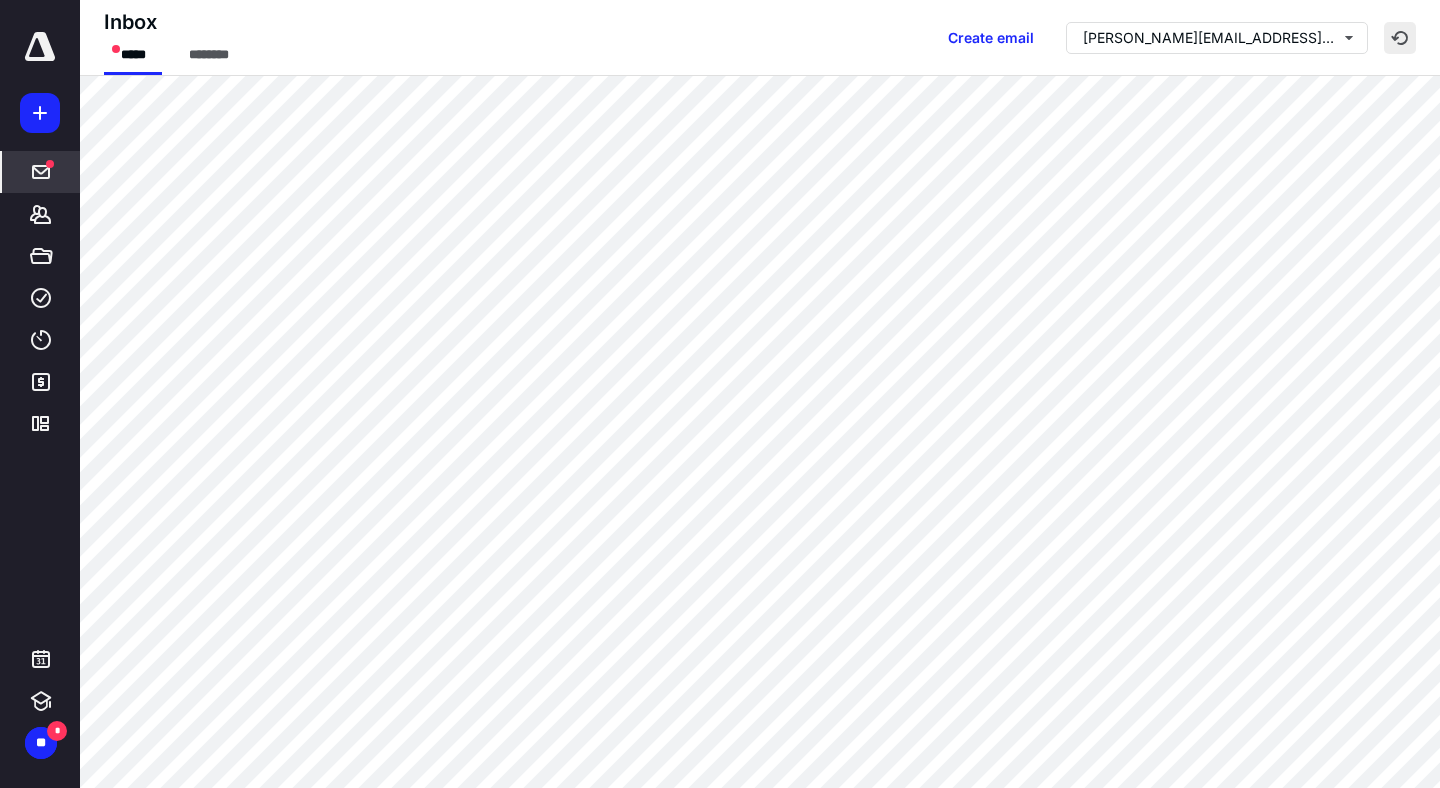 click at bounding box center [1400, 38] 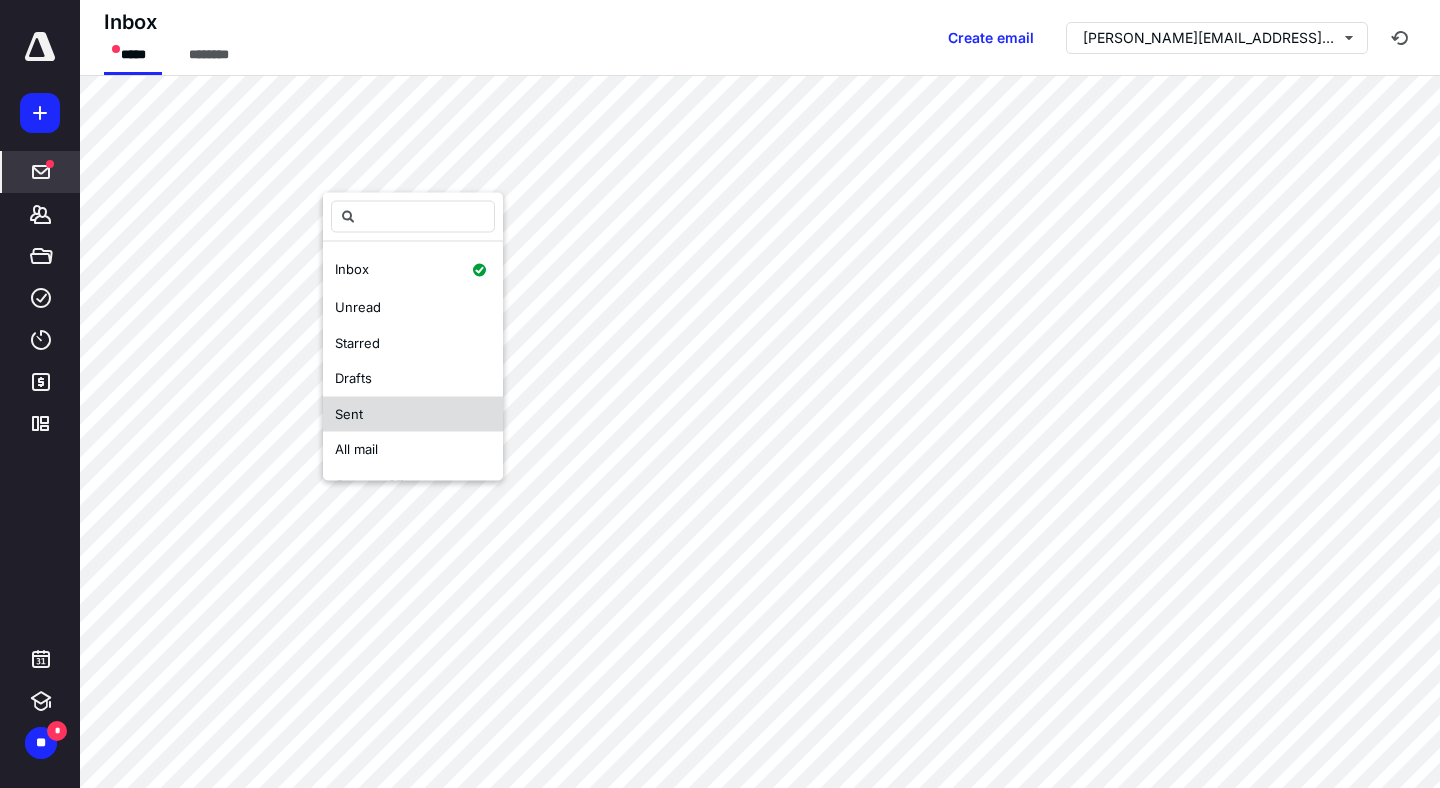 click on "Sent" at bounding box center (413, 414) 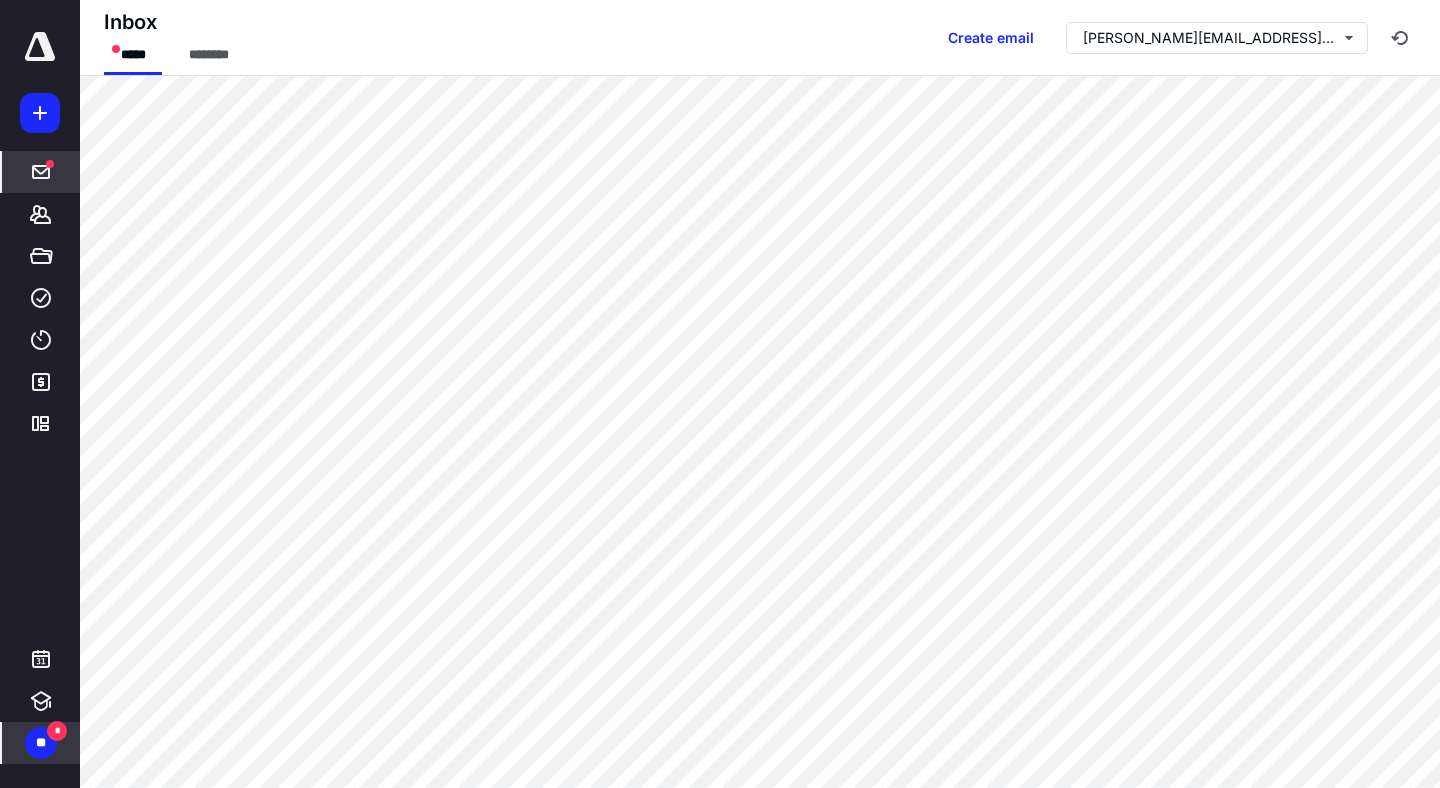 click on "**" at bounding box center (41, 743) 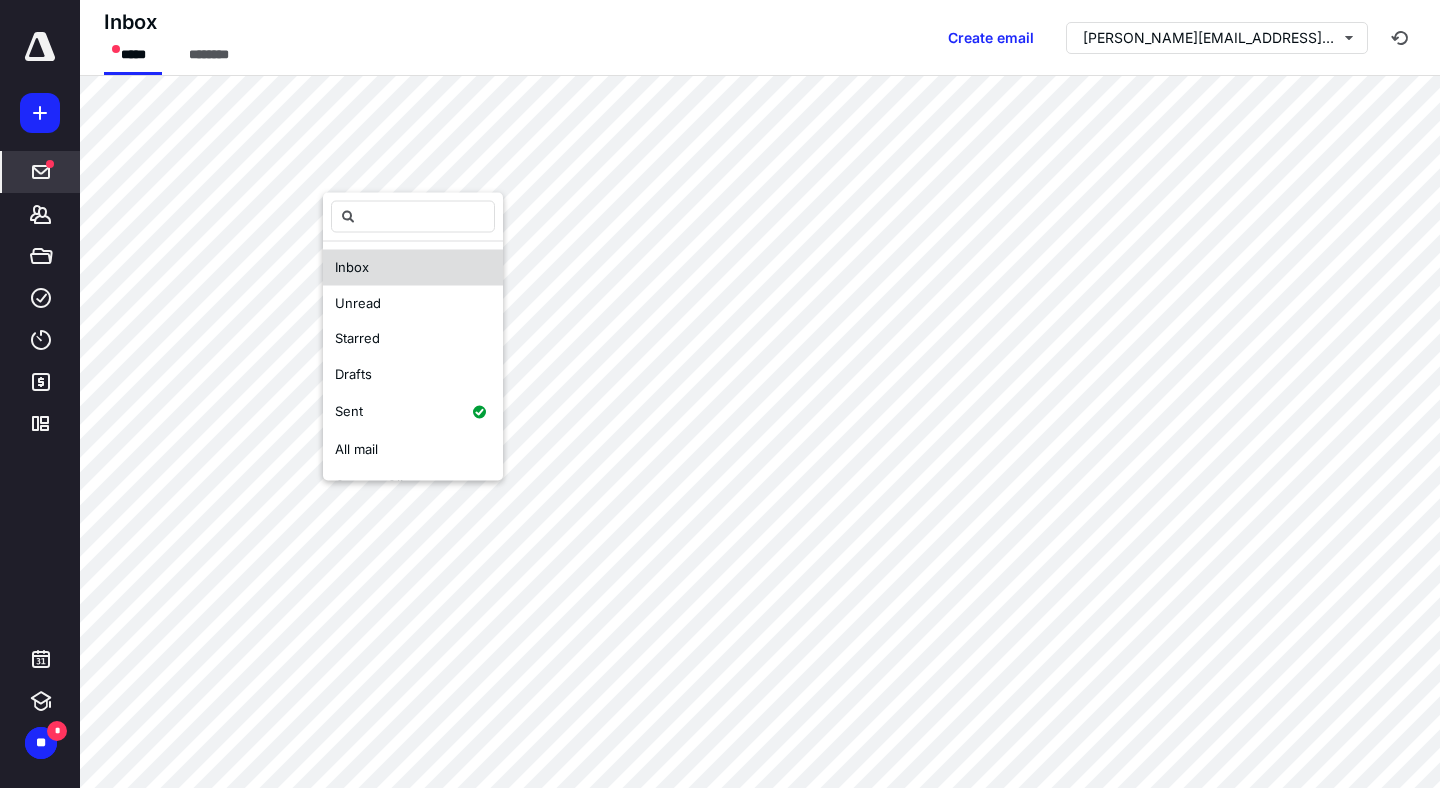 click on "Inbox" at bounding box center [413, 268] 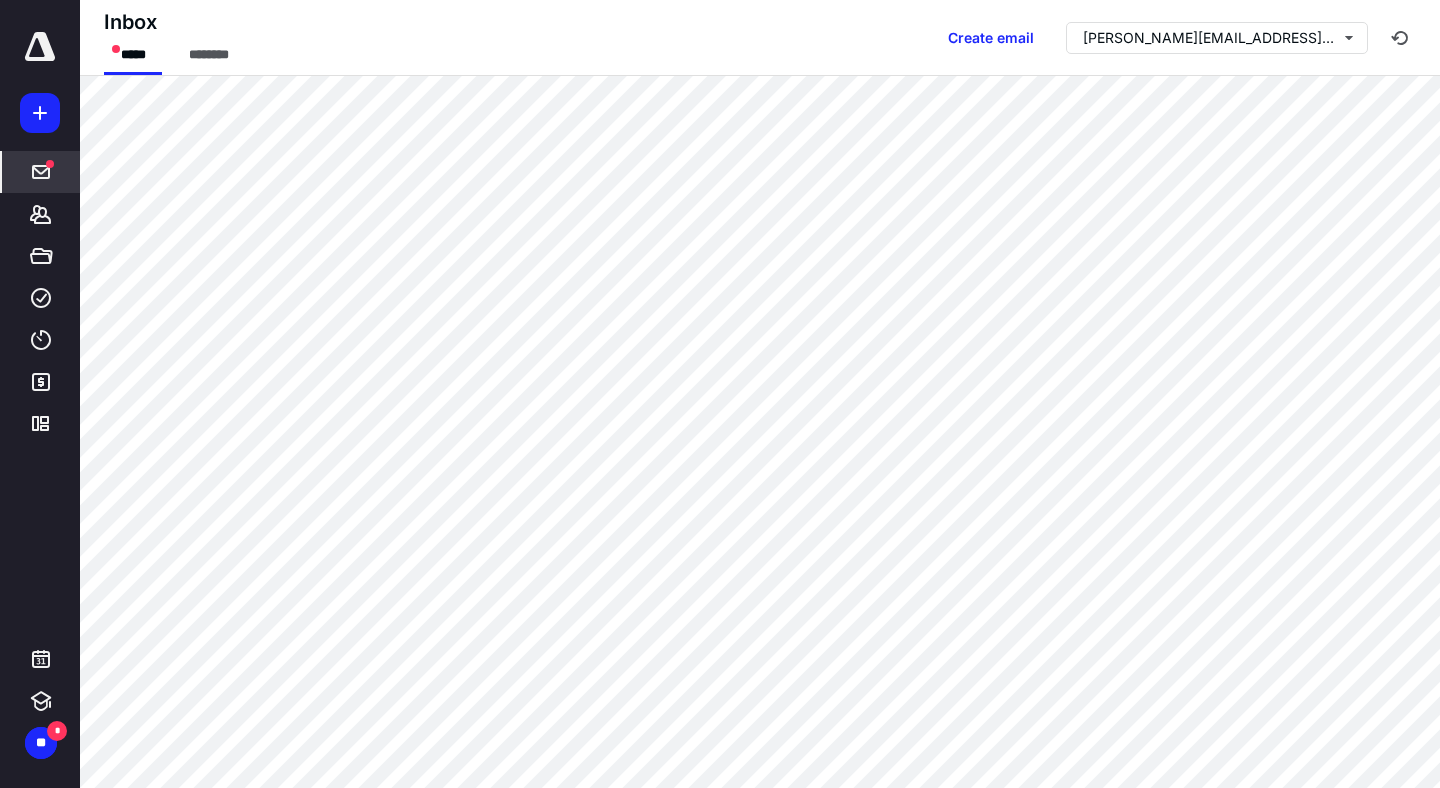 click at bounding box center (40, 47) 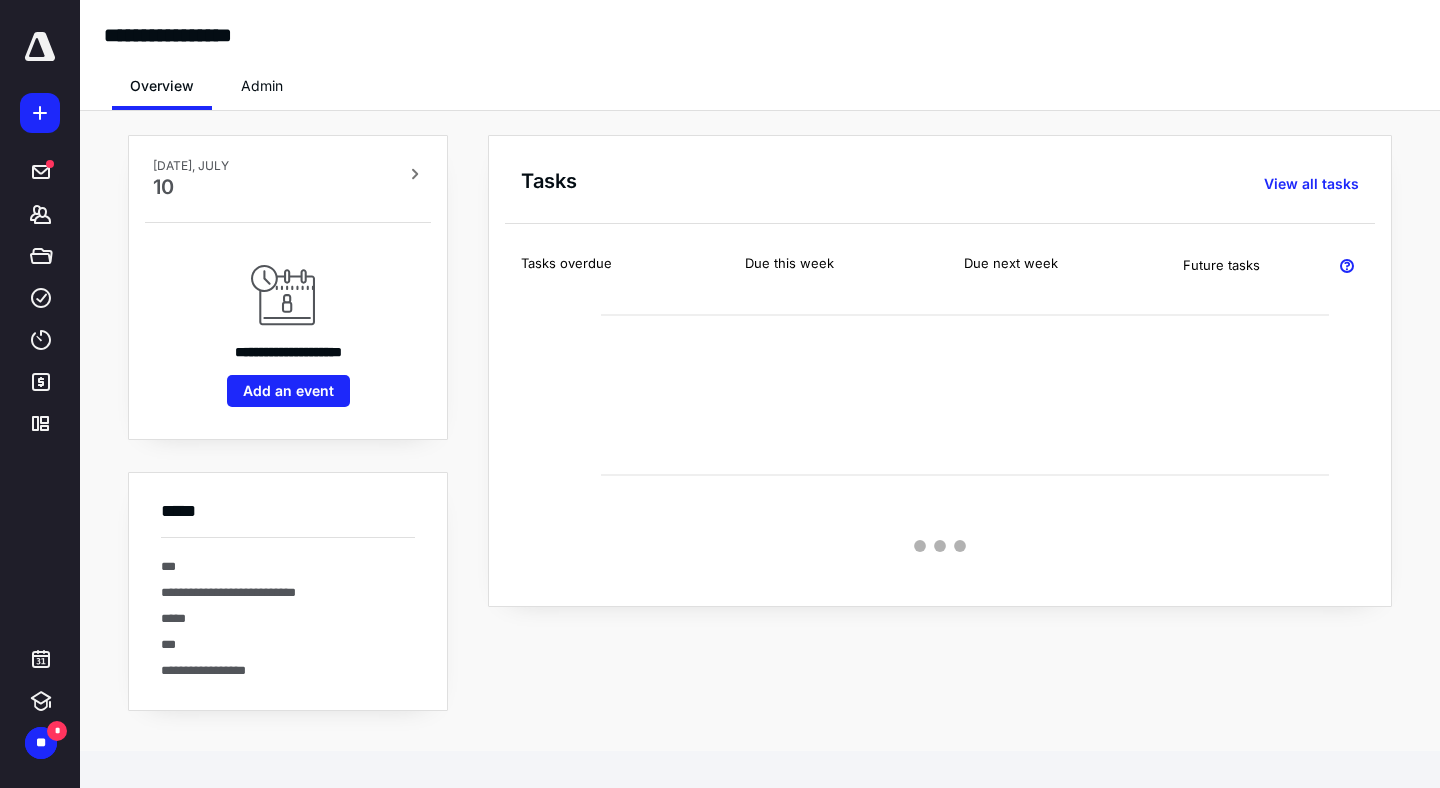 click on "** *" at bounding box center (40, 713) 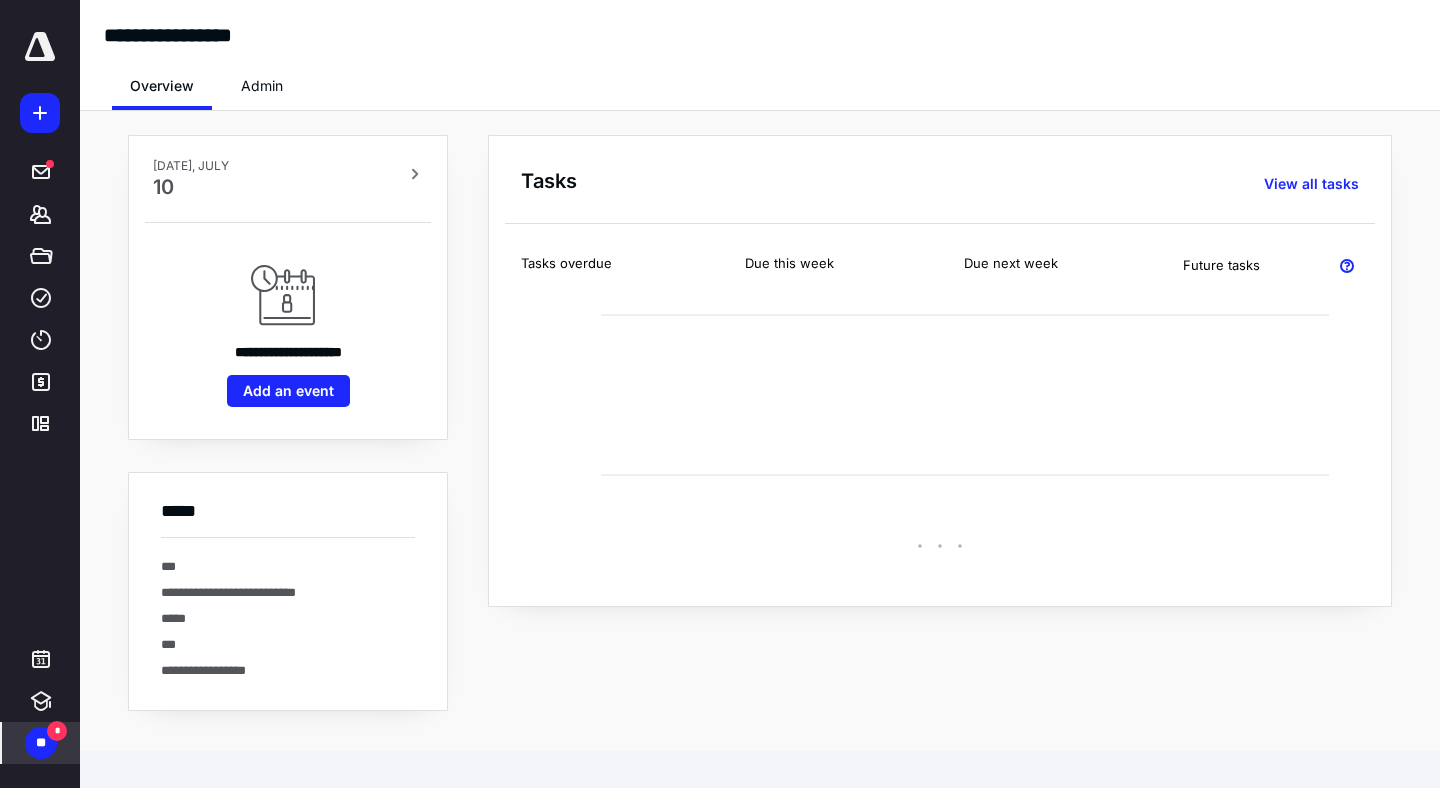 click on "**" at bounding box center [41, 743] 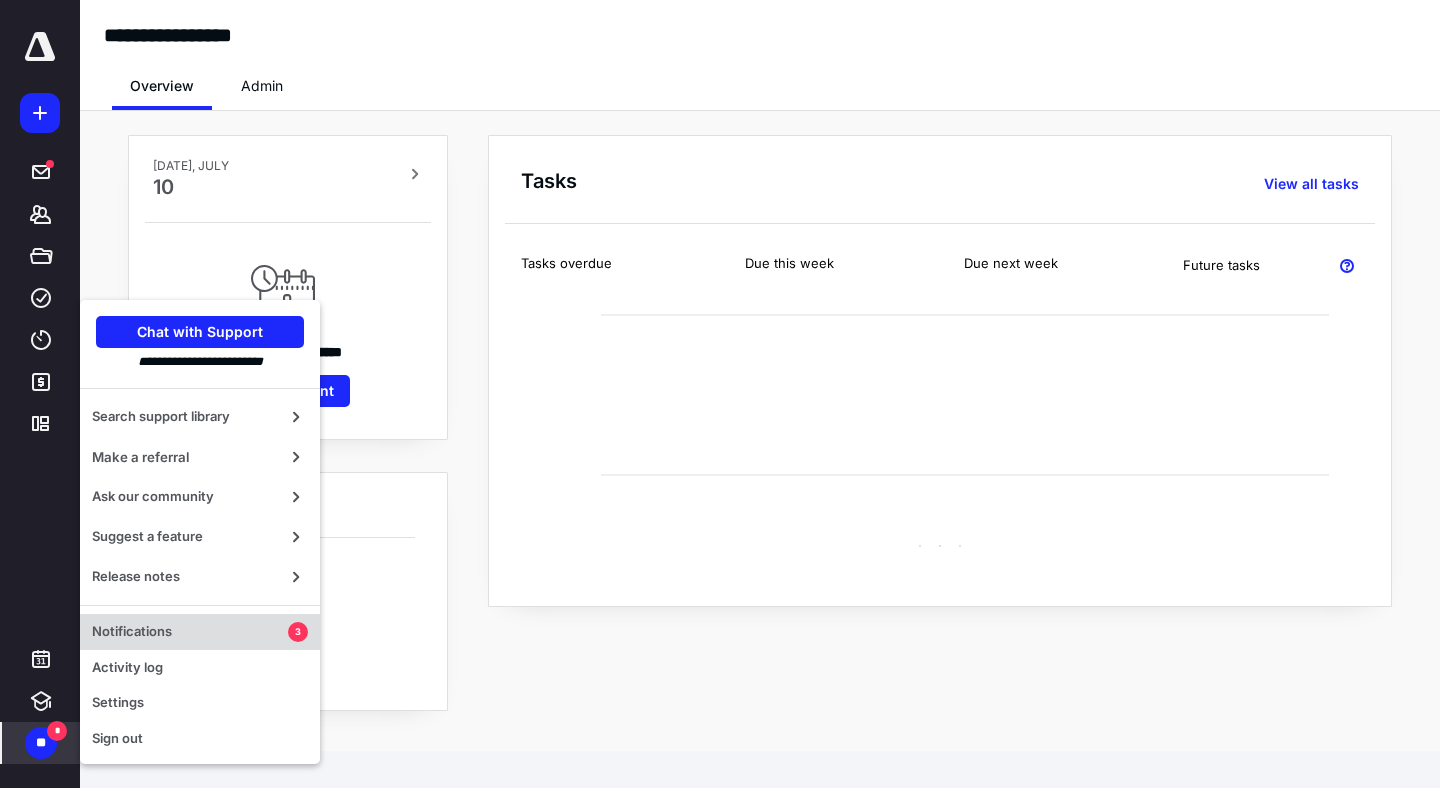 click on "Notifications 3" at bounding box center [200, 632] 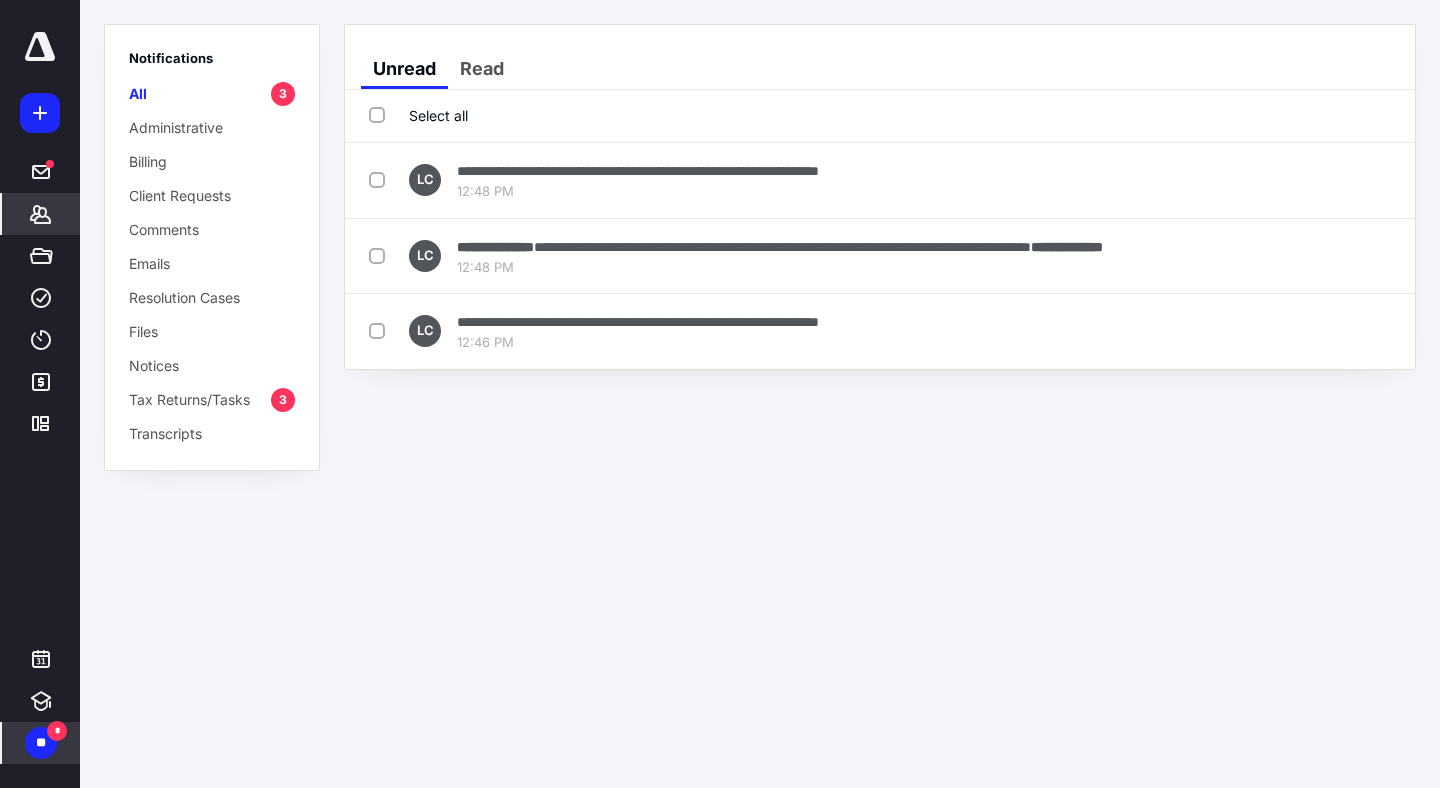 click on "*******" at bounding box center [41, 214] 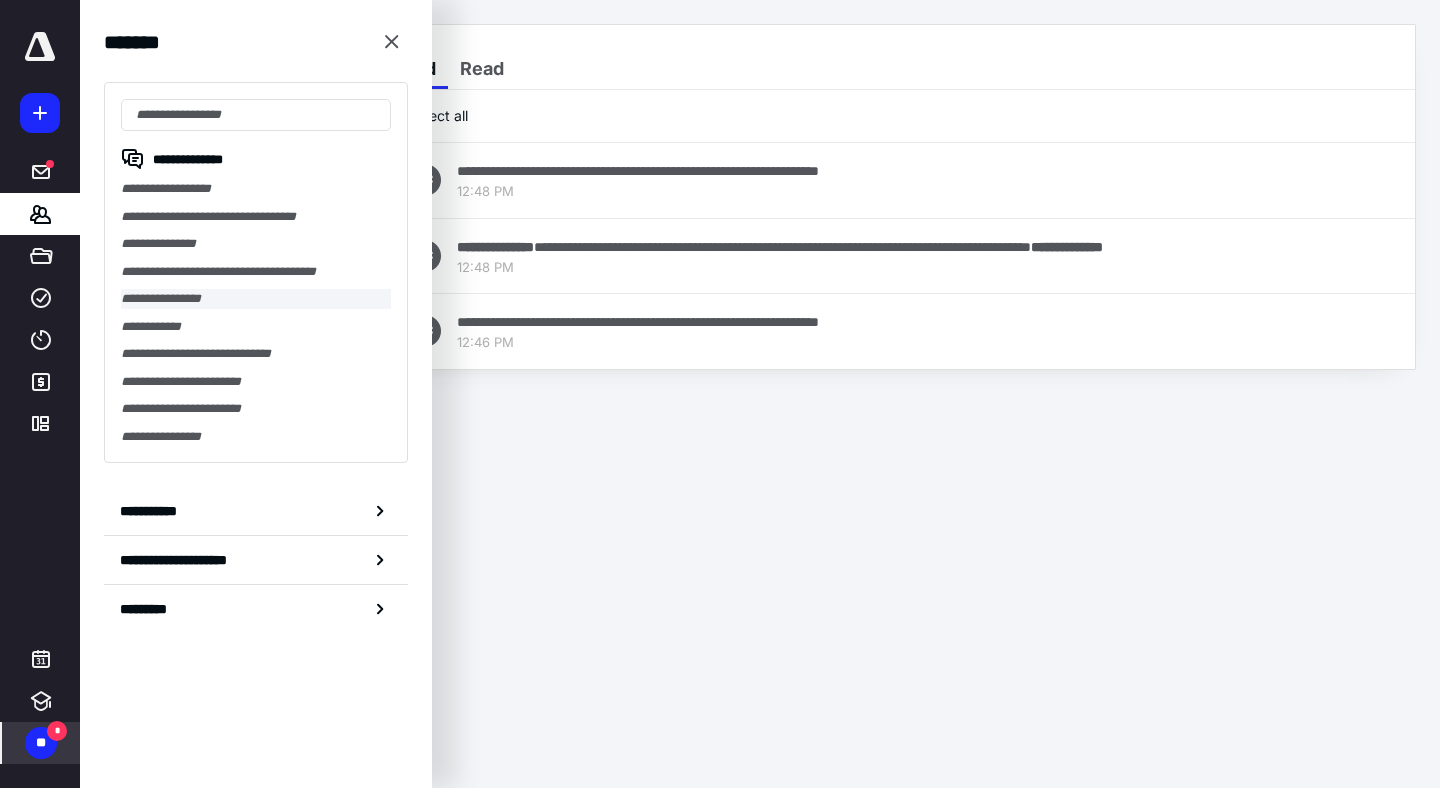 click on "**********" at bounding box center (256, 299) 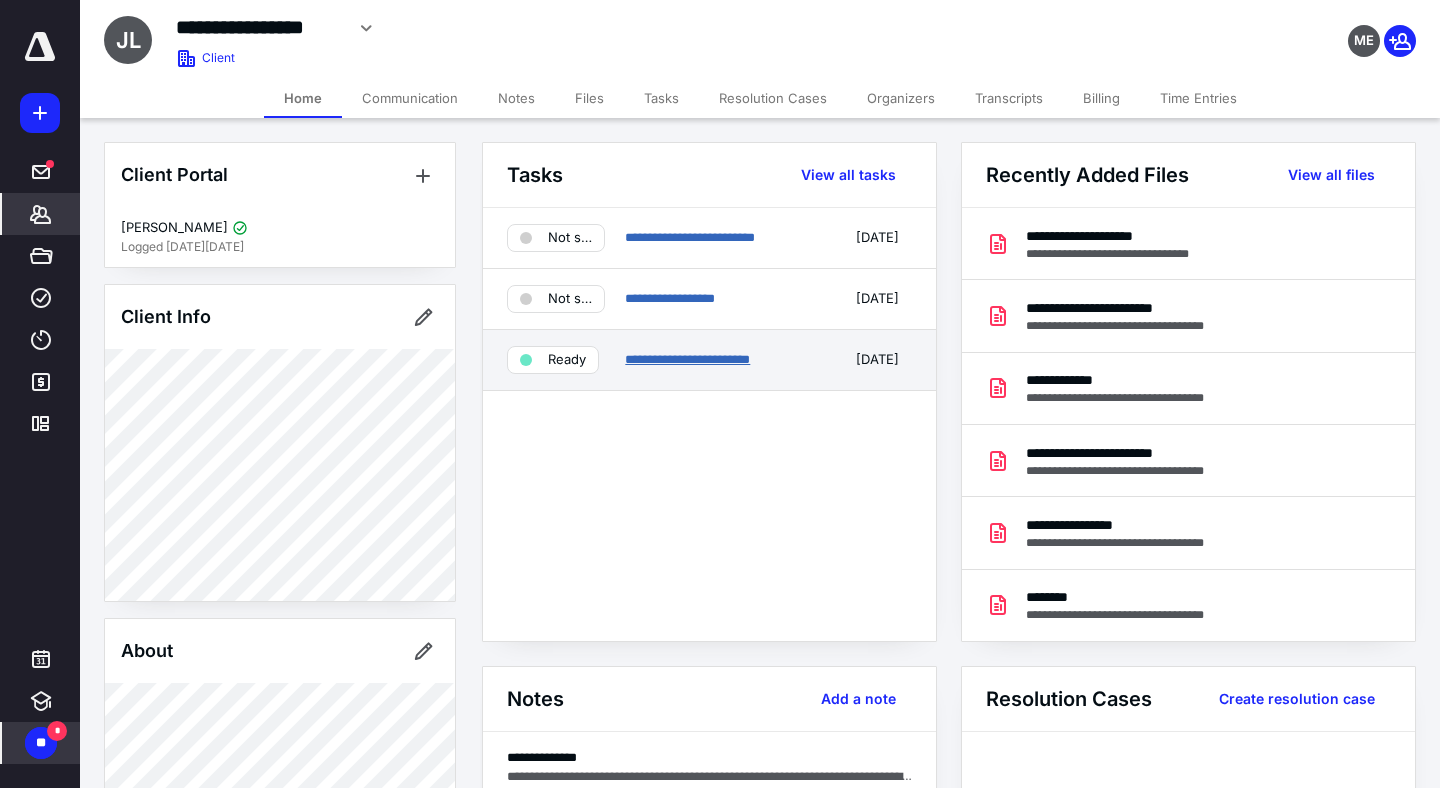 click on "**********" at bounding box center [687, 359] 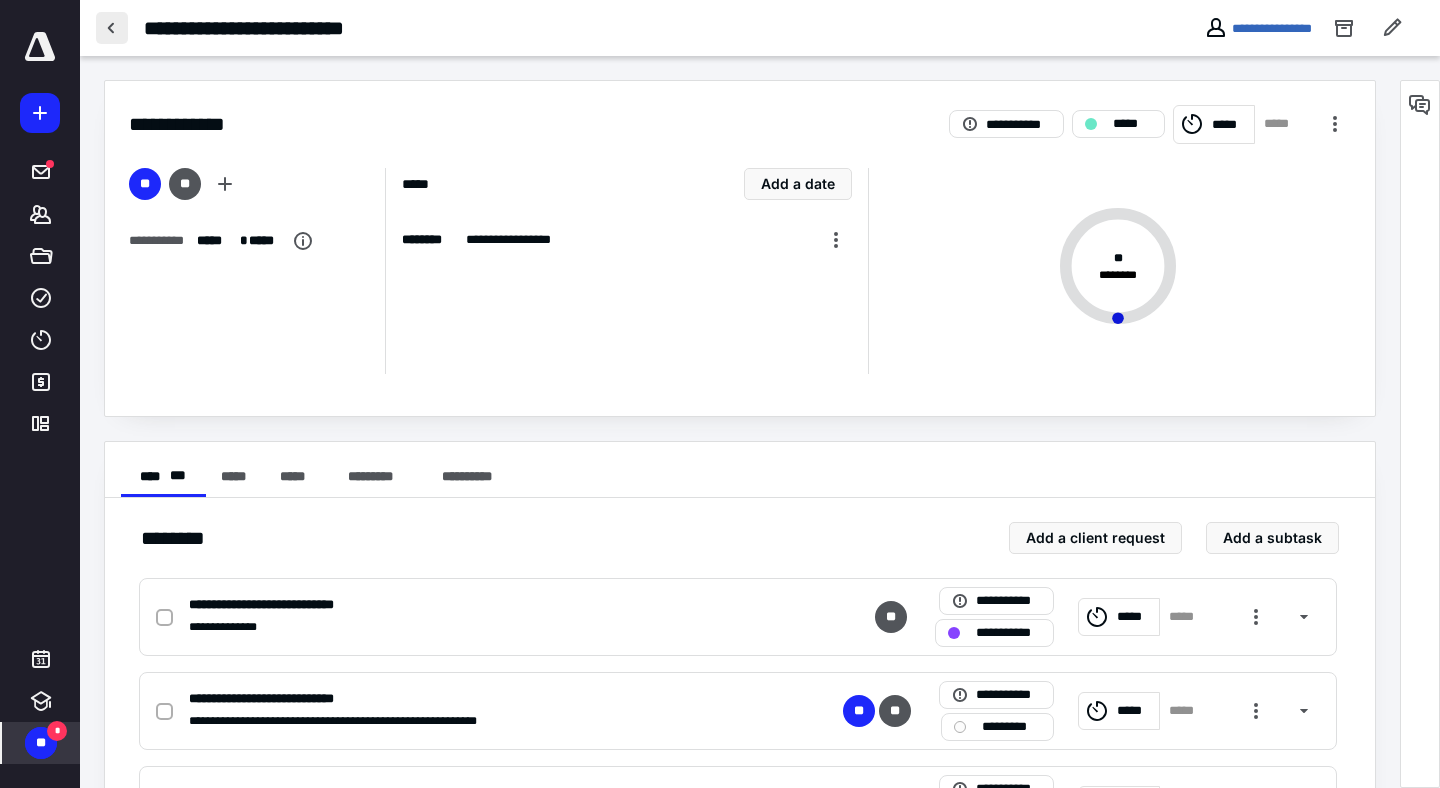 click at bounding box center (112, 28) 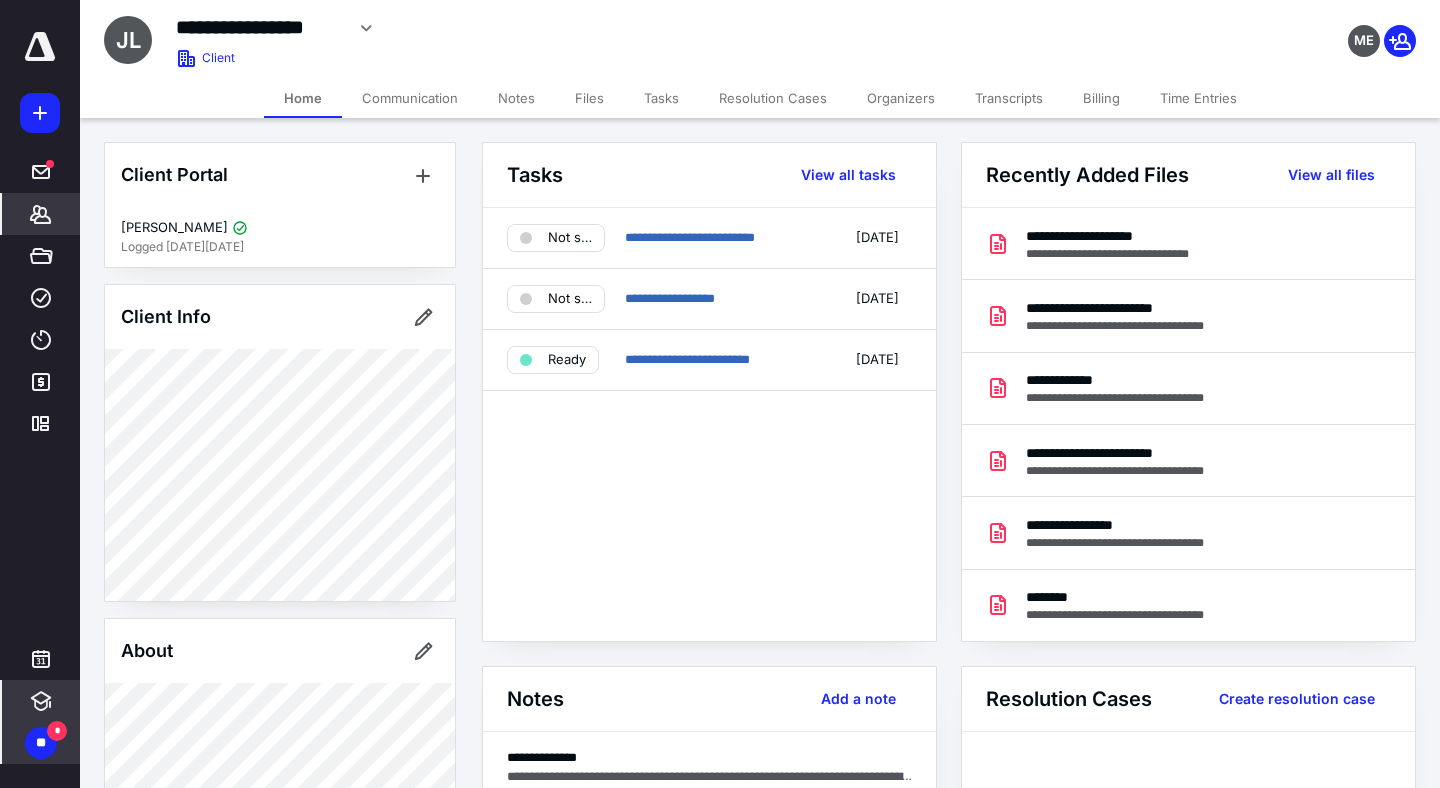 click at bounding box center (41, 701) 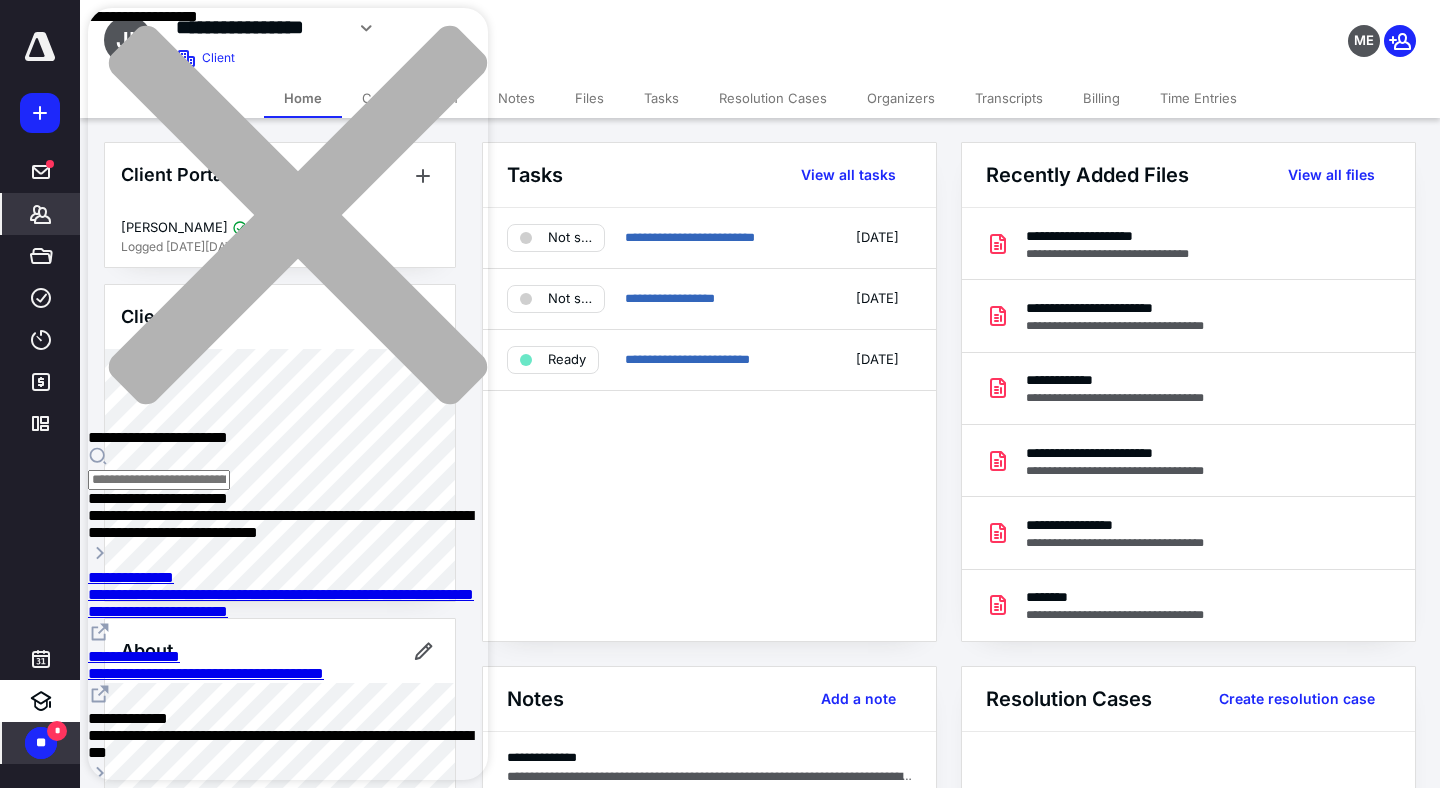 click on "**" at bounding box center (41, 743) 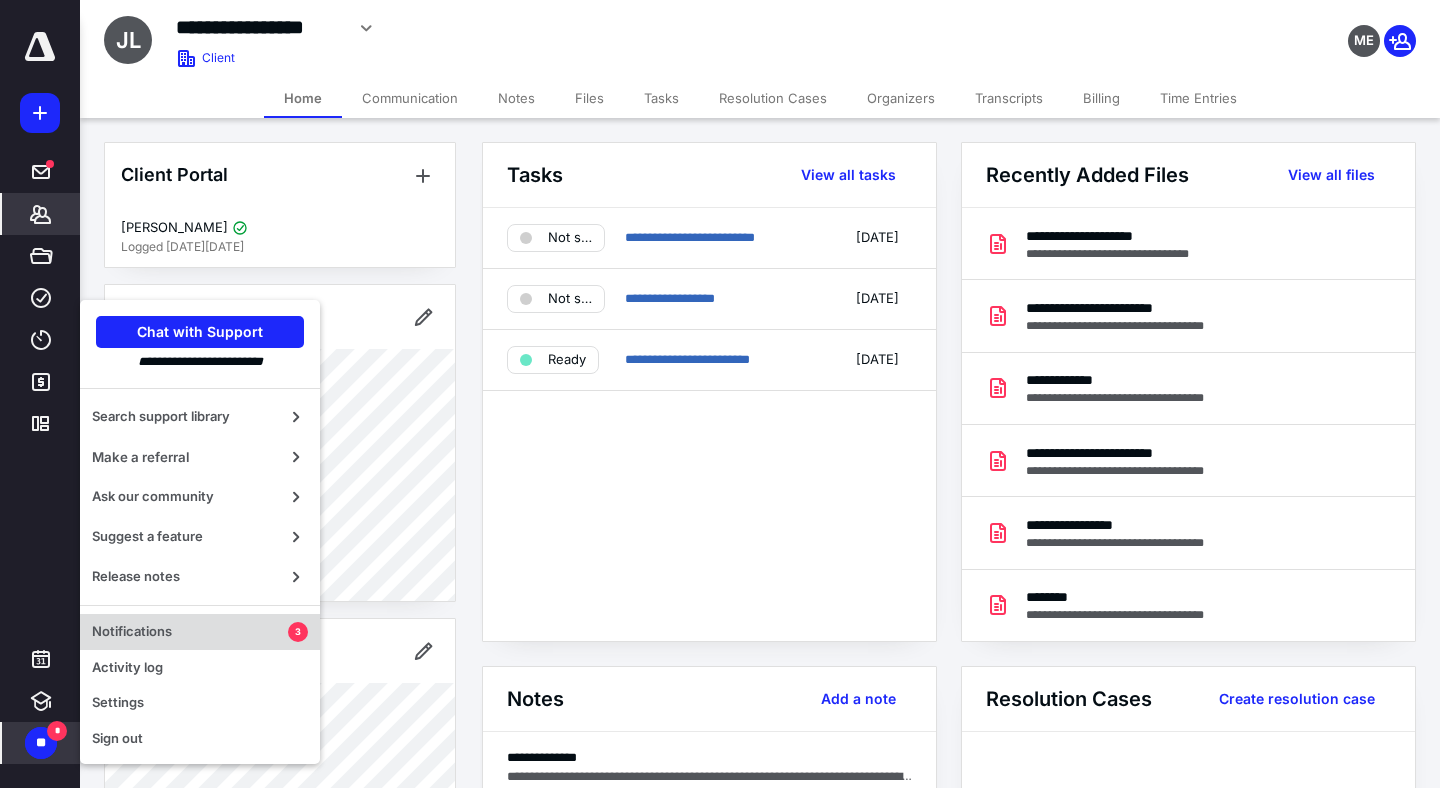 click on "Notifications" at bounding box center (190, 632) 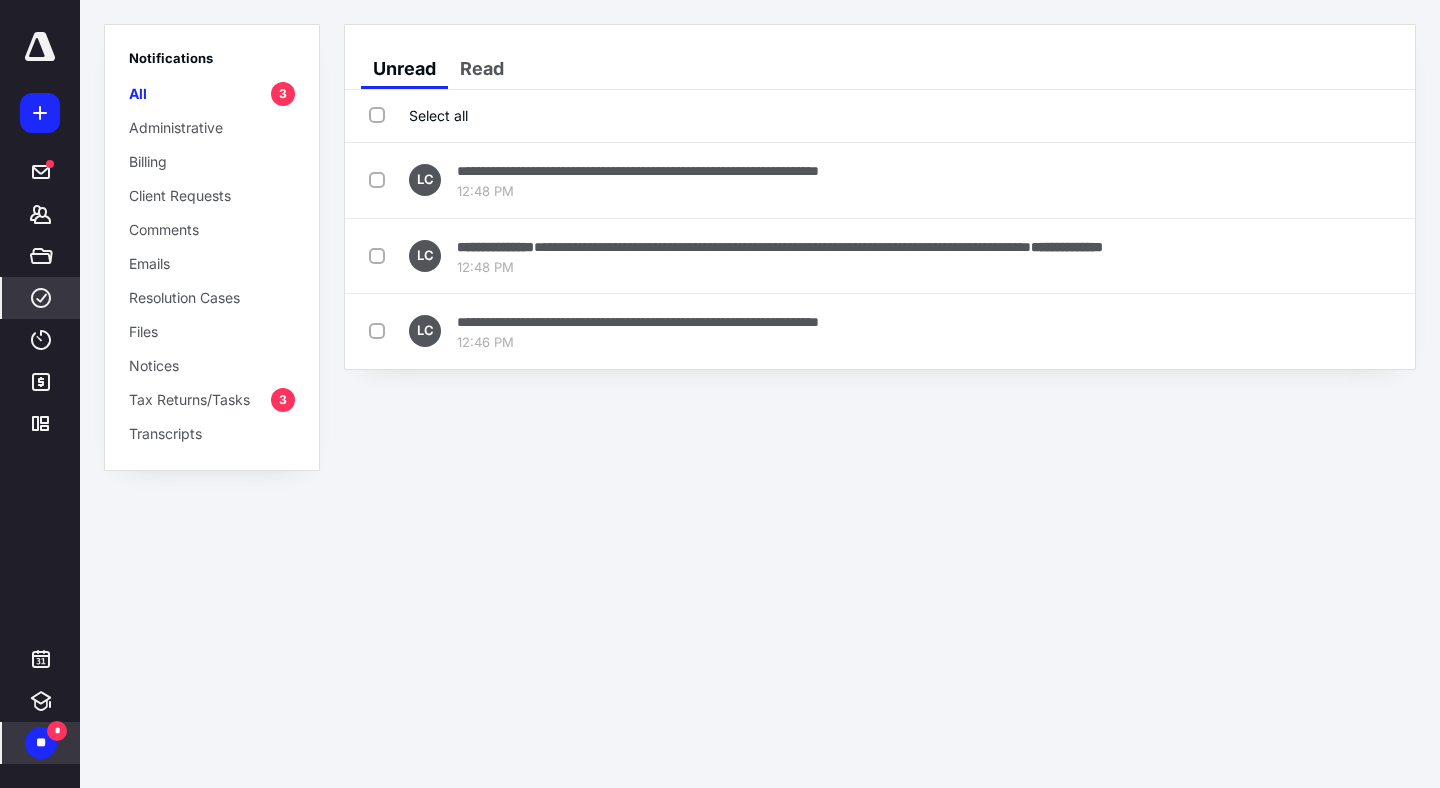 click 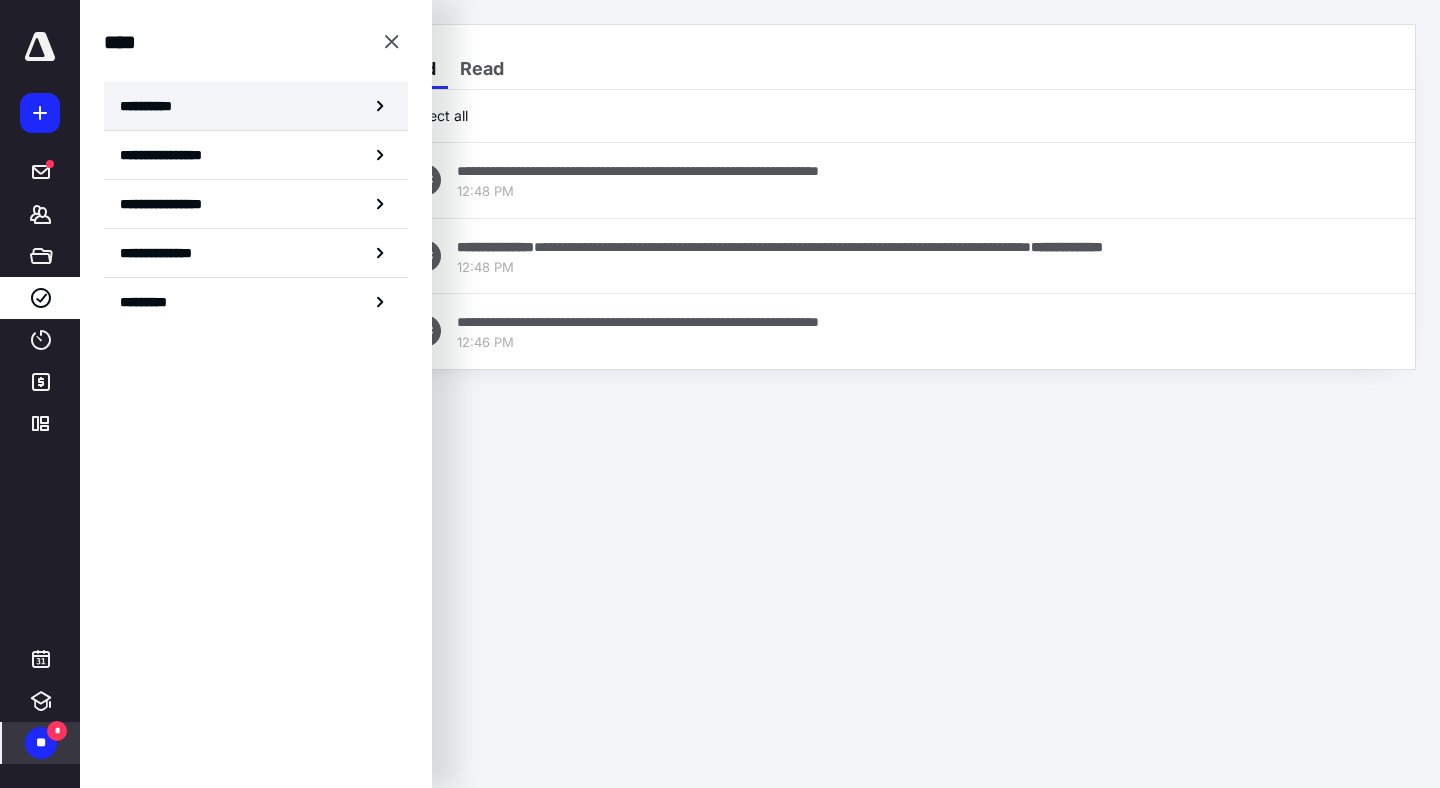 click on "**********" at bounding box center [256, 106] 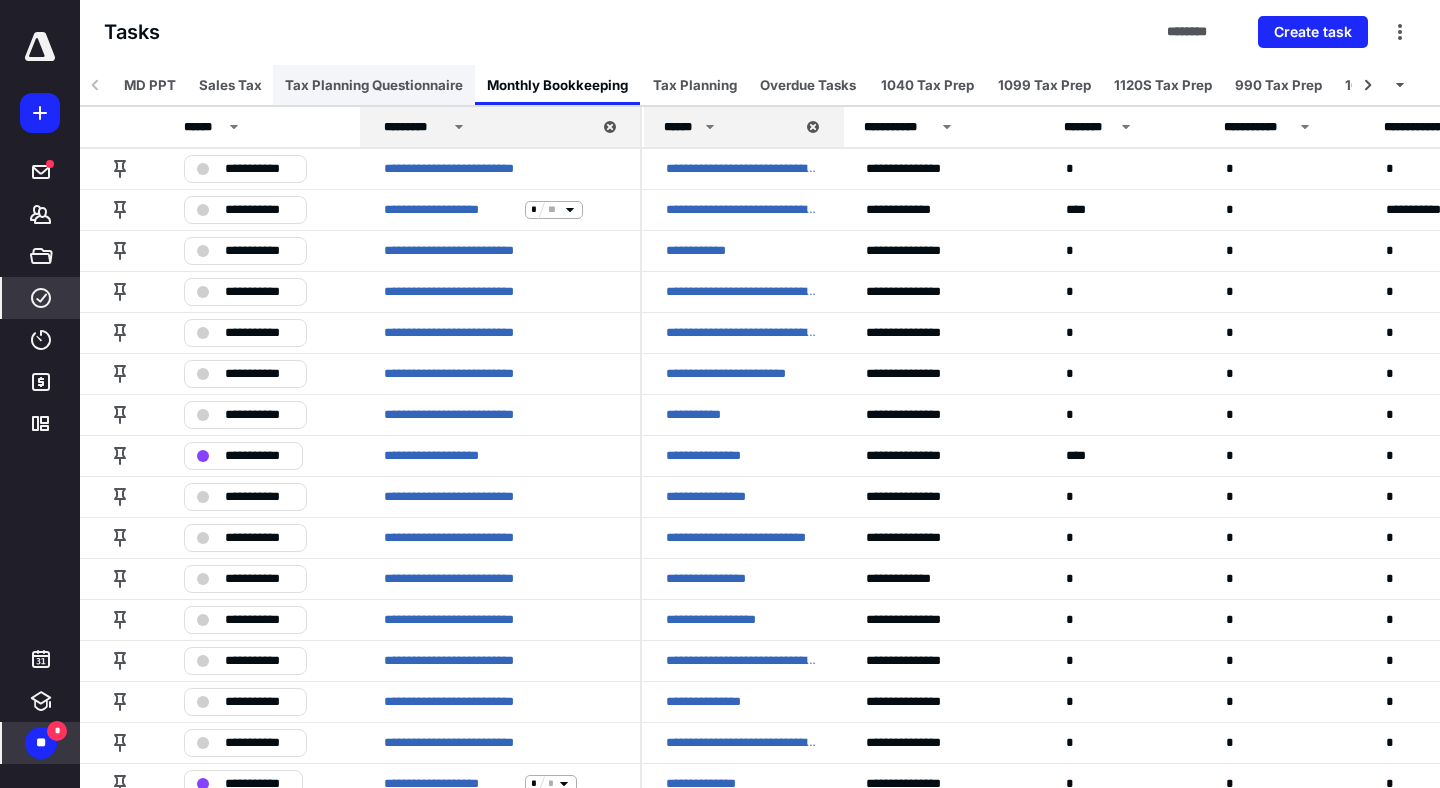 click on "Tax Planning Questionnaire" at bounding box center (374, 85) 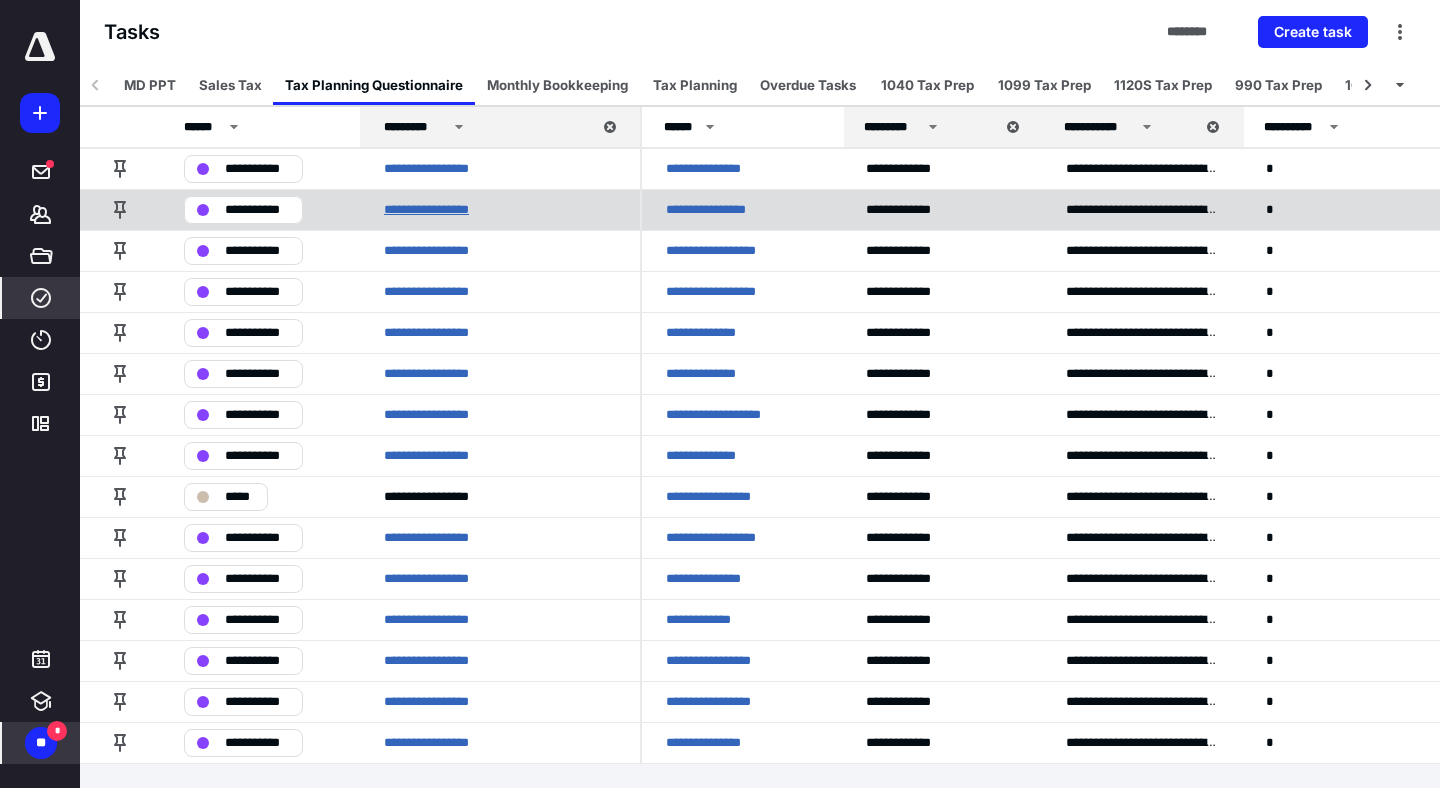 scroll, scrollTop: 0, scrollLeft: 0, axis: both 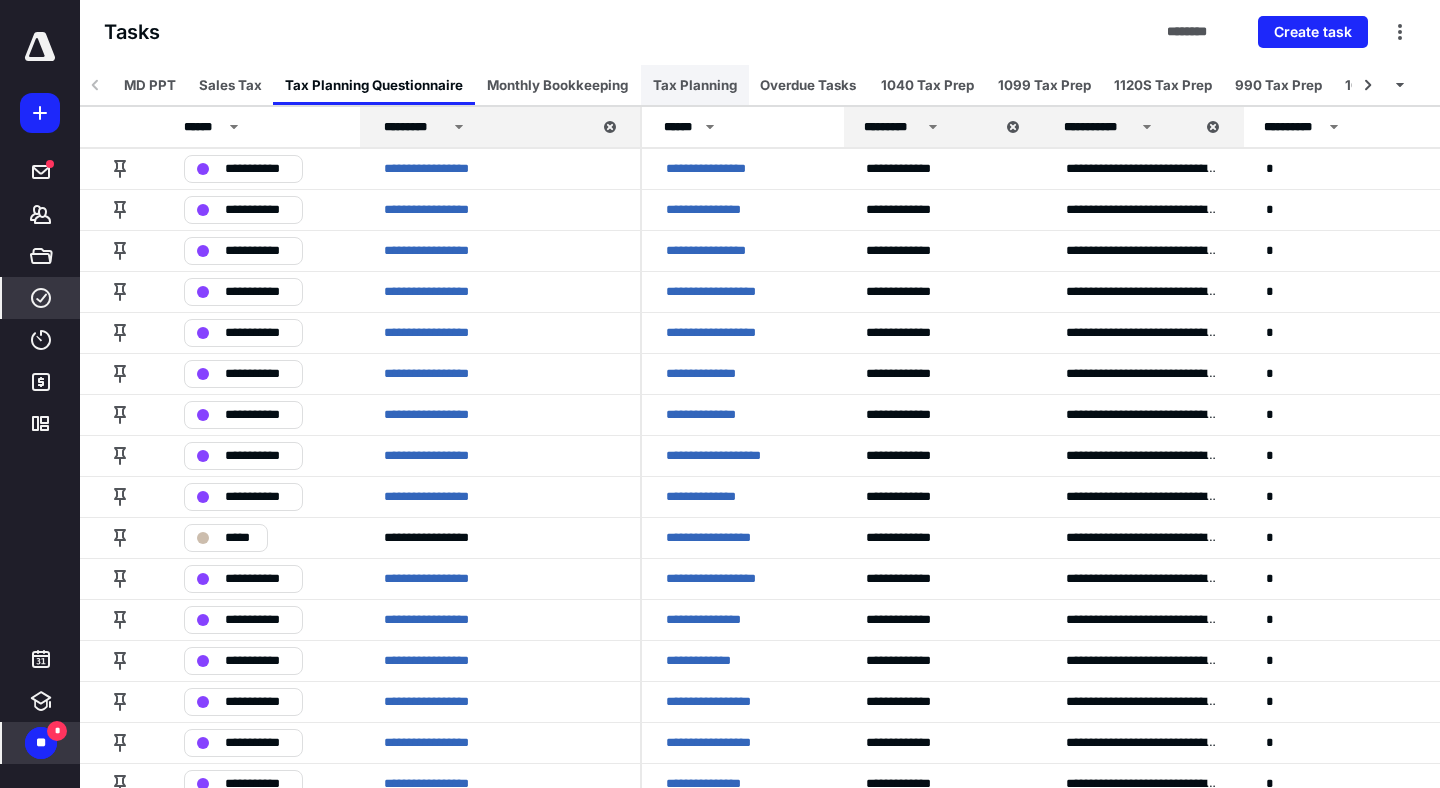 click on "Tax Planning" at bounding box center (695, 85) 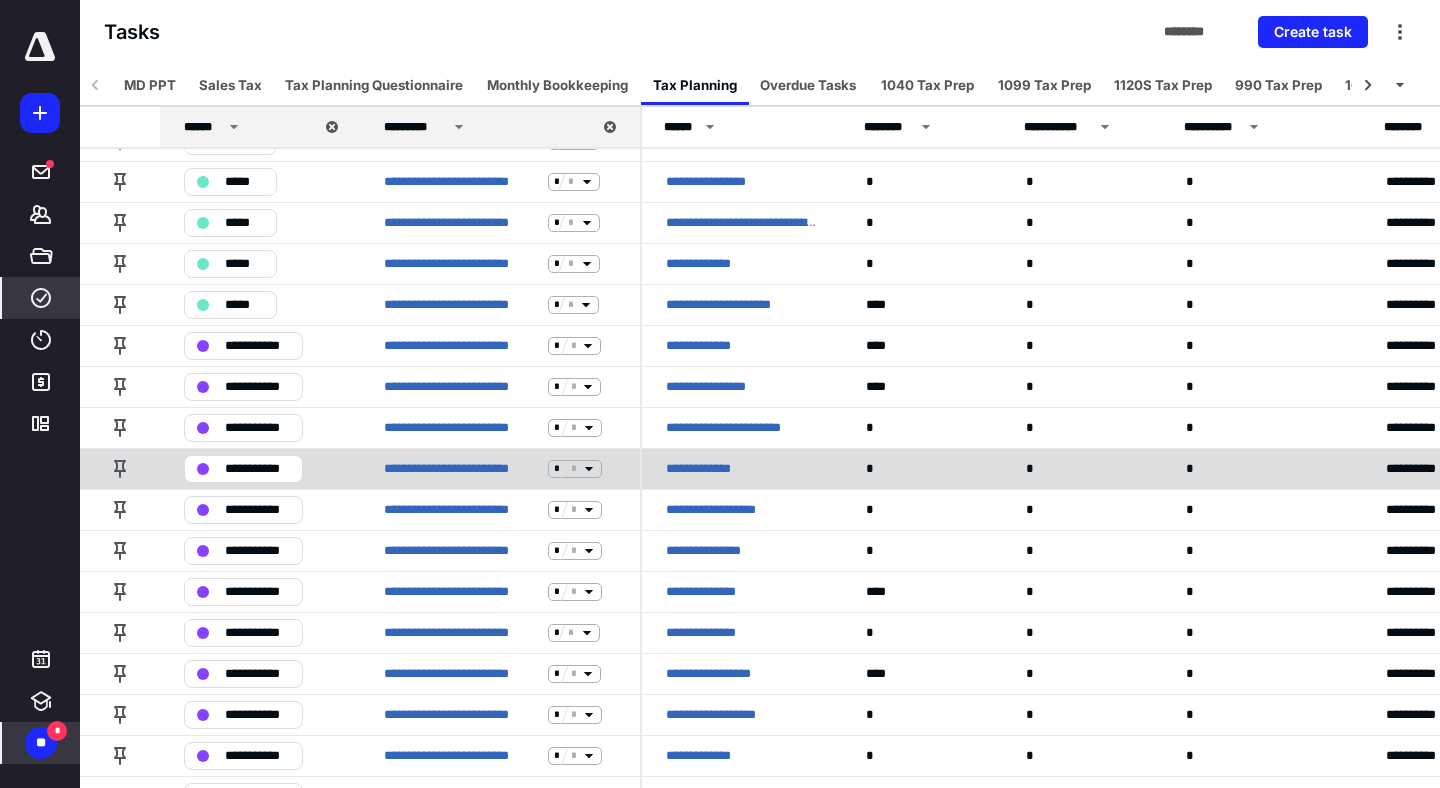 scroll, scrollTop: 764, scrollLeft: 0, axis: vertical 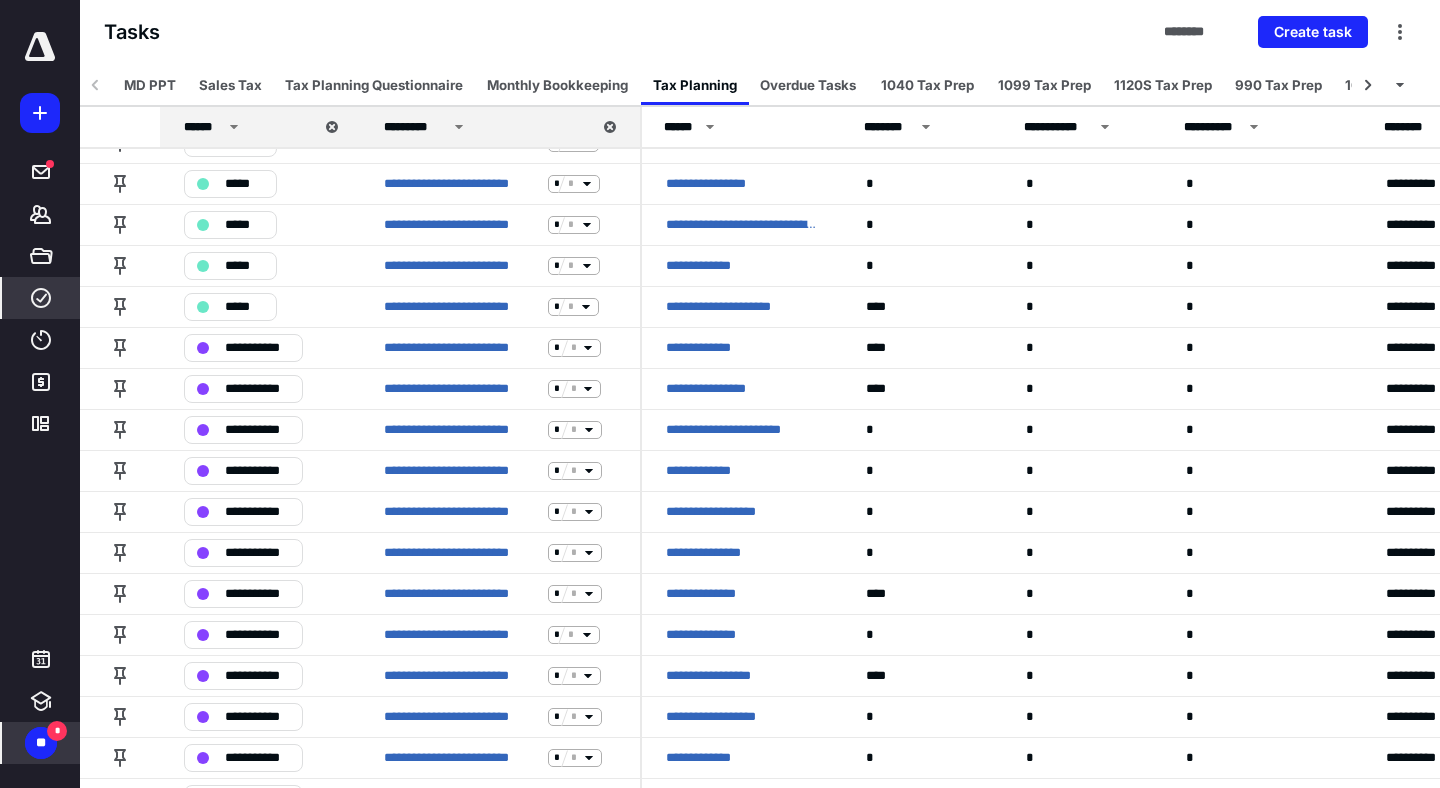 click on "******" at bounding box center [203, 127] 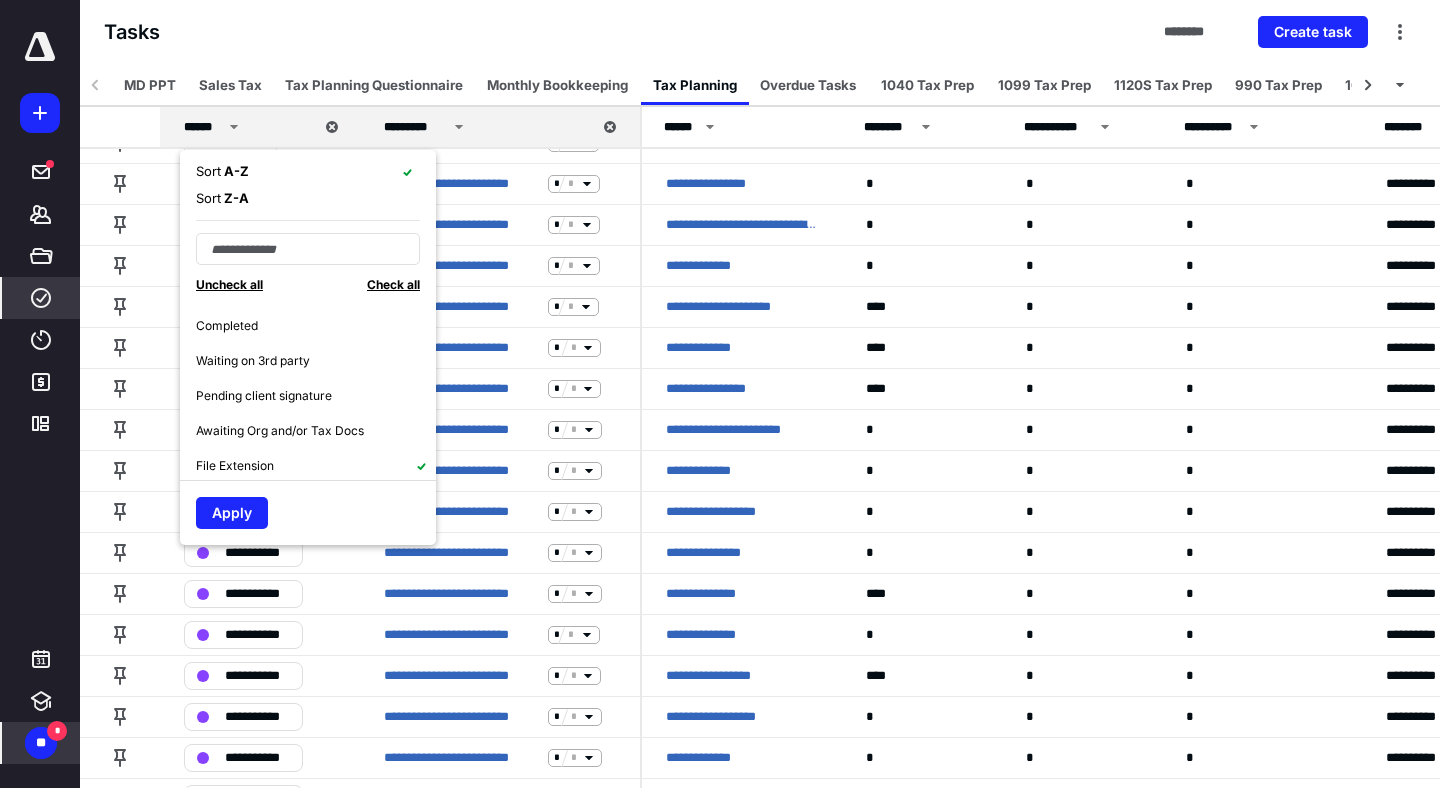 scroll, scrollTop: 263, scrollLeft: 0, axis: vertical 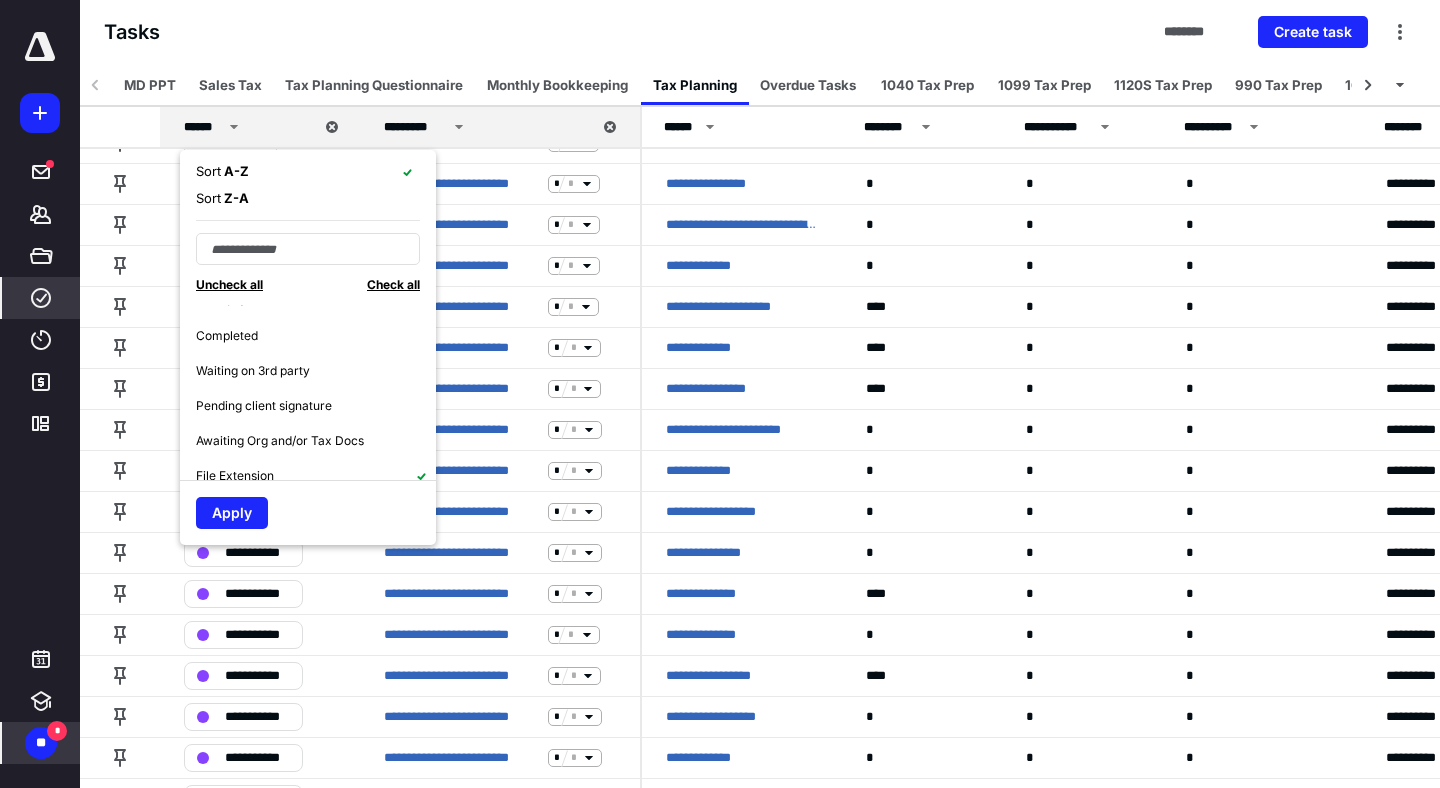click on "Uncheck all" at bounding box center (229, 284) 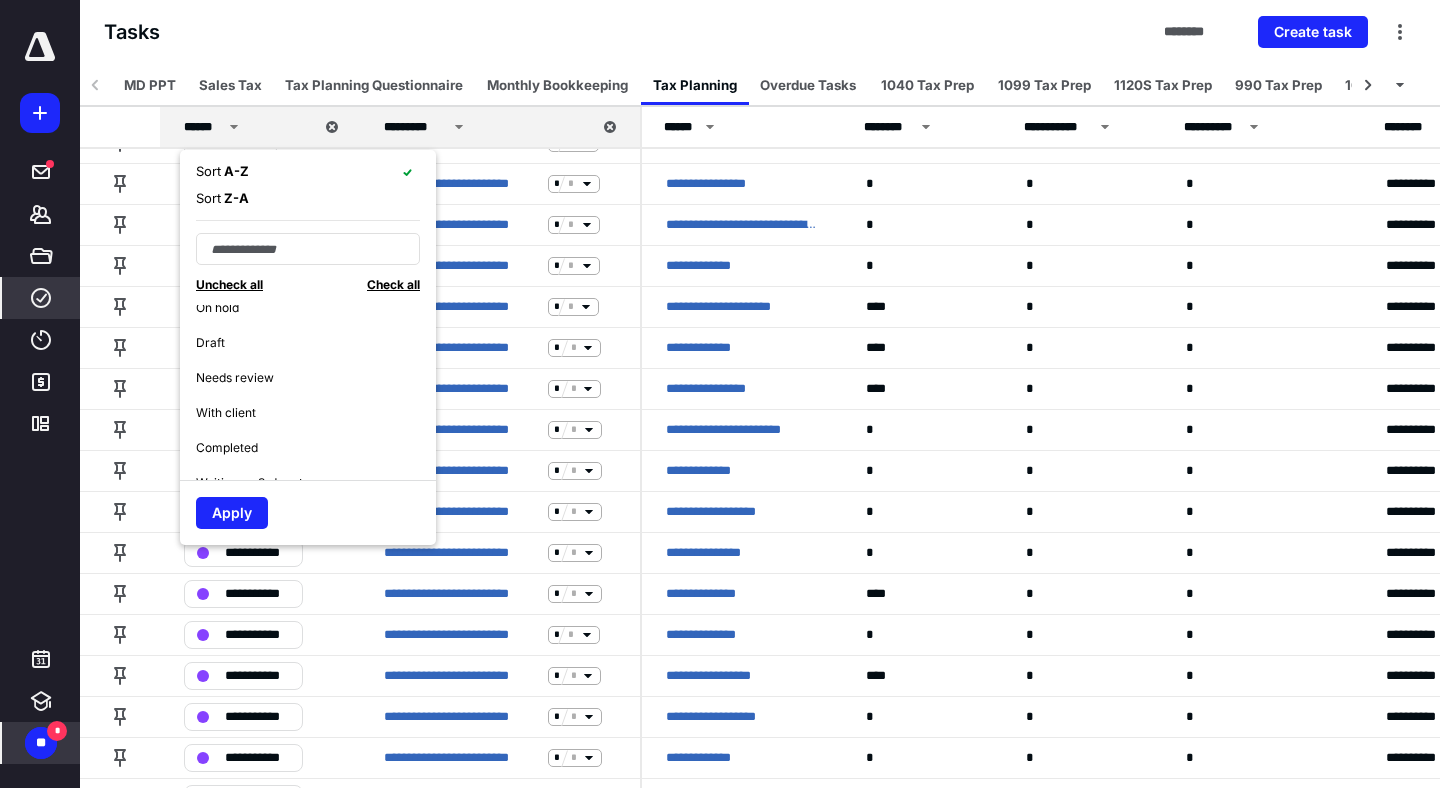 scroll, scrollTop: 155, scrollLeft: 0, axis: vertical 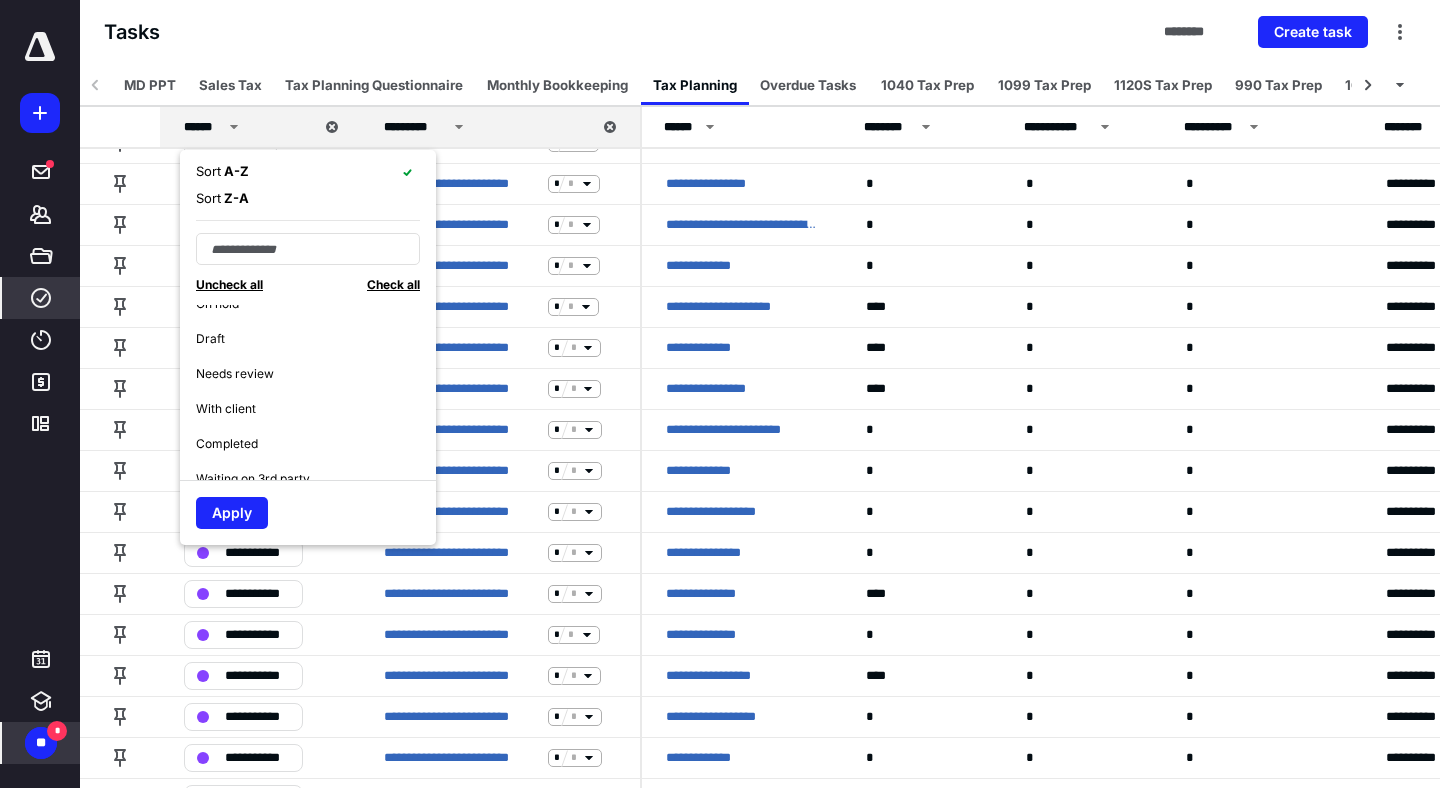 click on "With client" at bounding box center (226, 409) 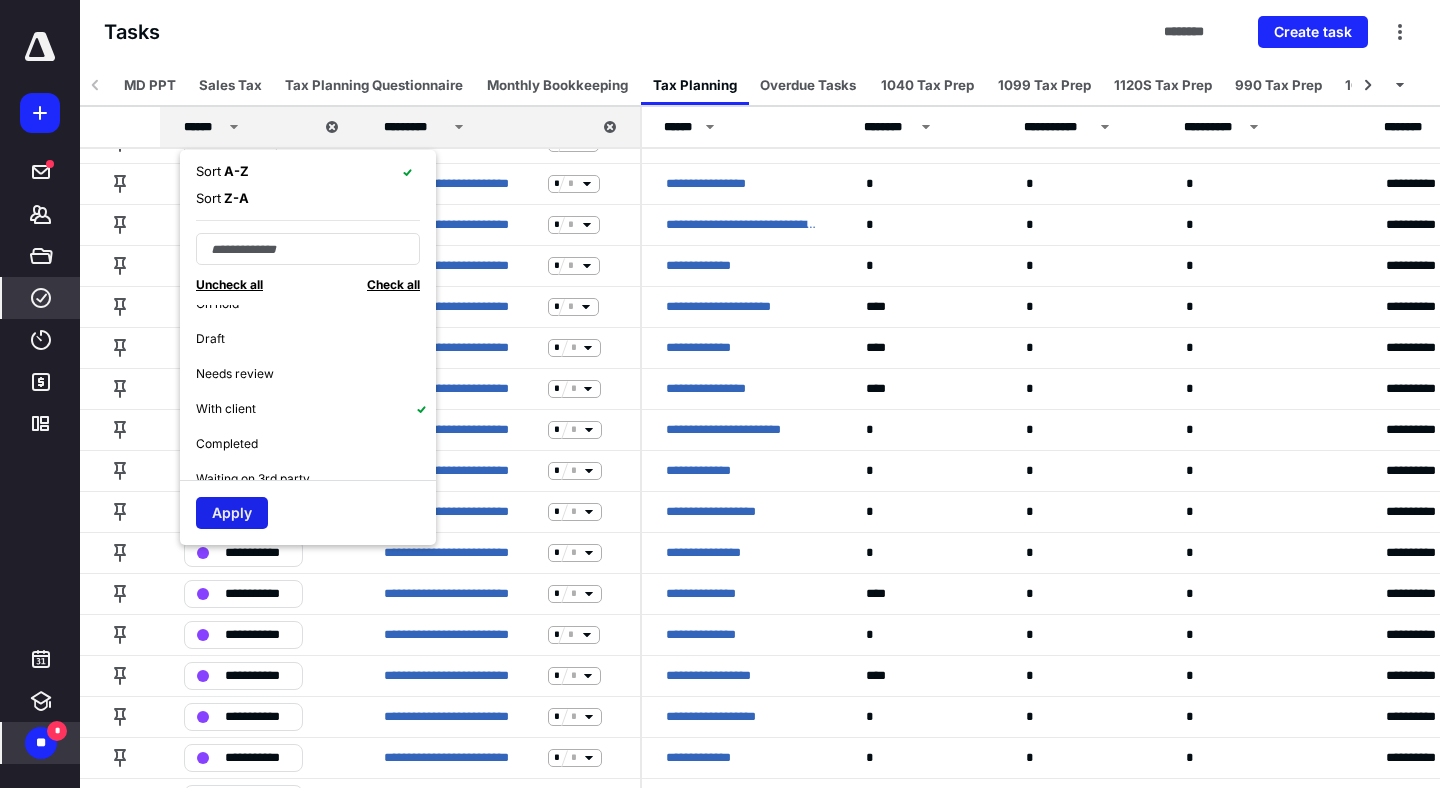 click on "Apply" at bounding box center [232, 513] 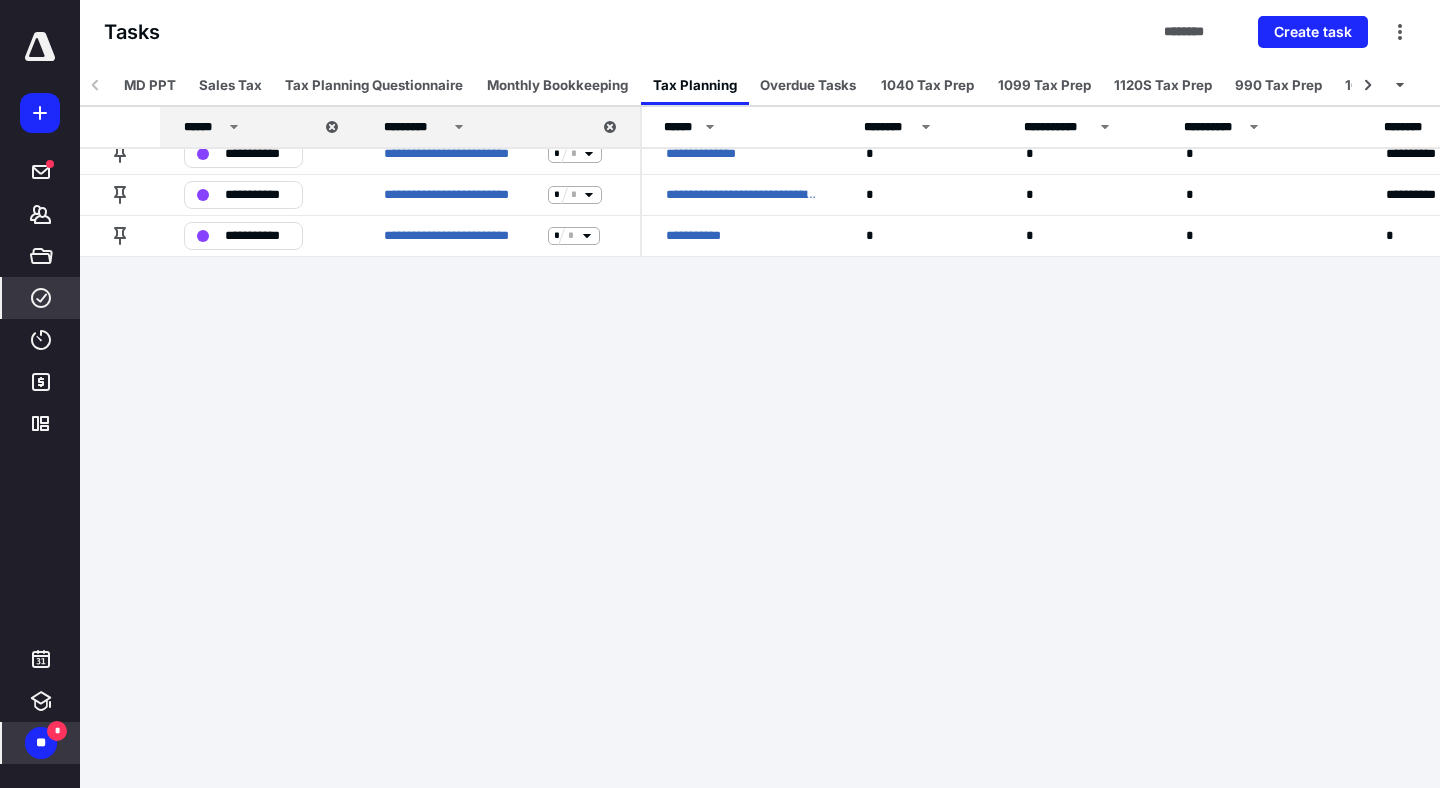 scroll, scrollTop: 257, scrollLeft: 0, axis: vertical 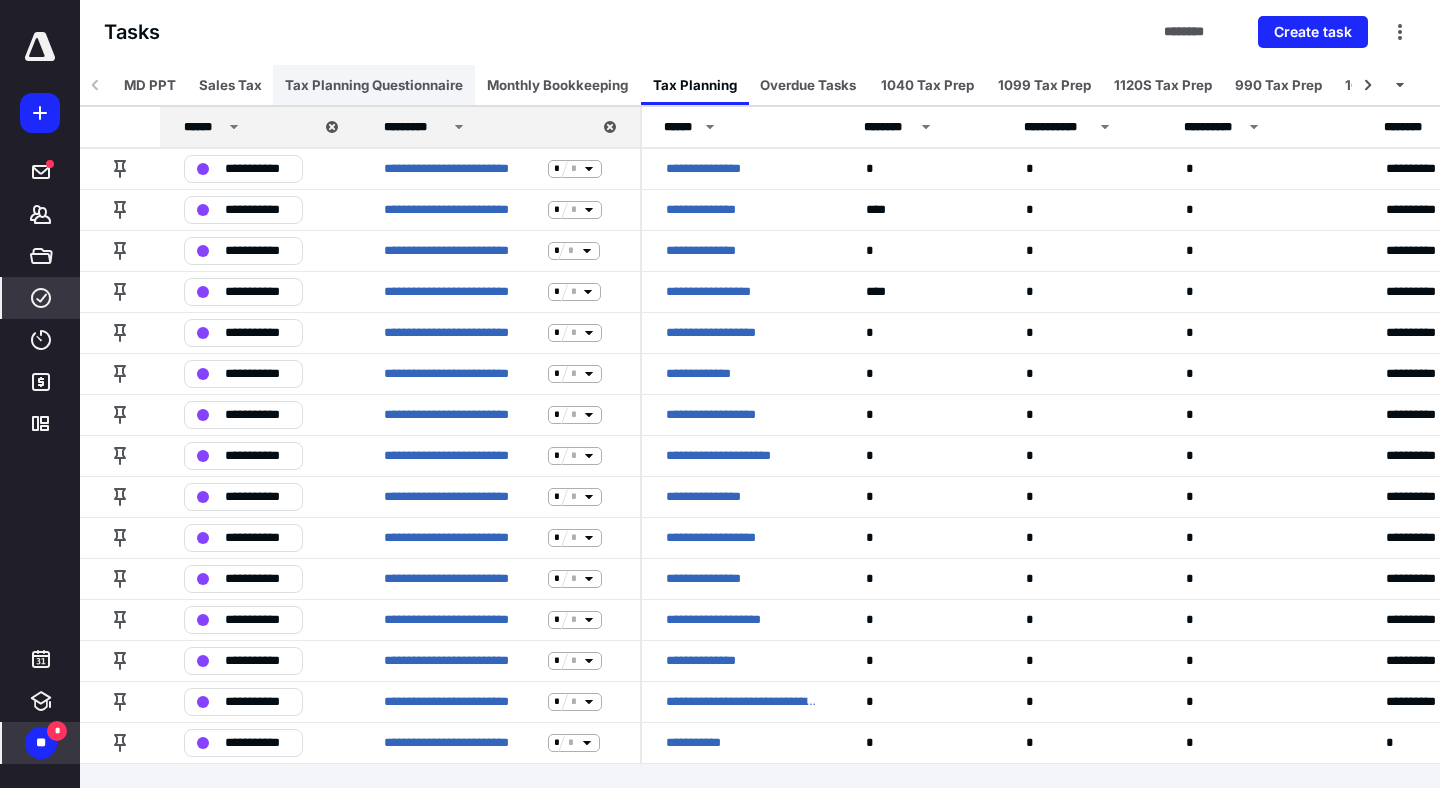 click on "Tax Planning Questionnaire" at bounding box center (374, 85) 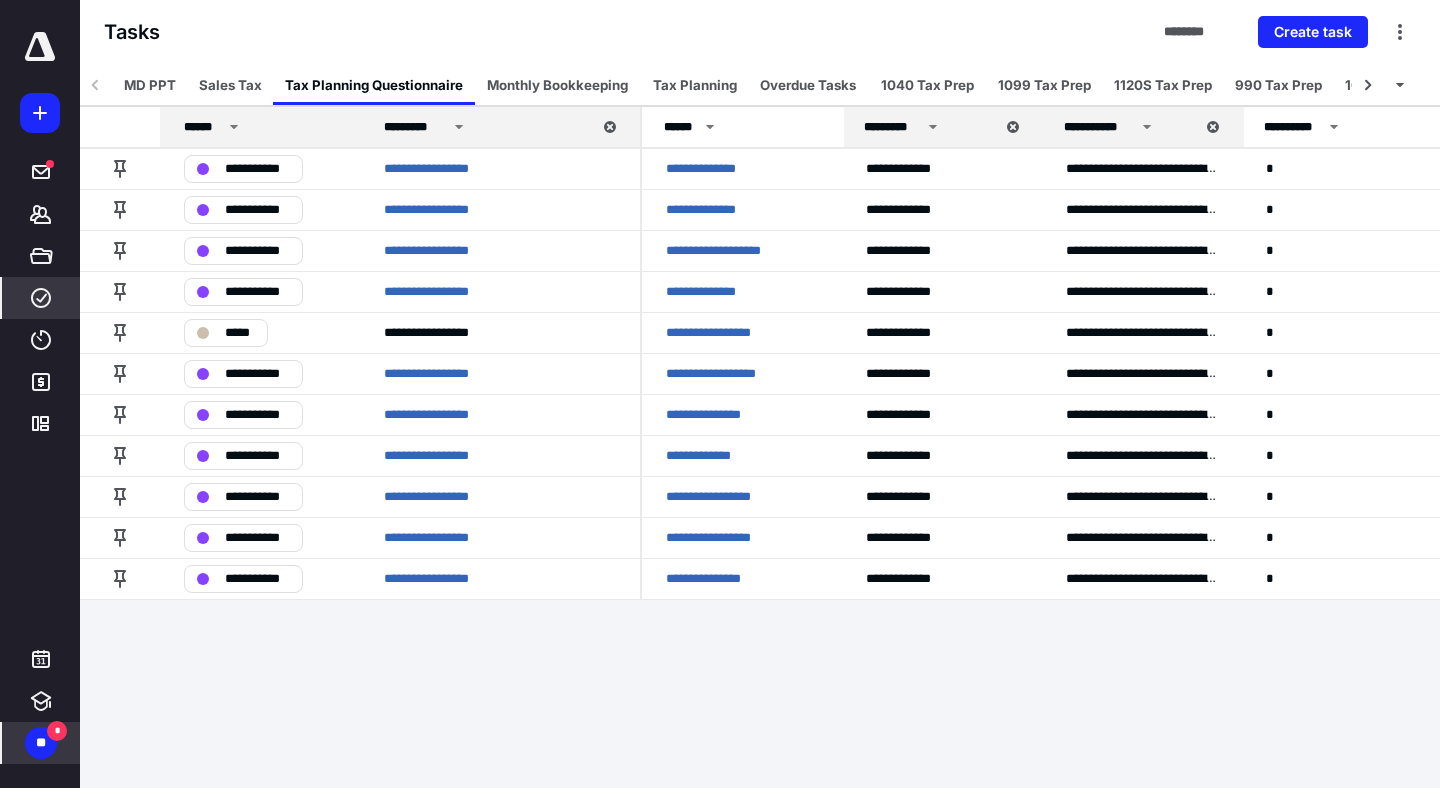 scroll, scrollTop: 41, scrollLeft: 0, axis: vertical 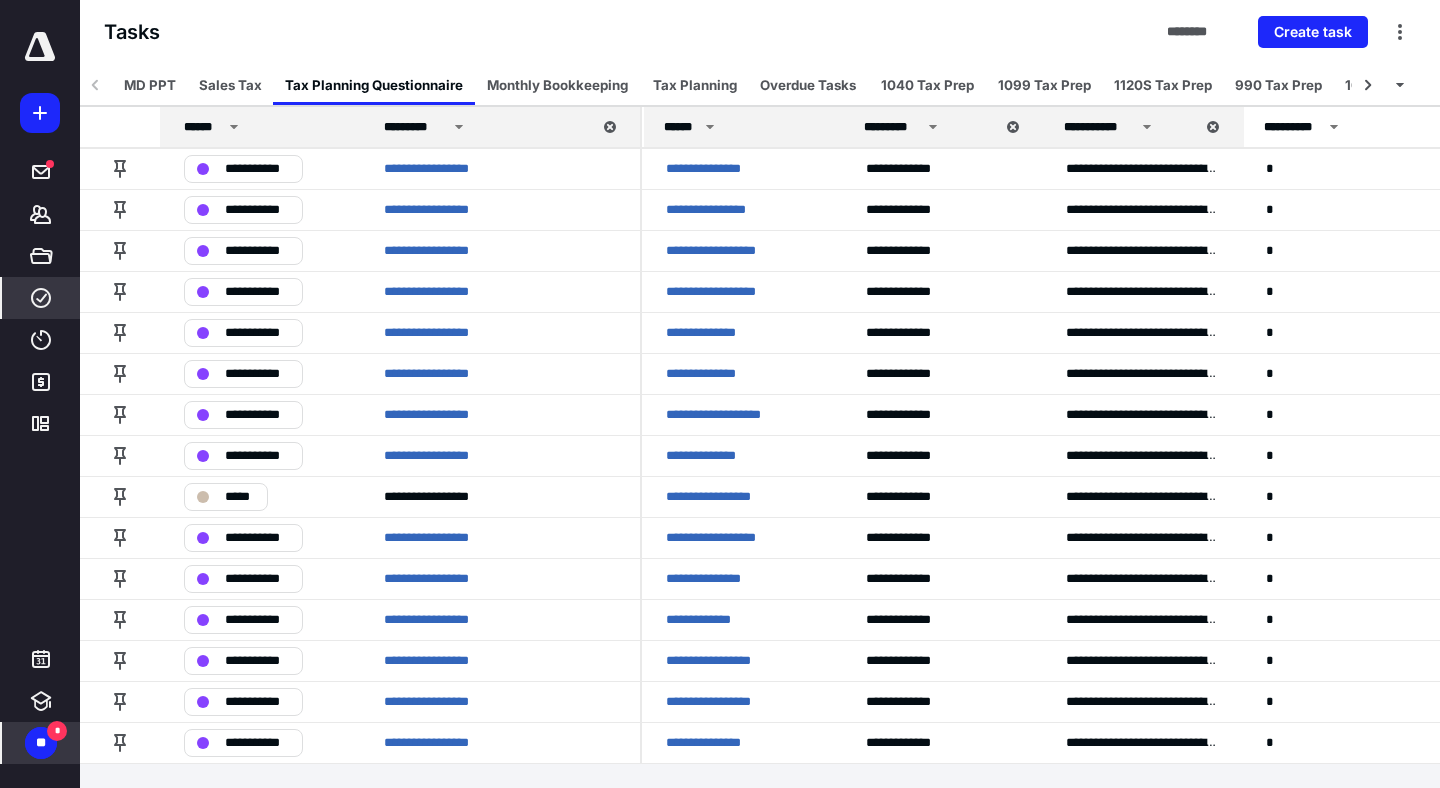 click 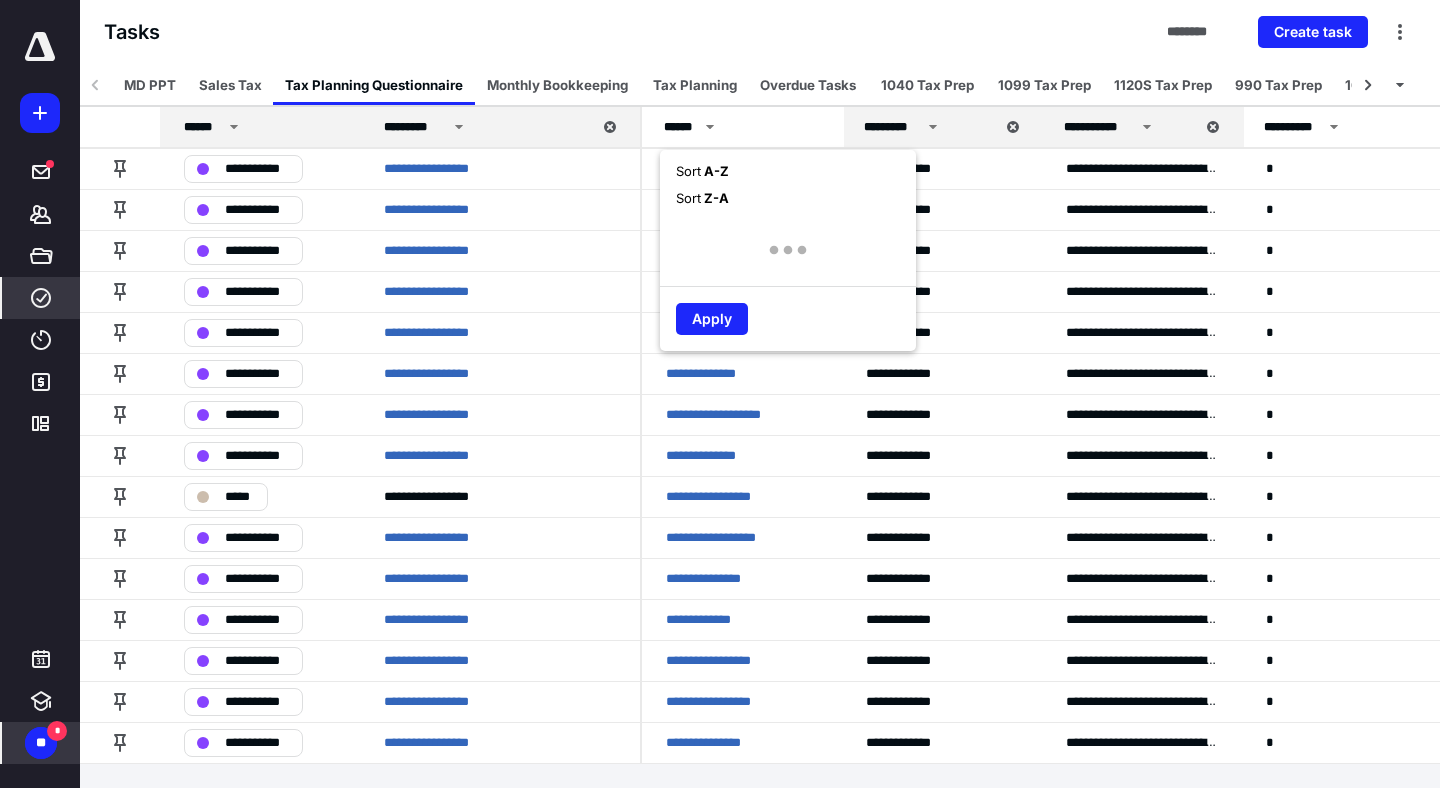 click on "A  -  Z" at bounding box center (715, 171) 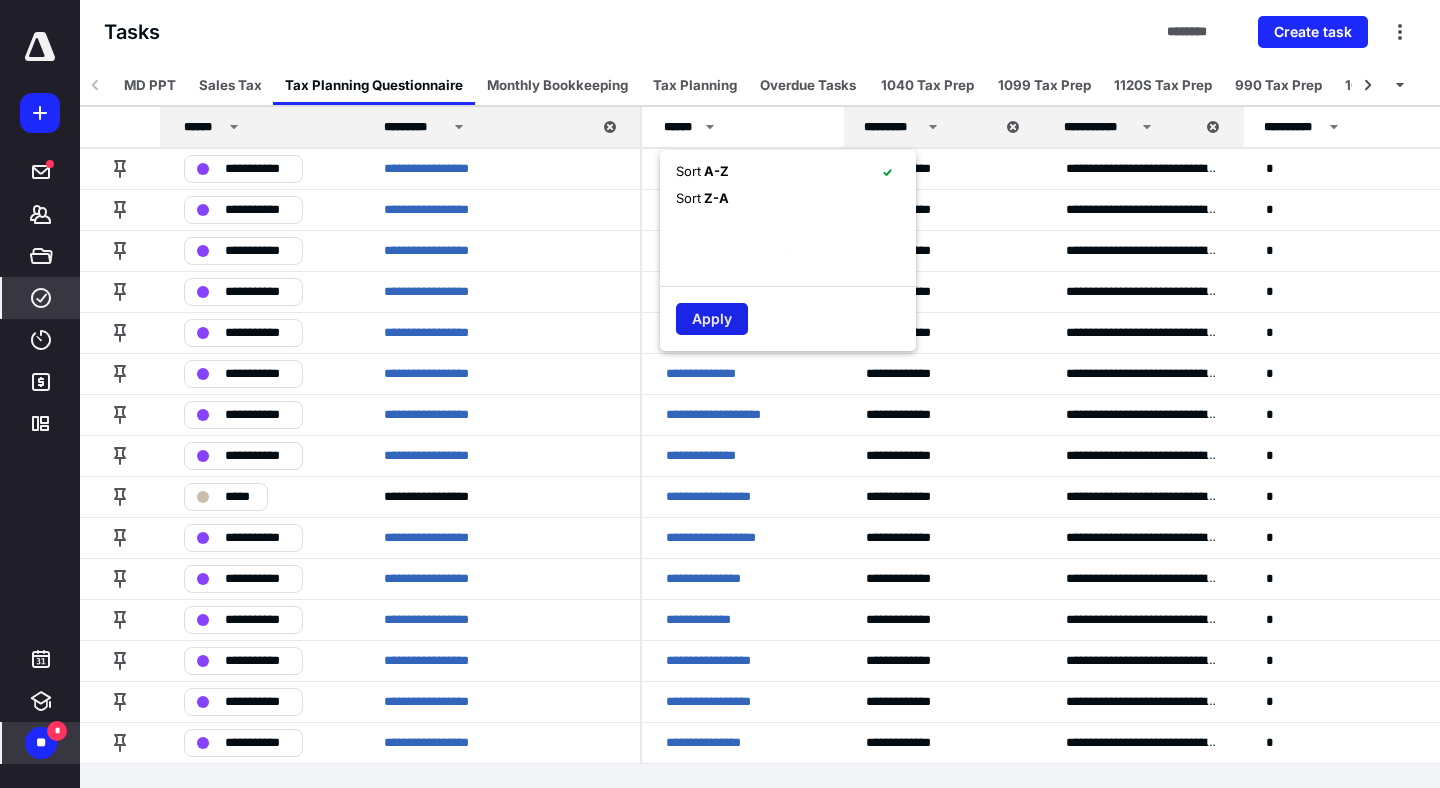click on "Apply" at bounding box center (712, 319) 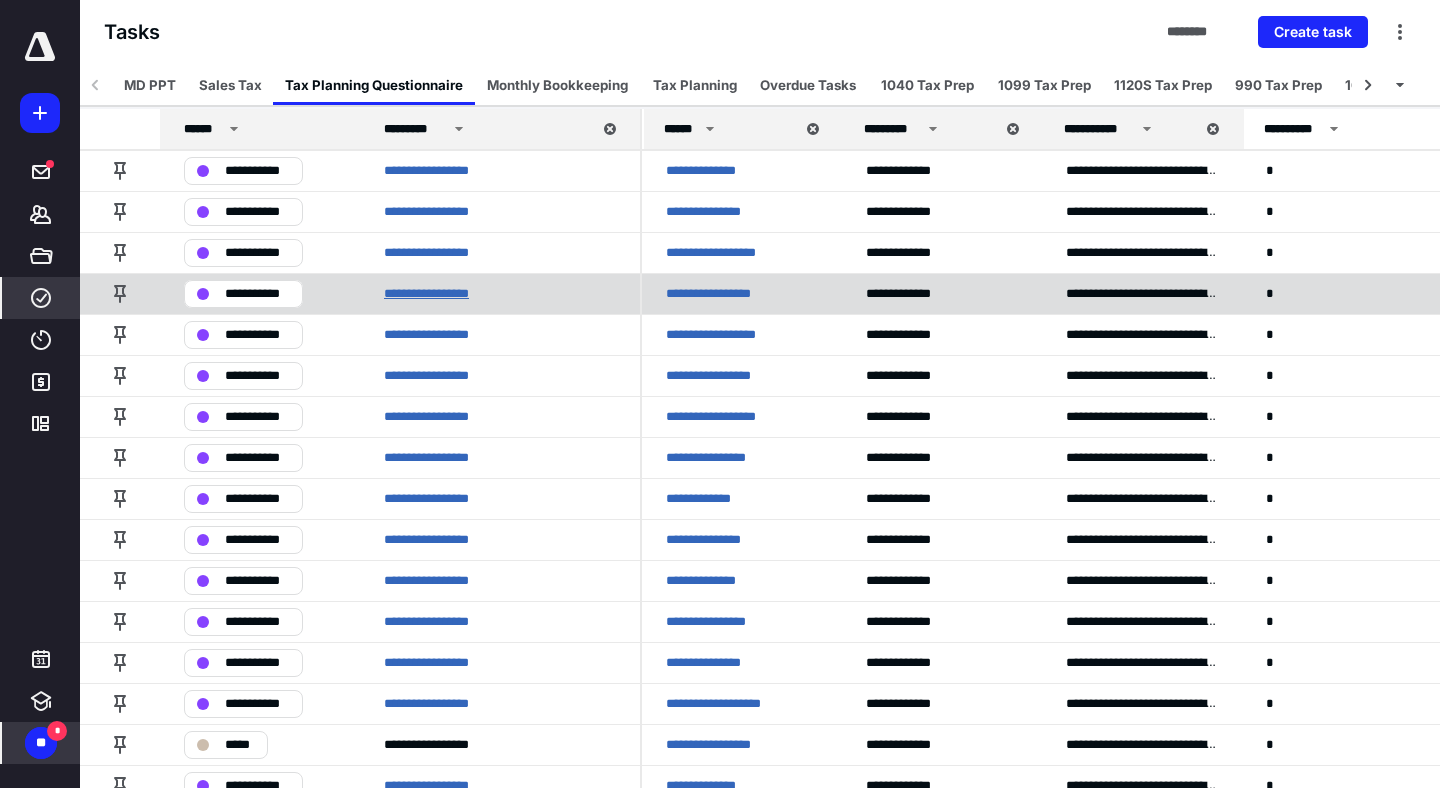 scroll, scrollTop: 0, scrollLeft: 0, axis: both 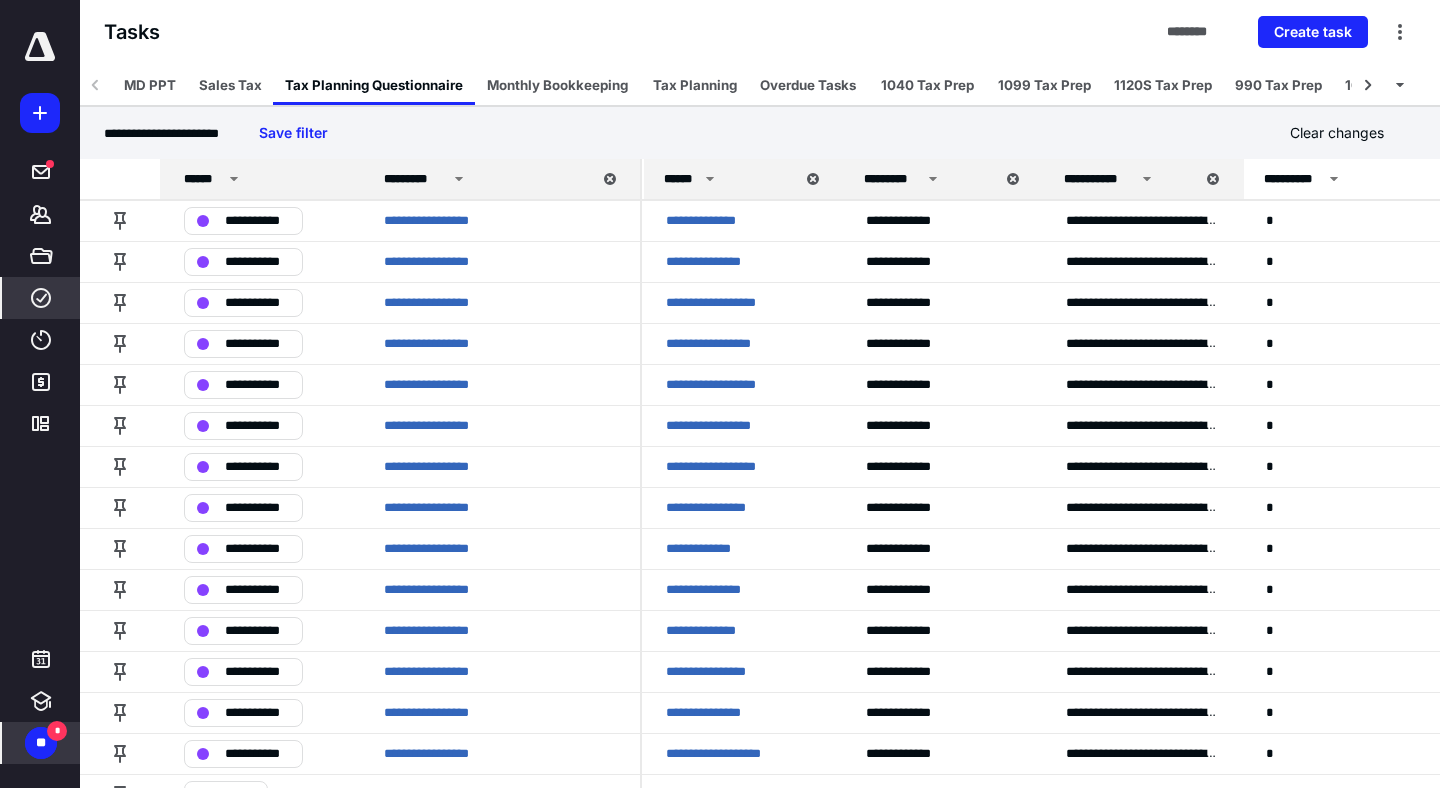 click 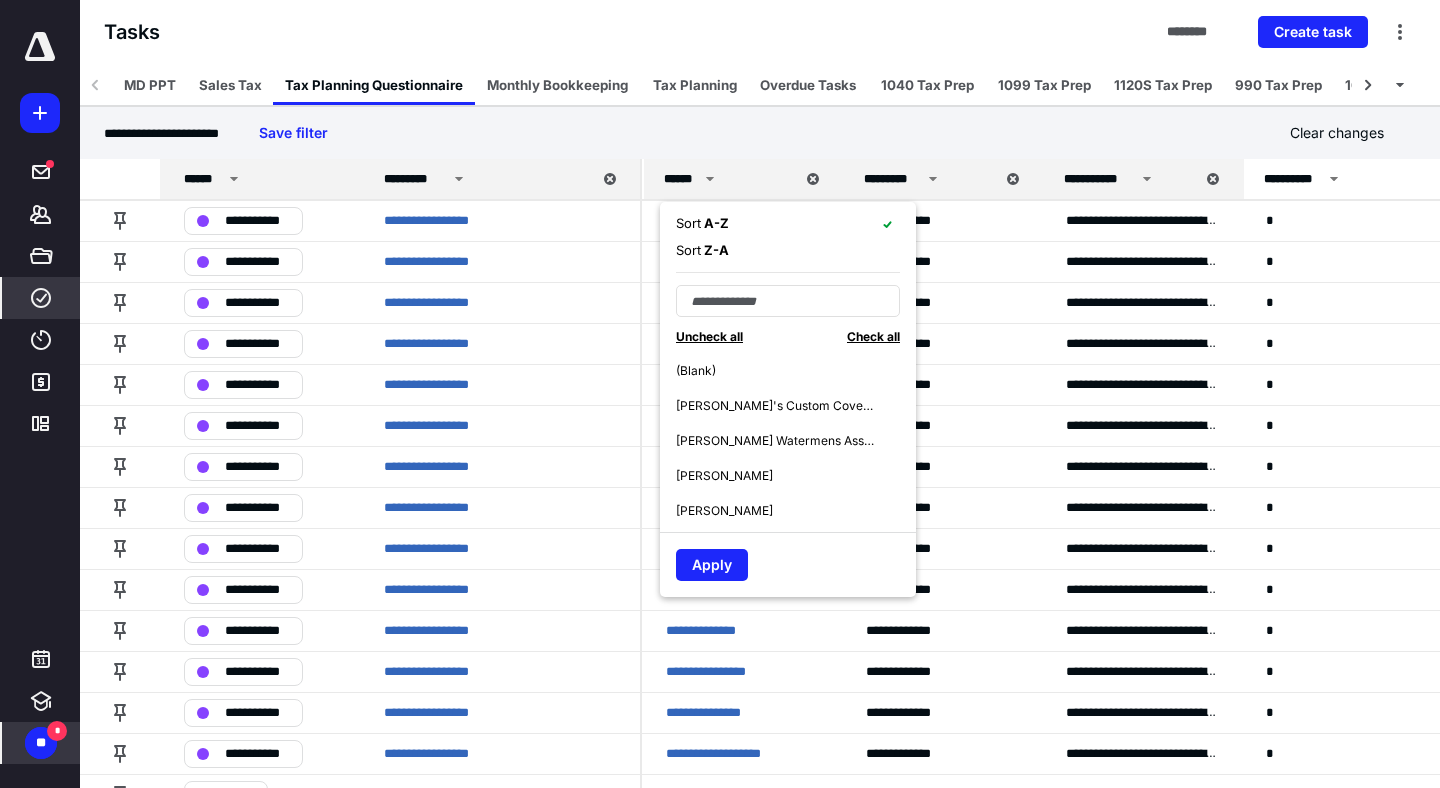 click 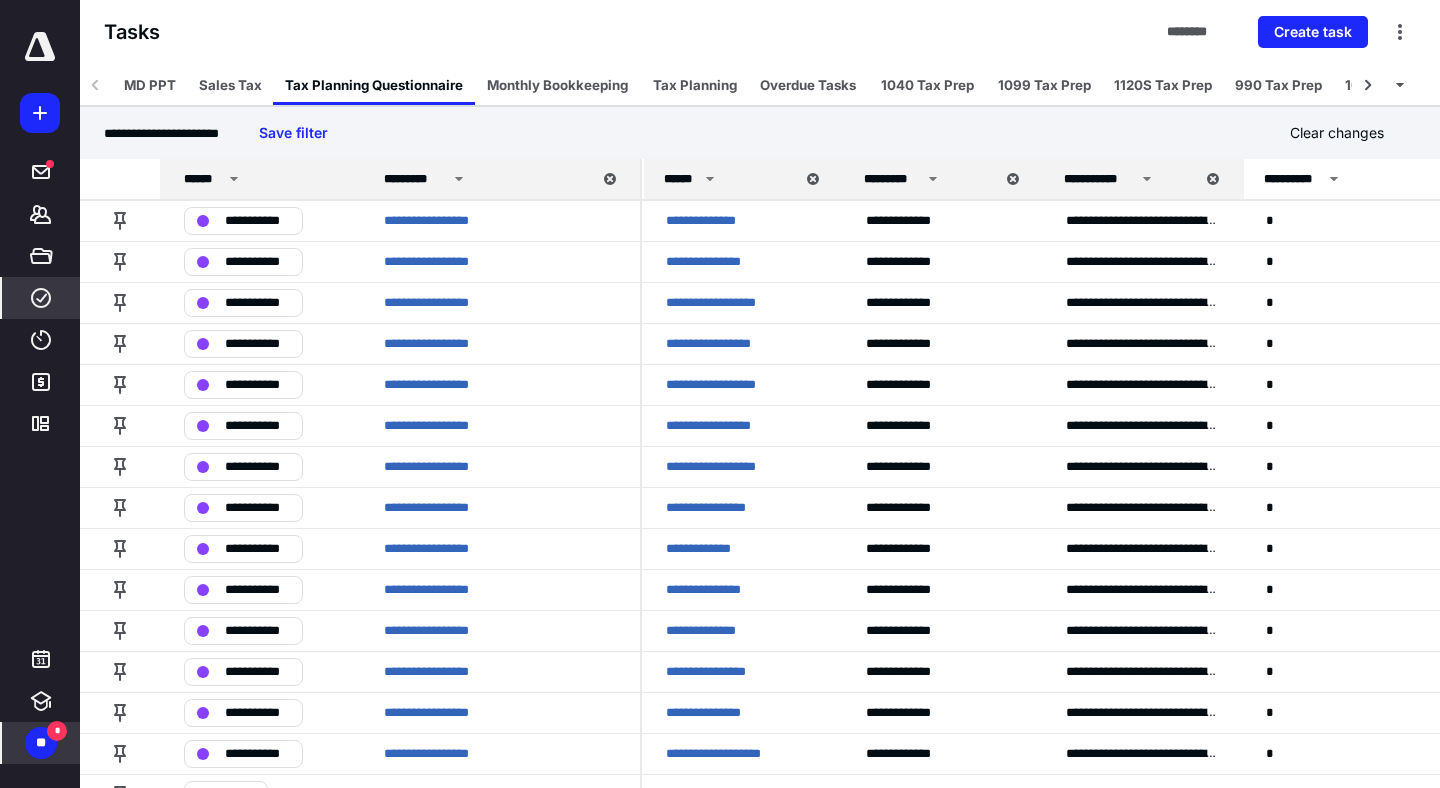 click 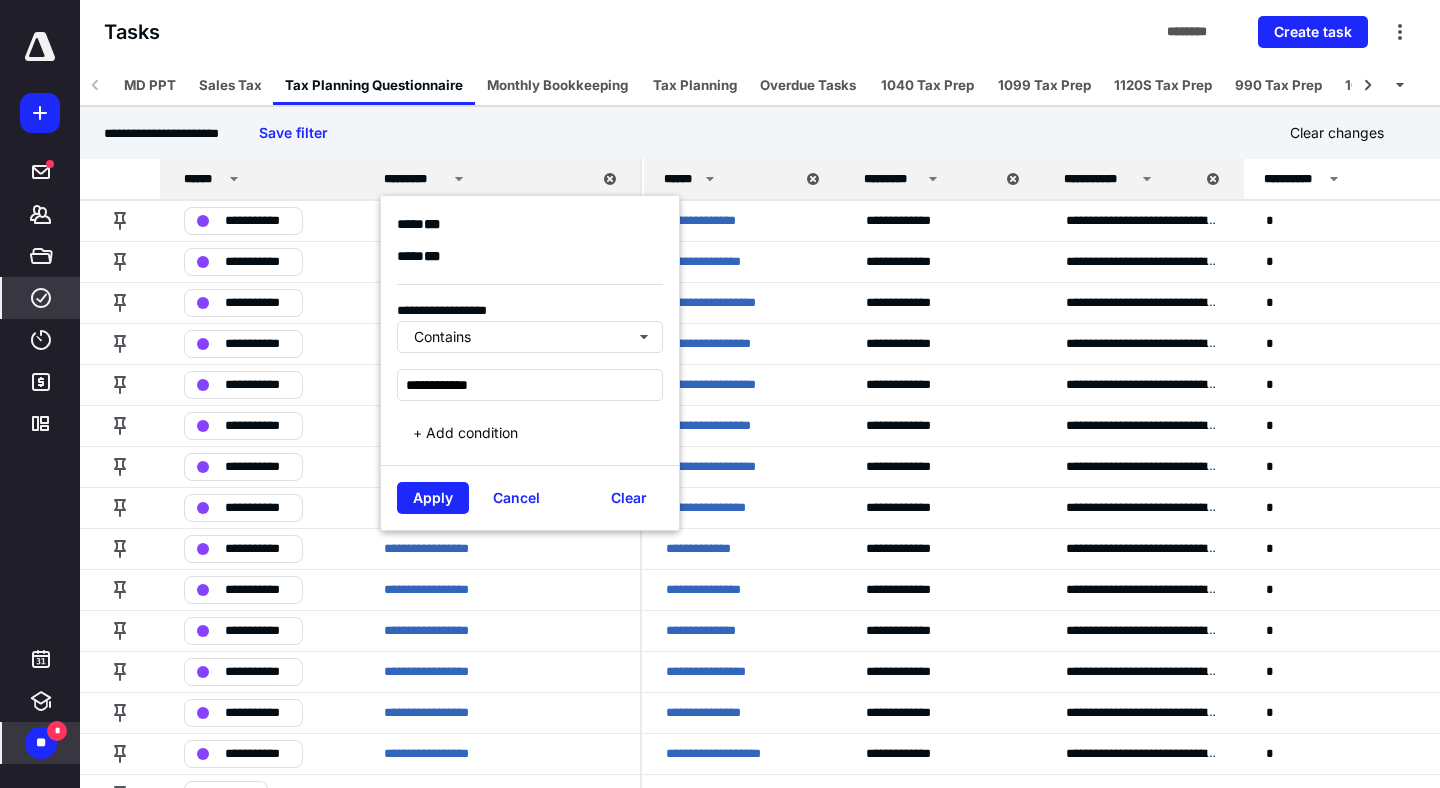 click 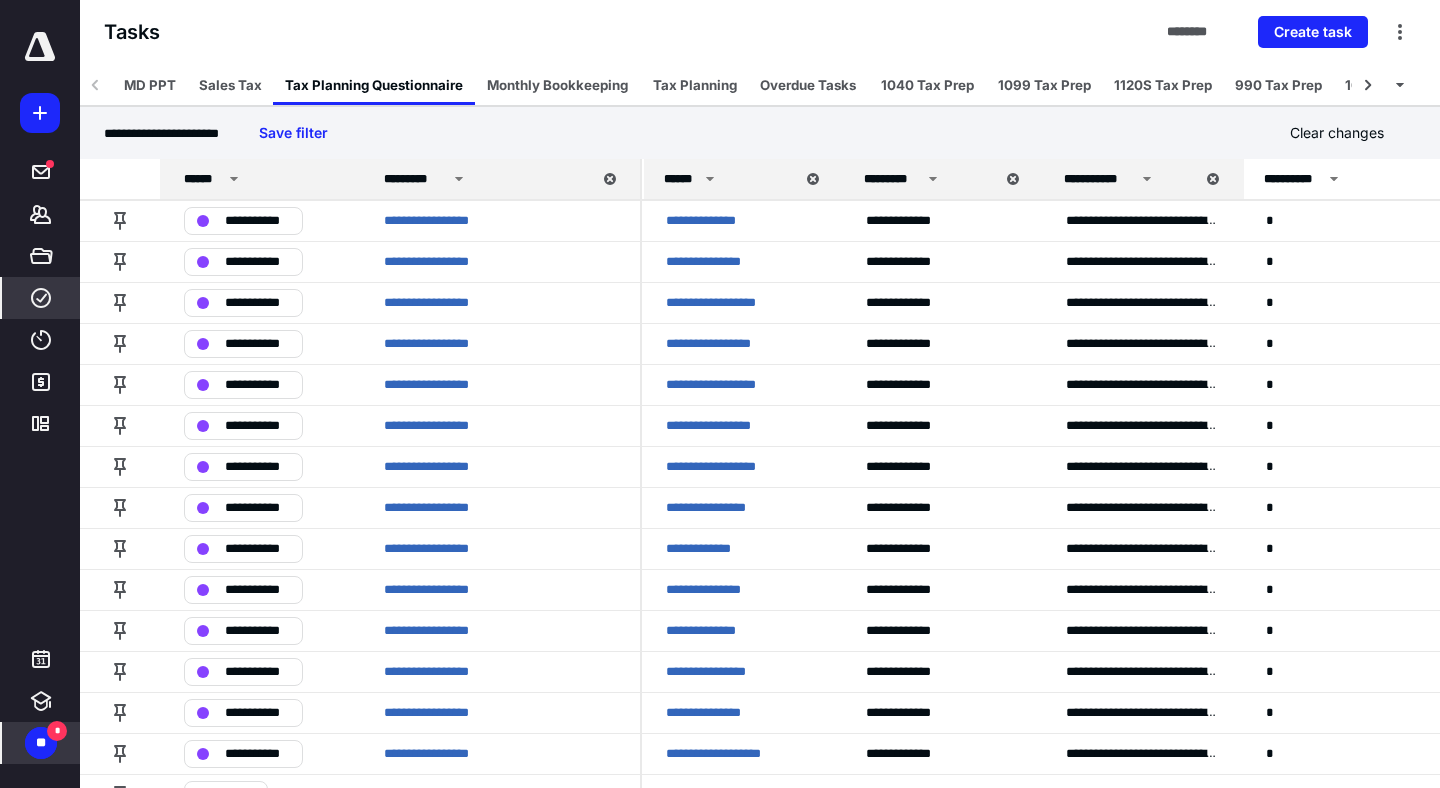 click 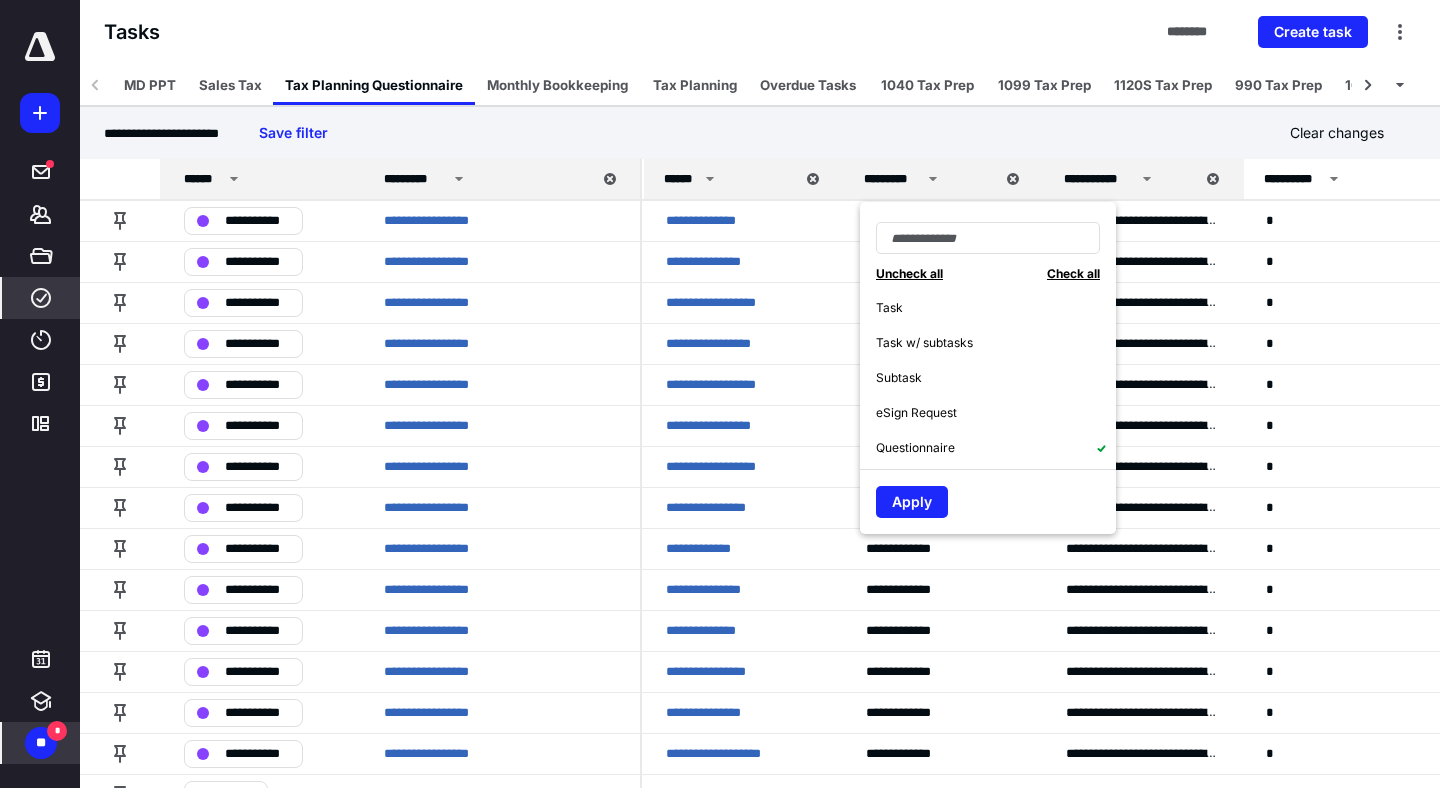 scroll, scrollTop: 70, scrollLeft: 0, axis: vertical 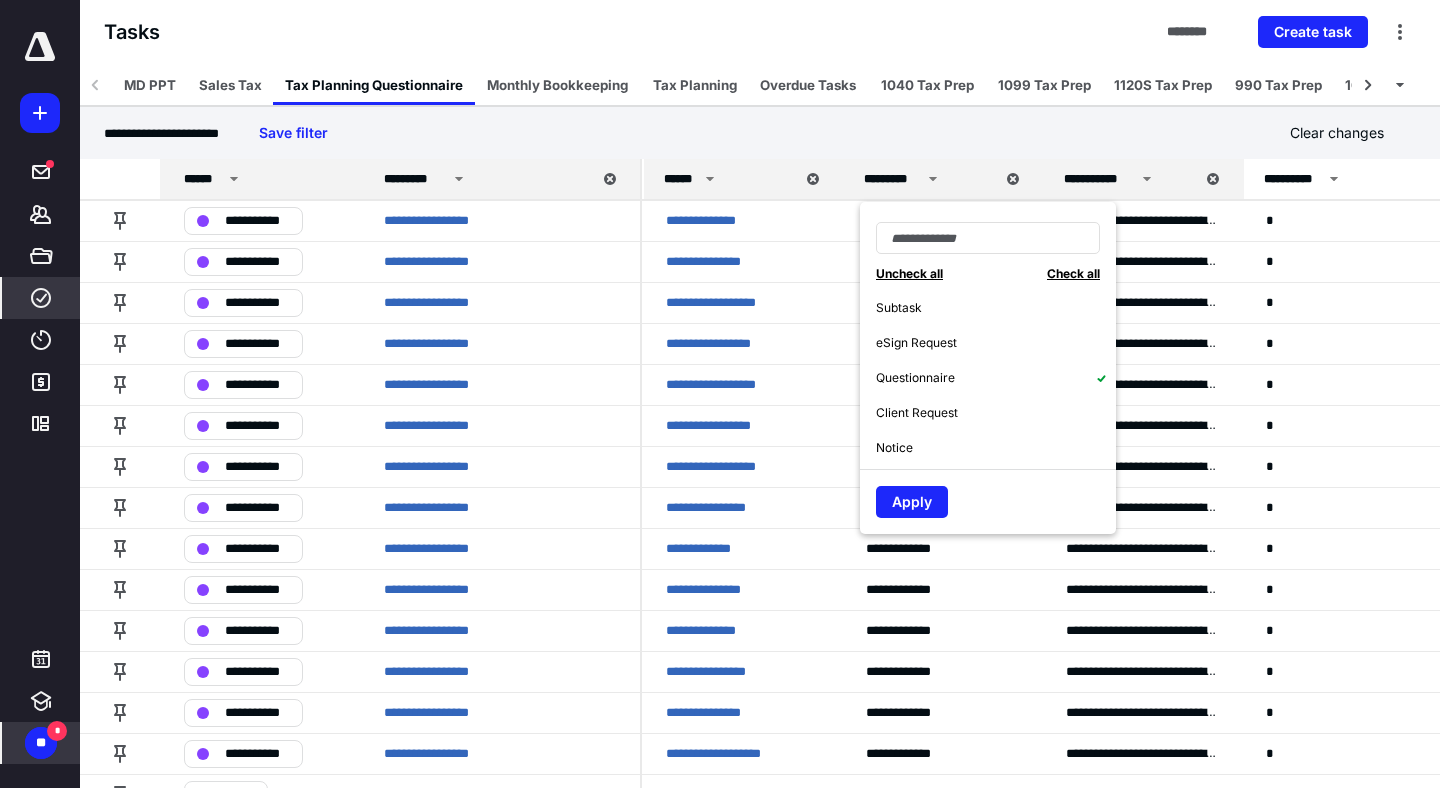 click 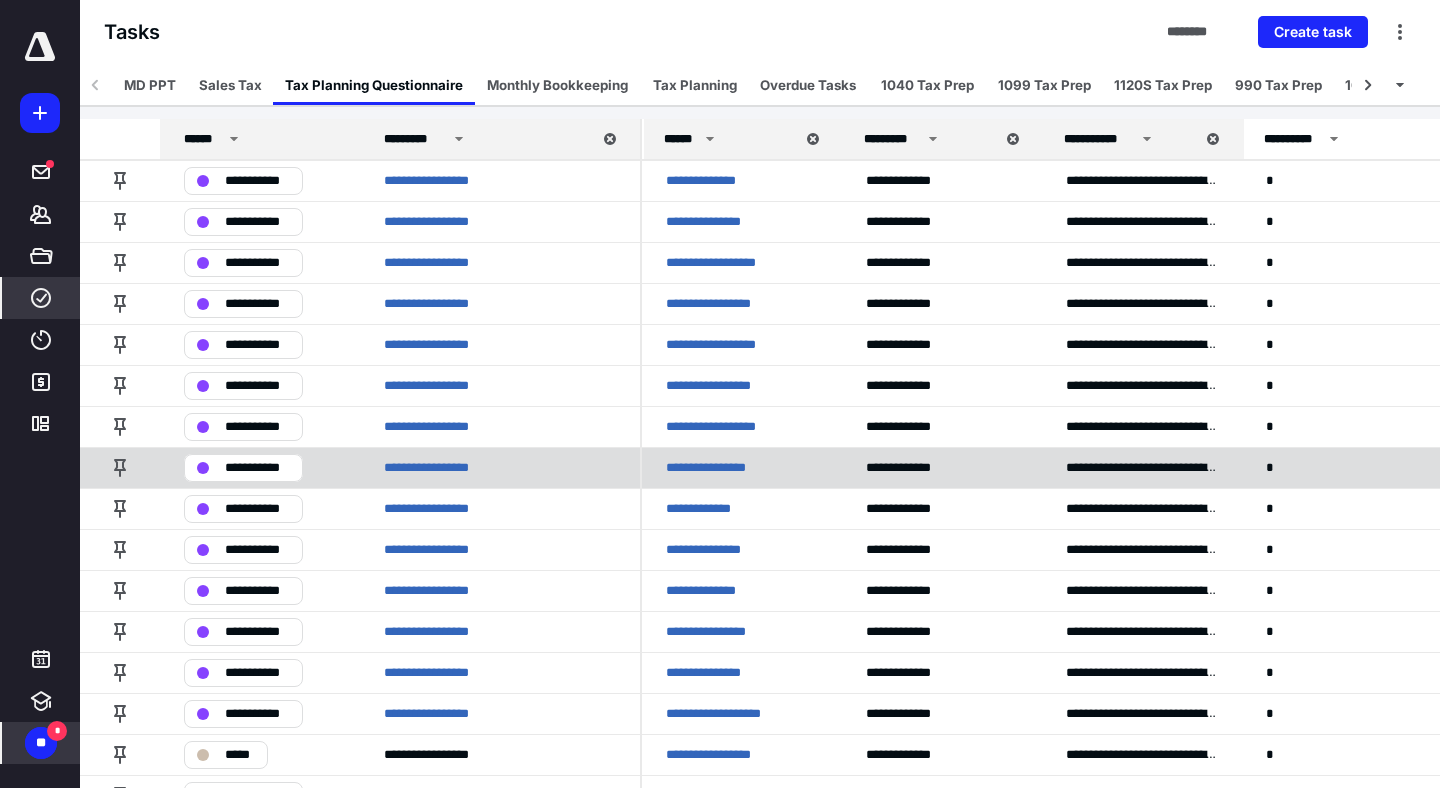 scroll, scrollTop: 0, scrollLeft: 0, axis: both 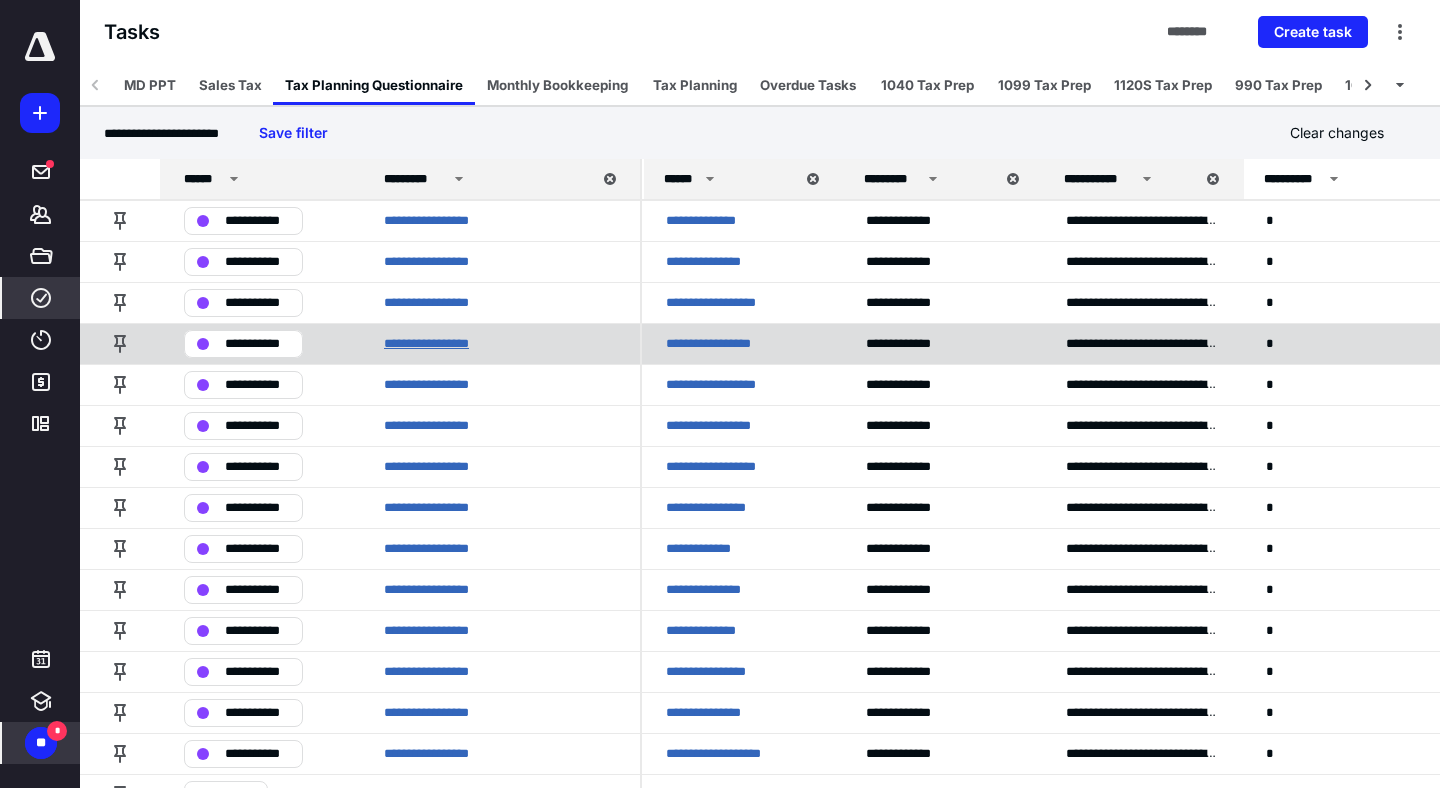 click on "**********" at bounding box center [441, 344] 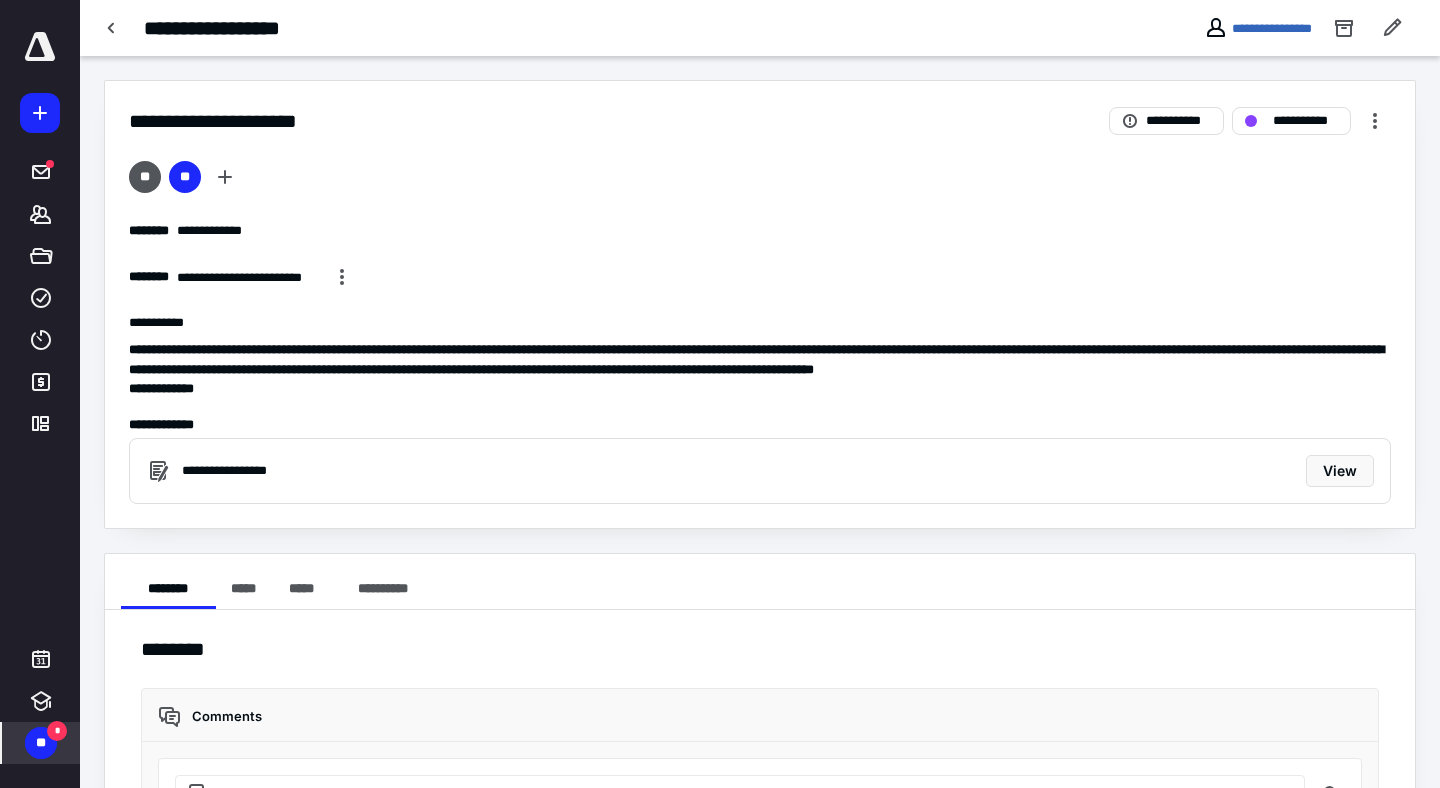 scroll, scrollTop: 108, scrollLeft: 0, axis: vertical 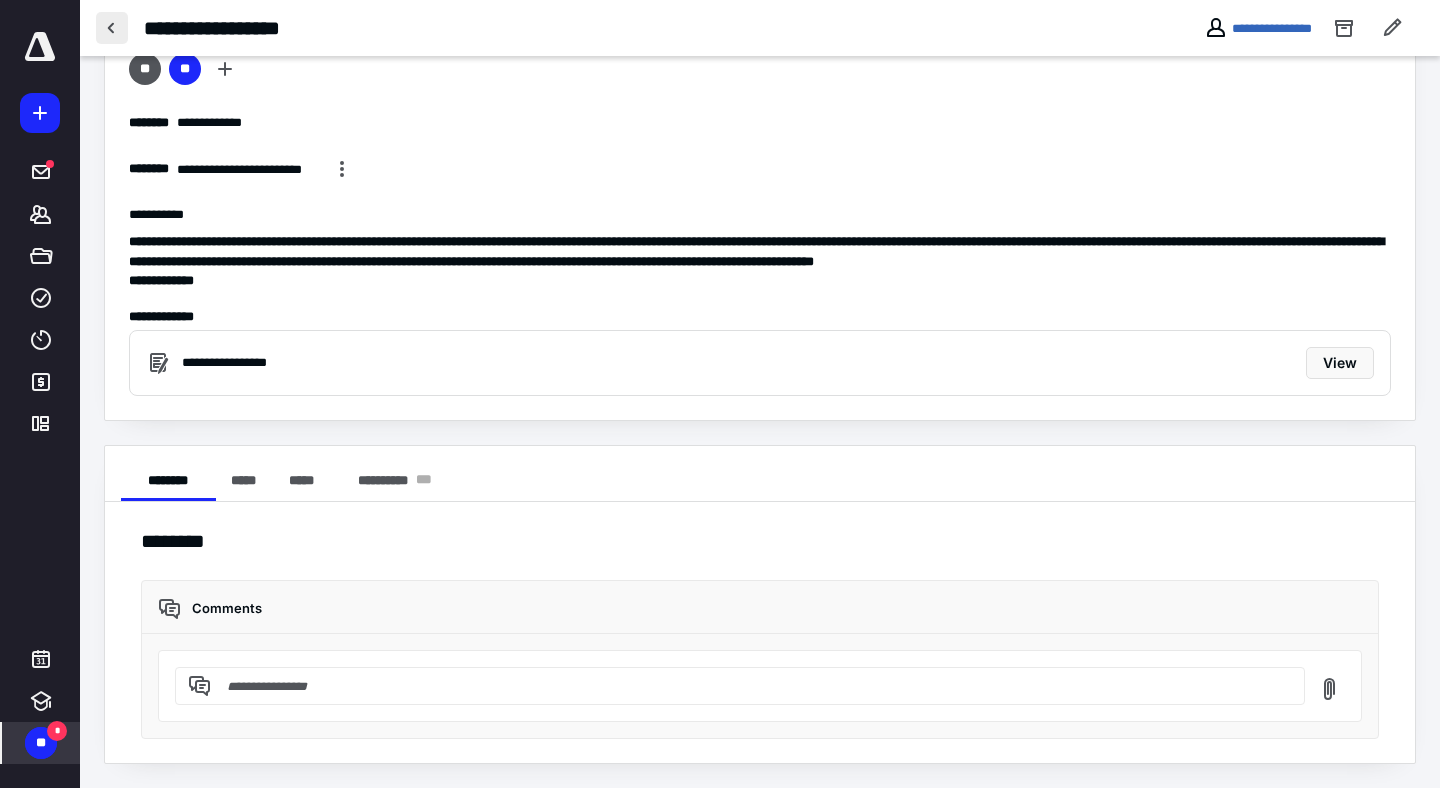 click at bounding box center (112, 28) 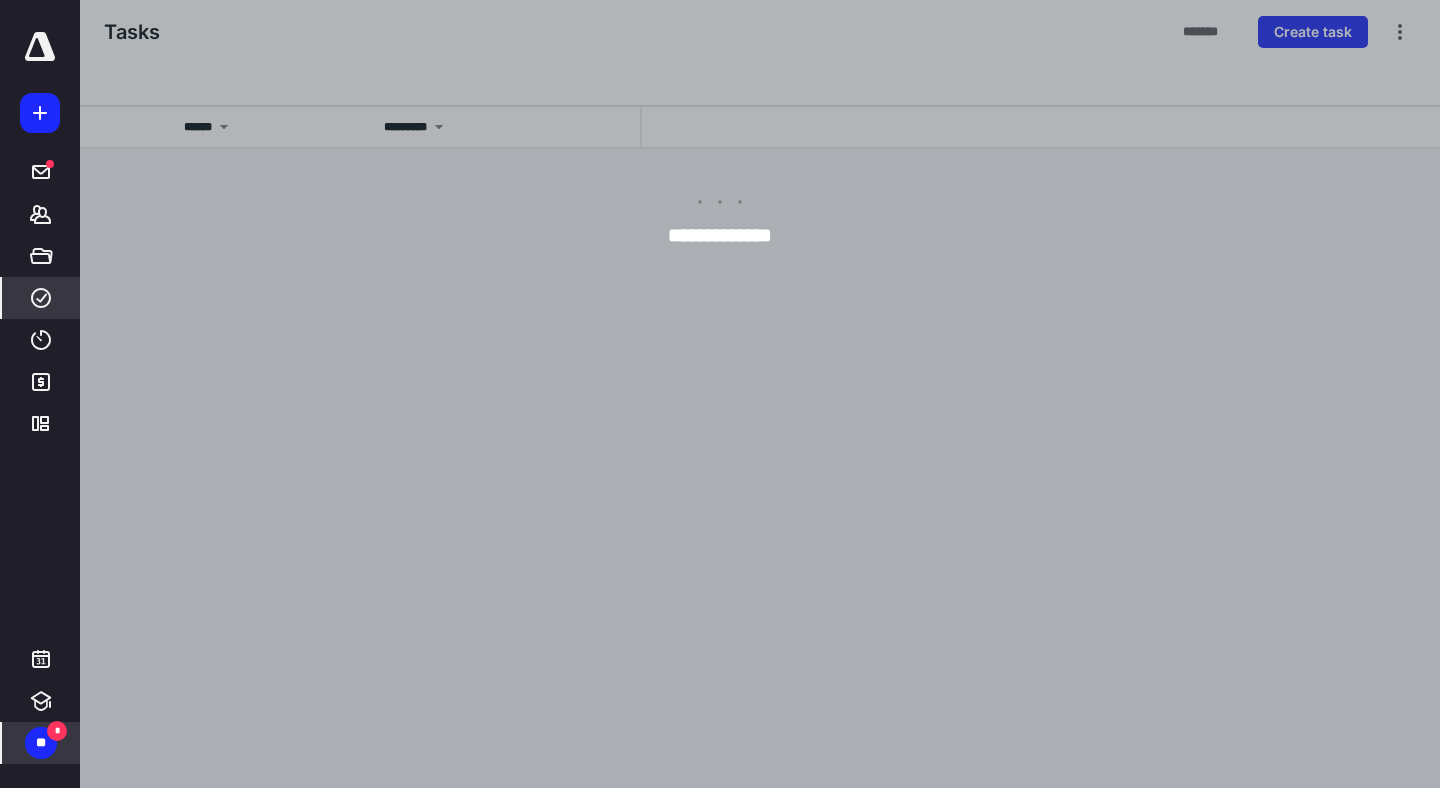 scroll, scrollTop: 0, scrollLeft: 0, axis: both 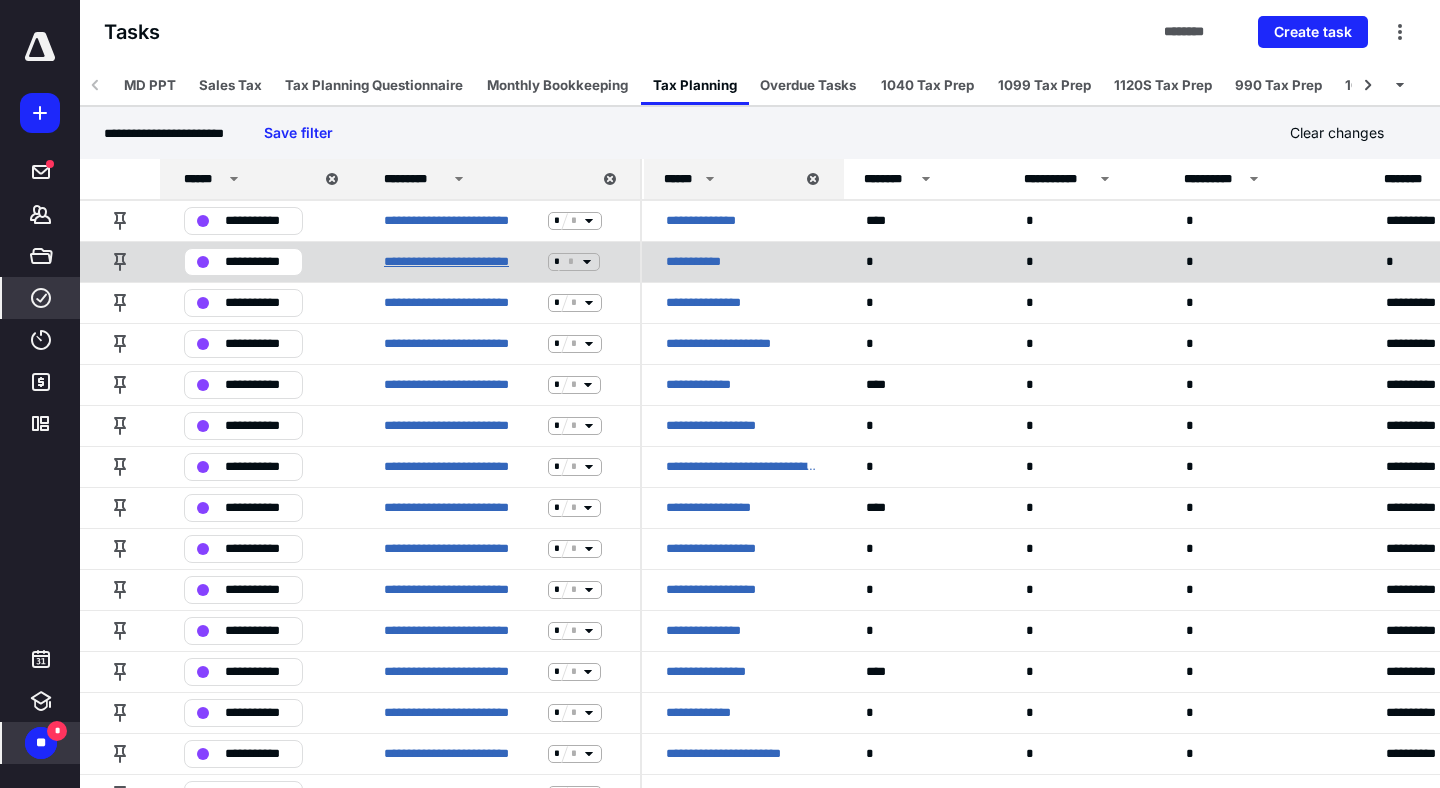 click on "**********" at bounding box center [462, 262] 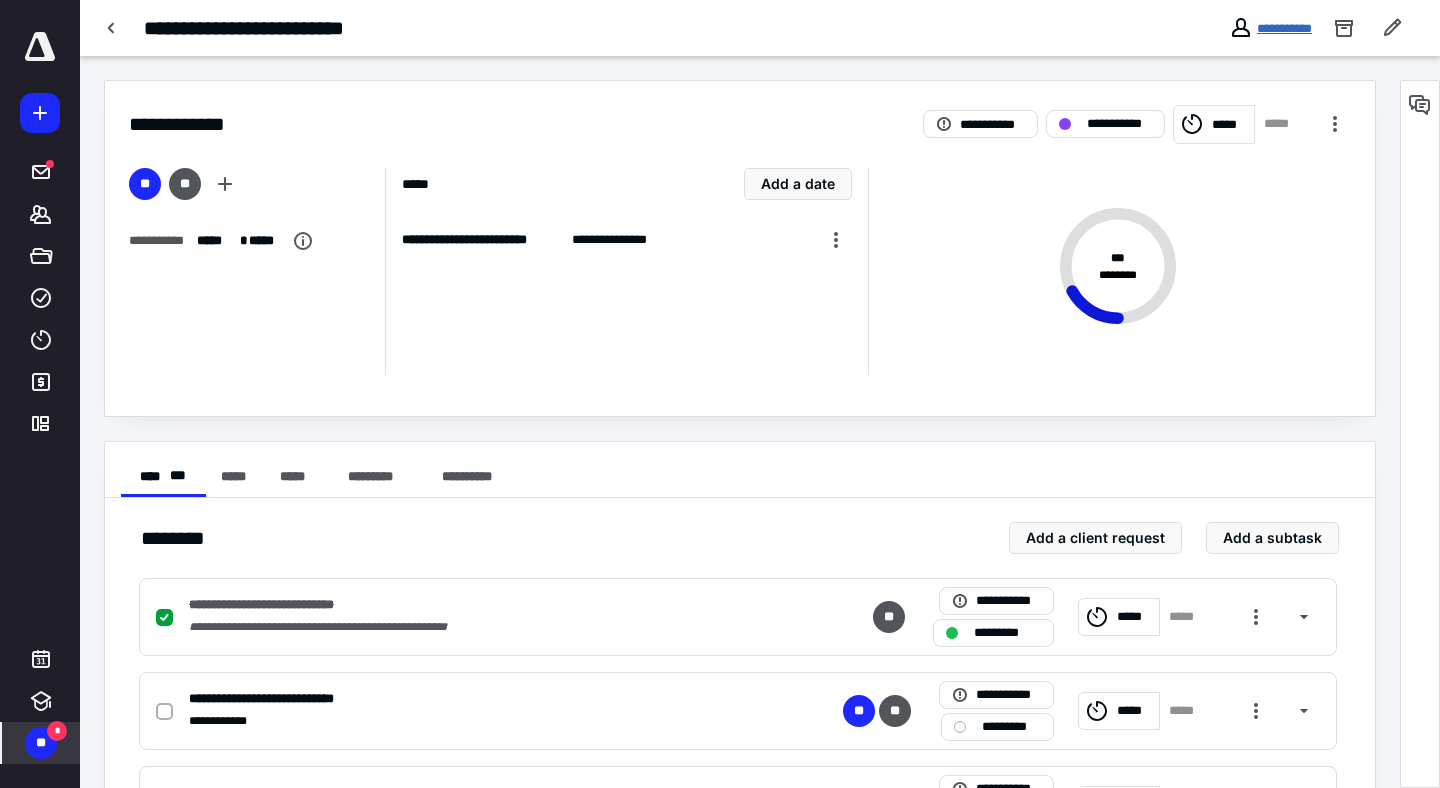 click on "**********" at bounding box center [1284, 28] 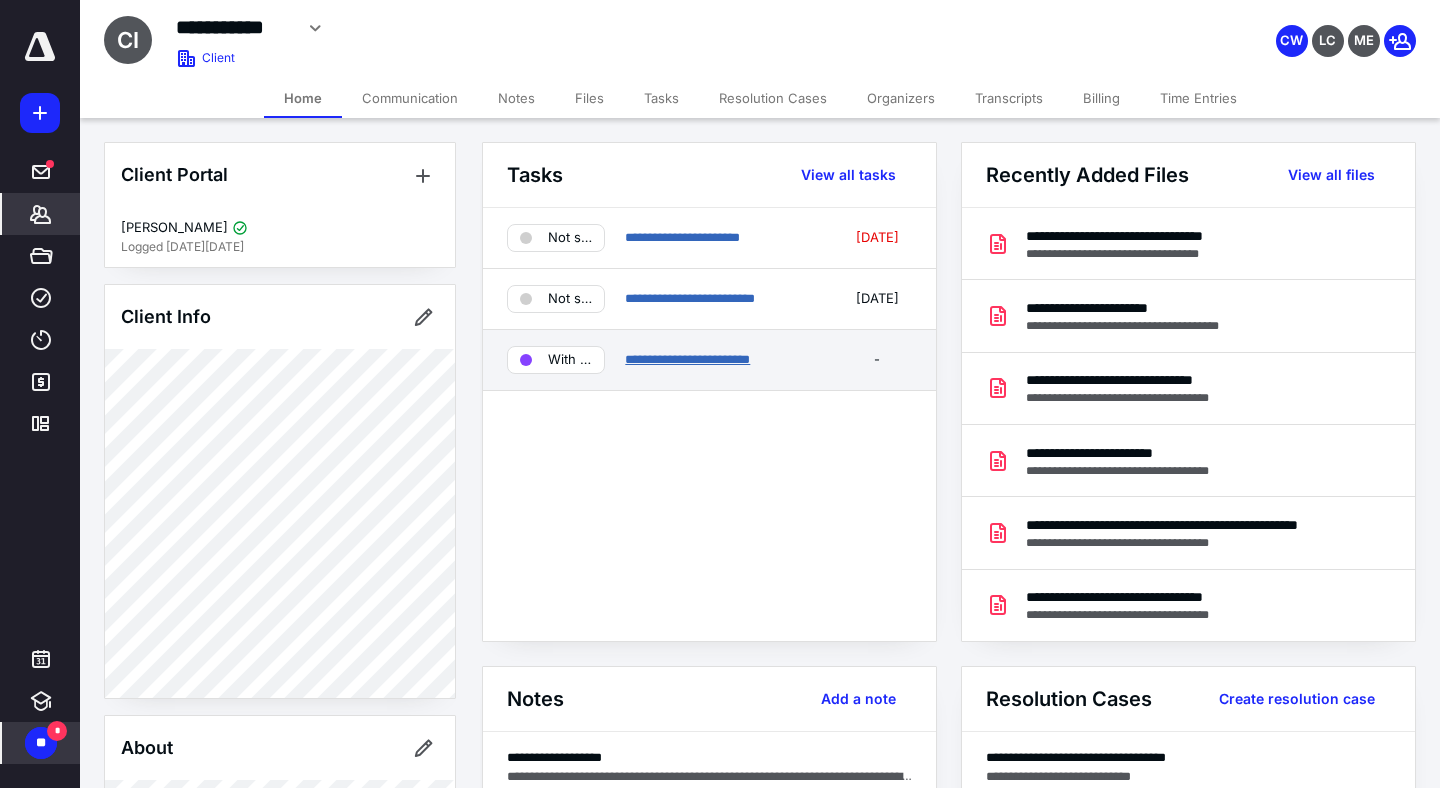 click on "**********" at bounding box center (687, 359) 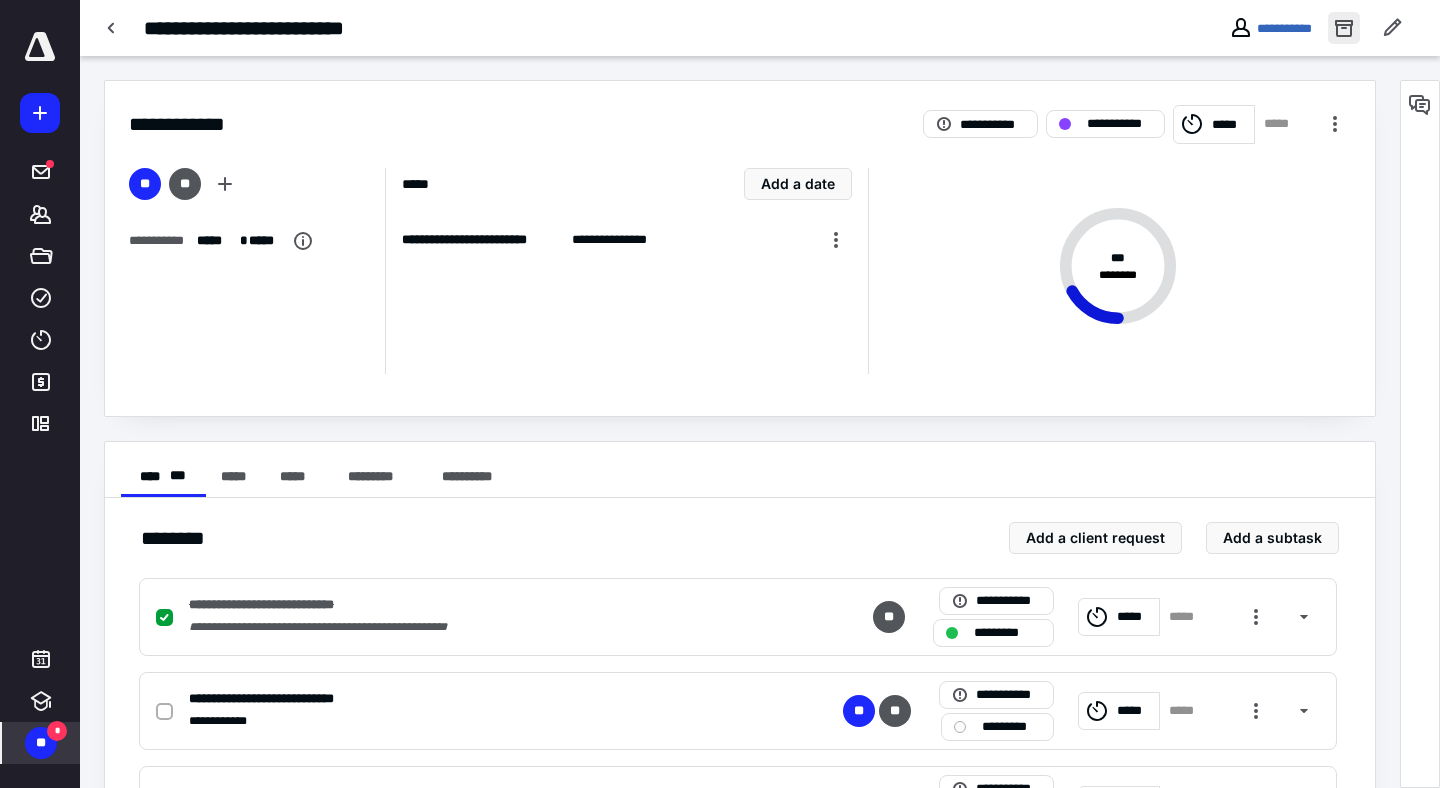 click at bounding box center [1344, 28] 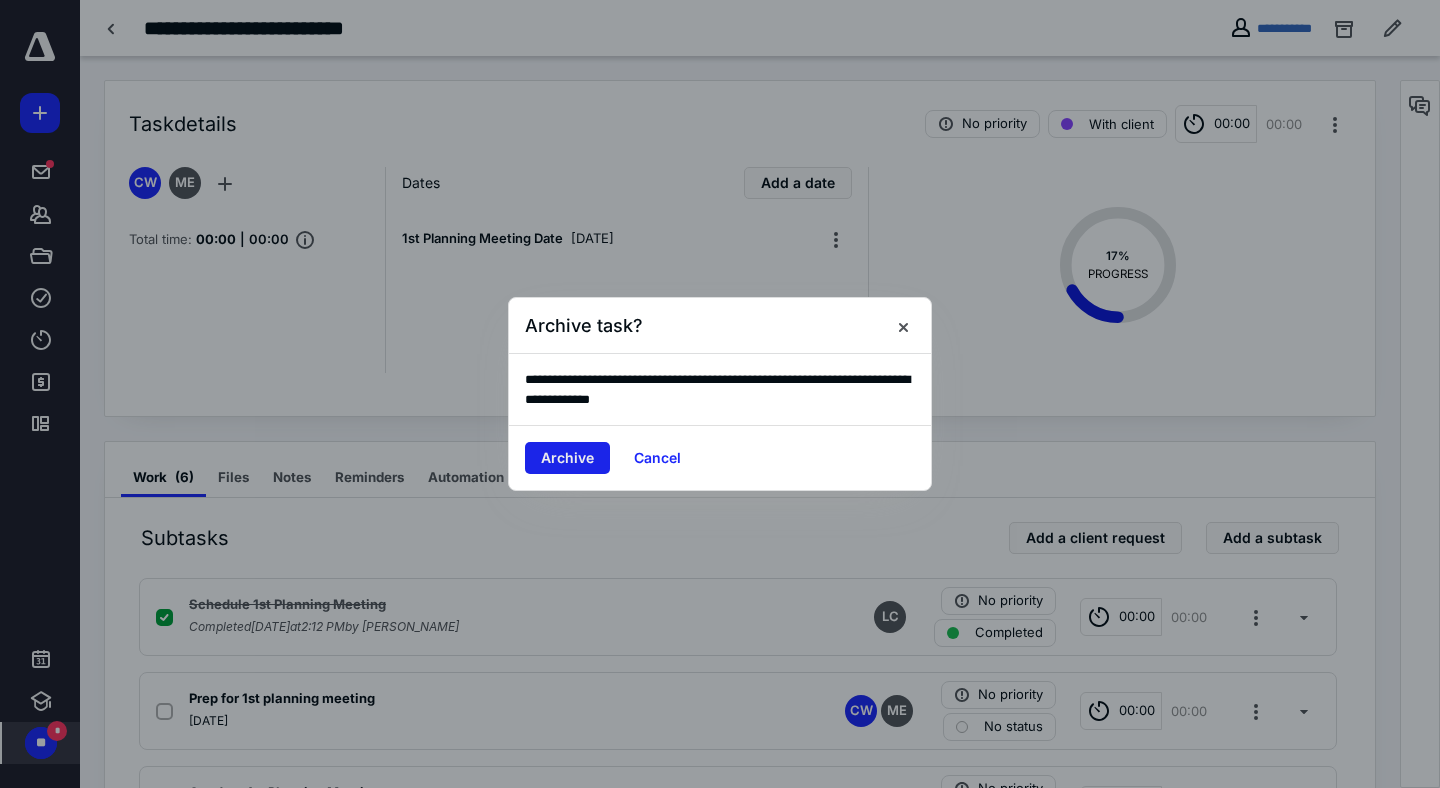 click on "Archive" at bounding box center [567, 458] 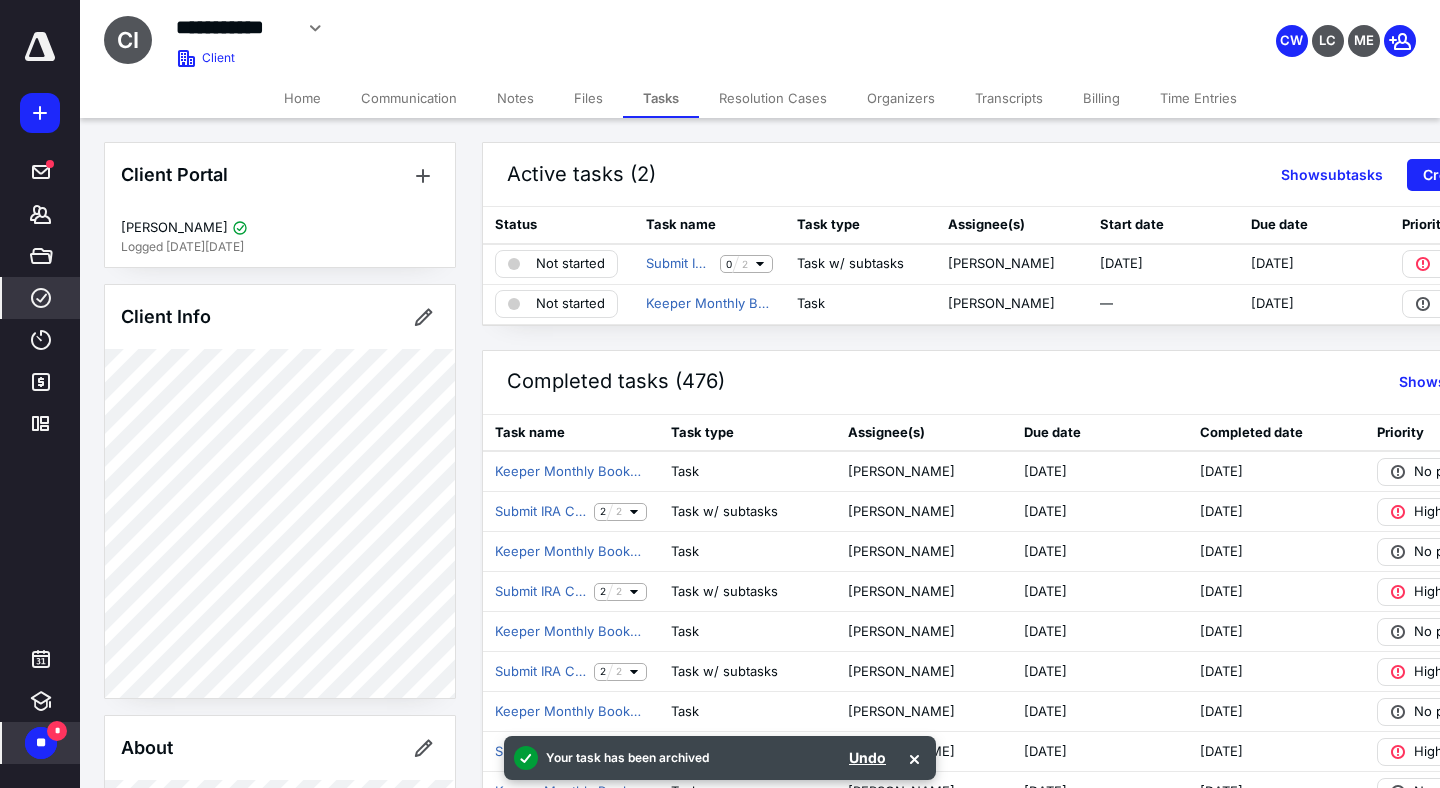 click on "****" at bounding box center [41, 298] 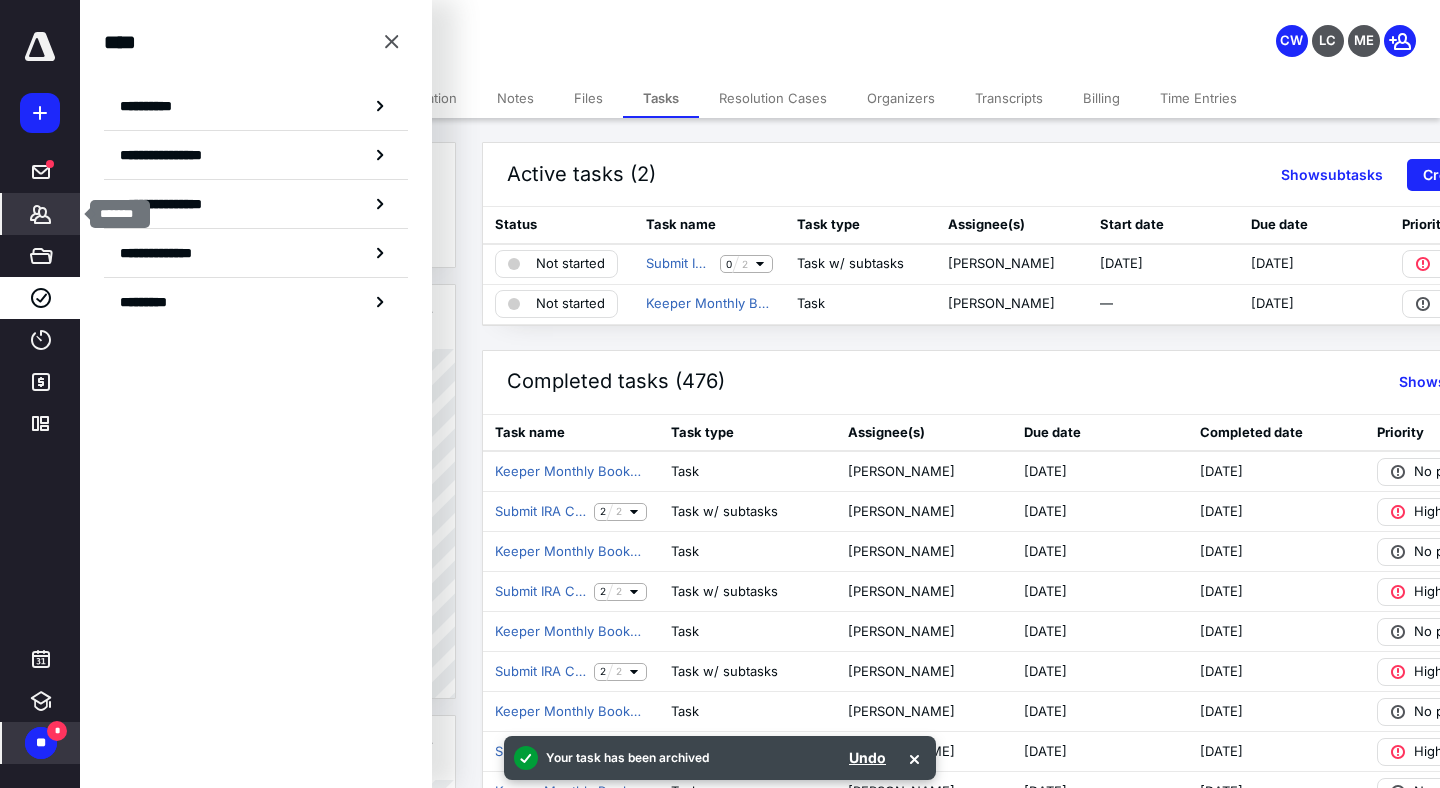 click 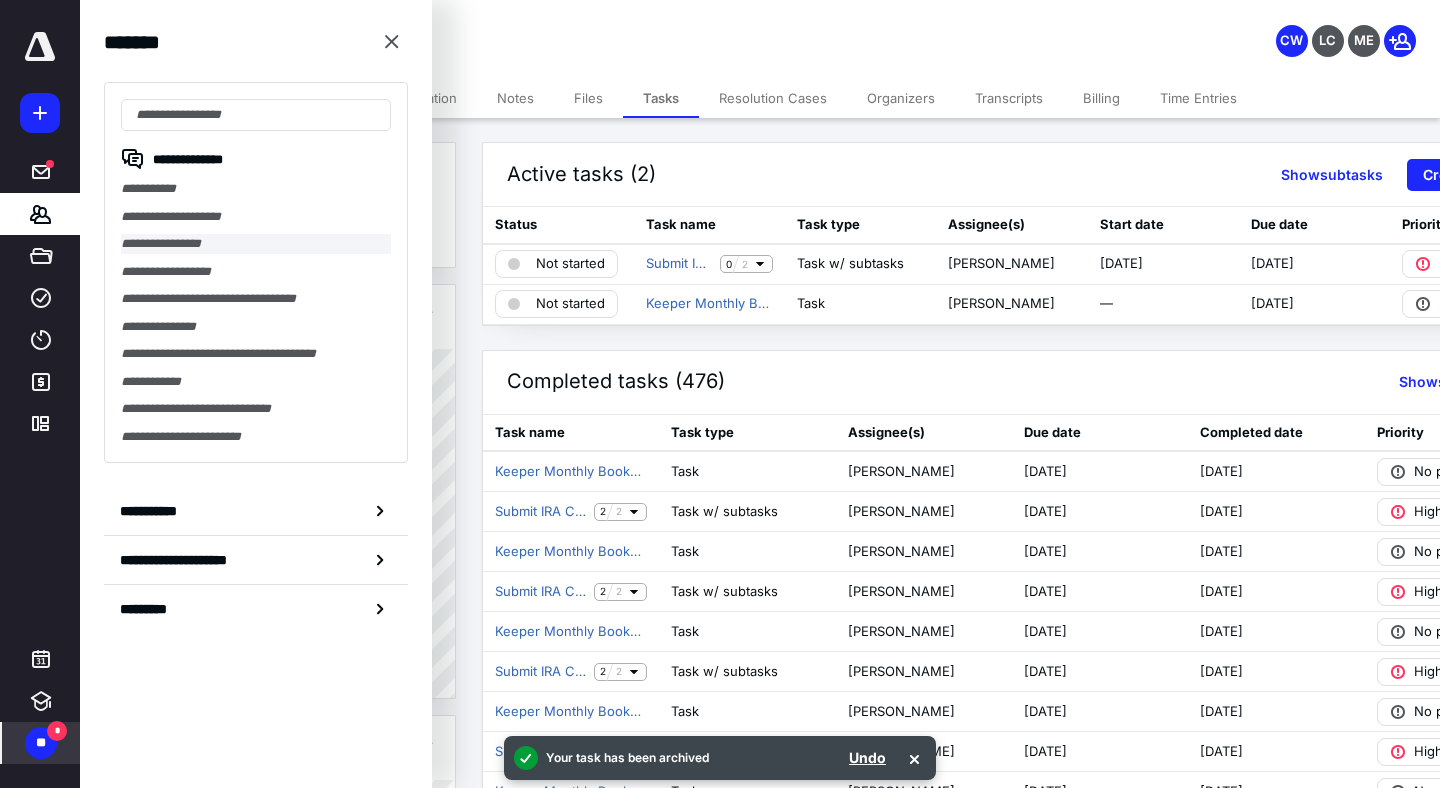 click on "**********" at bounding box center (256, 244) 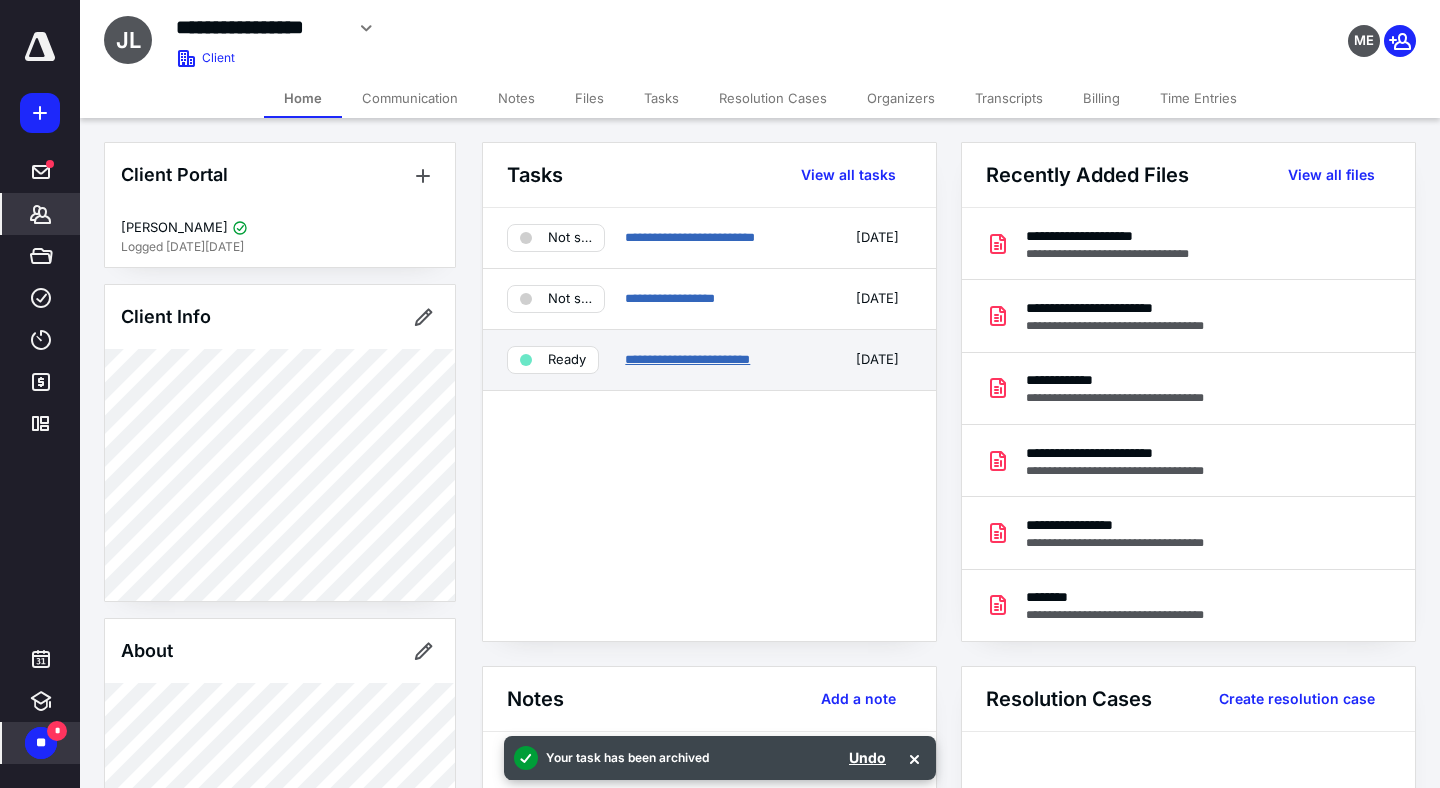 click on "**********" at bounding box center [687, 359] 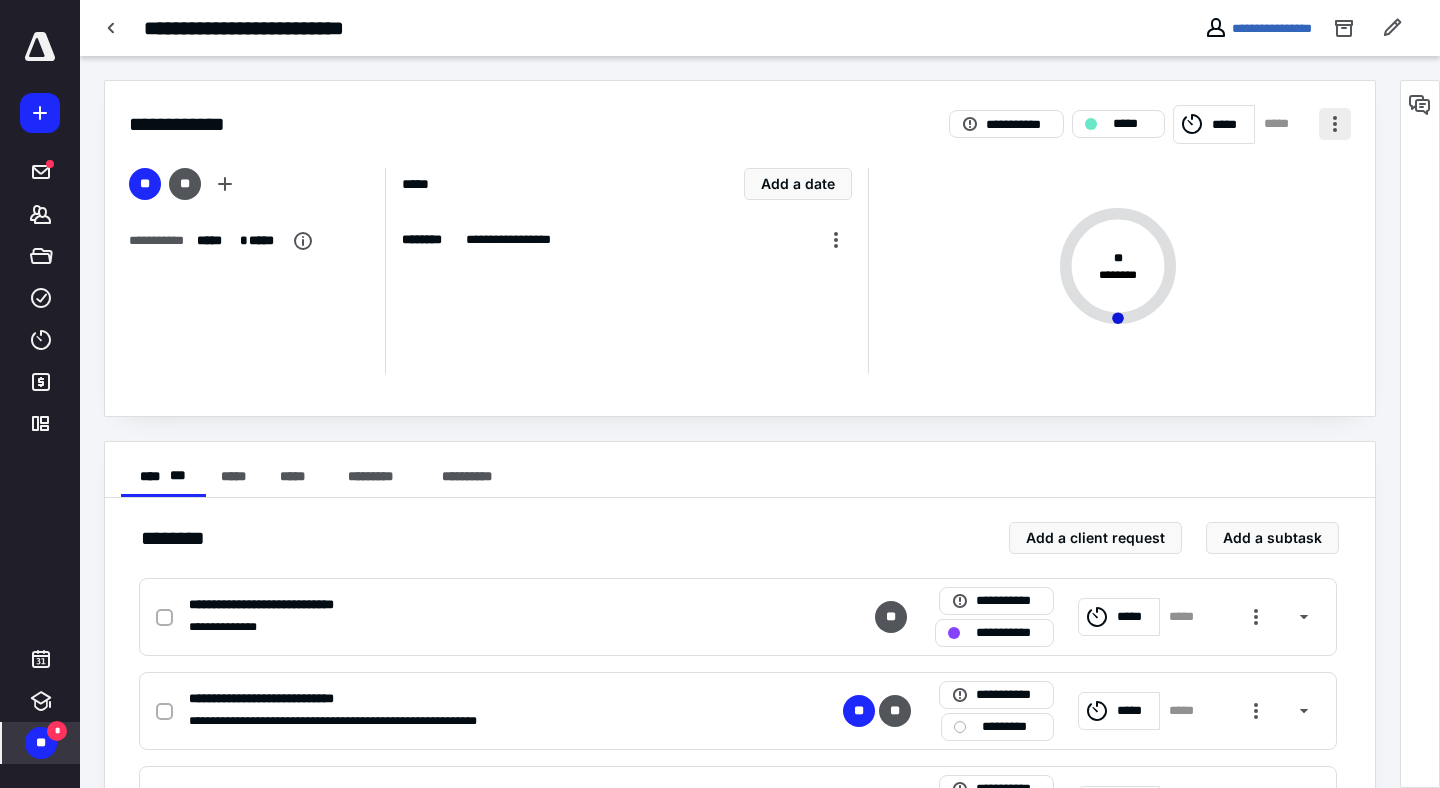 click at bounding box center (1335, 124) 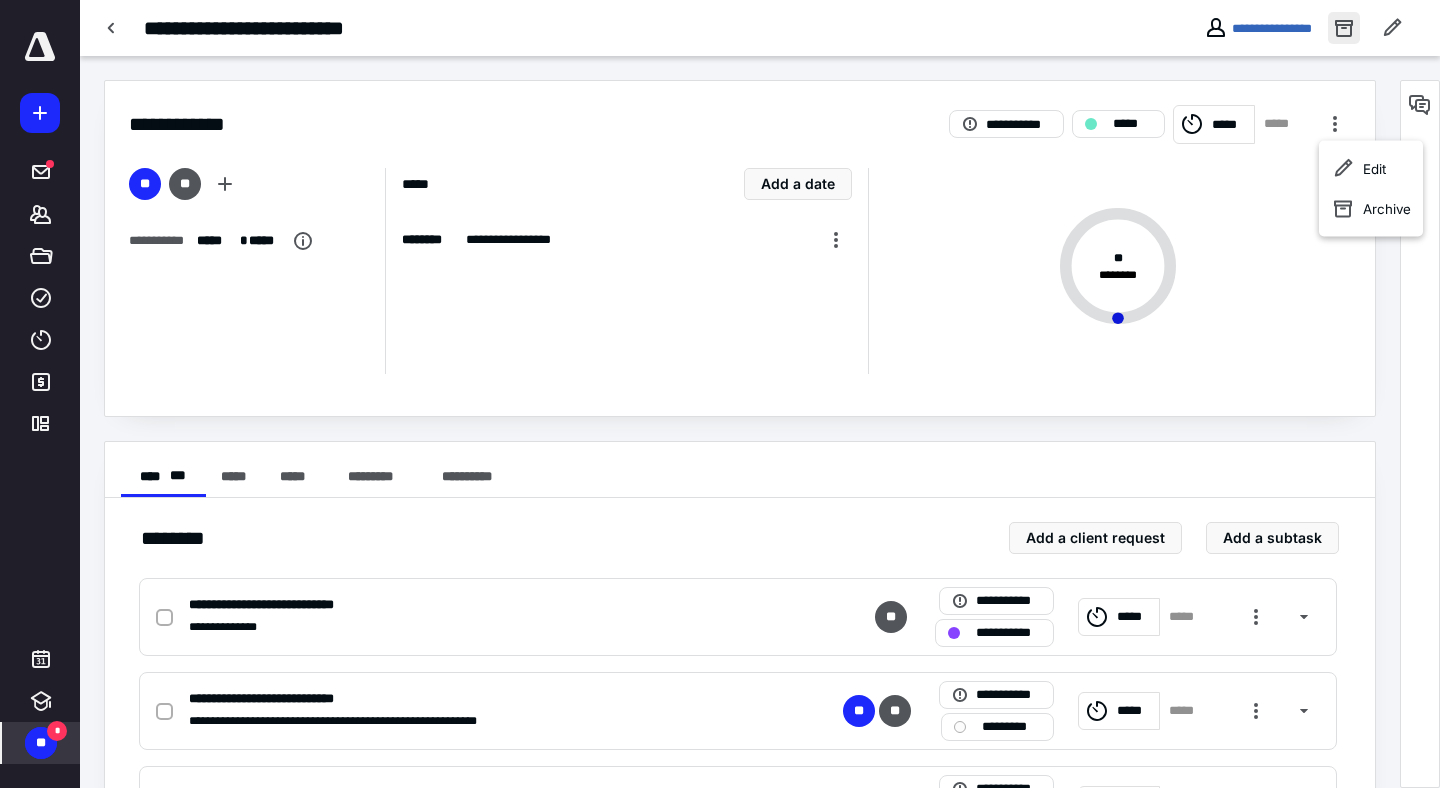 click at bounding box center (1344, 28) 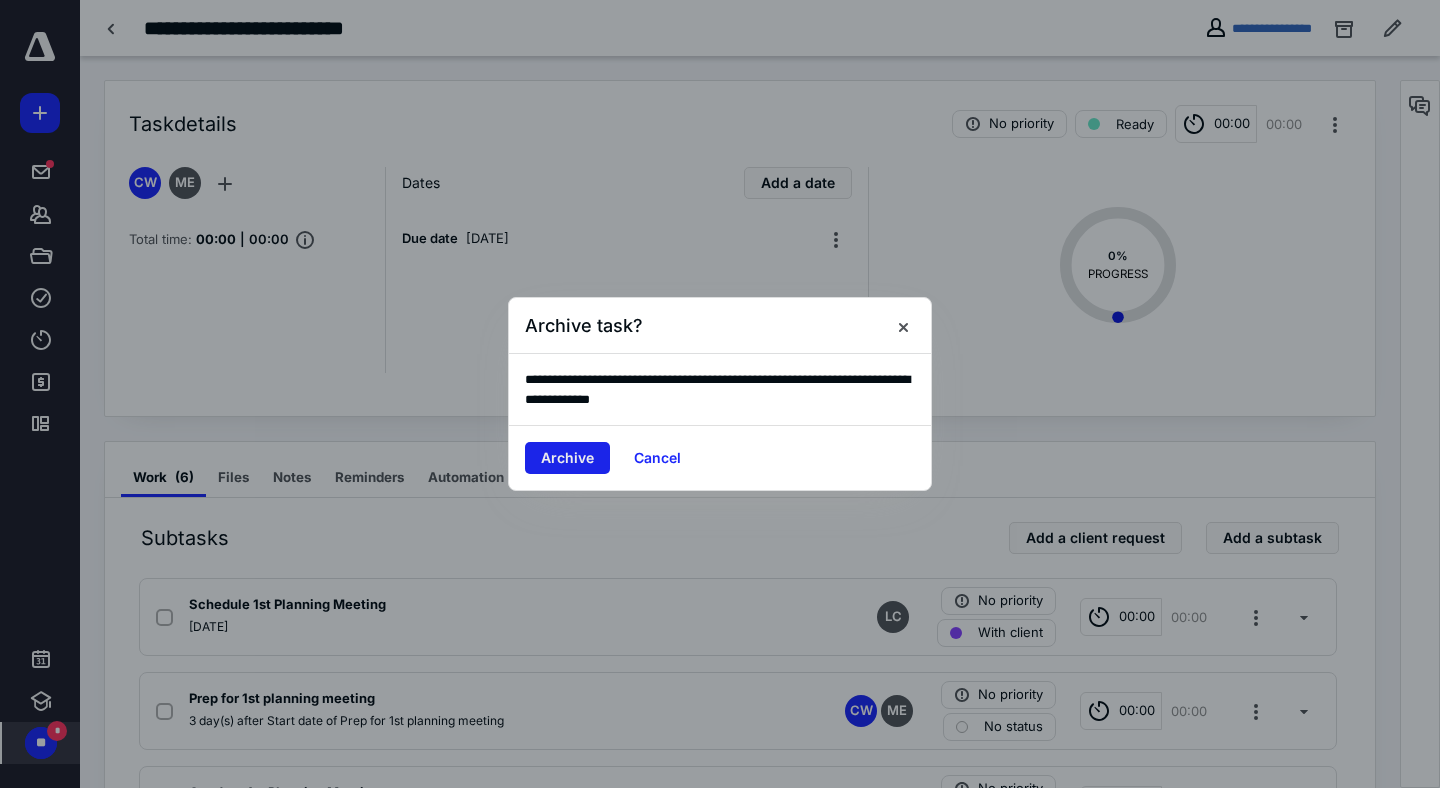 click on "Archive" at bounding box center [567, 458] 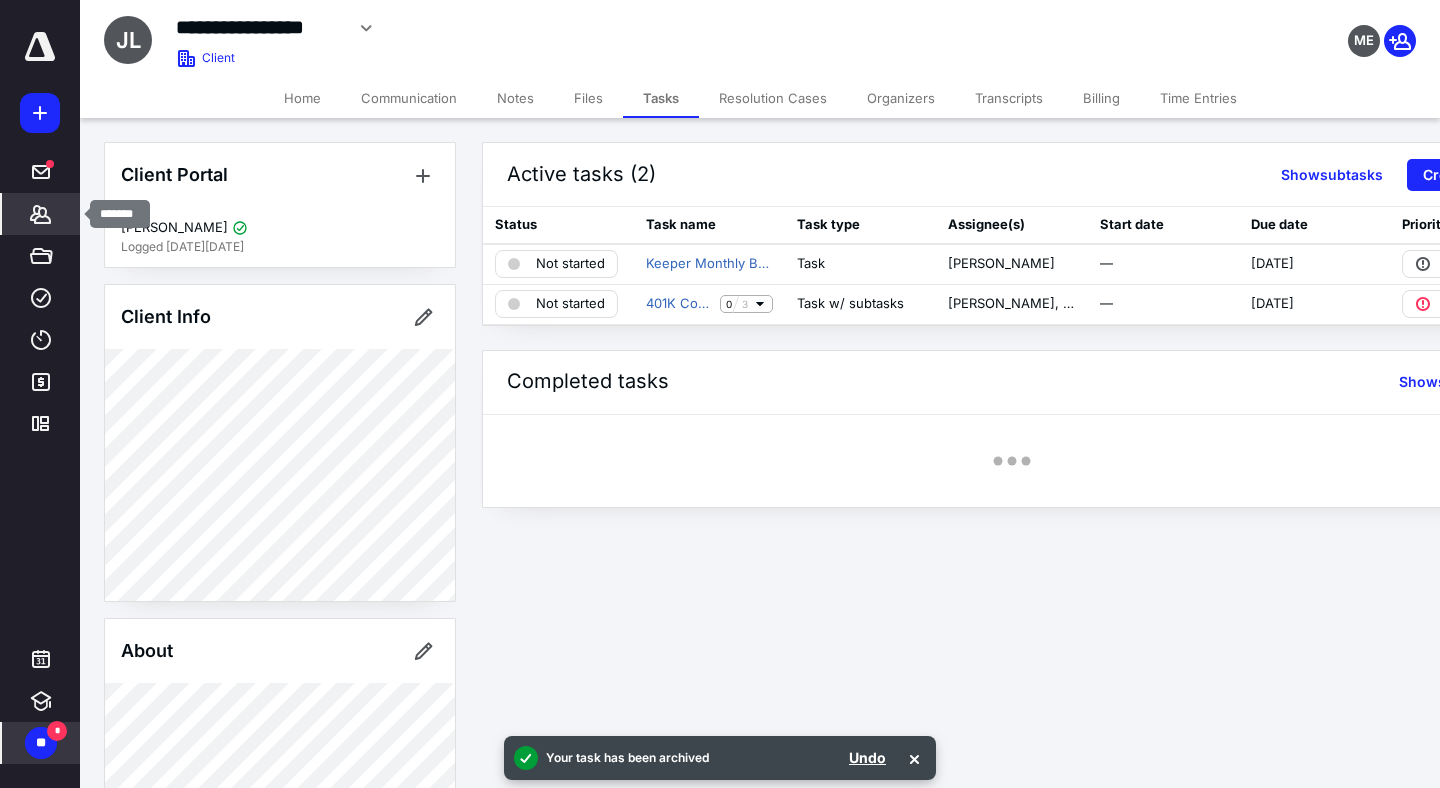 click 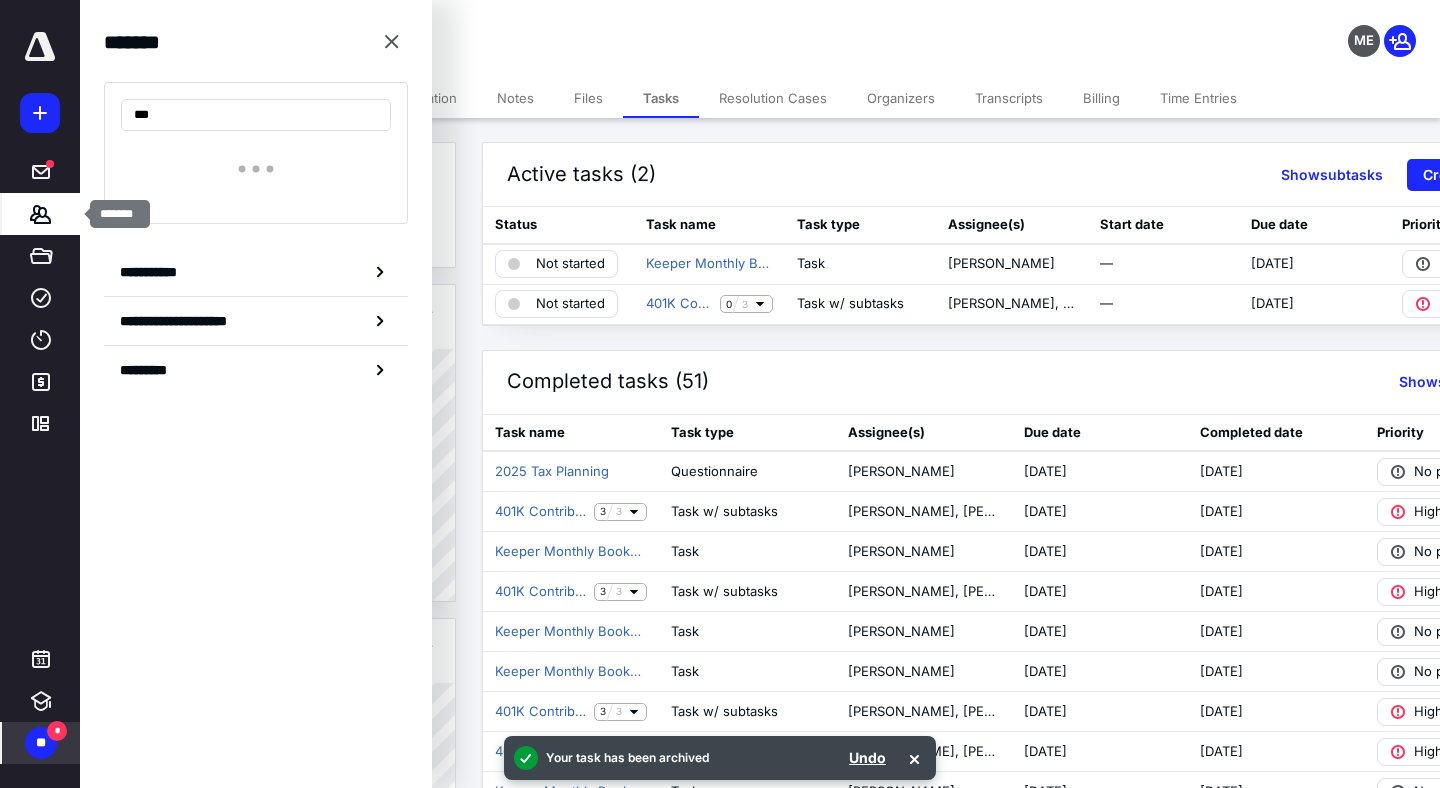 type on "****" 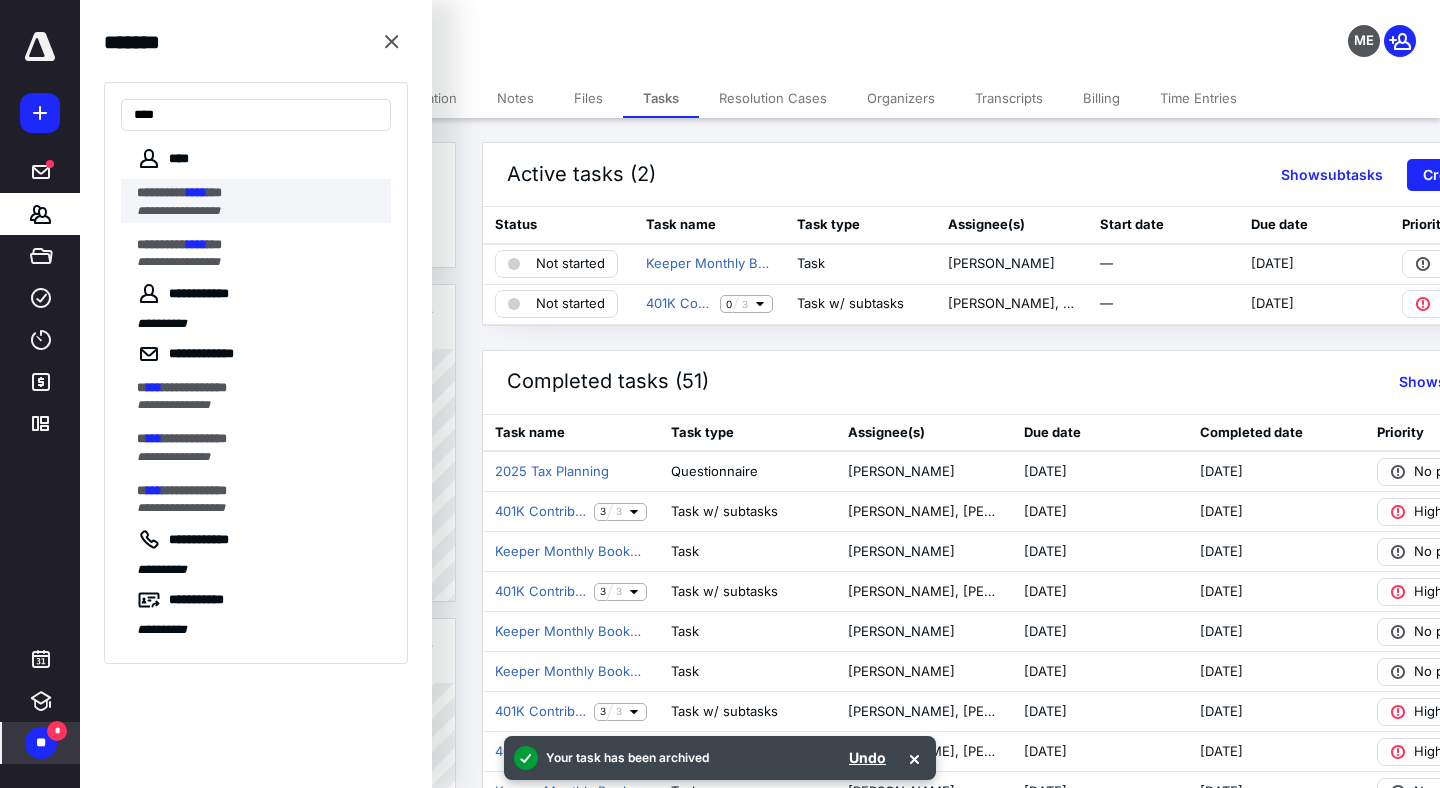 click on "****" at bounding box center (197, 192) 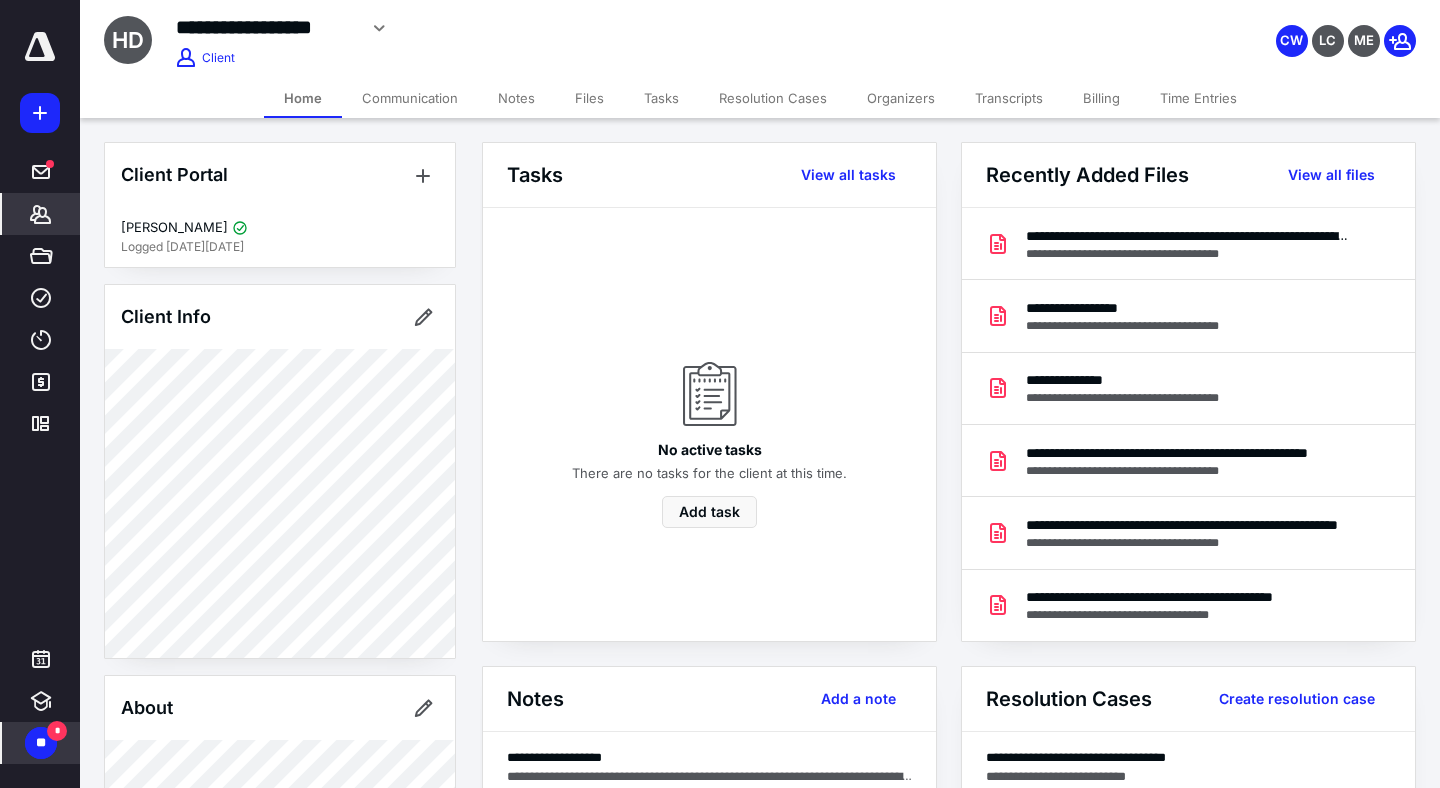 click on "Files" at bounding box center [589, 98] 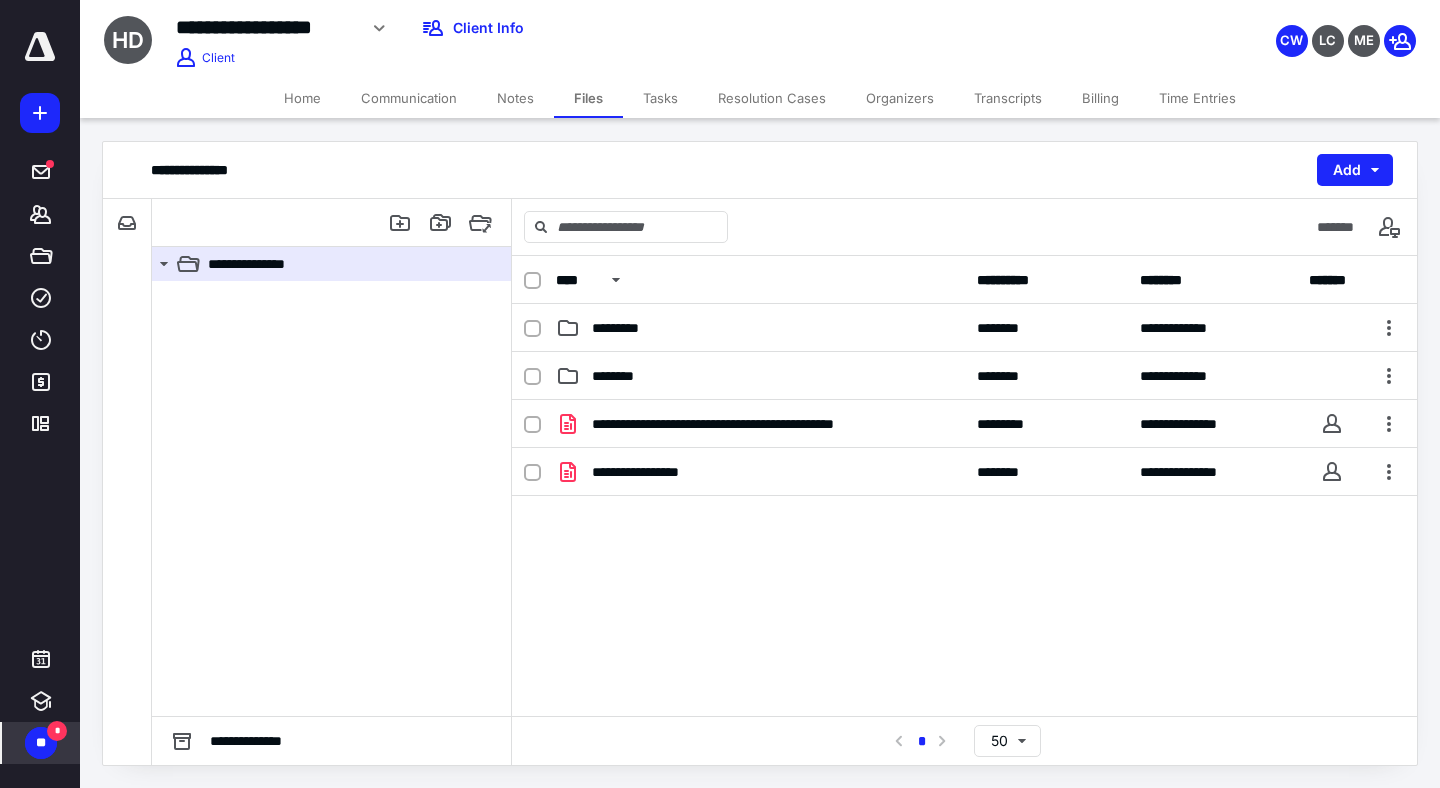 click on "Tasks" at bounding box center (660, 98) 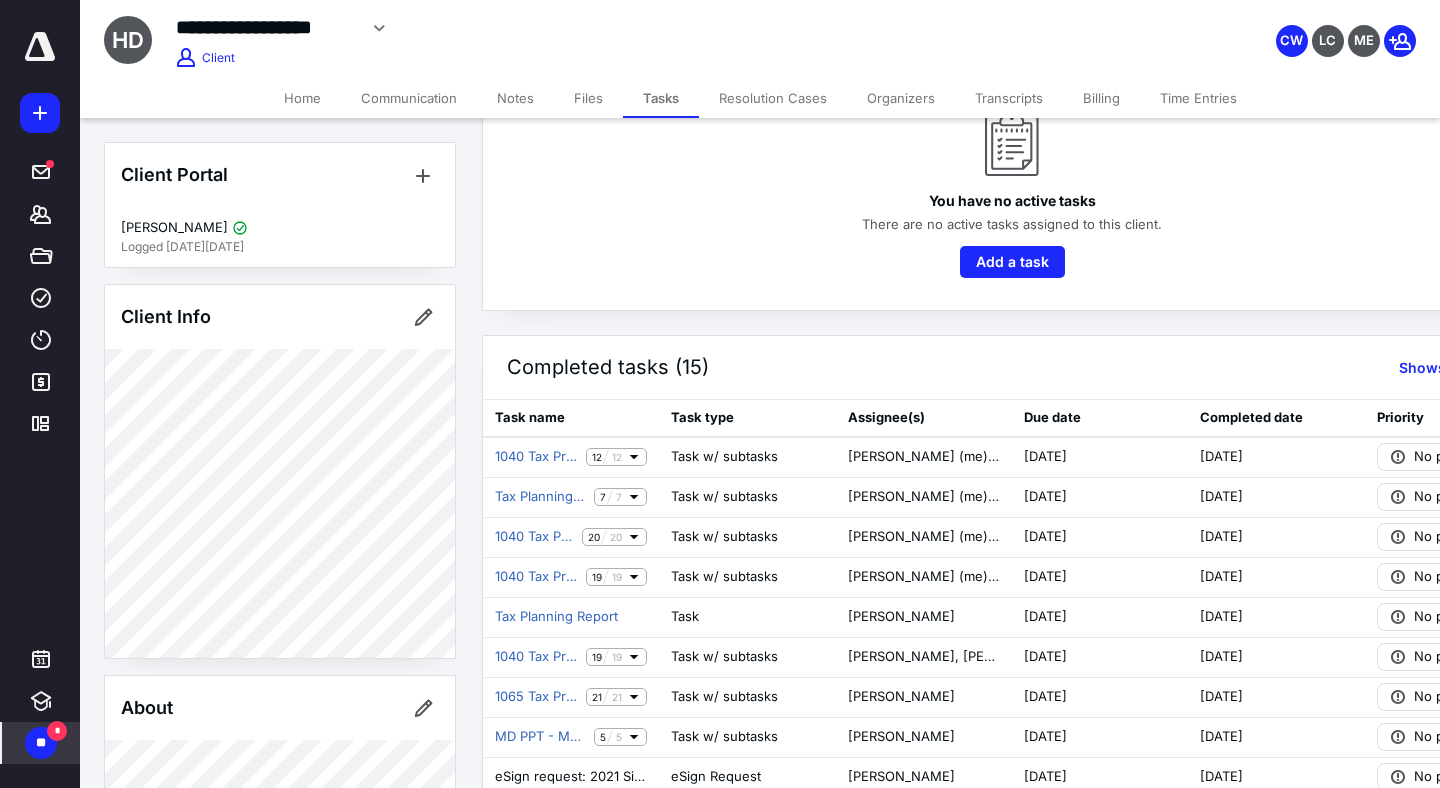 scroll, scrollTop: 159, scrollLeft: 0, axis: vertical 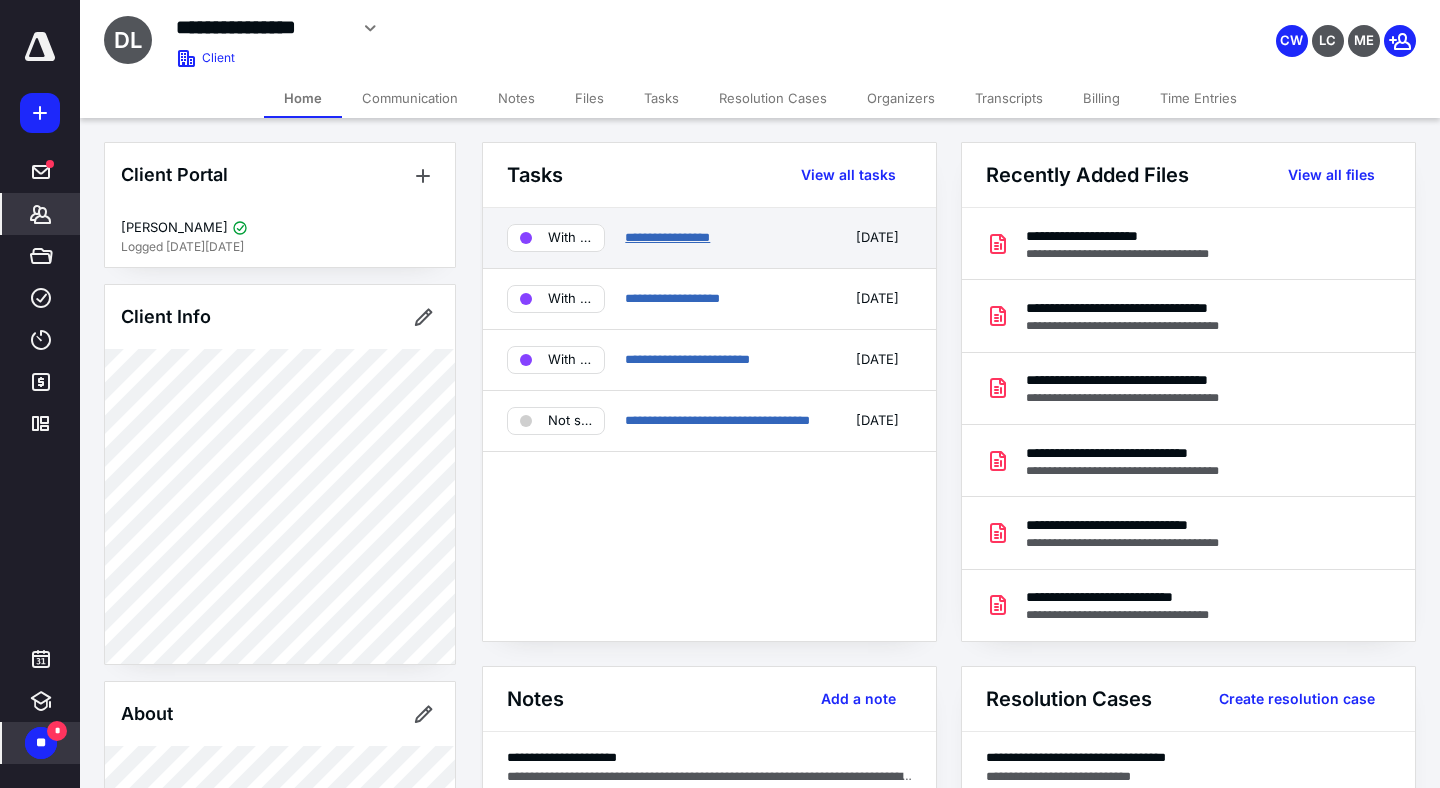 click on "**********" at bounding box center [667, 237] 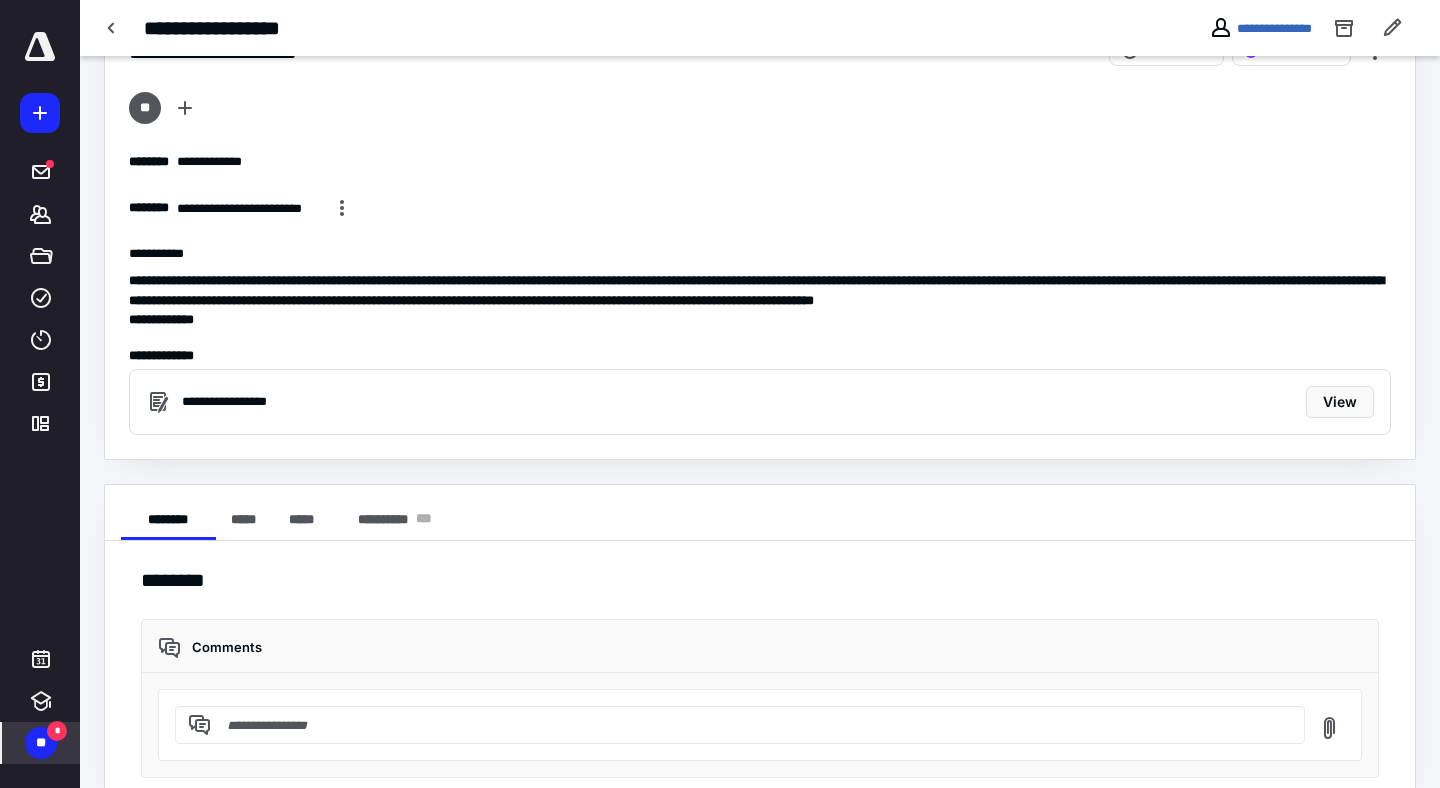 scroll, scrollTop: 108, scrollLeft: 0, axis: vertical 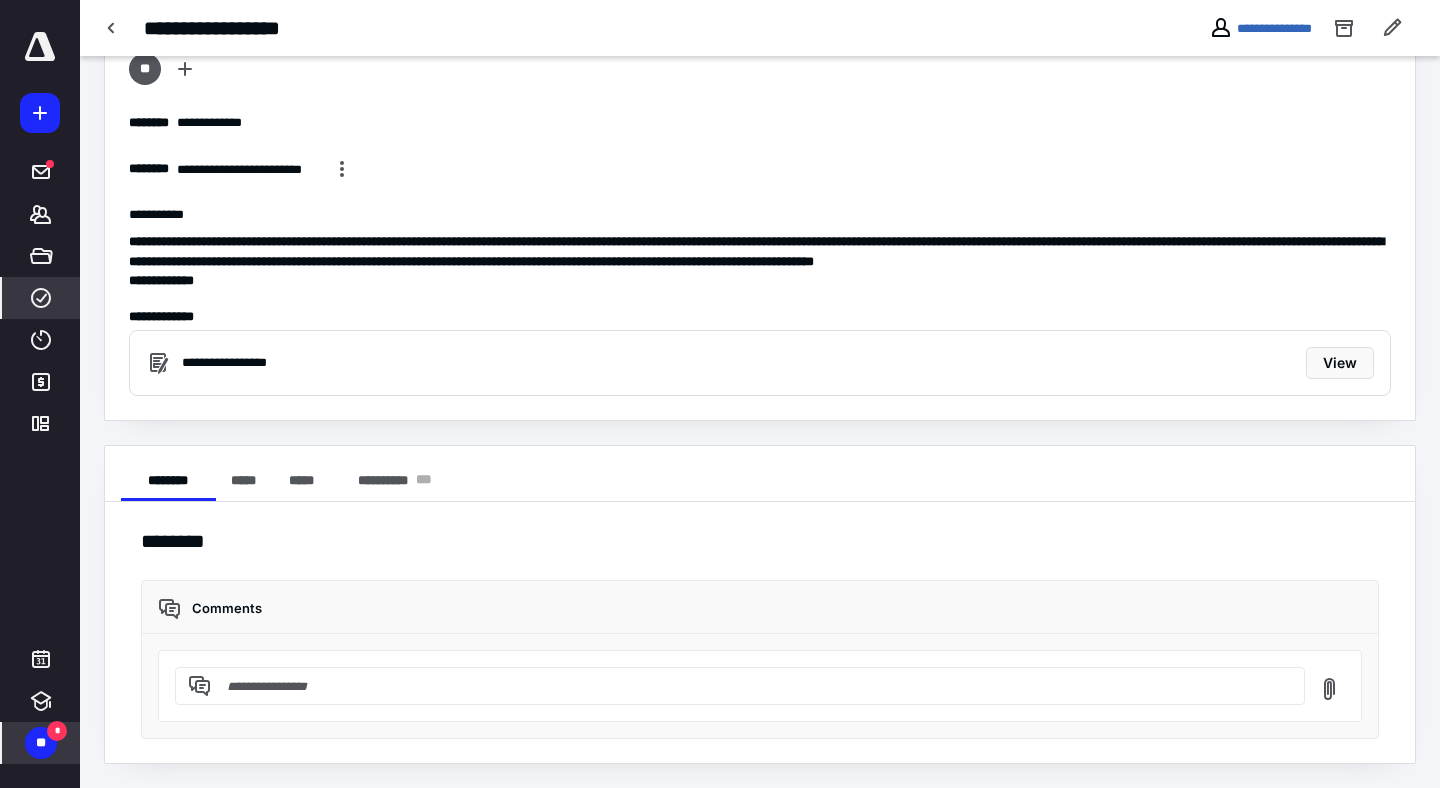 click 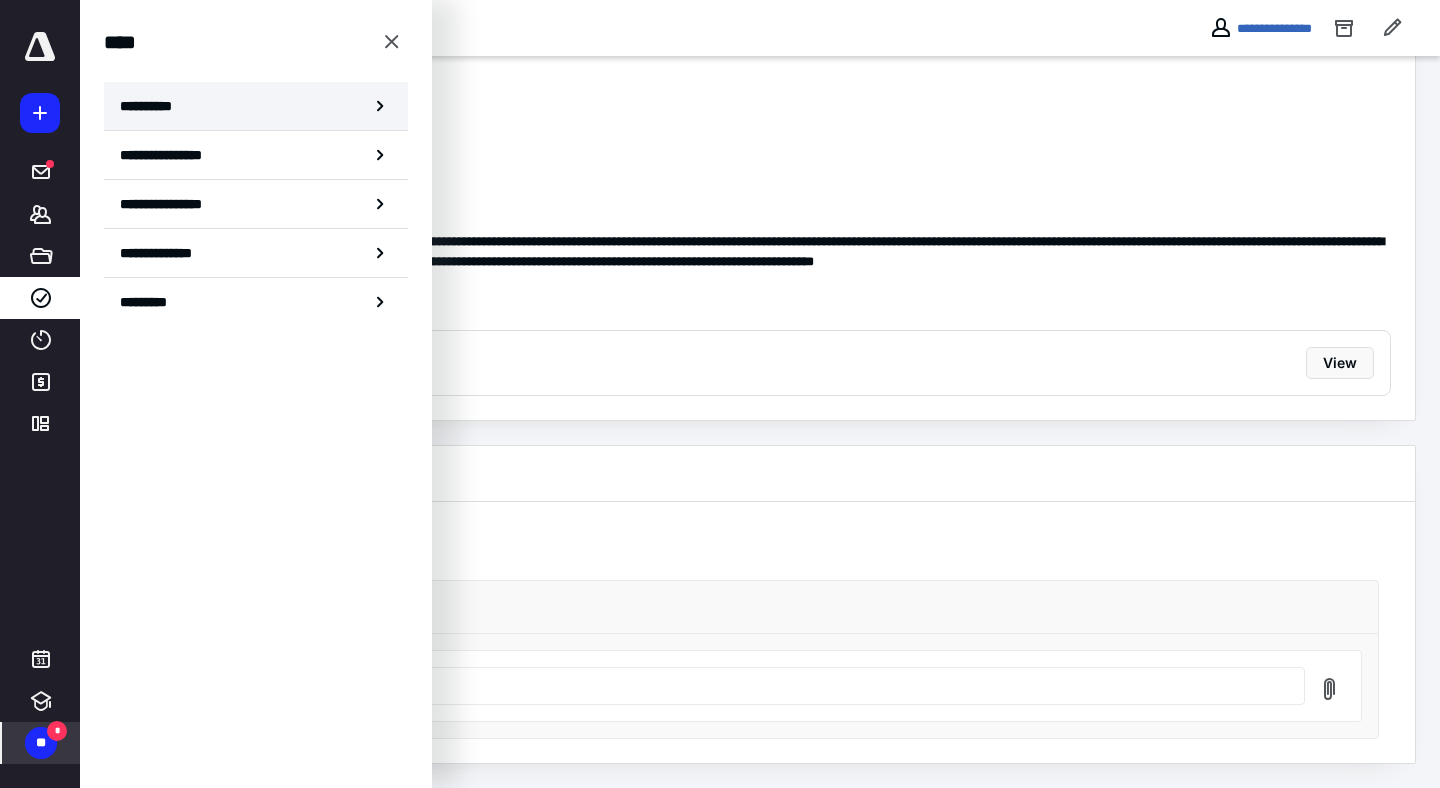 click on "**********" at bounding box center [256, 106] 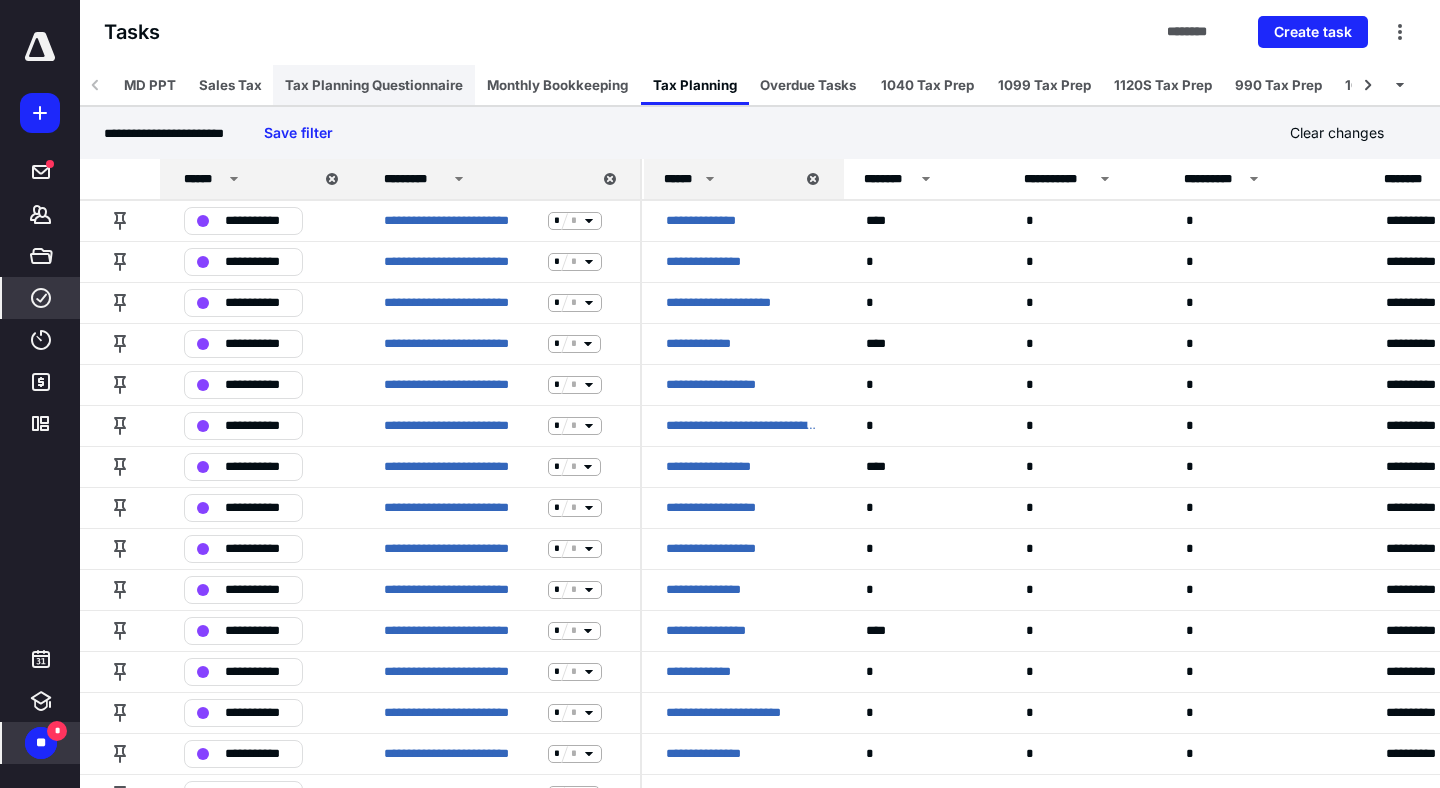 click on "Tax Planning Questionnaire" at bounding box center (374, 85) 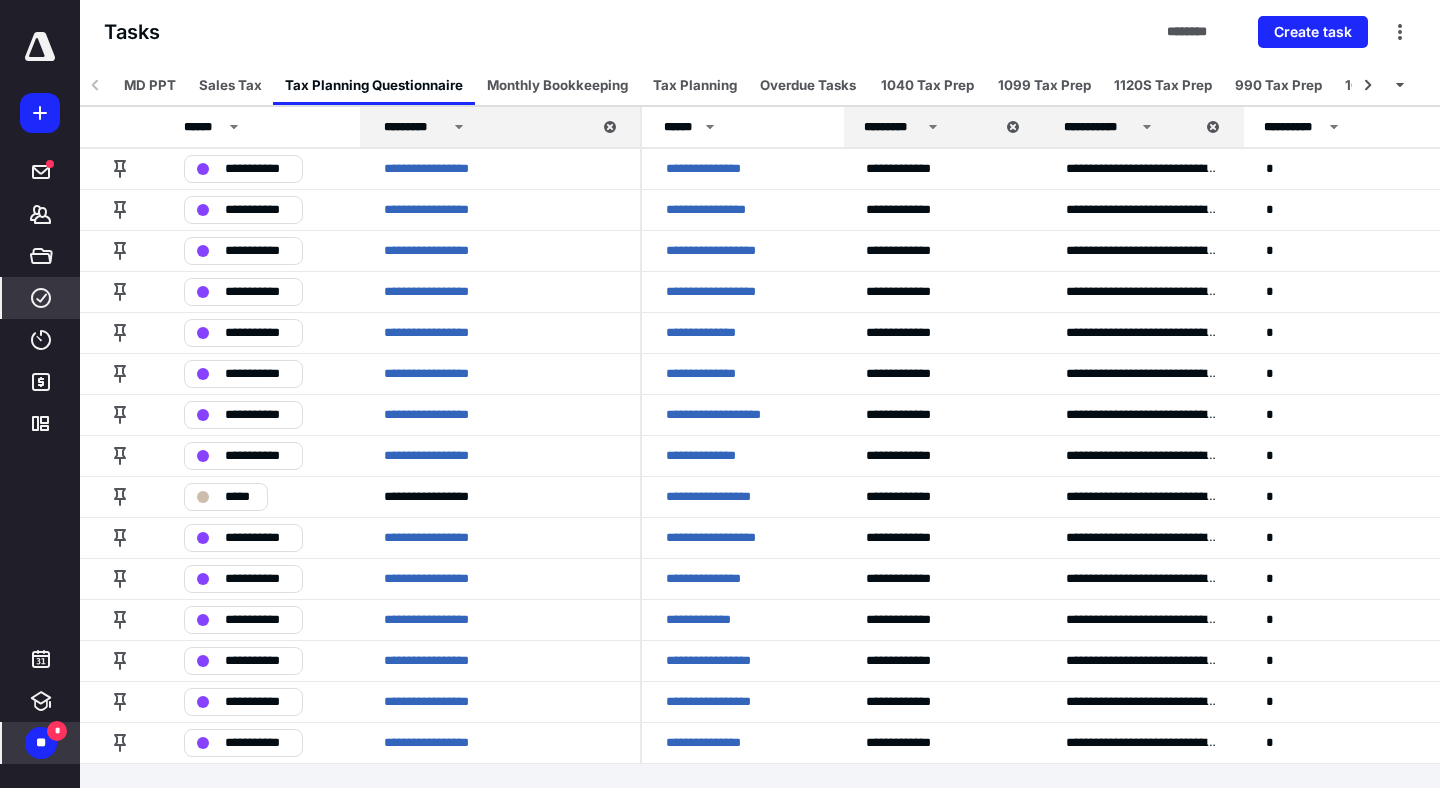 scroll, scrollTop: 0, scrollLeft: 0, axis: both 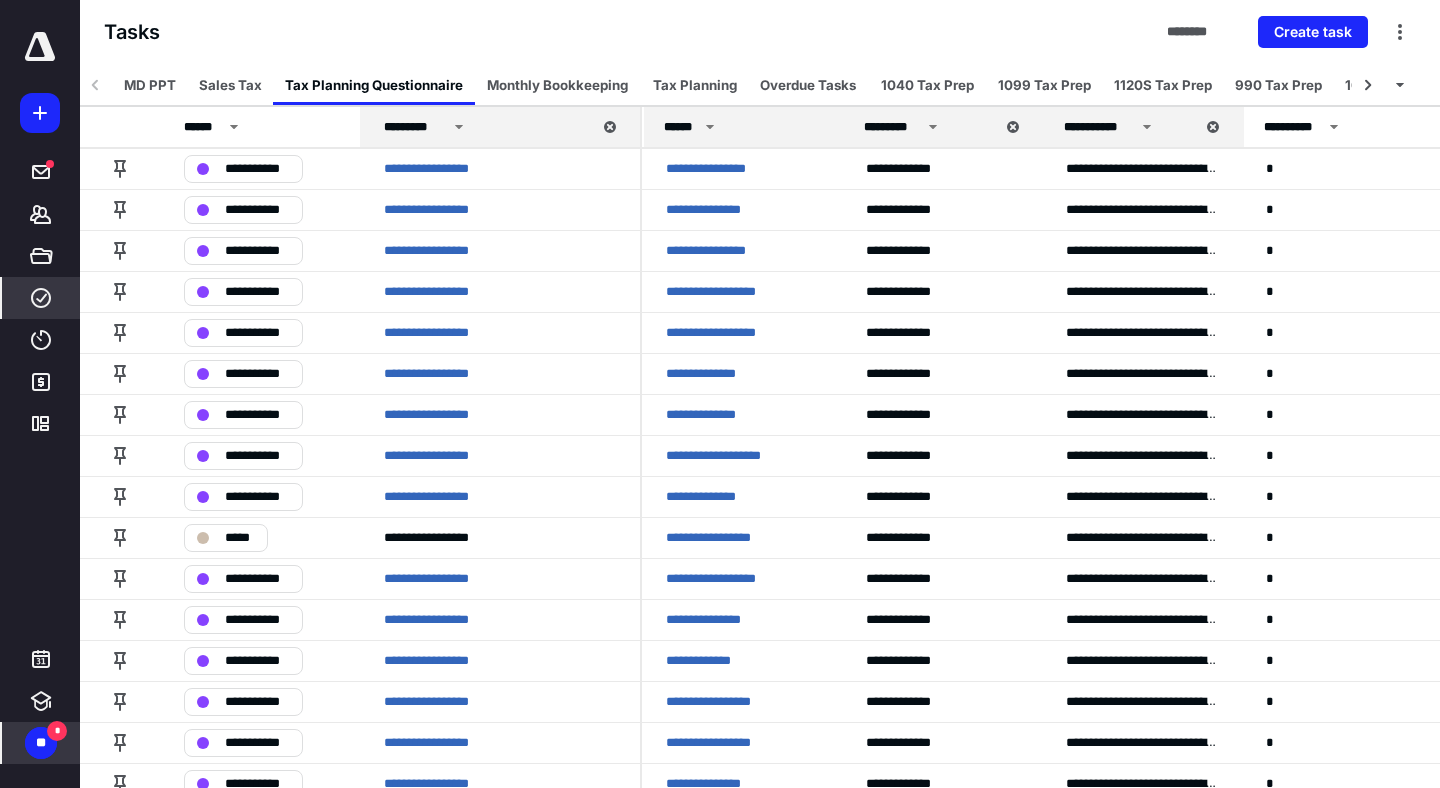 click 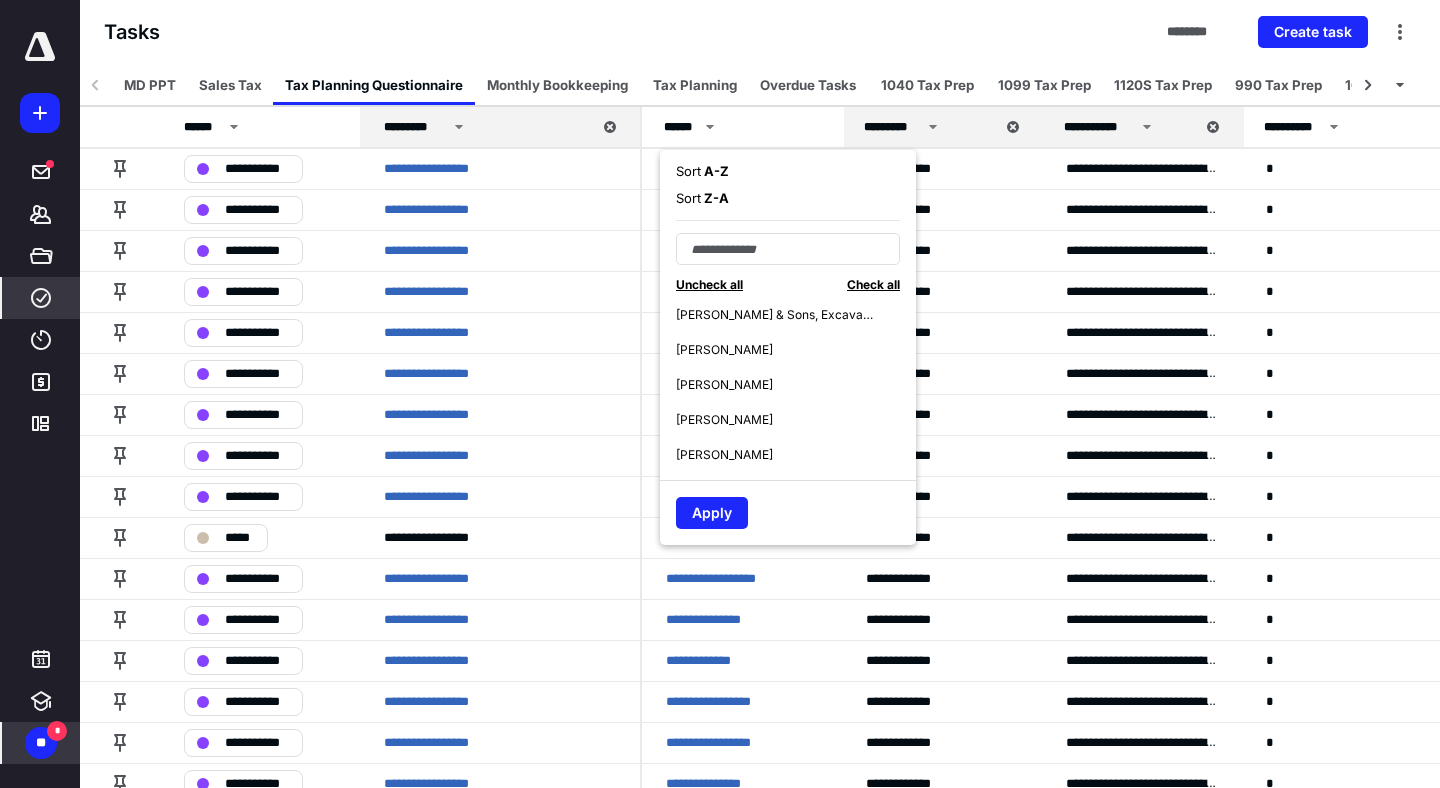 scroll, scrollTop: 1458, scrollLeft: 0, axis: vertical 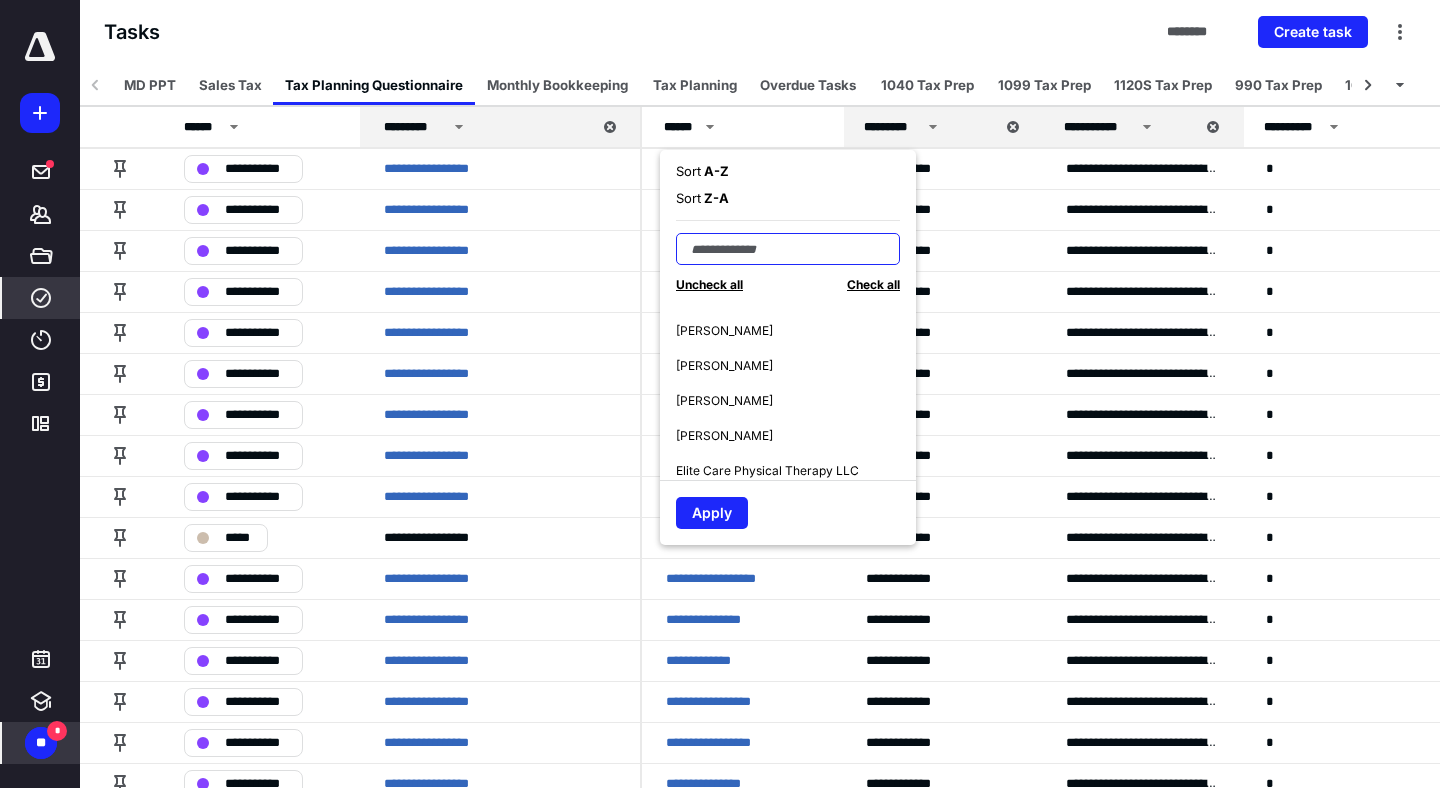 click at bounding box center [788, 249] 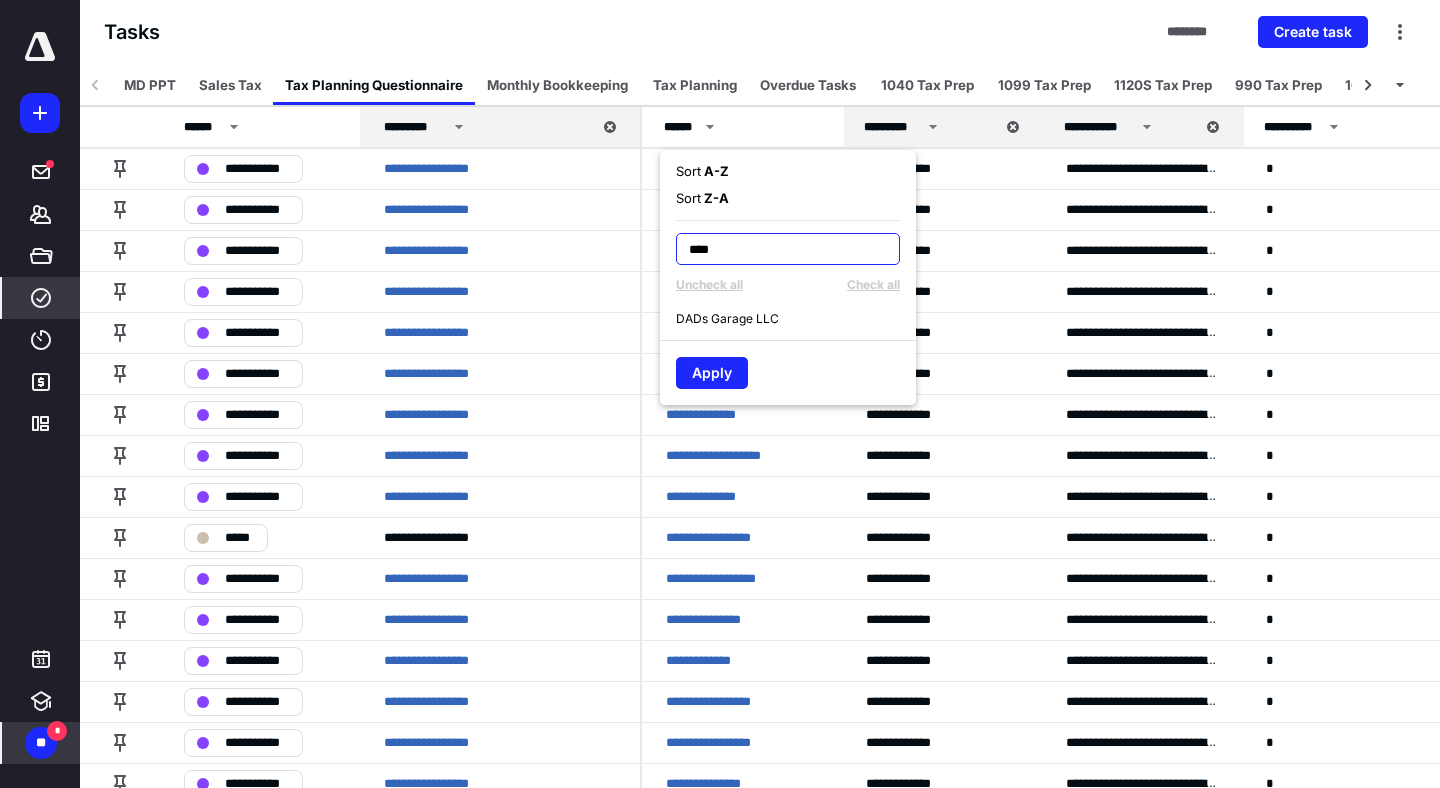 scroll, scrollTop: 0, scrollLeft: 0, axis: both 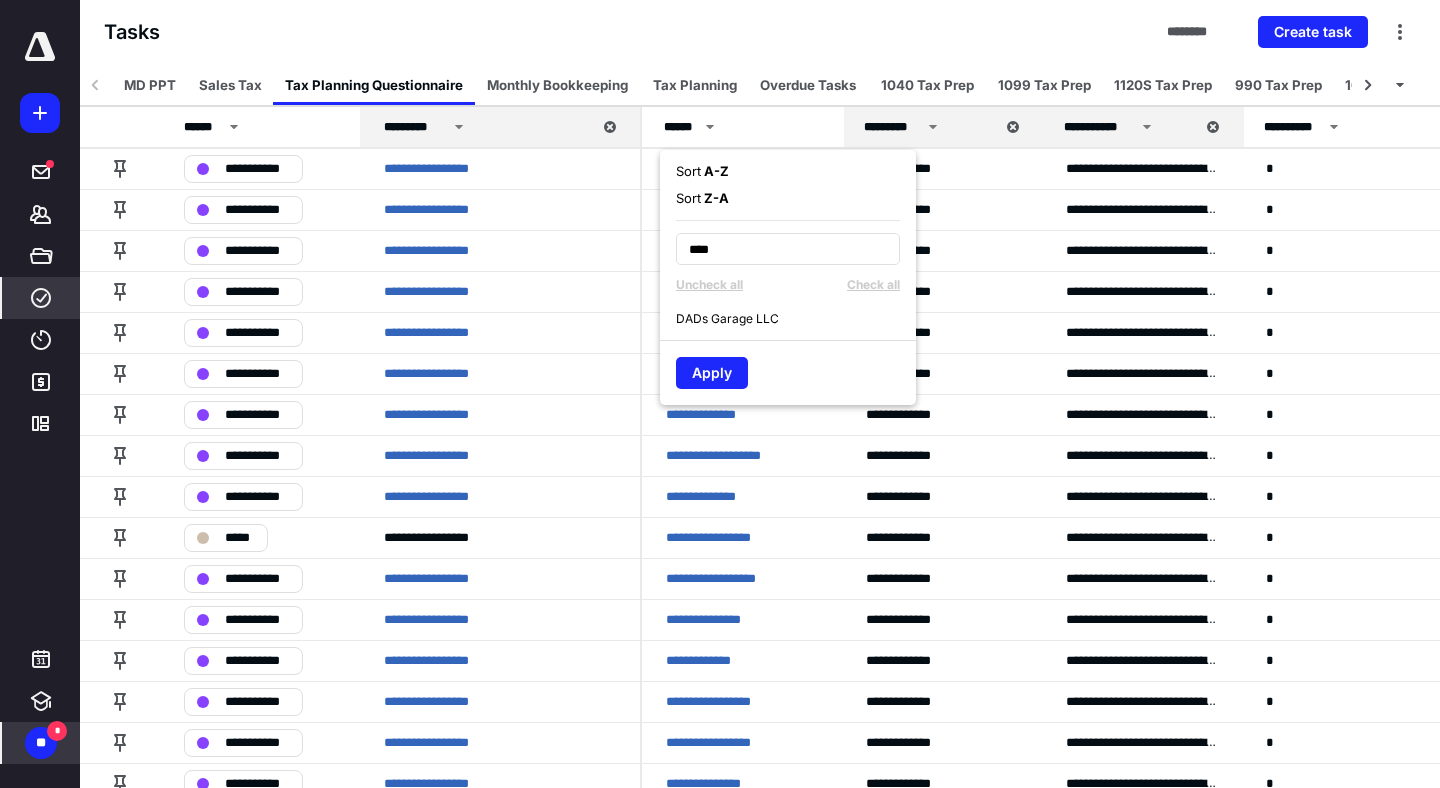 click on "DADs Garage LLC" at bounding box center (796, 322) 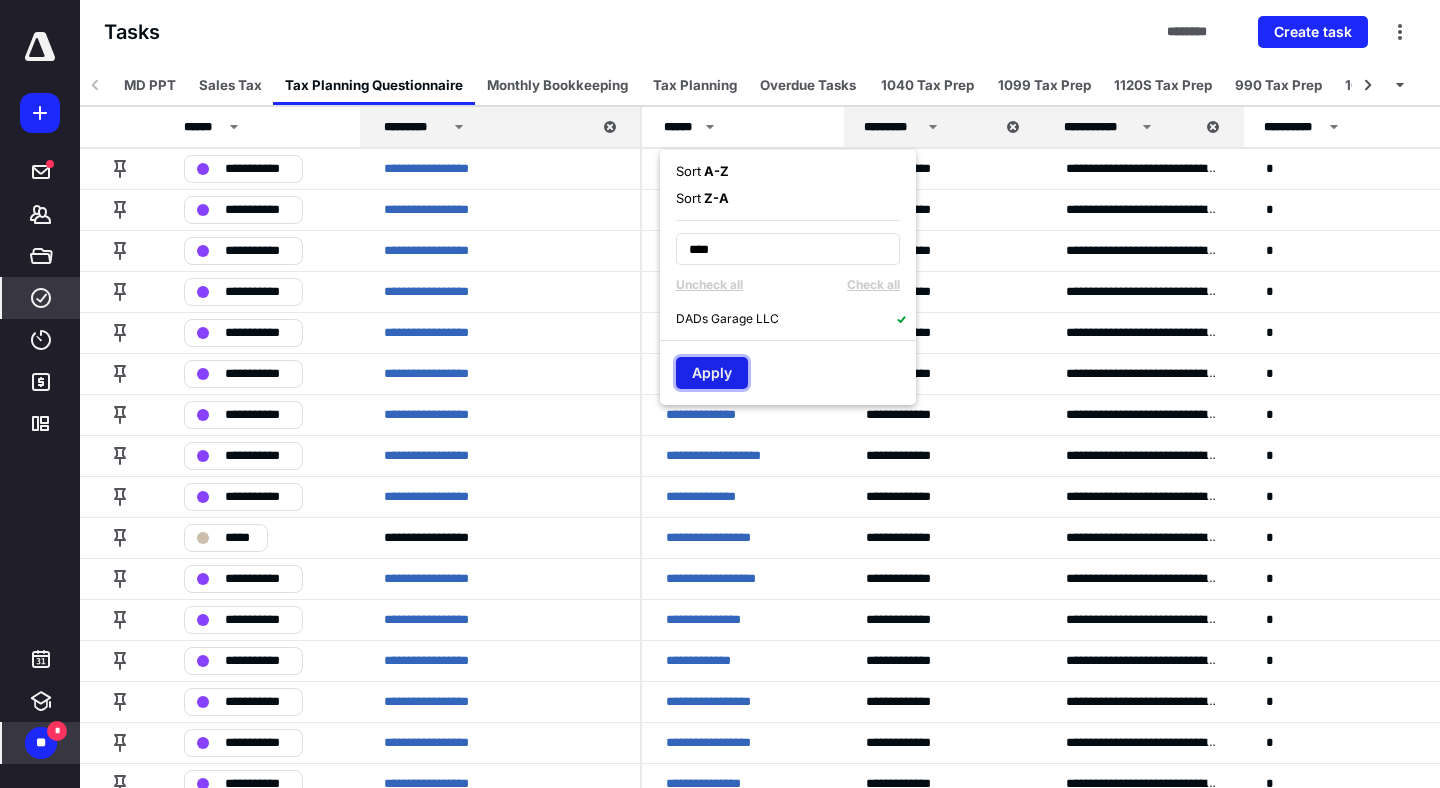 click on "Apply" at bounding box center [712, 373] 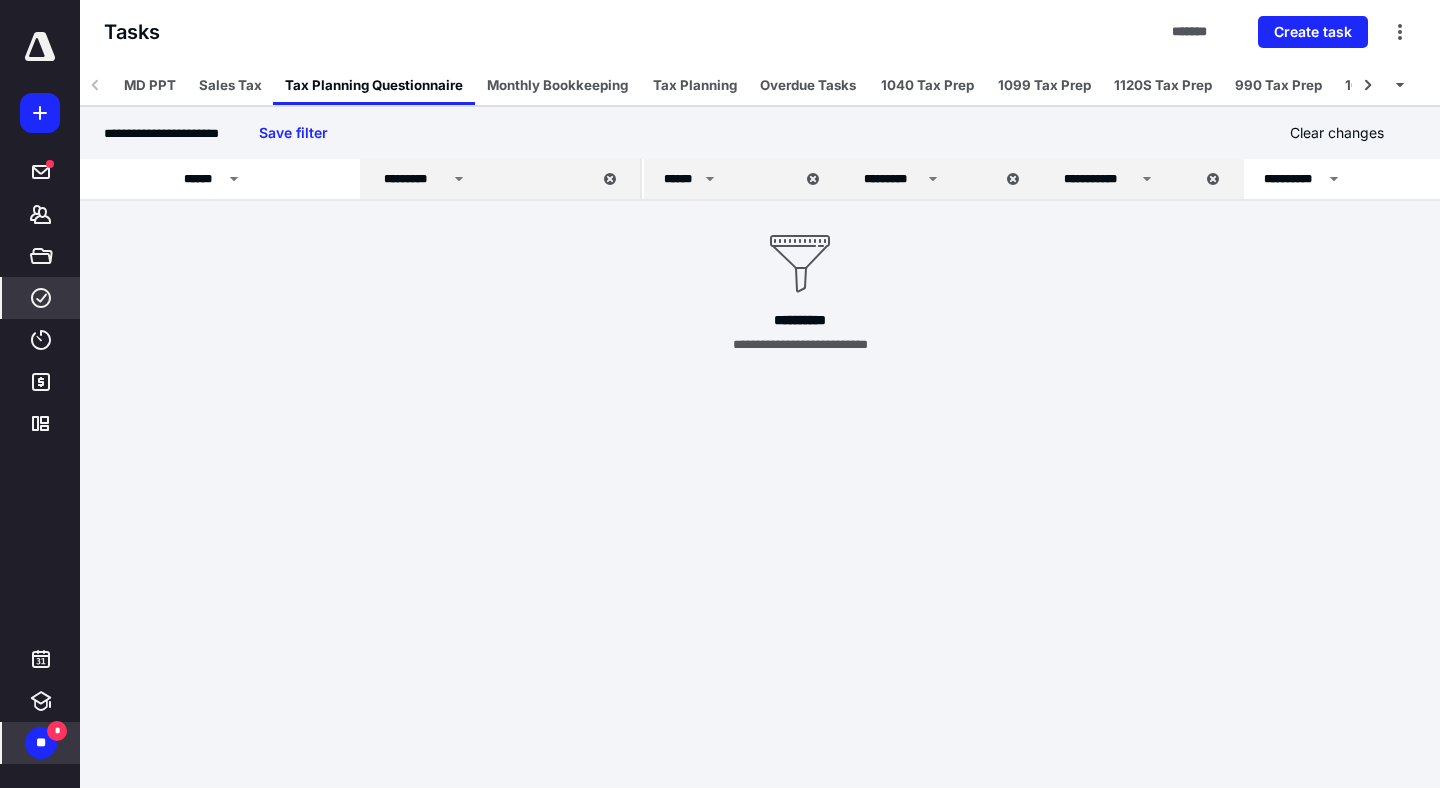 click on "*********" at bounding box center (929, 179) 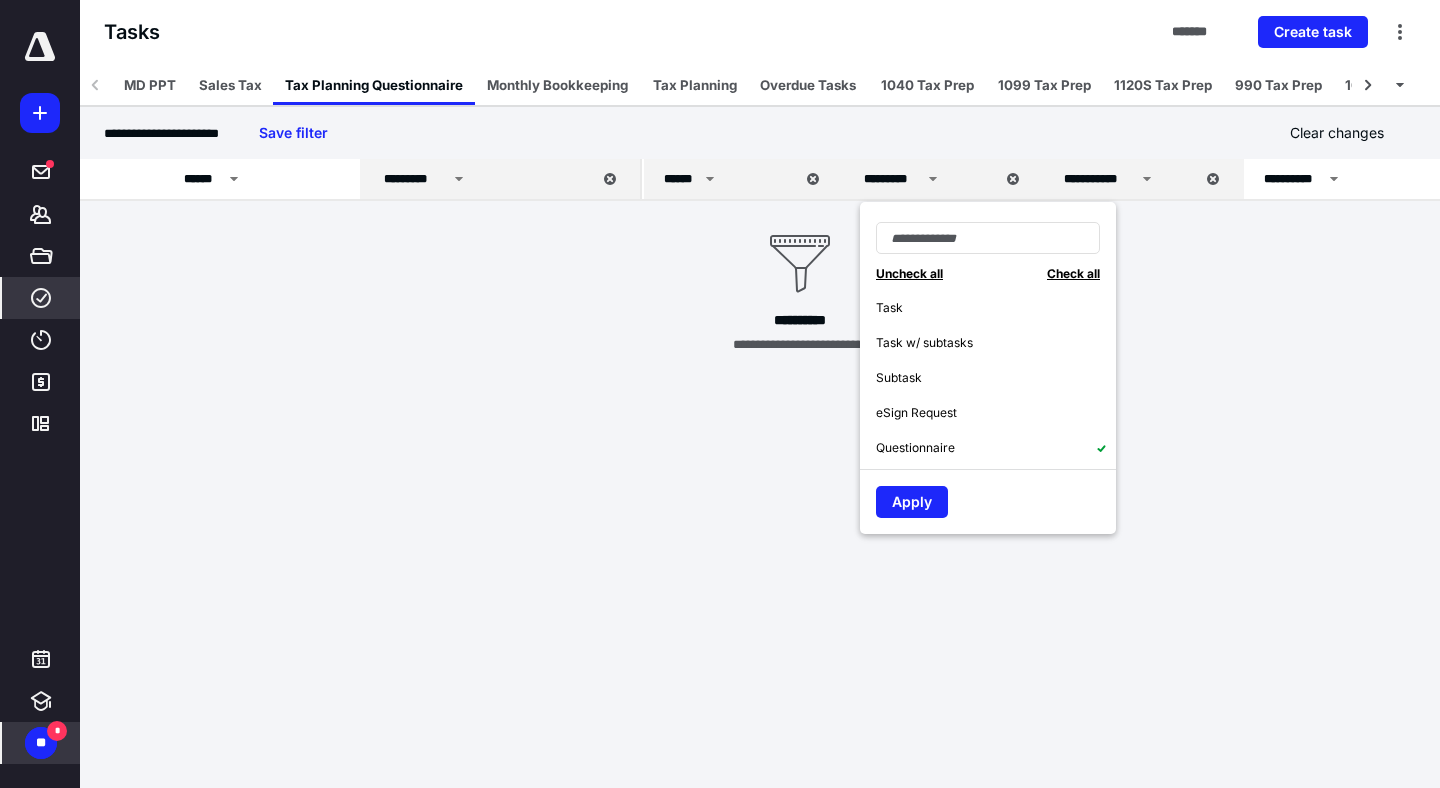 scroll, scrollTop: 70, scrollLeft: 0, axis: vertical 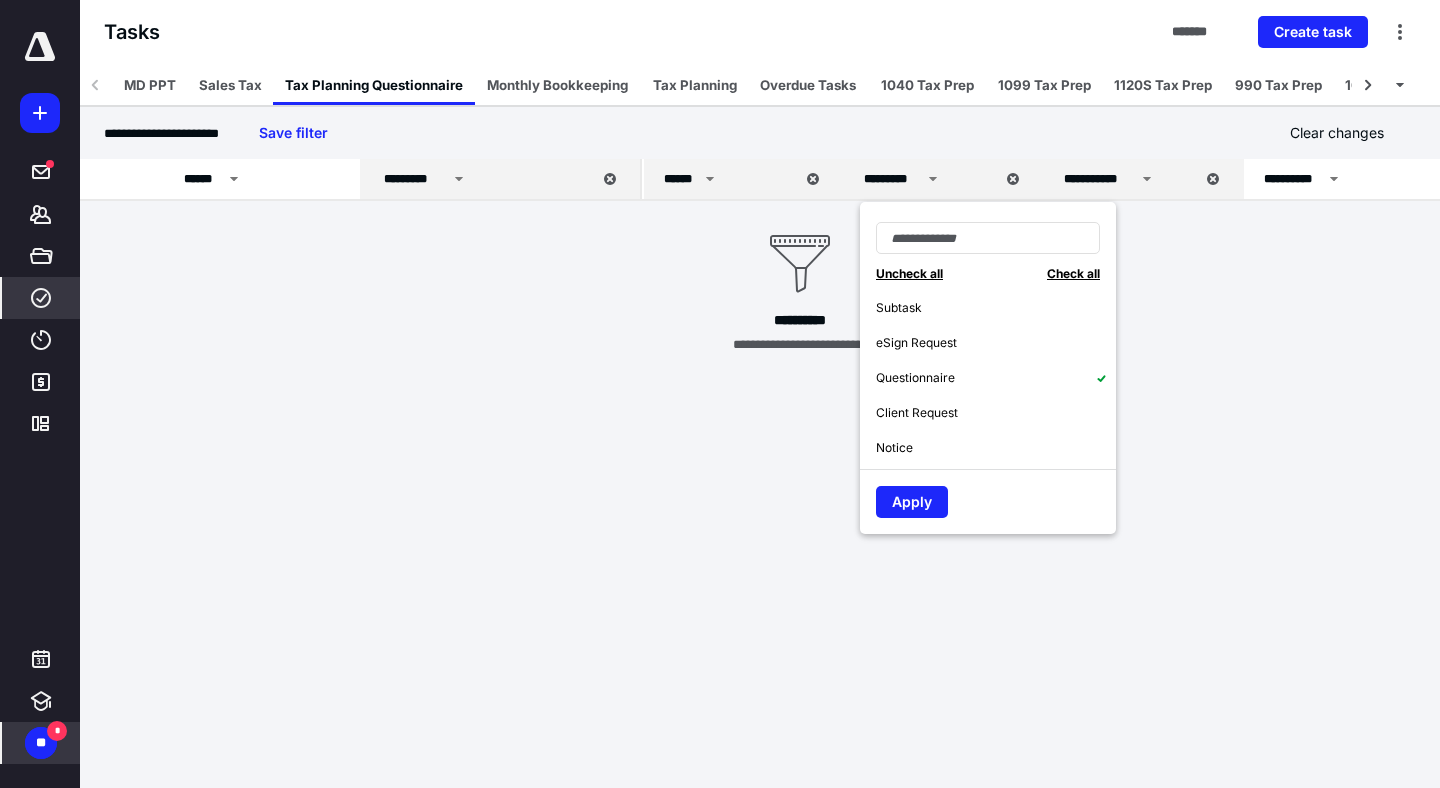 click on "Client Request" at bounding box center [996, 412] 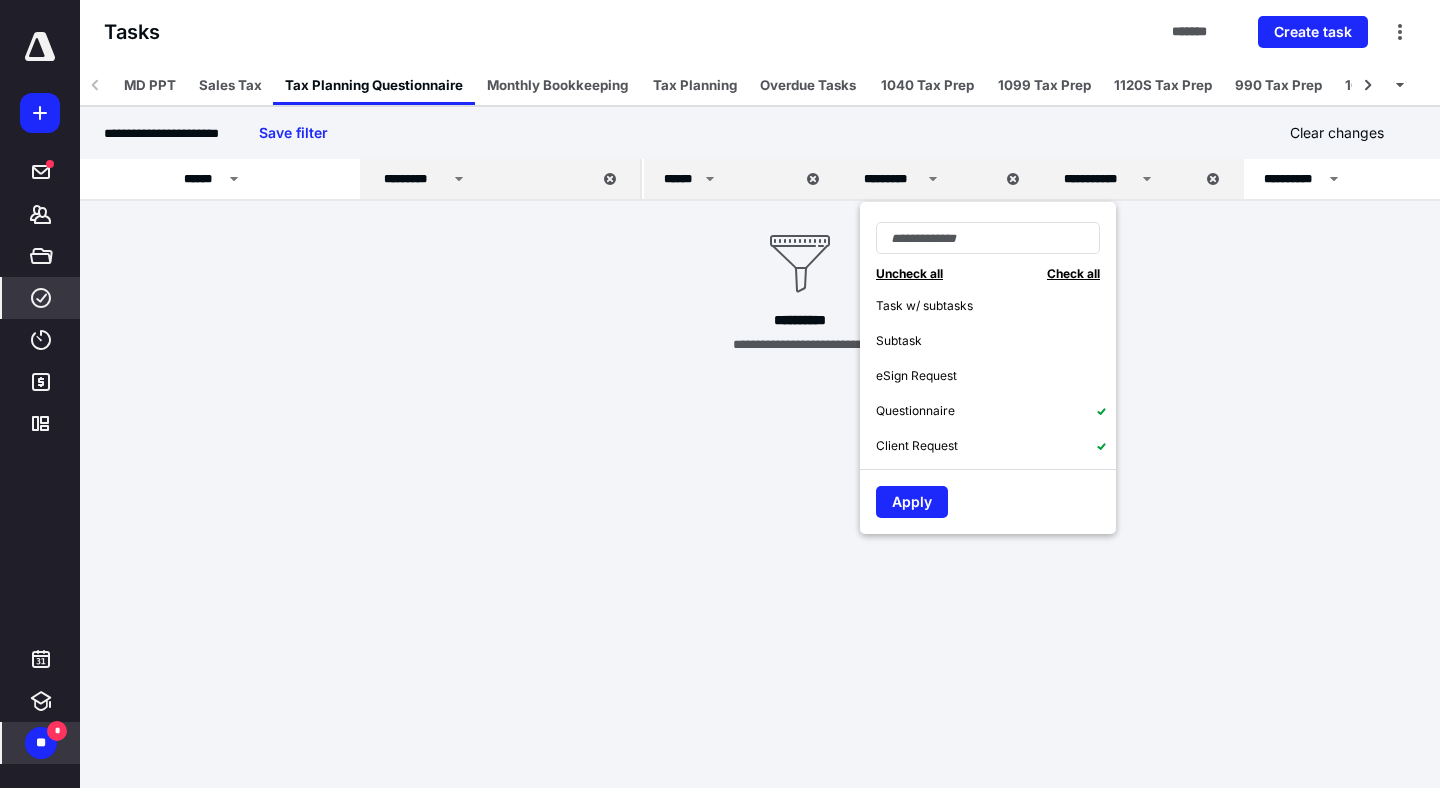 scroll, scrollTop: 0, scrollLeft: 0, axis: both 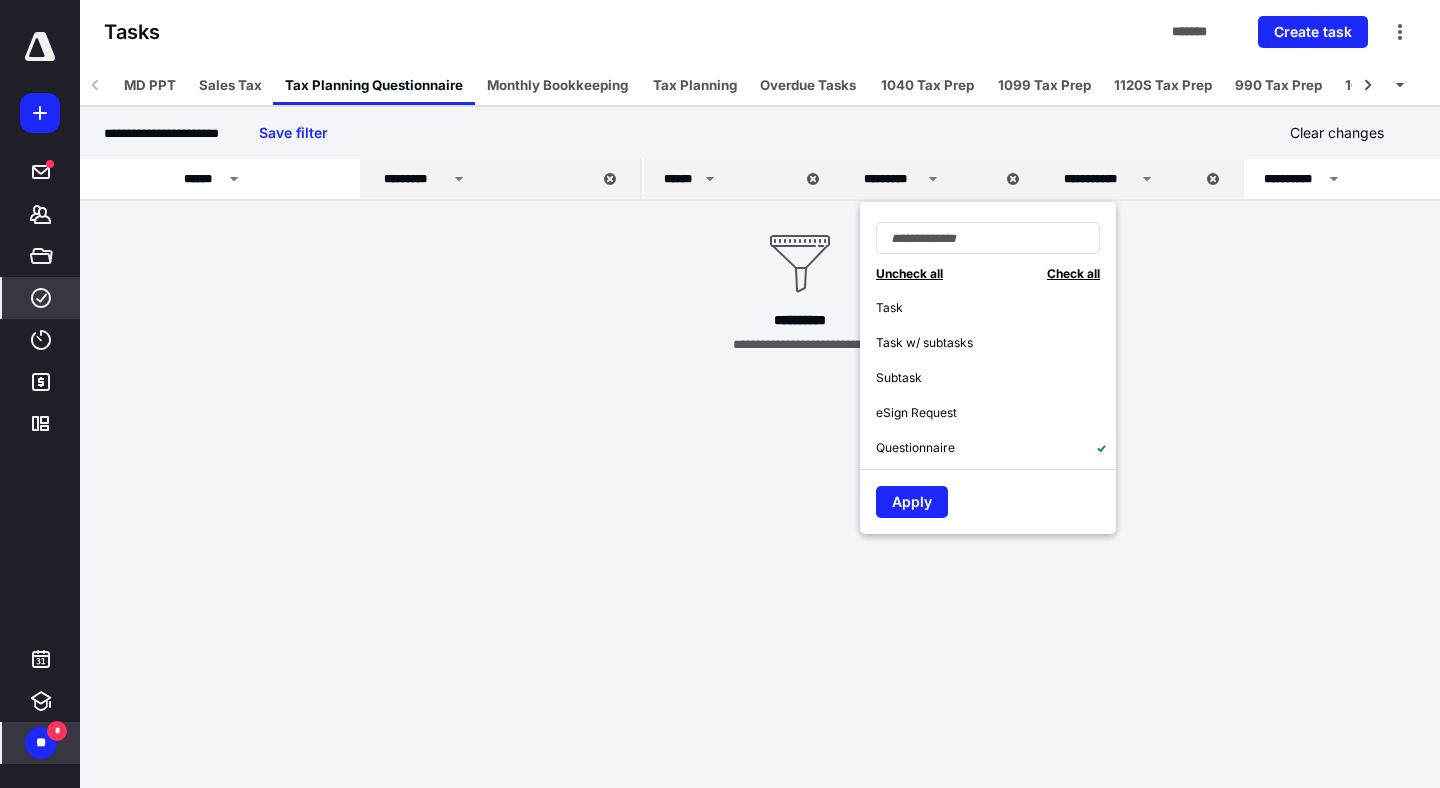 click on "Check all" at bounding box center (1073, 273) 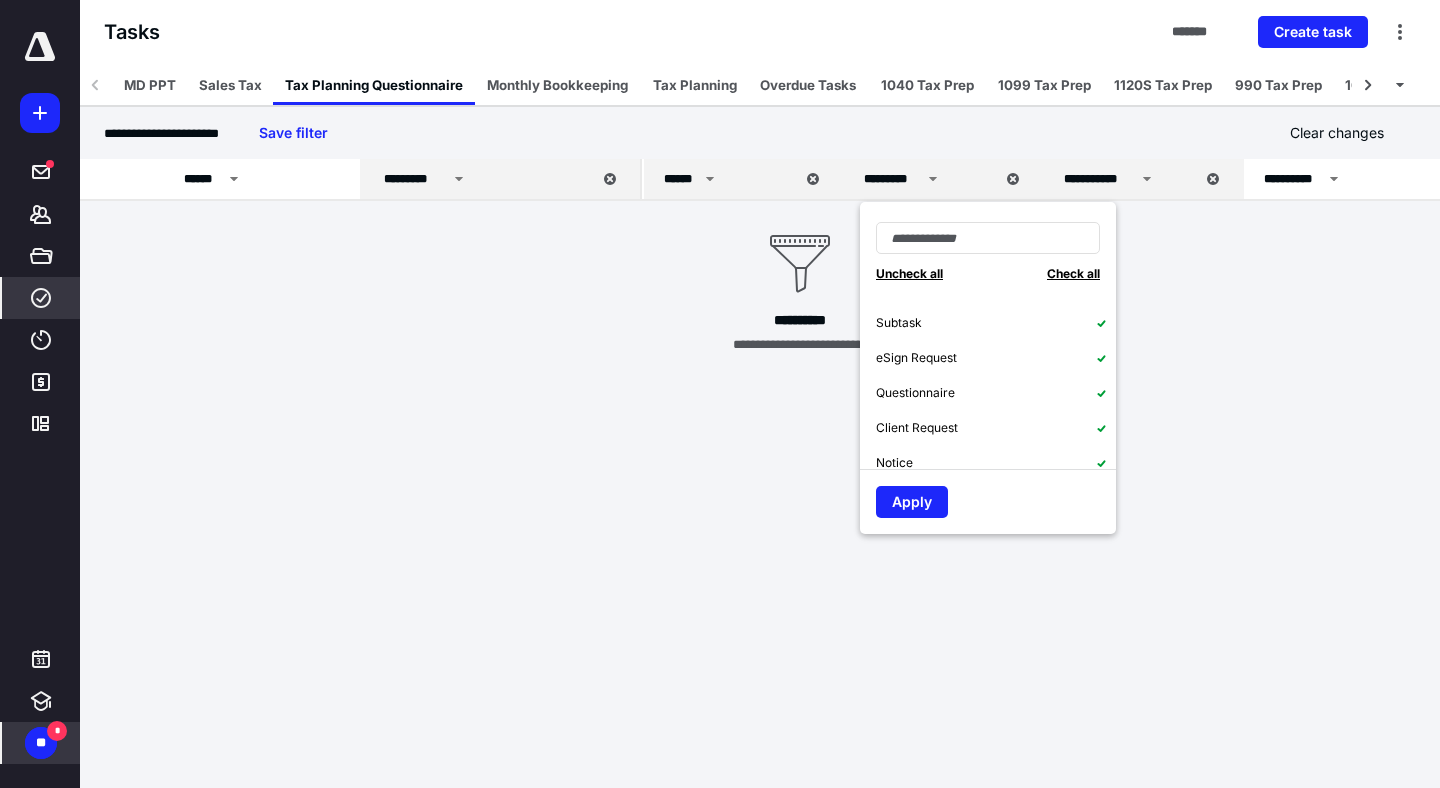 scroll, scrollTop: 65, scrollLeft: 0, axis: vertical 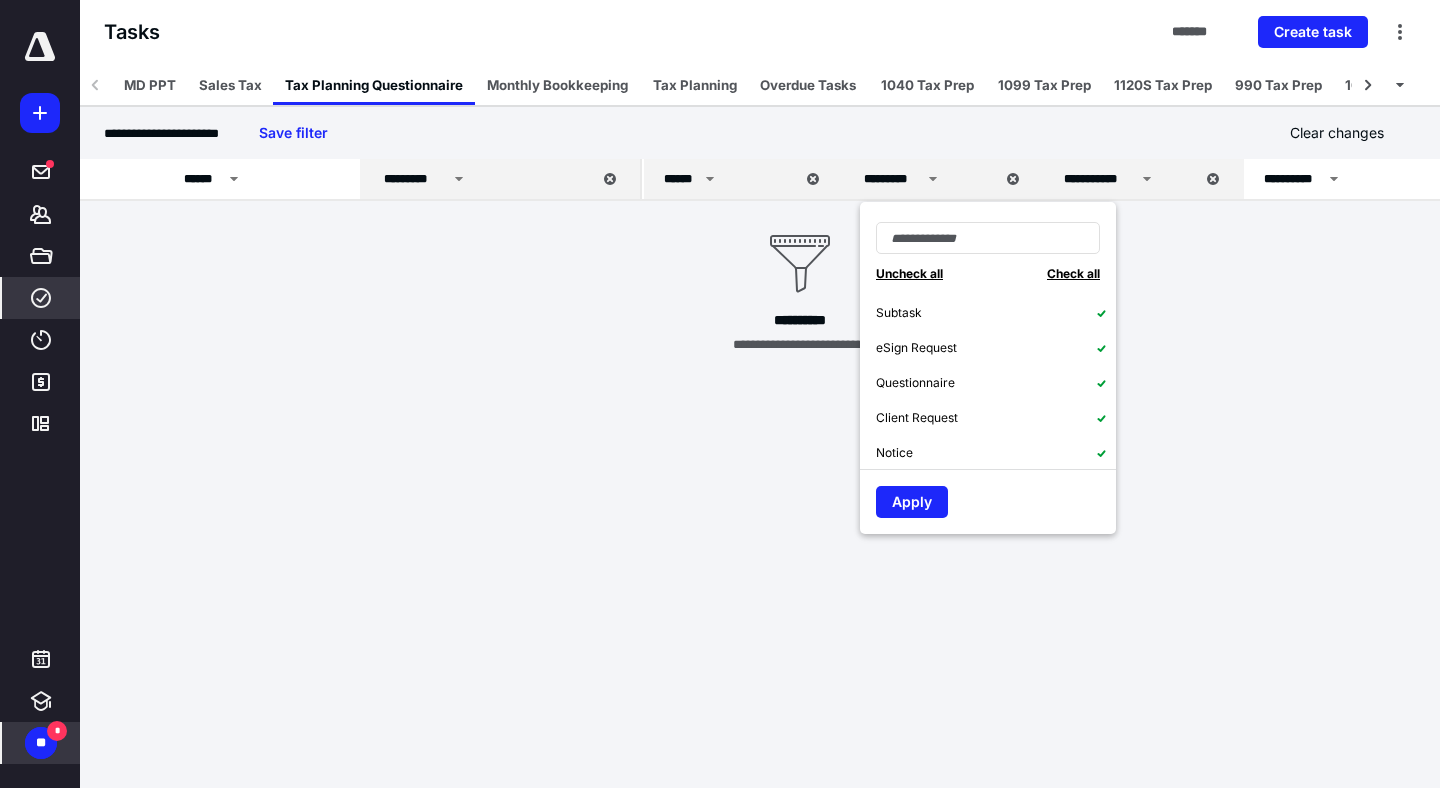 click on "eSign Request" at bounding box center [996, 347] 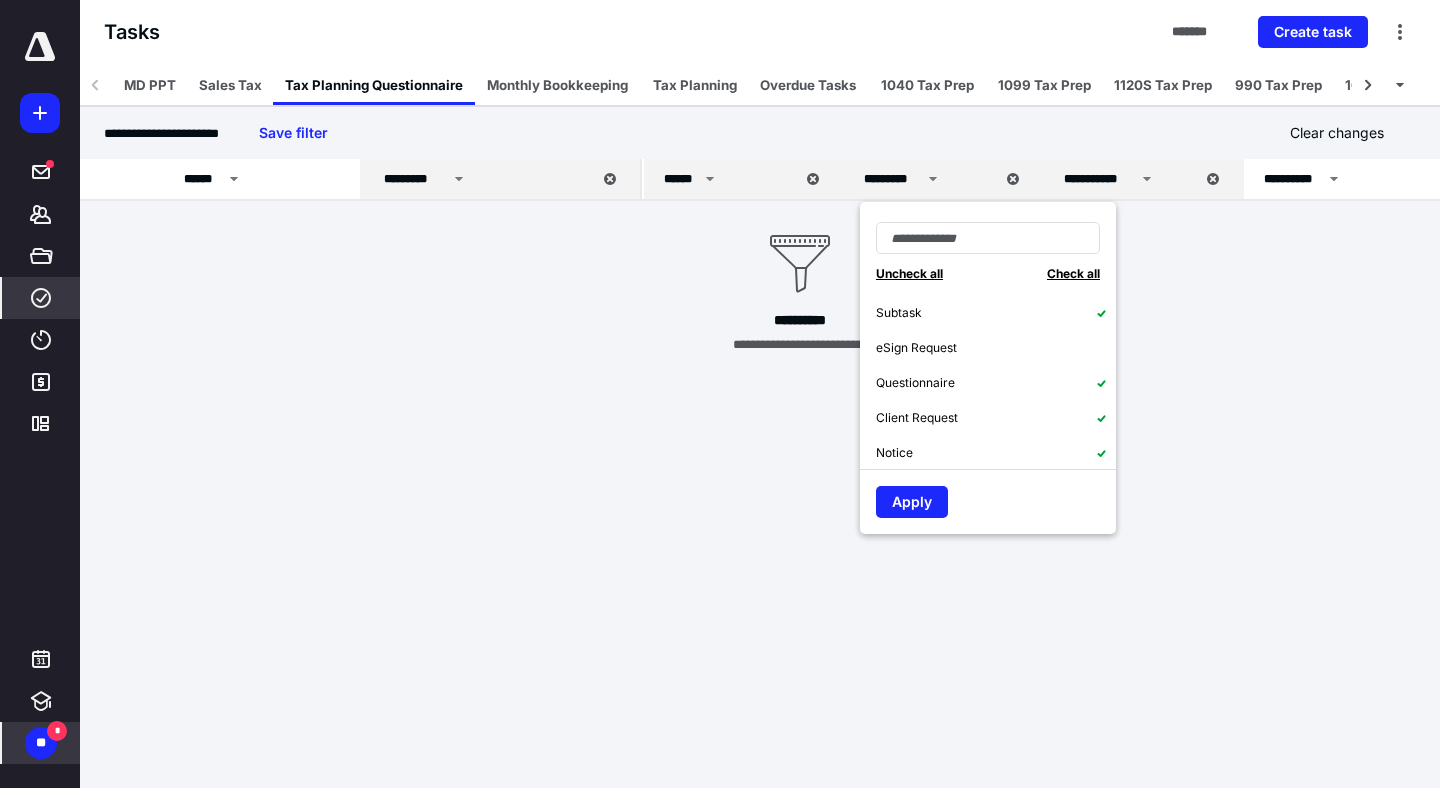 scroll, scrollTop: 0, scrollLeft: 0, axis: both 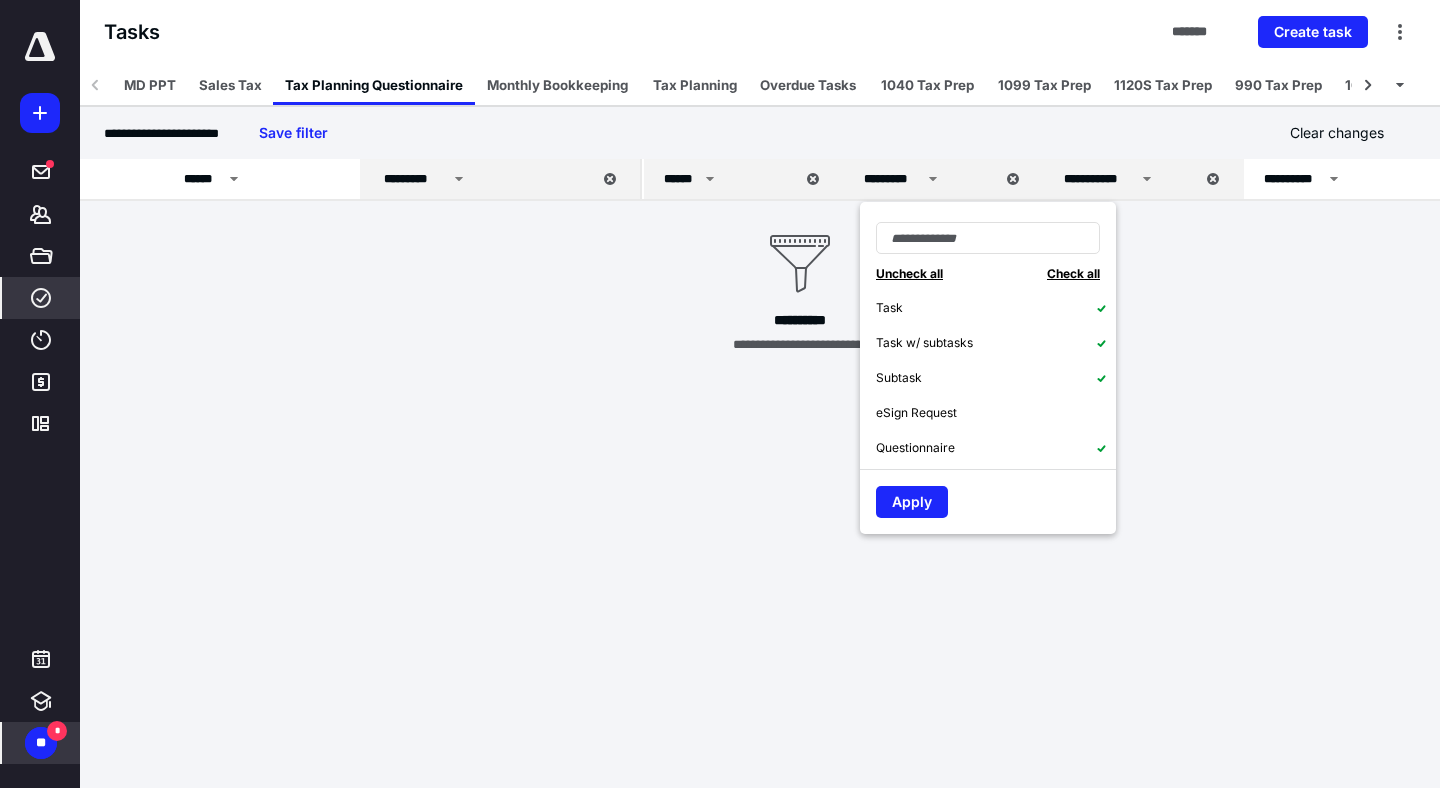 click on "Subtask" at bounding box center (996, 377) 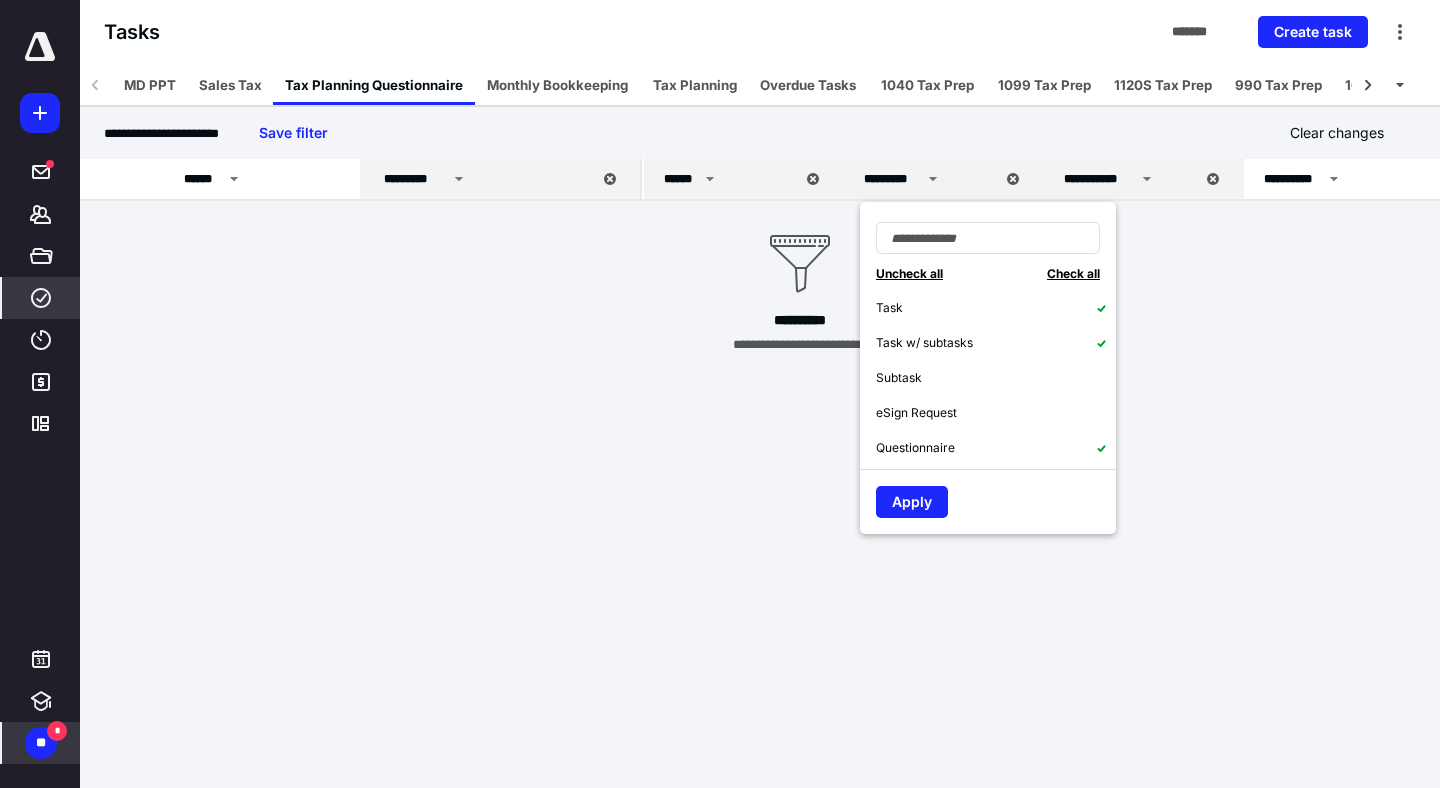 click on "Task w/ subtasks" at bounding box center [996, 342] 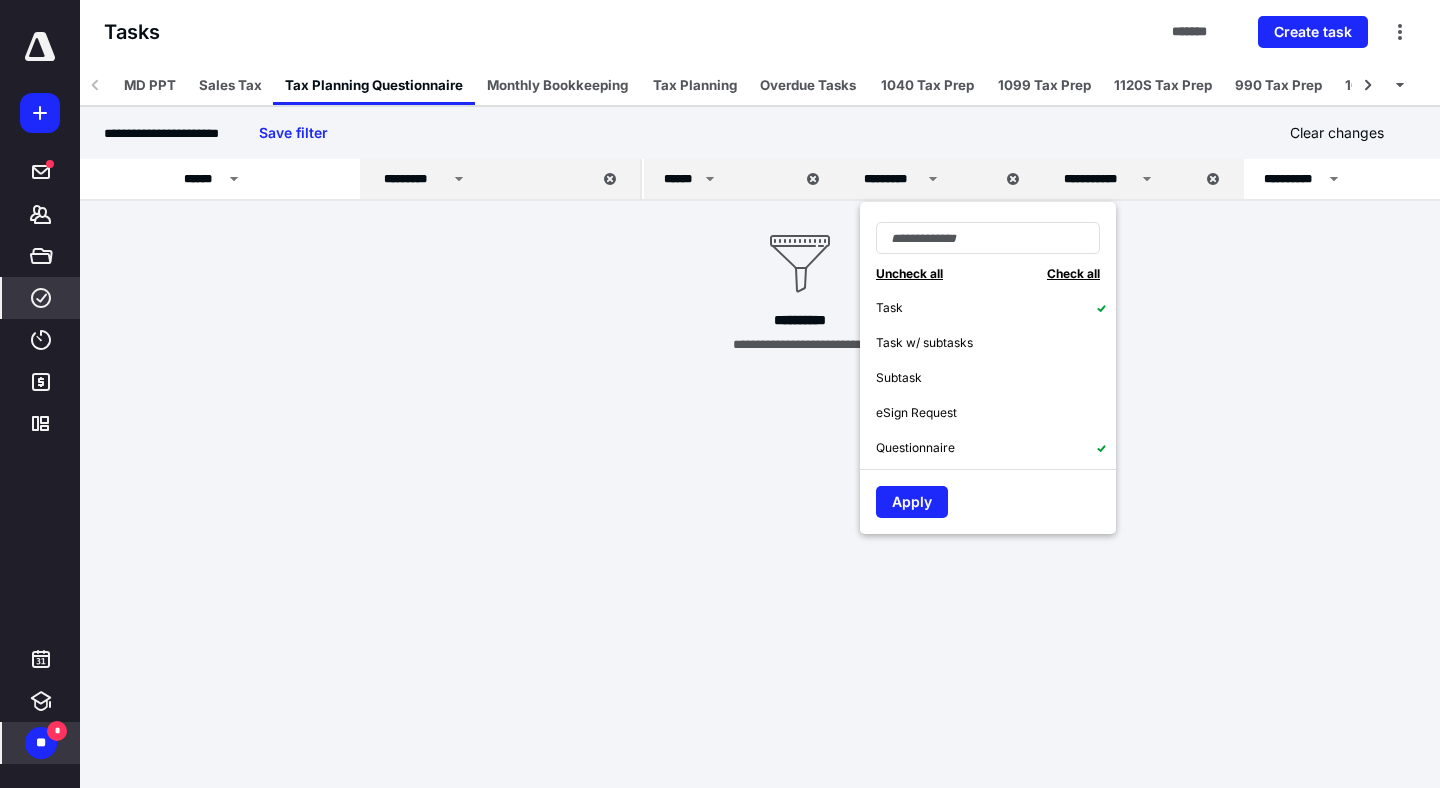 click on "Task" at bounding box center (996, 307) 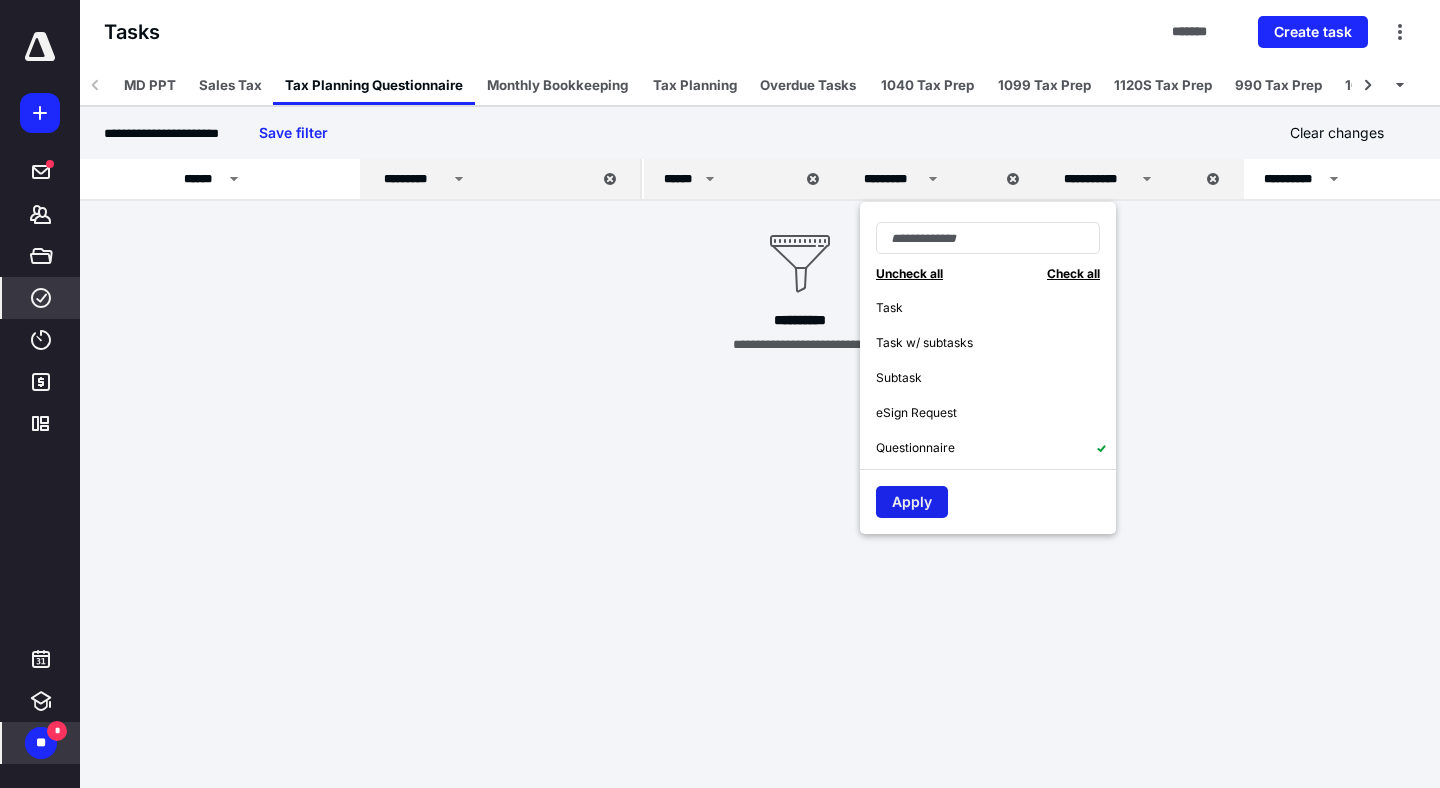 click on "Apply" at bounding box center [912, 502] 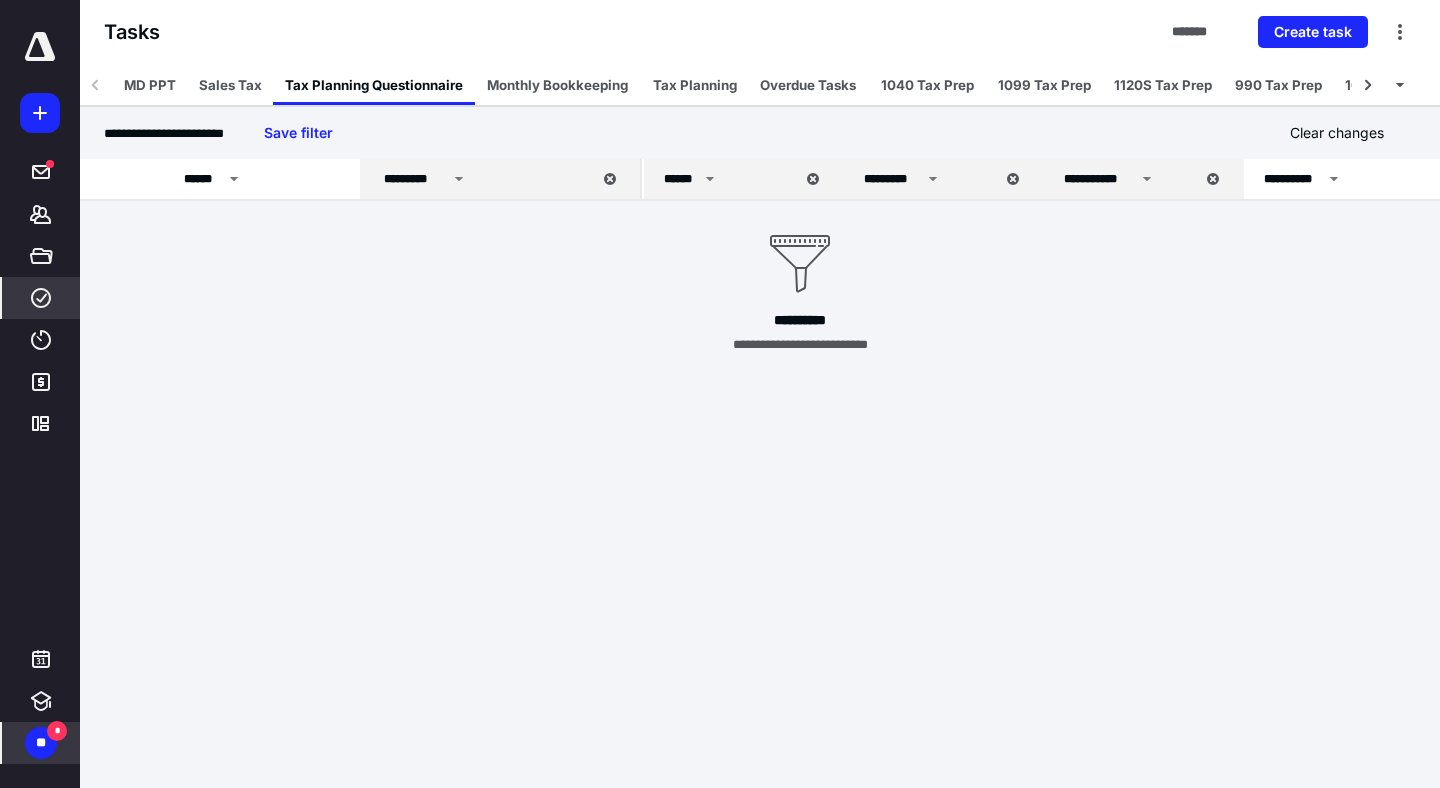 click 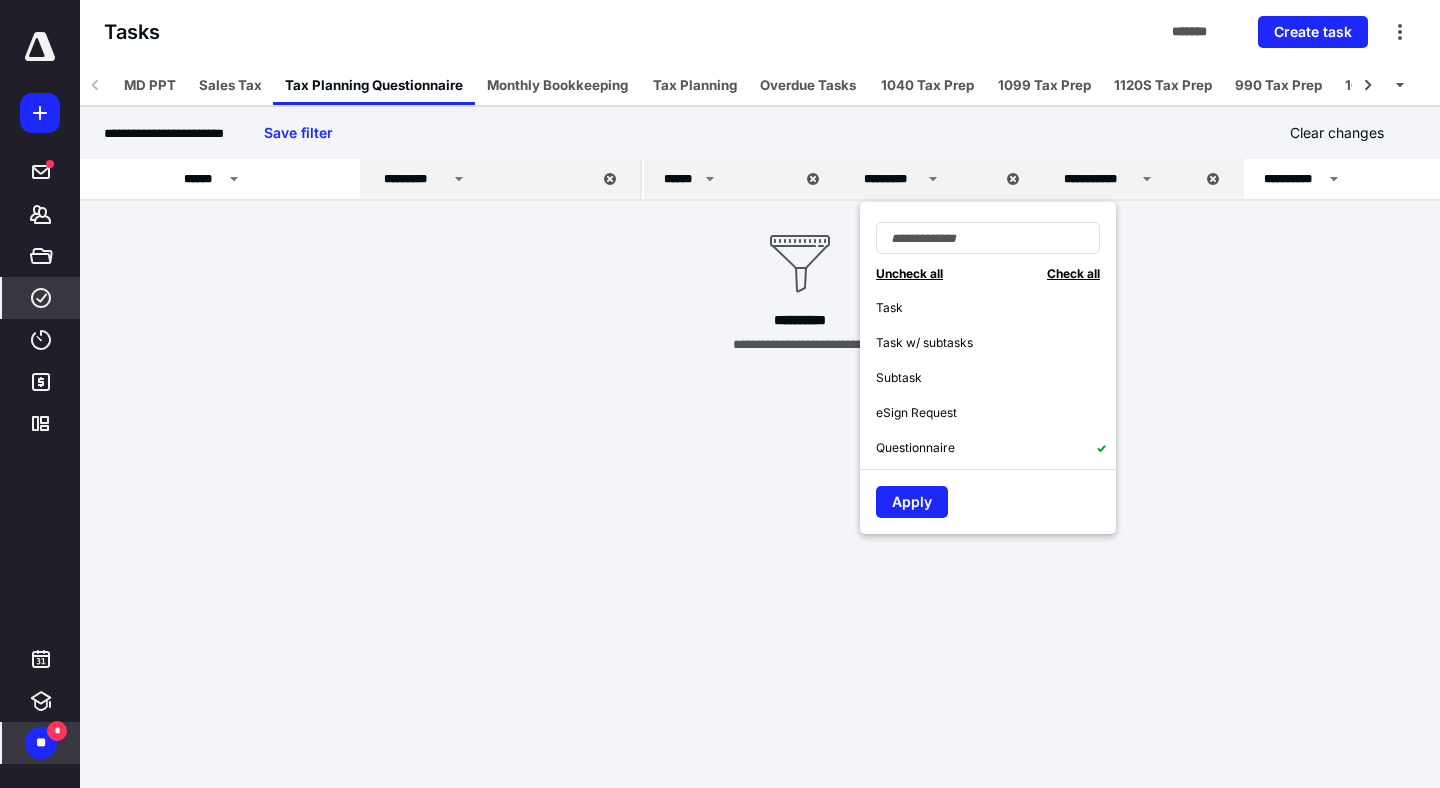 click on "**********" at bounding box center [1099, 179] 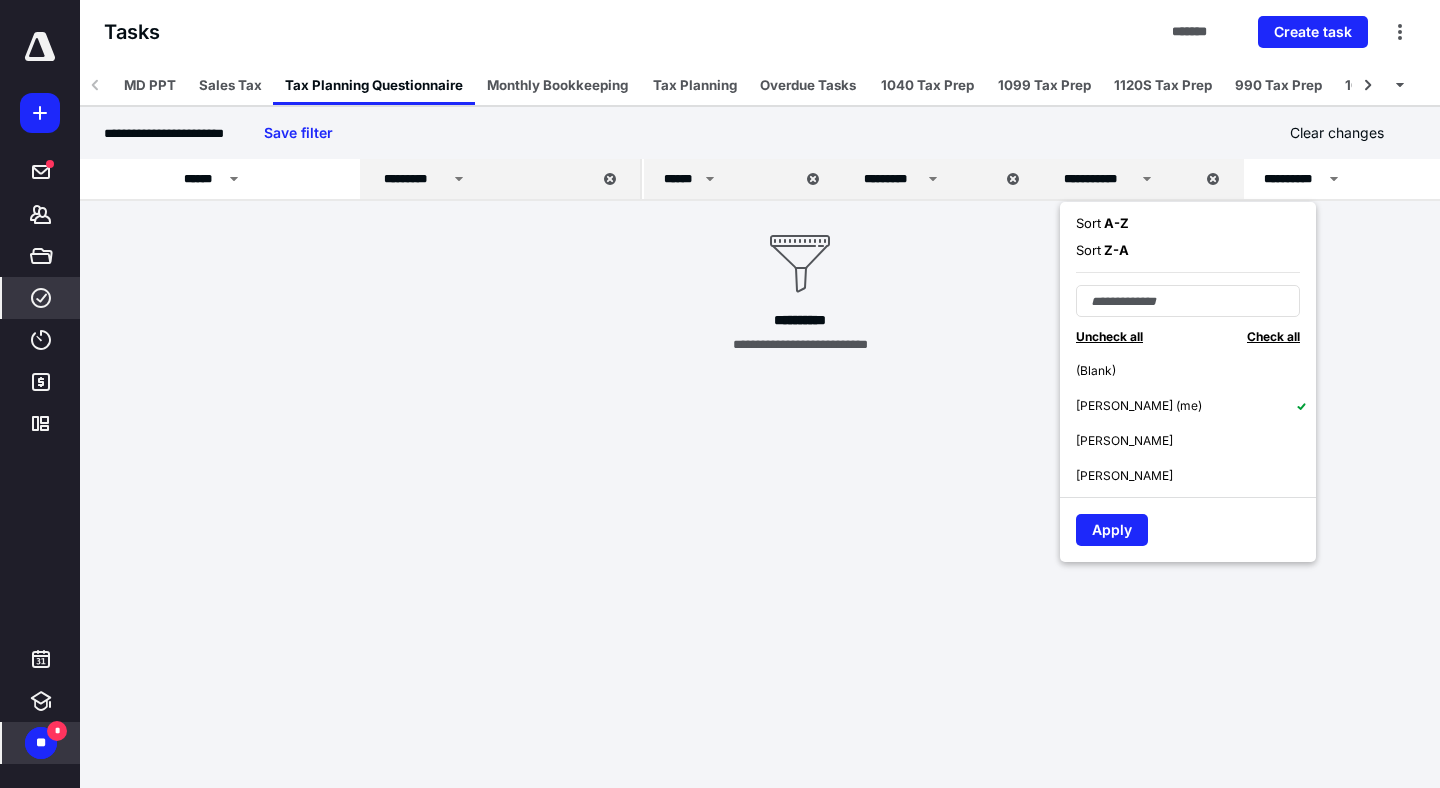 click on "[PERSON_NAME]" at bounding box center (1124, 441) 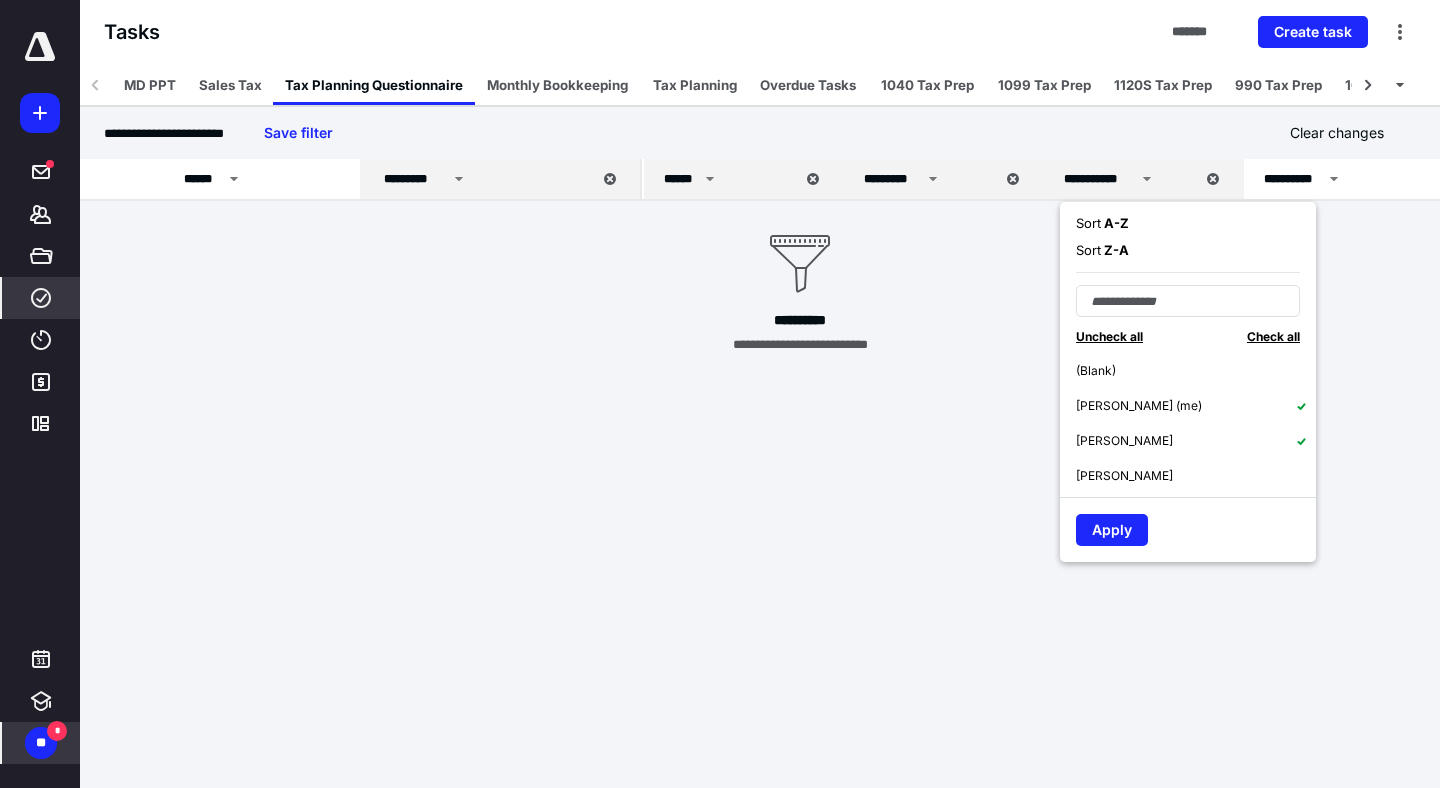 click on "[PERSON_NAME]" at bounding box center [1124, 476] 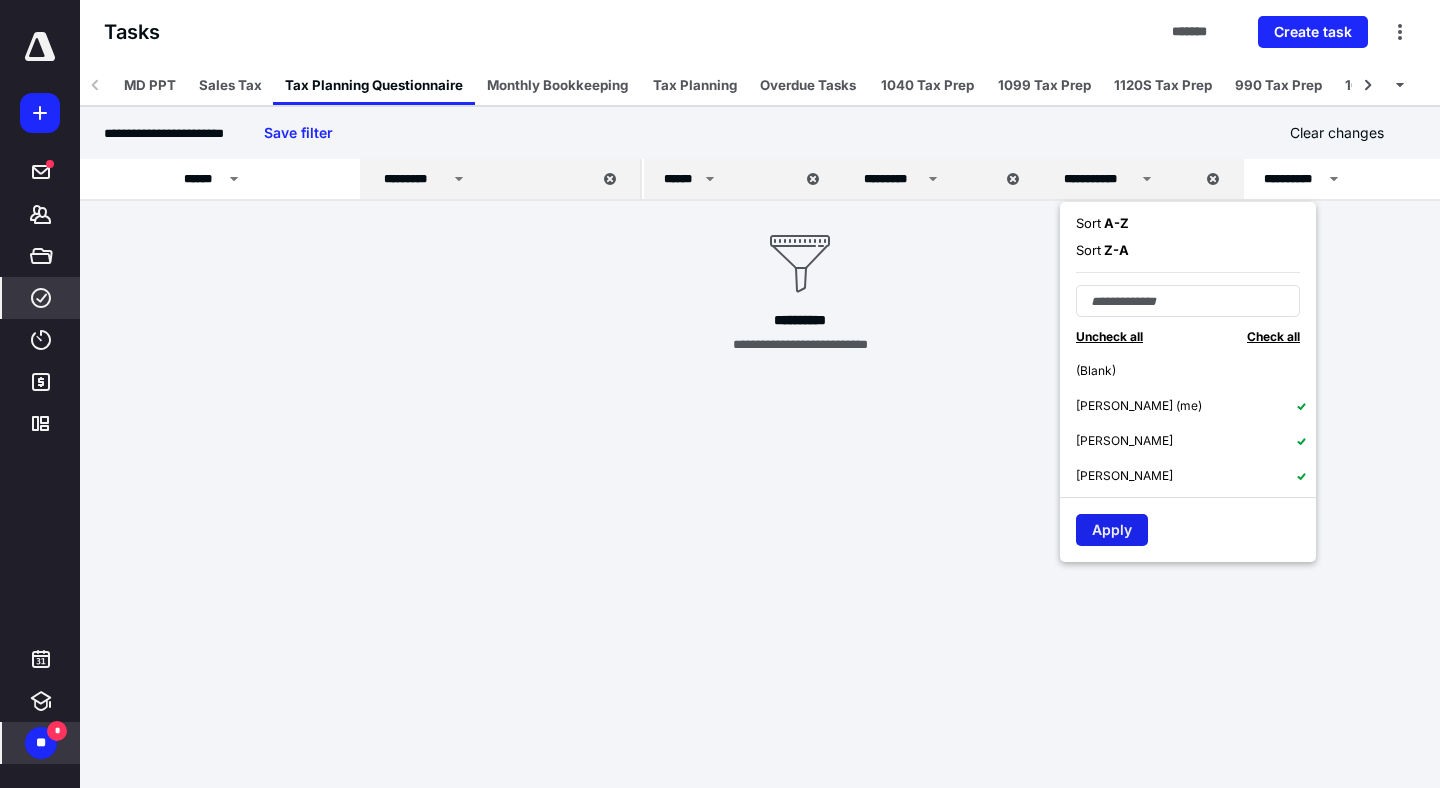 click on "Apply" at bounding box center (1112, 530) 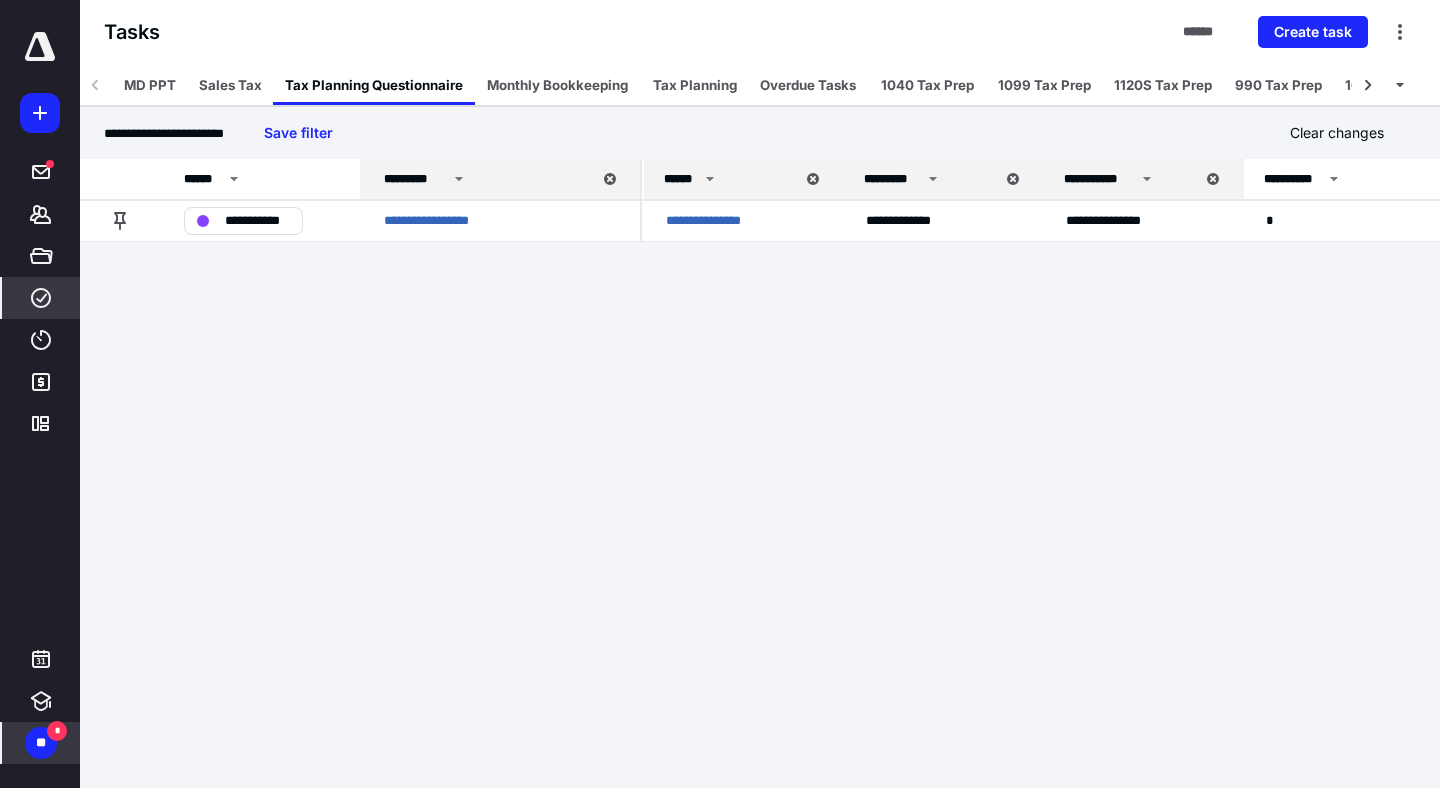 click 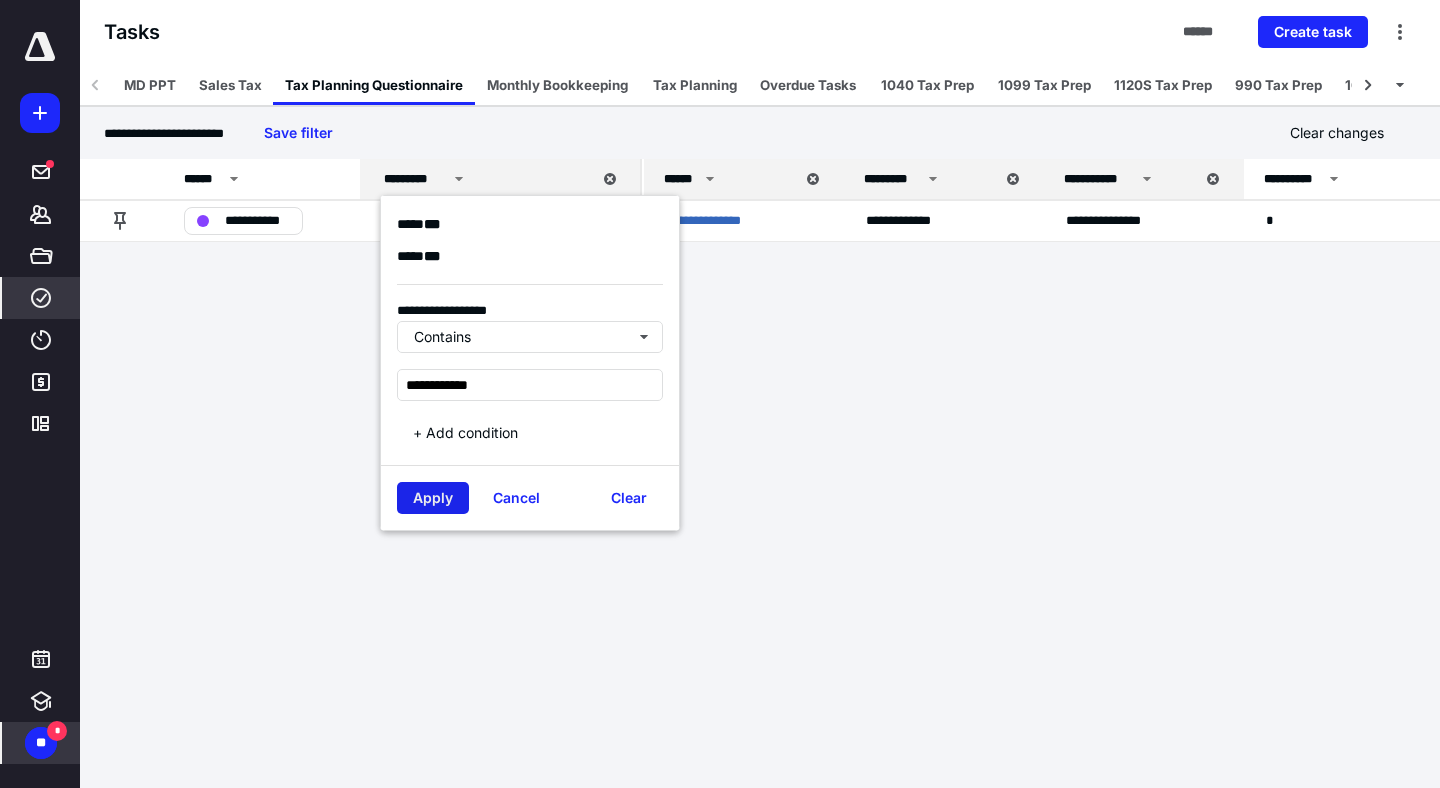 click on "Apply" at bounding box center [433, 498] 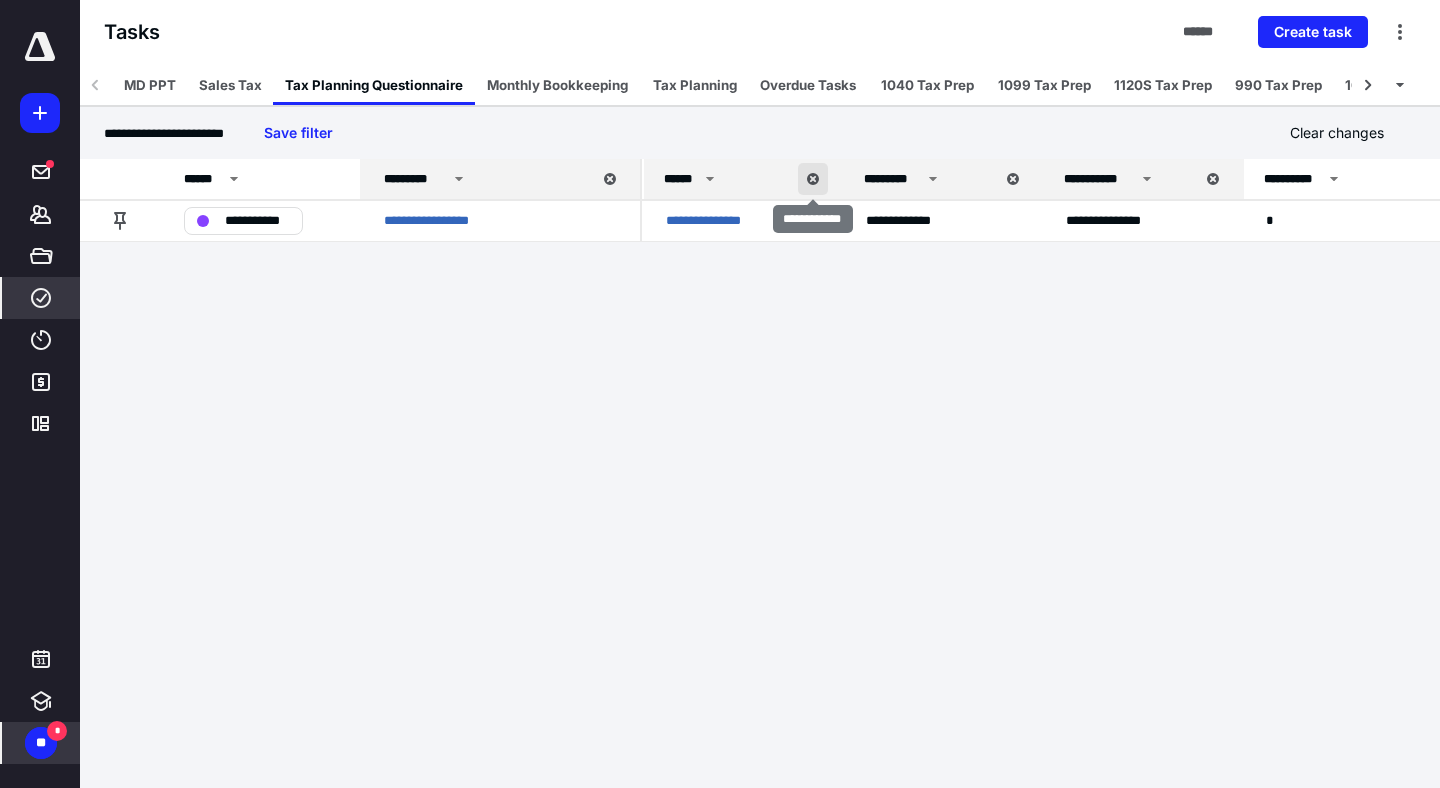 click at bounding box center [813, 179] 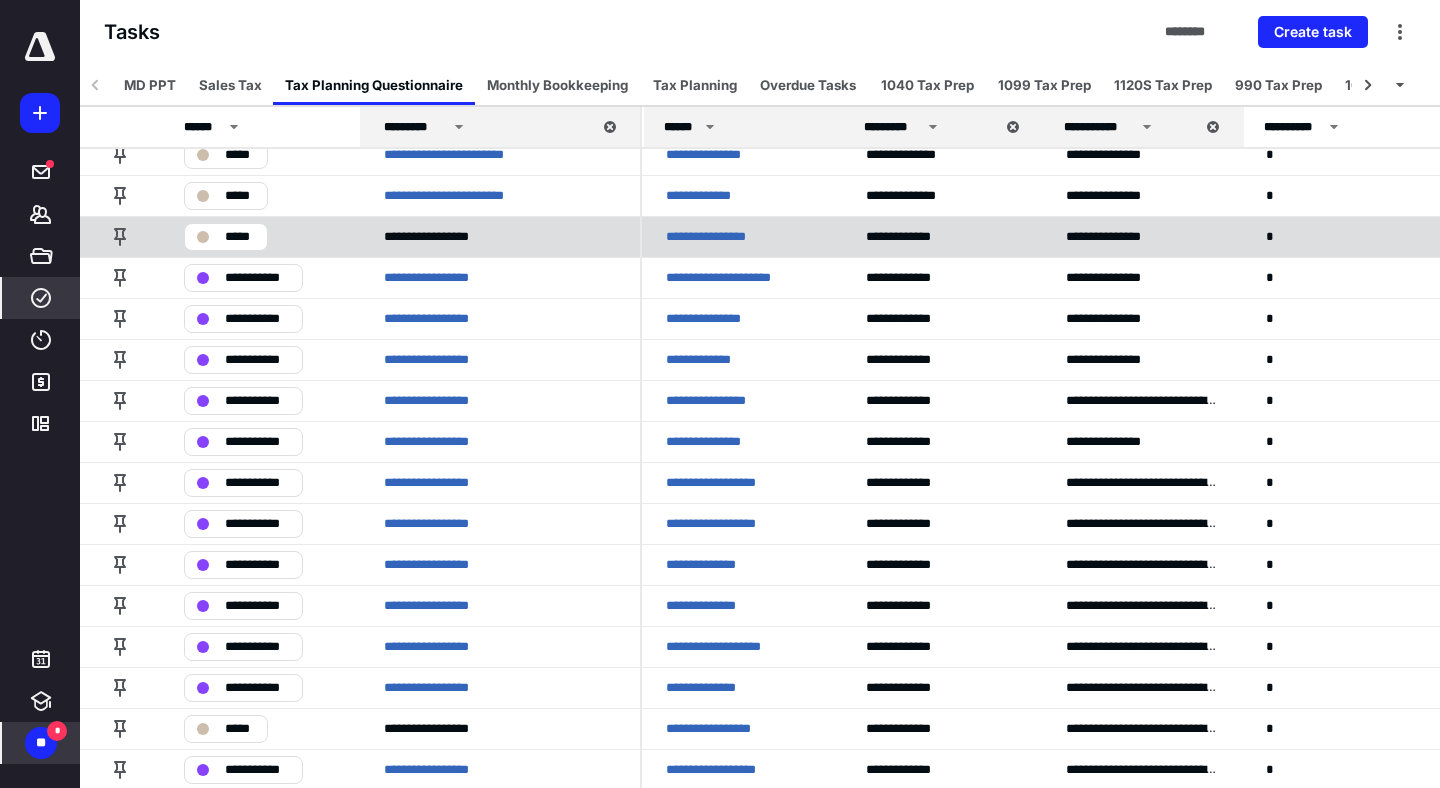 scroll, scrollTop: 0, scrollLeft: 0, axis: both 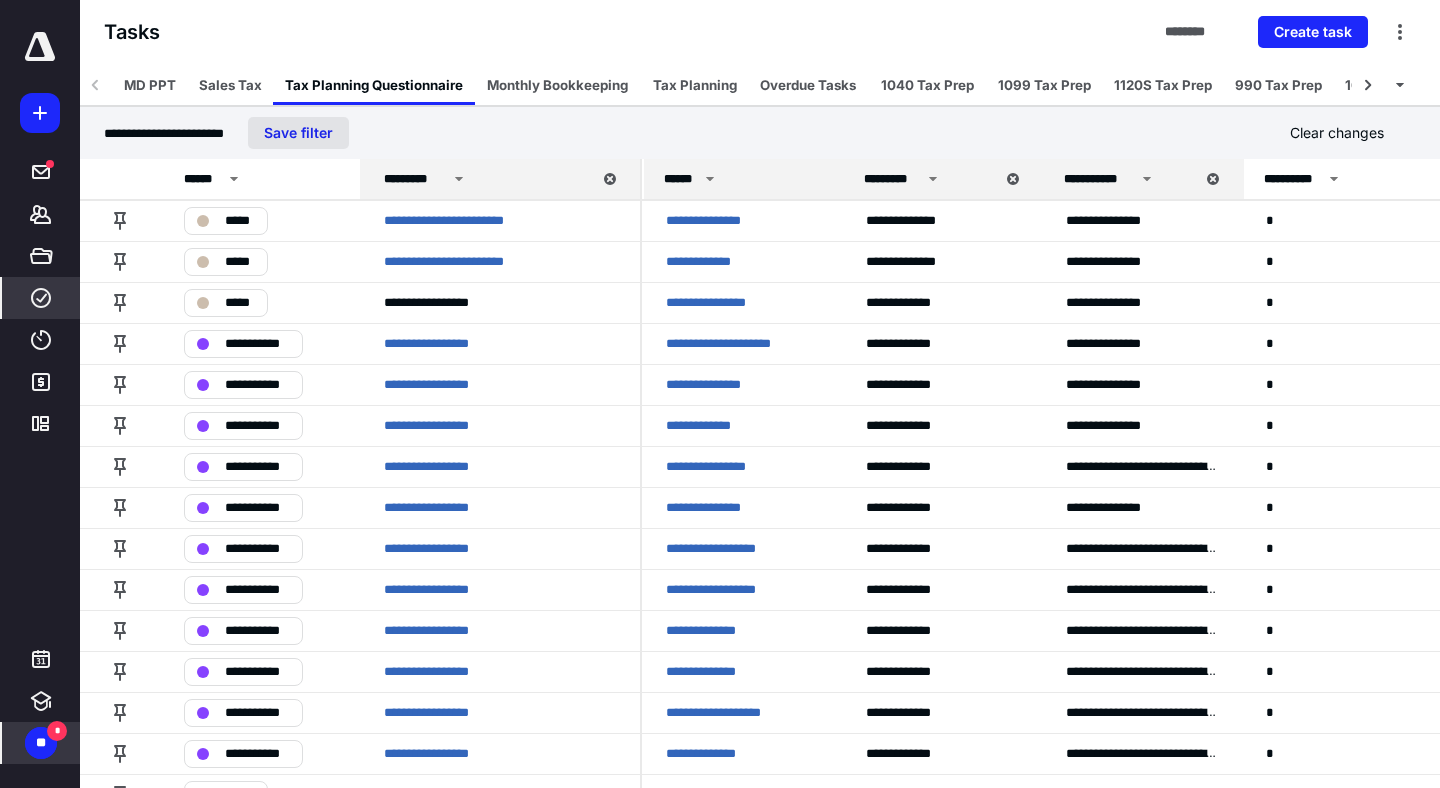 click on "Save filter" at bounding box center (298, 133) 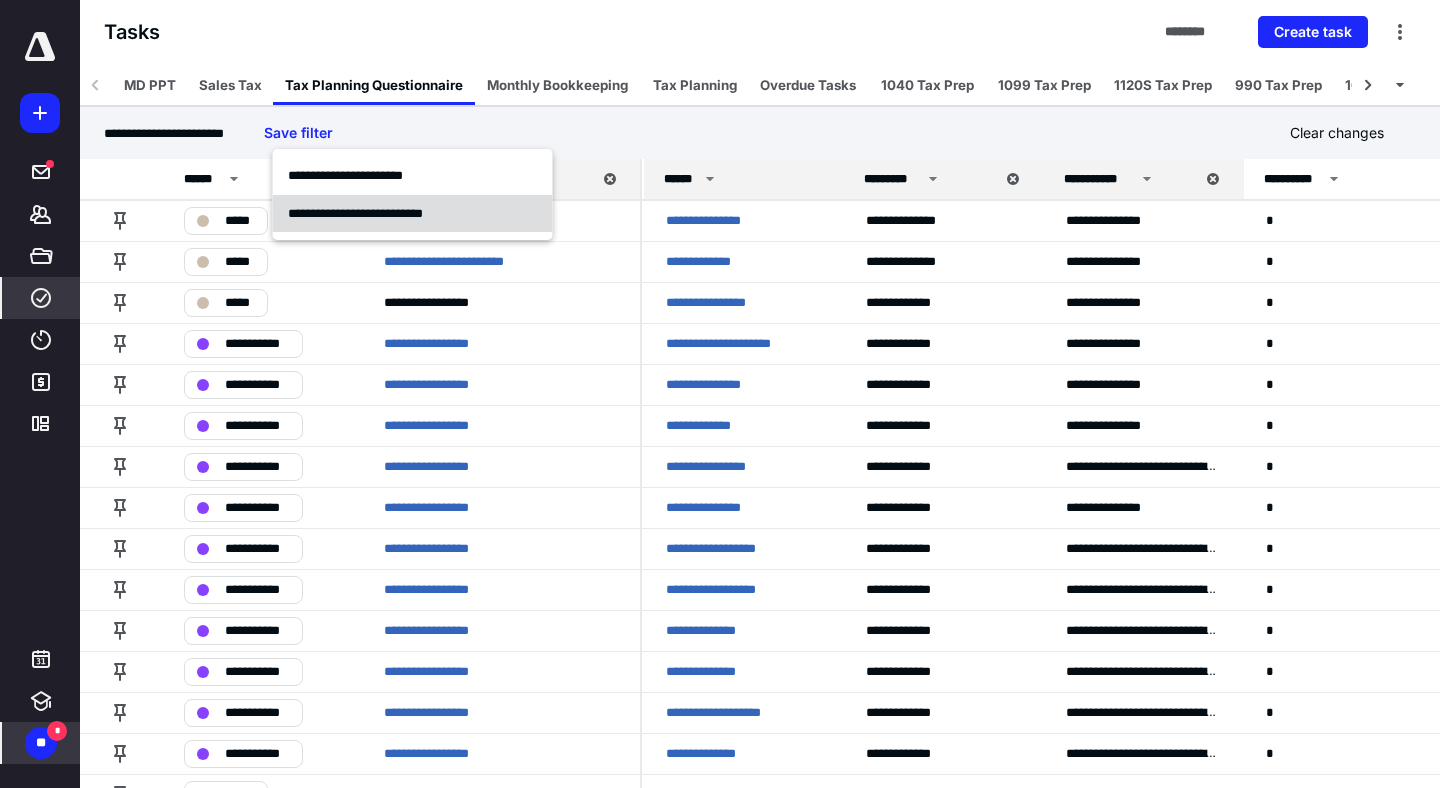 click on "**********" at bounding box center (355, 213) 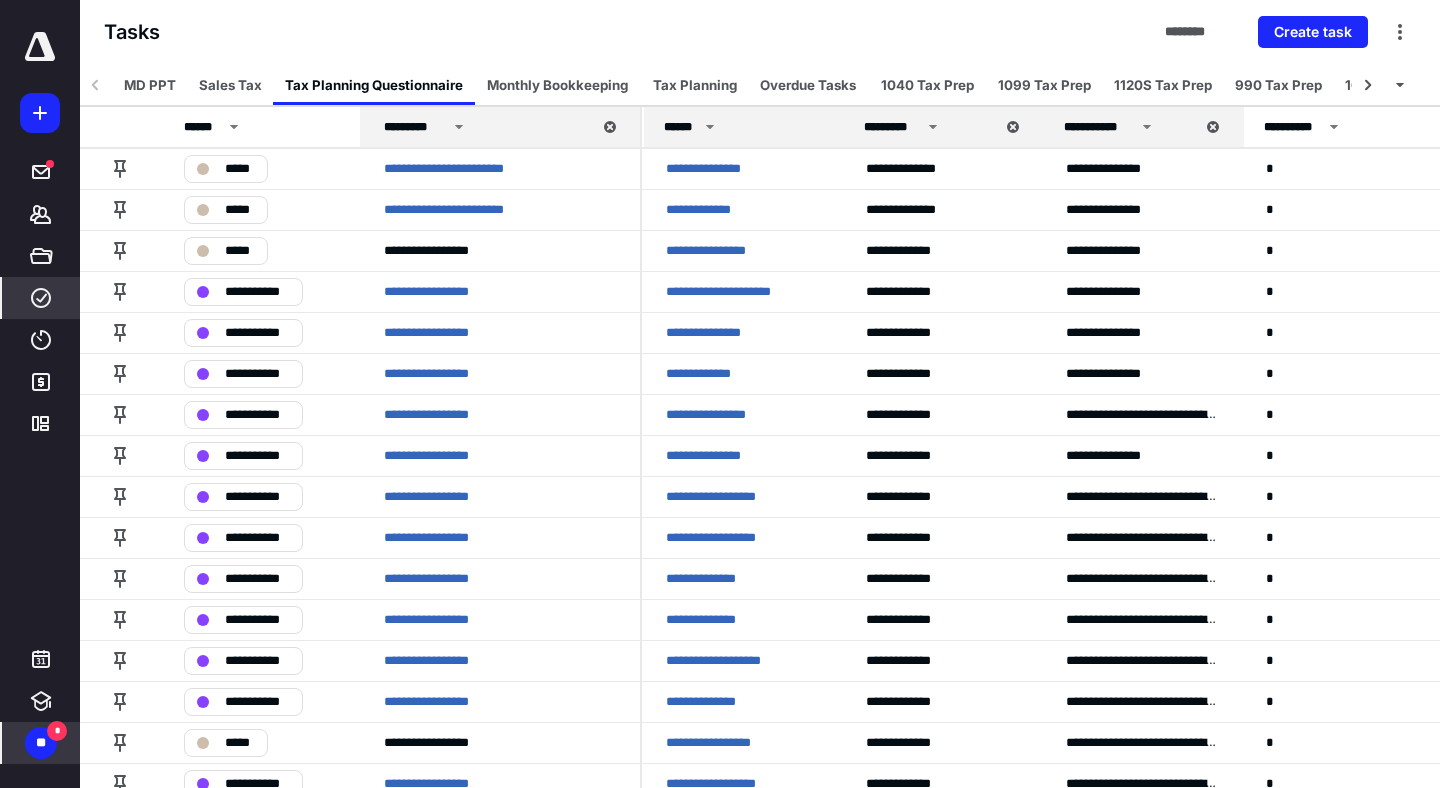 click 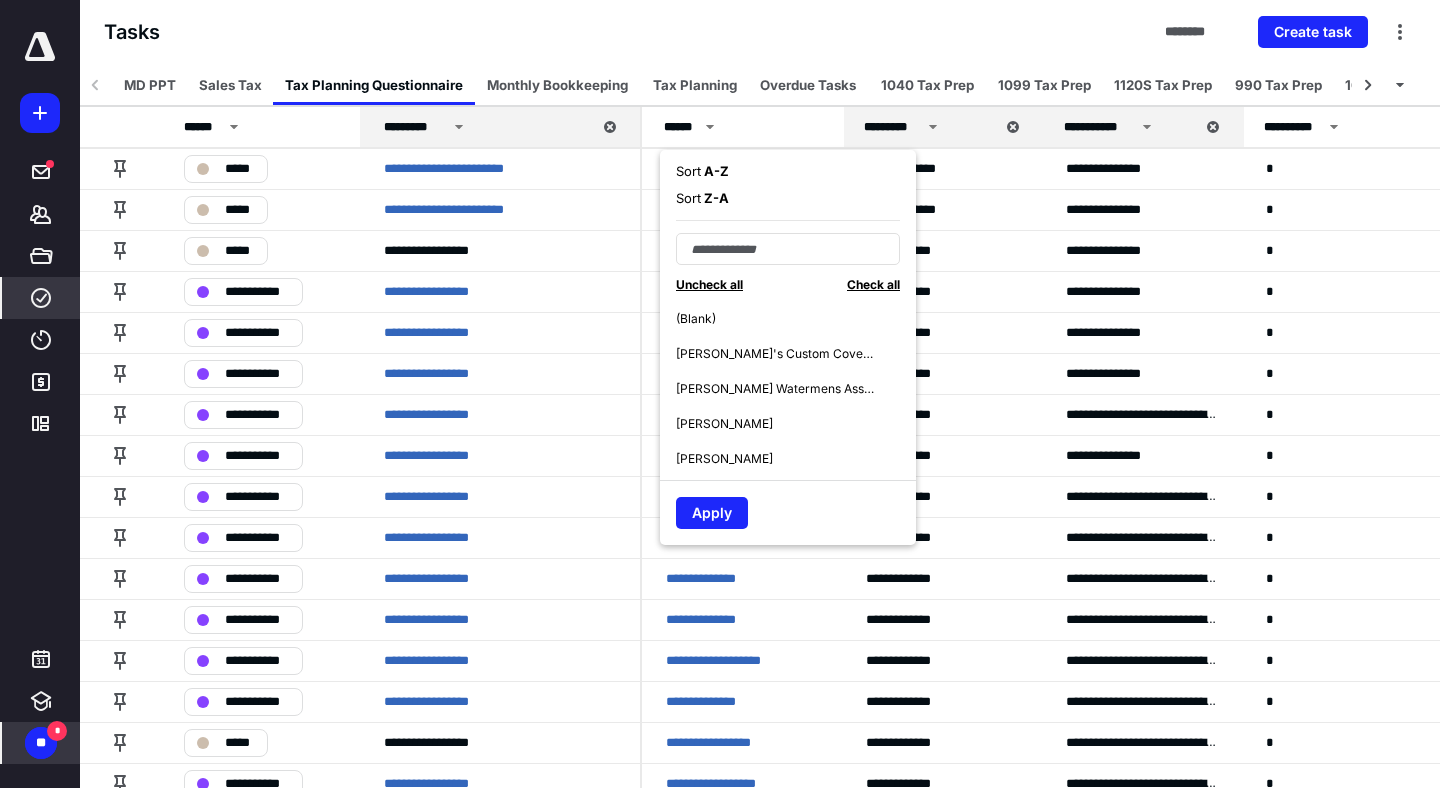 click on "A  -  Z" at bounding box center (715, 171) 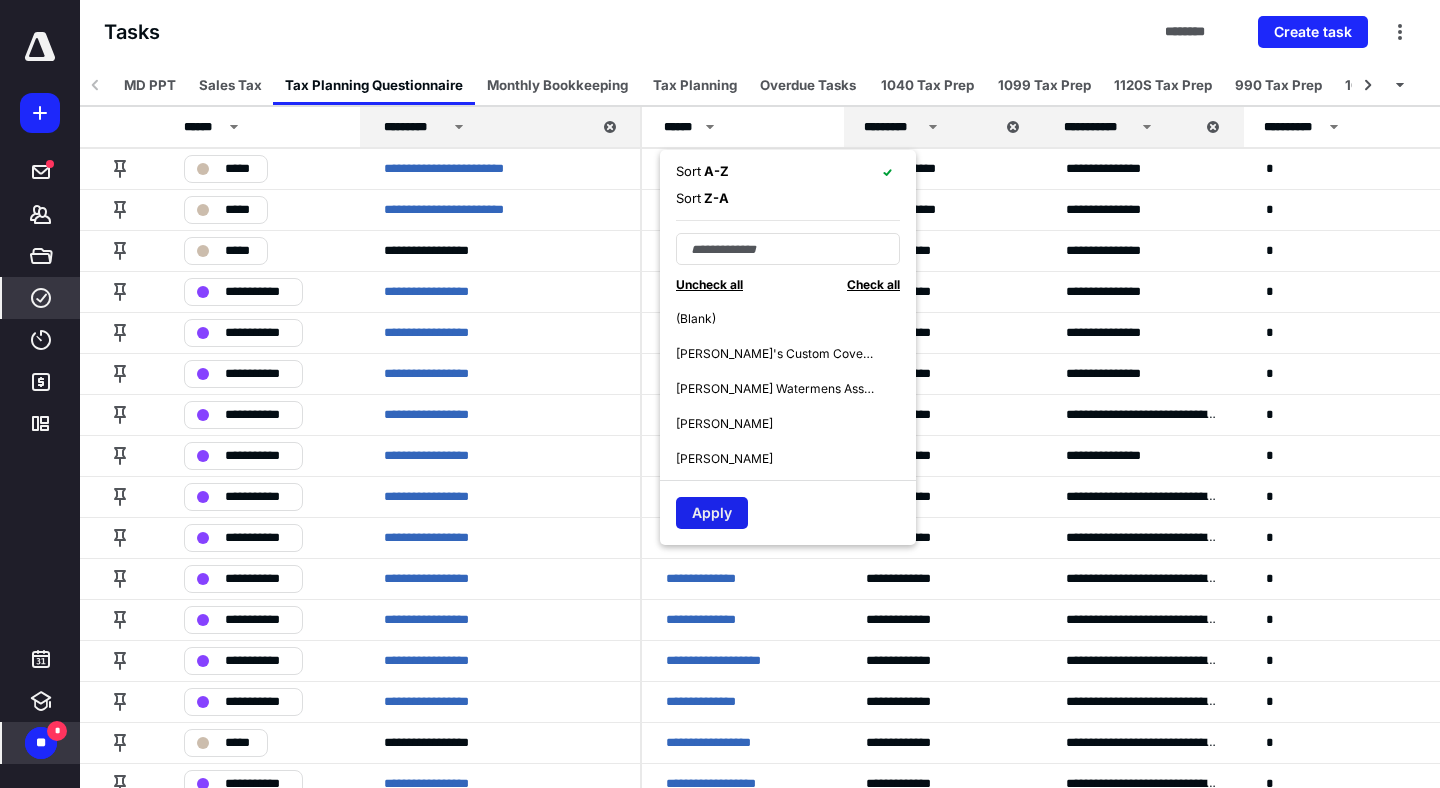 click on "Apply" at bounding box center [712, 513] 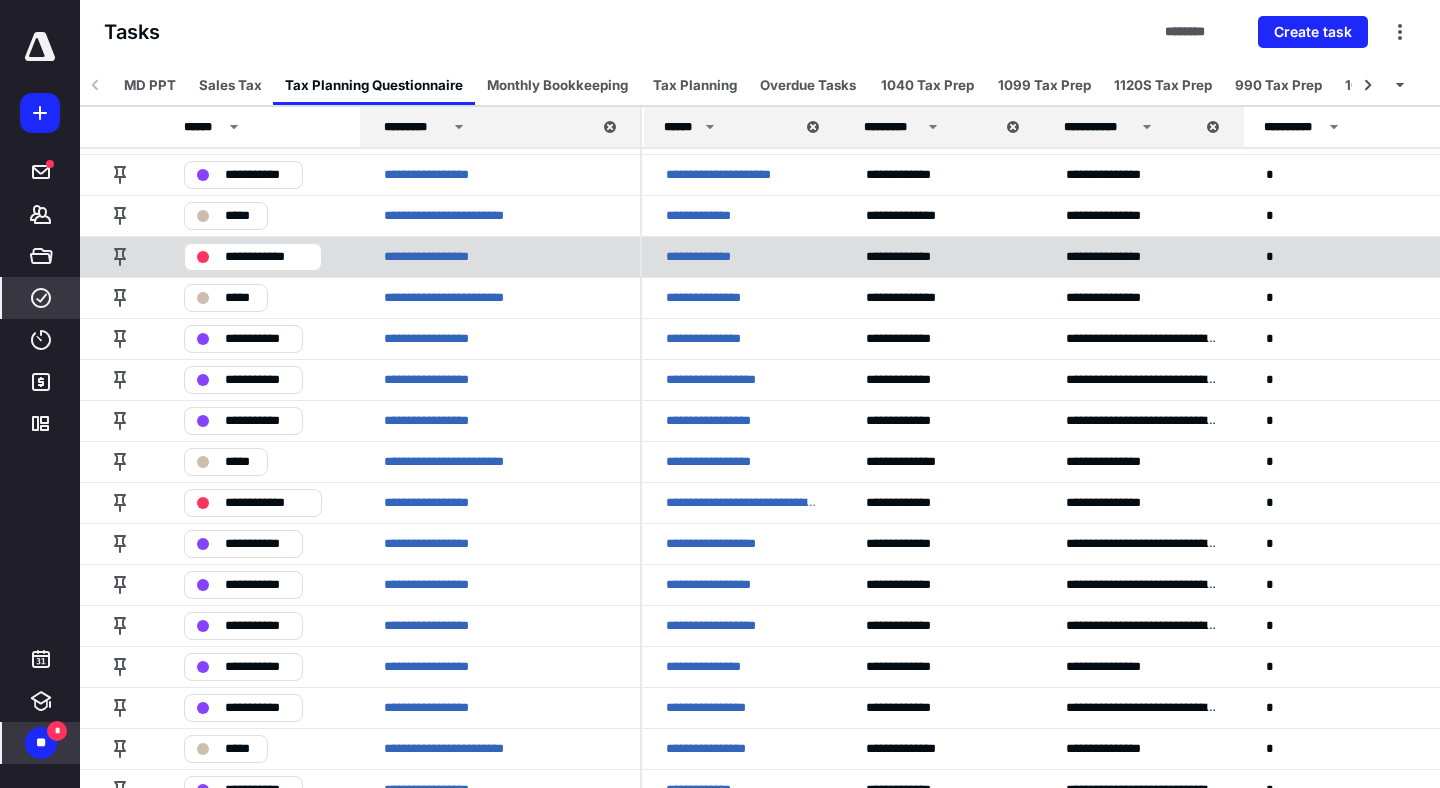 scroll, scrollTop: 48, scrollLeft: 0, axis: vertical 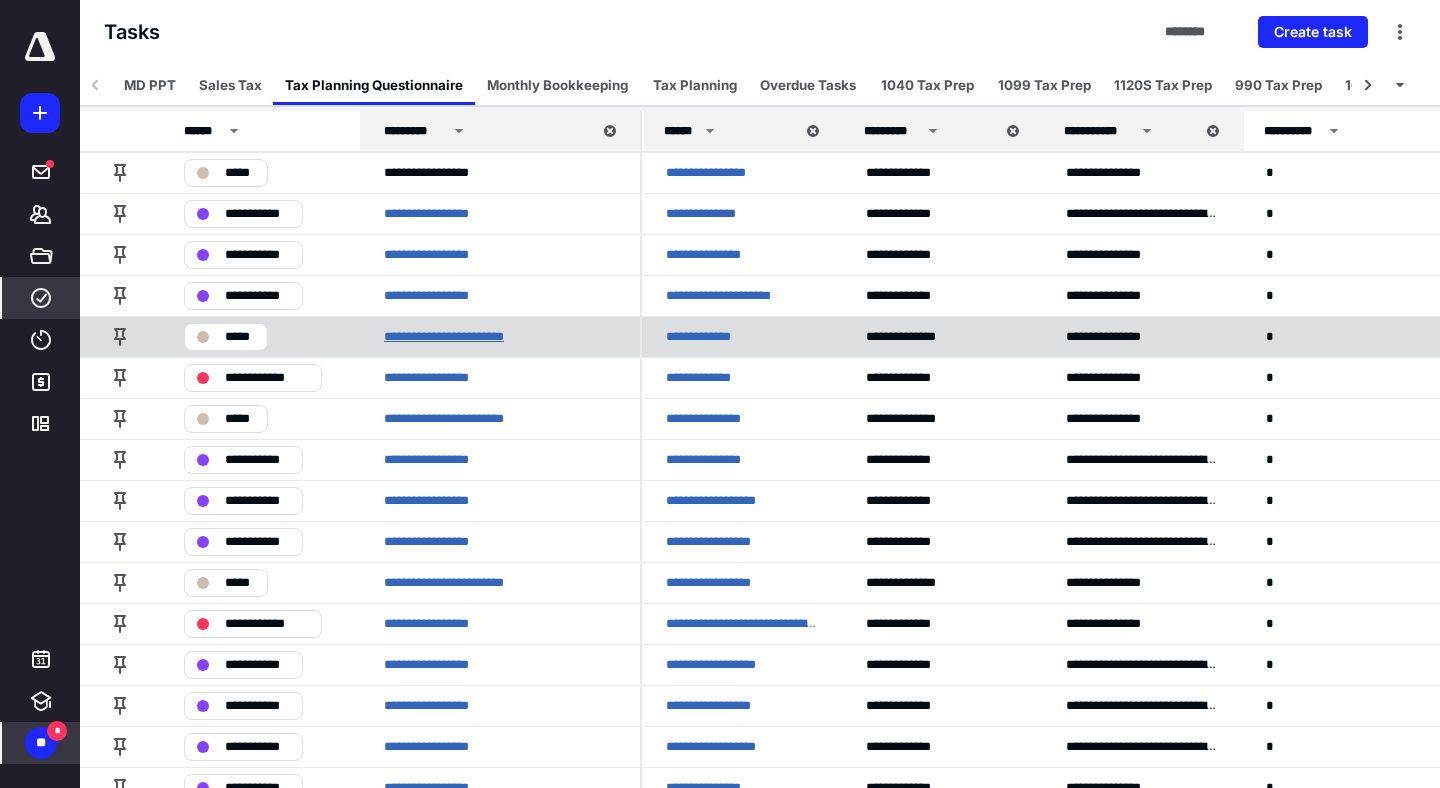 click on "**********" at bounding box center [463, 337] 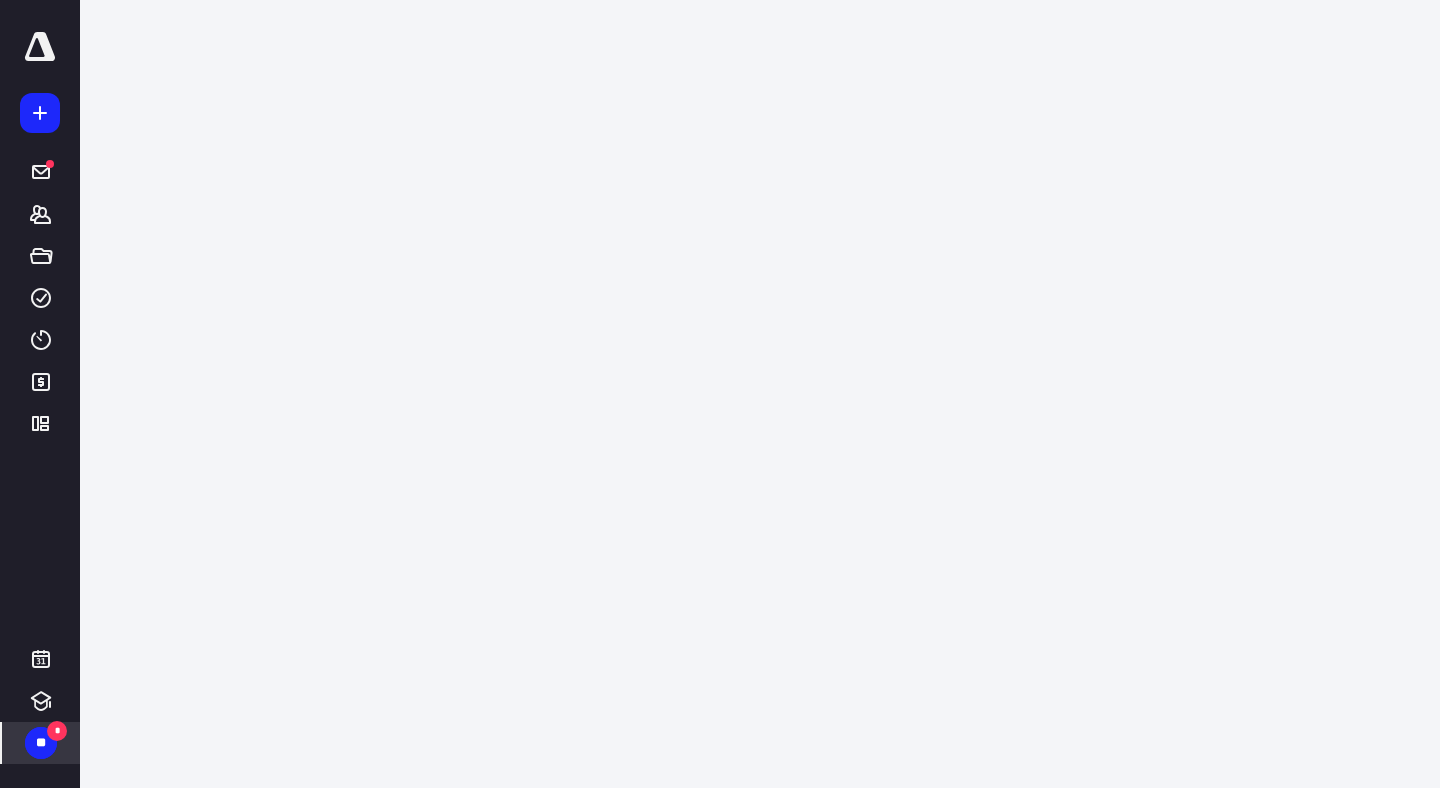 scroll, scrollTop: 0, scrollLeft: 0, axis: both 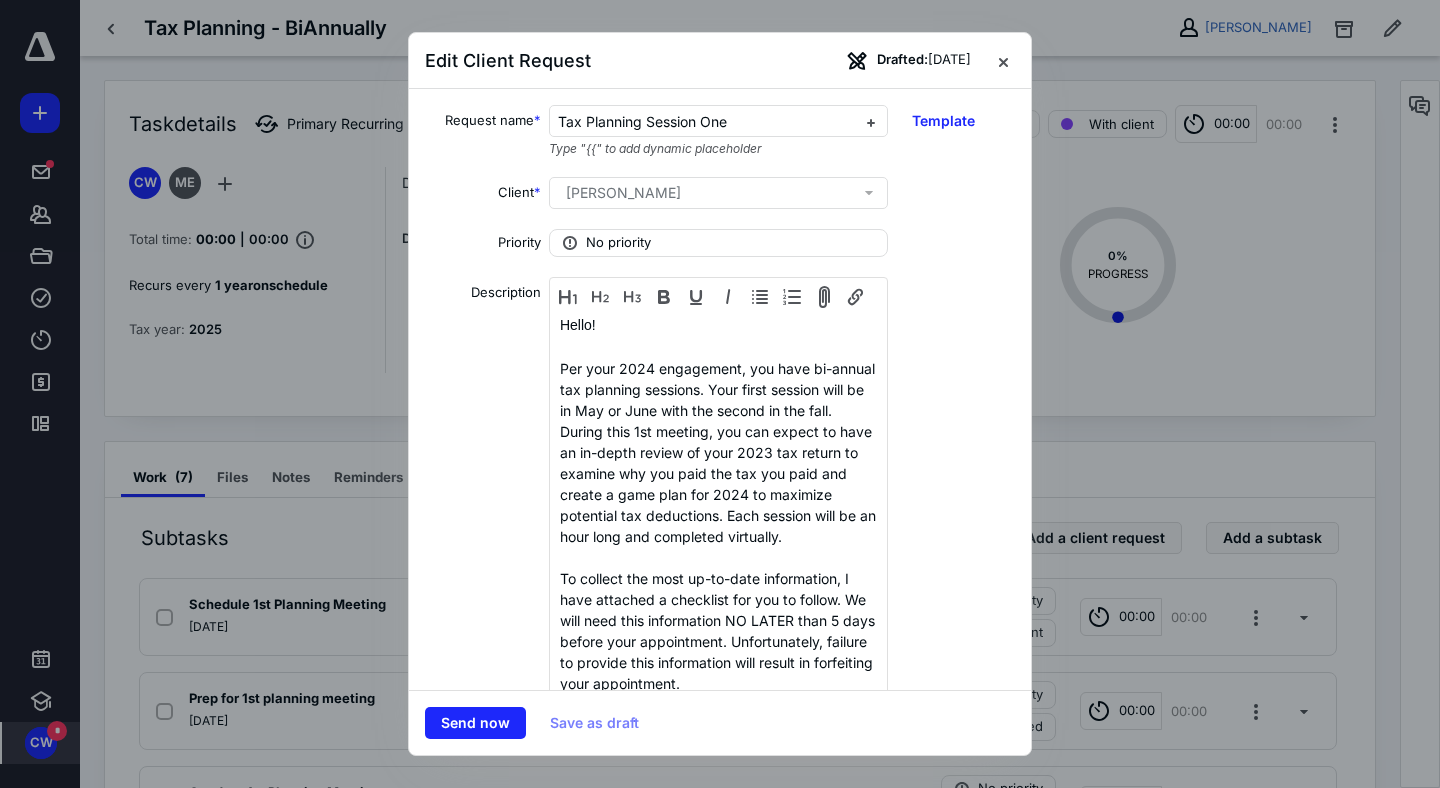 click at bounding box center [720, 394] 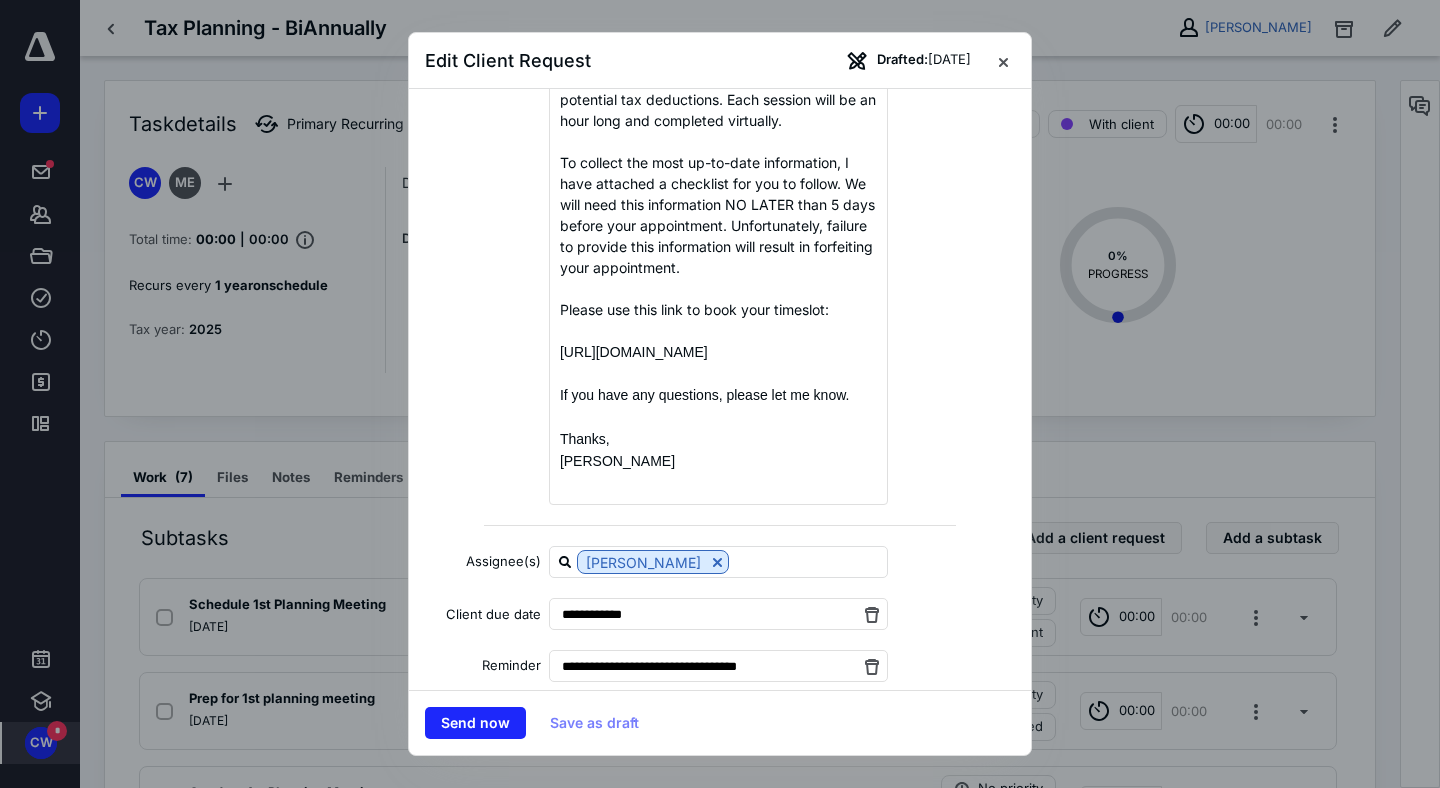scroll, scrollTop: 562, scrollLeft: 0, axis: vertical 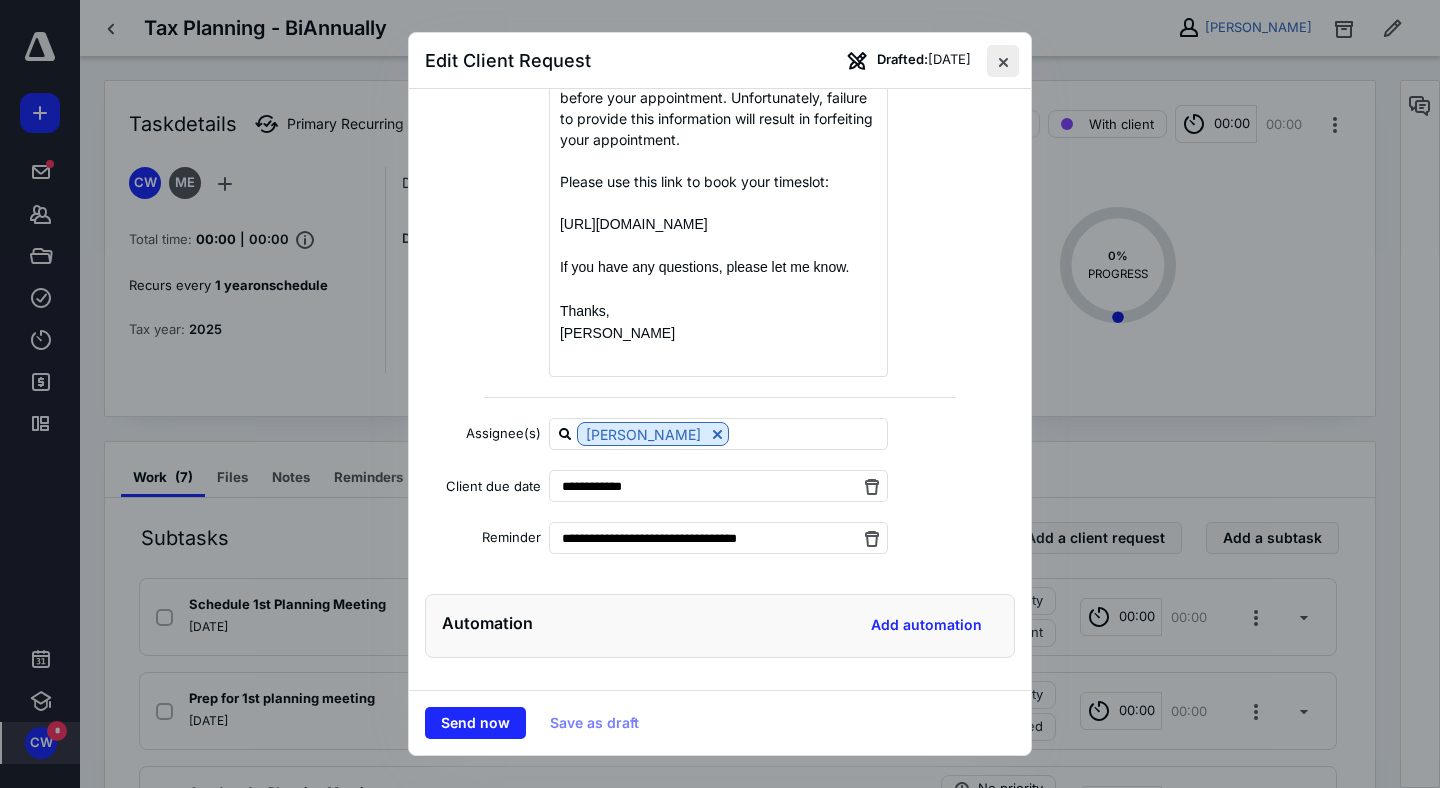 click at bounding box center (1003, 61) 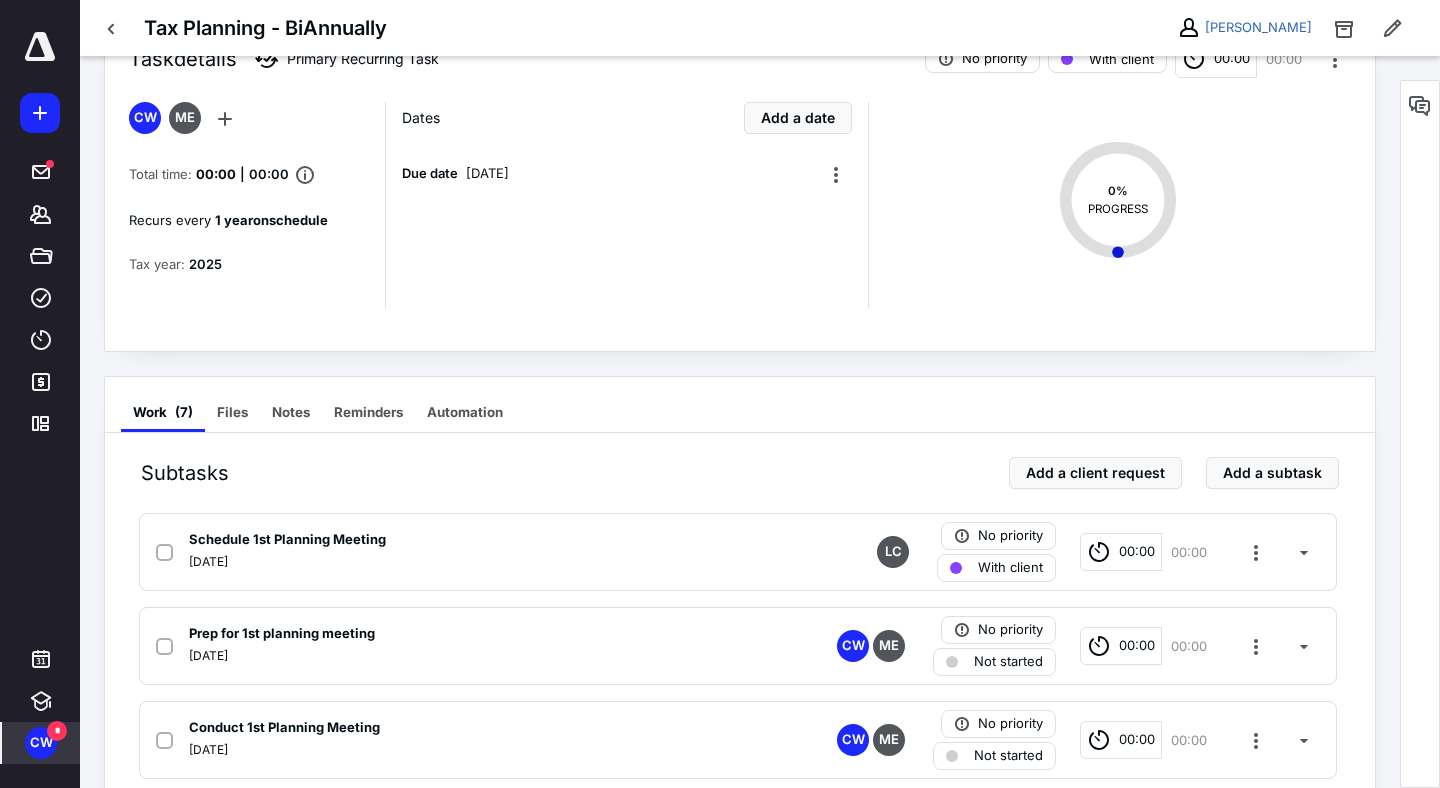 scroll, scrollTop: 481, scrollLeft: 0, axis: vertical 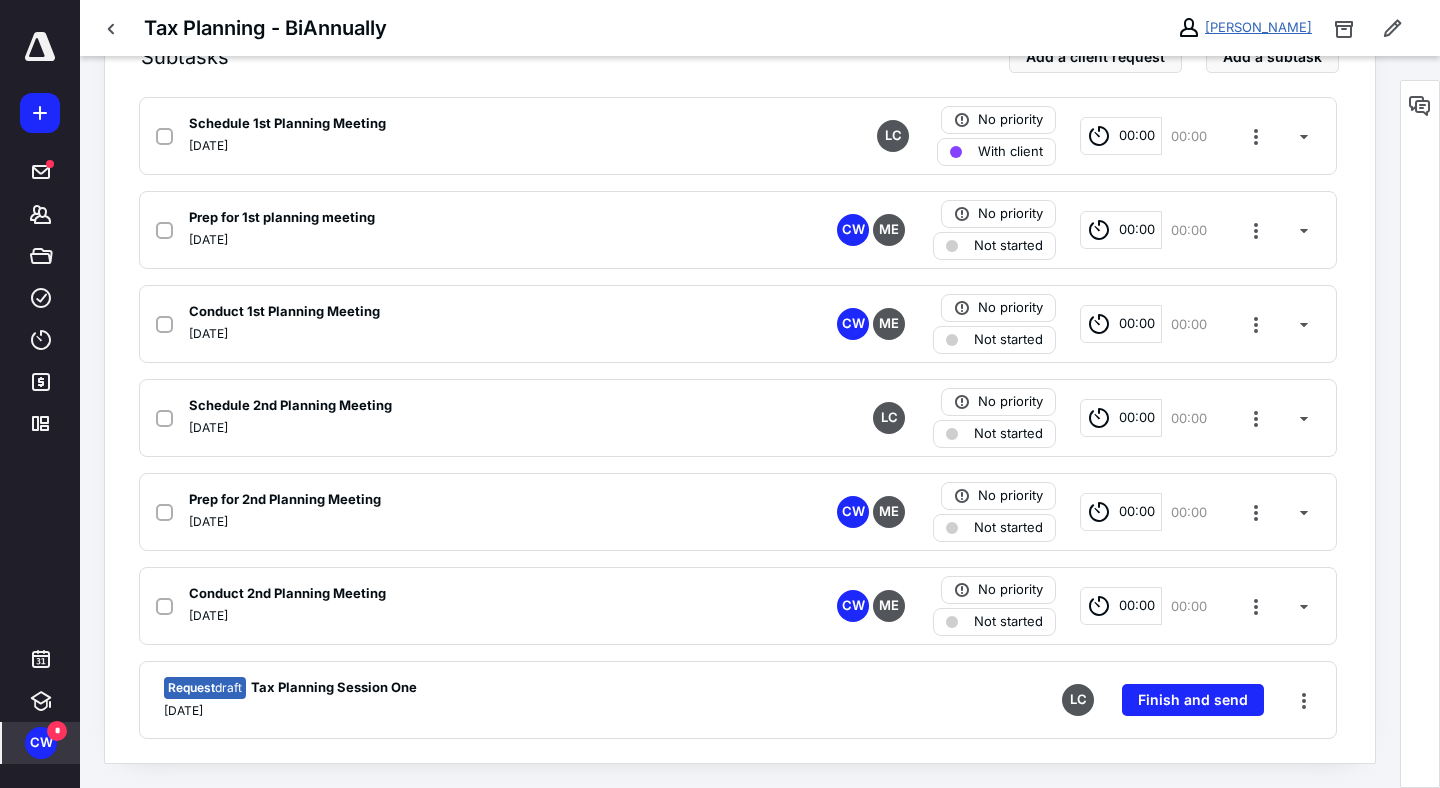 click on "[PERSON_NAME]" at bounding box center [1258, 27] 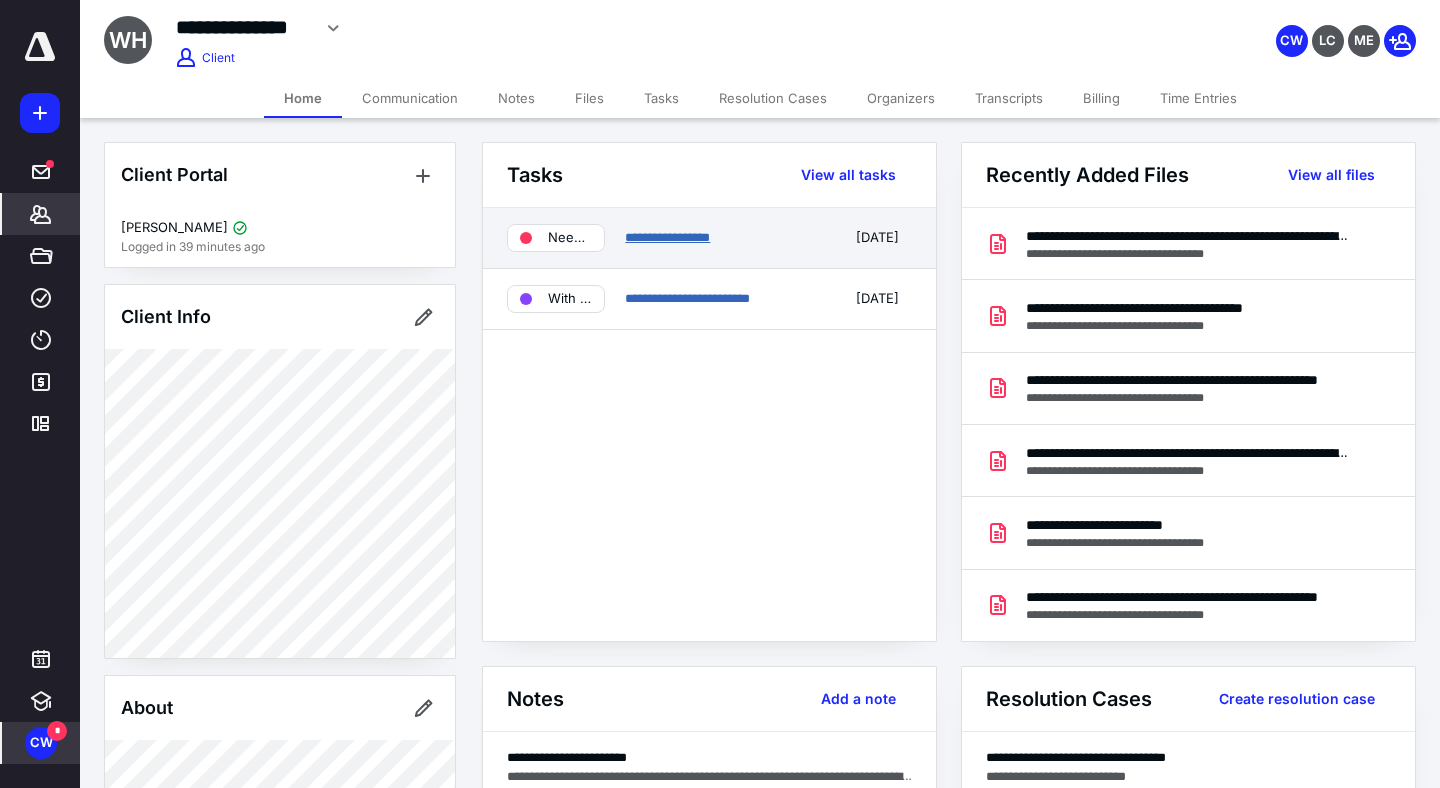click on "**********" at bounding box center (667, 237) 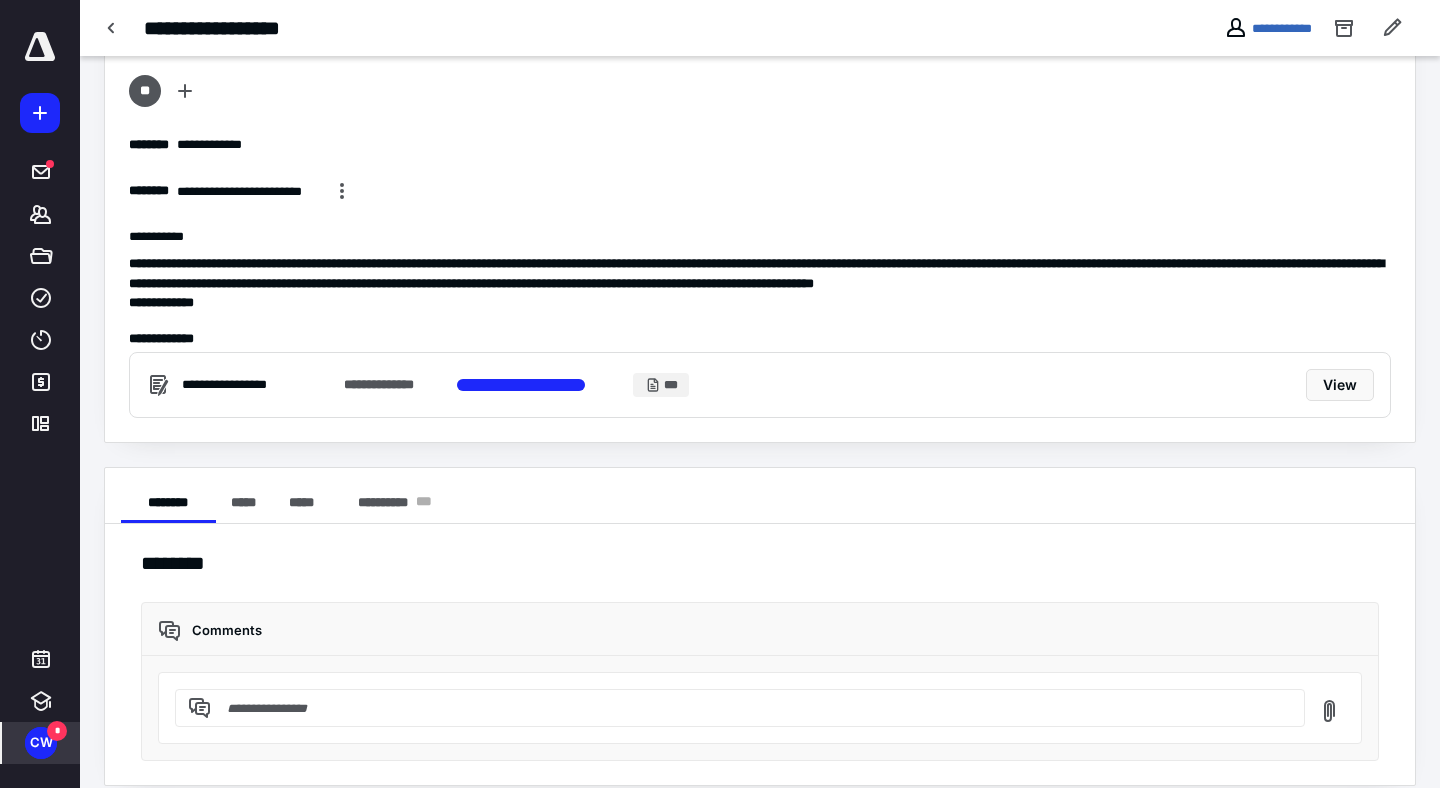 scroll, scrollTop: 108, scrollLeft: 0, axis: vertical 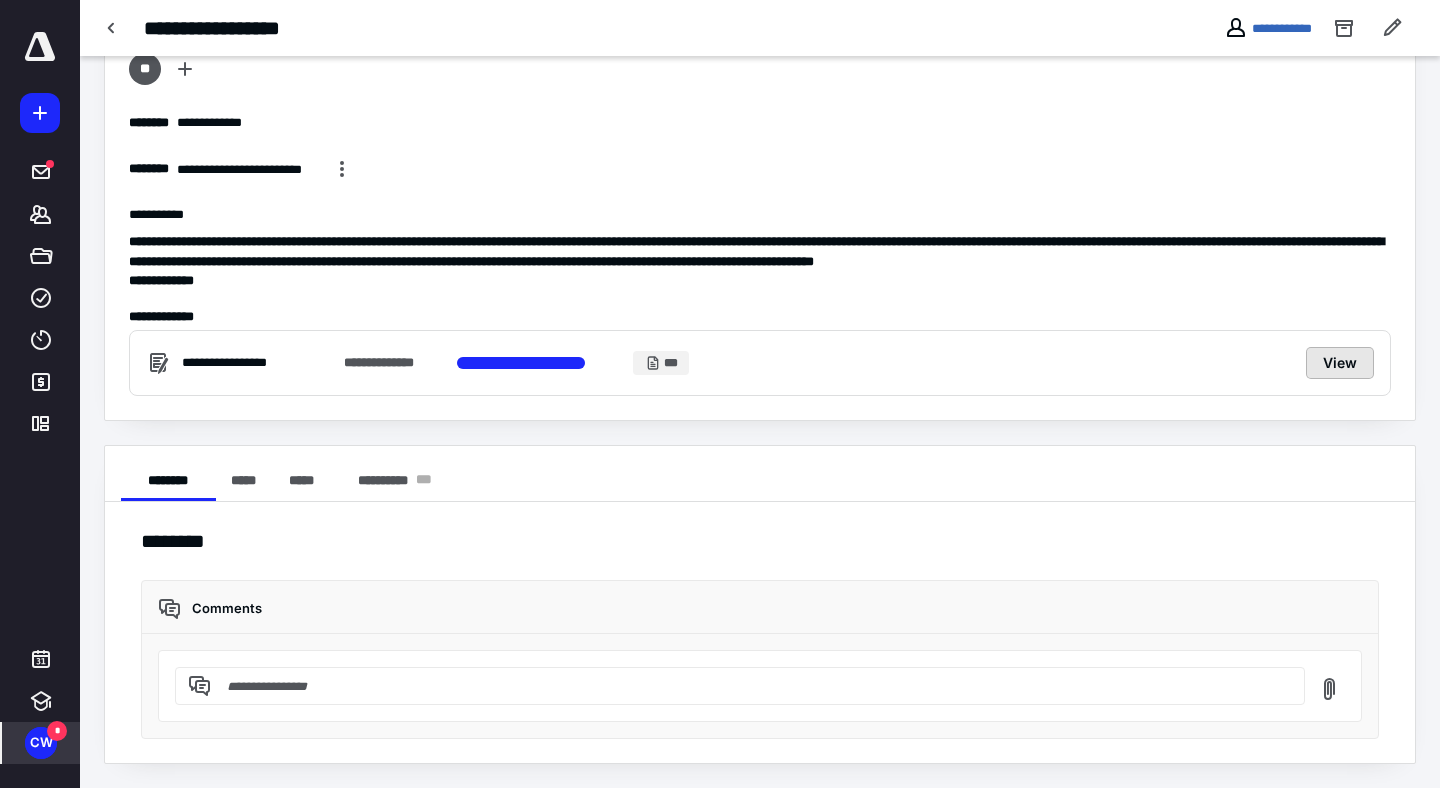 click on "View" at bounding box center (1340, 363) 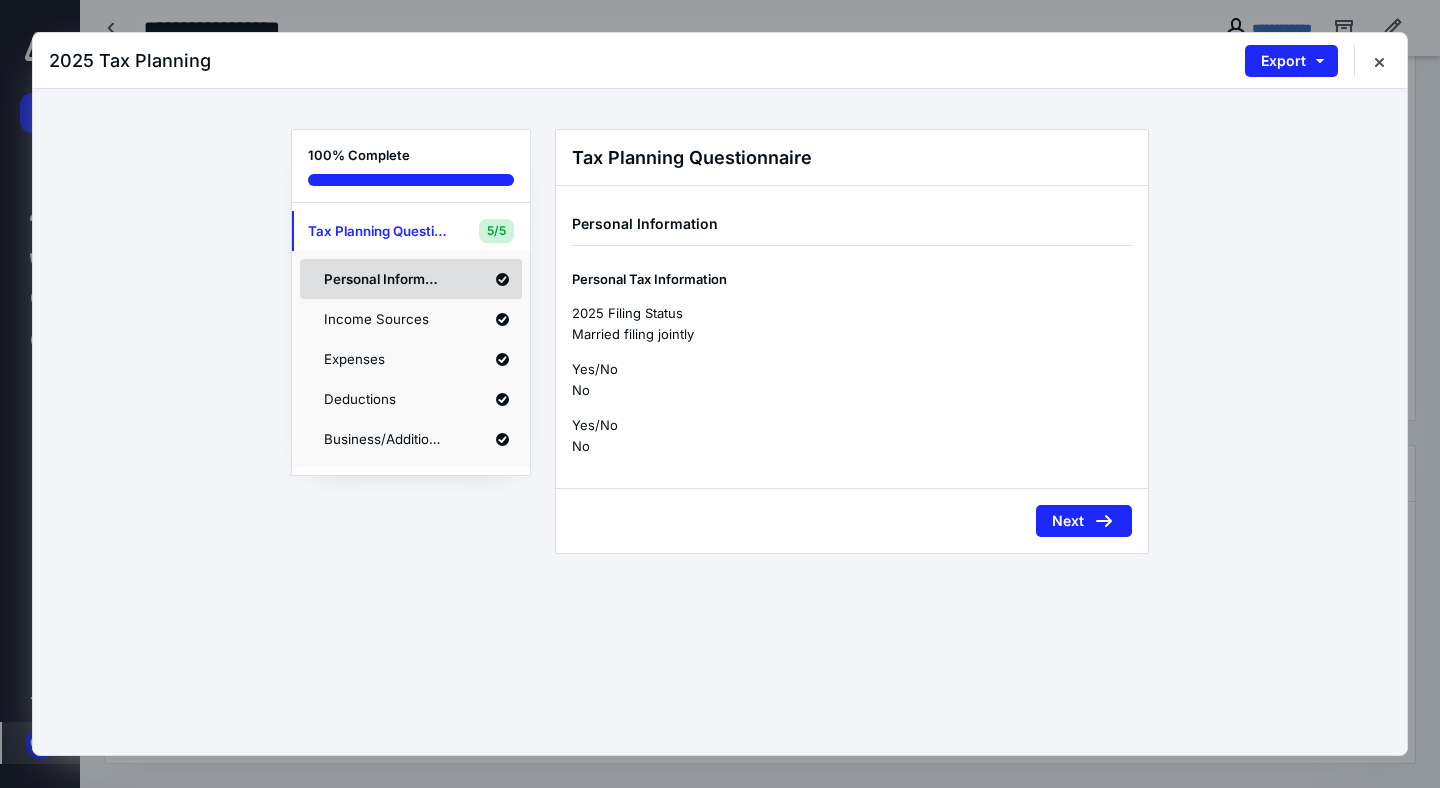 click on "Personal Information" at bounding box center [411, 279] 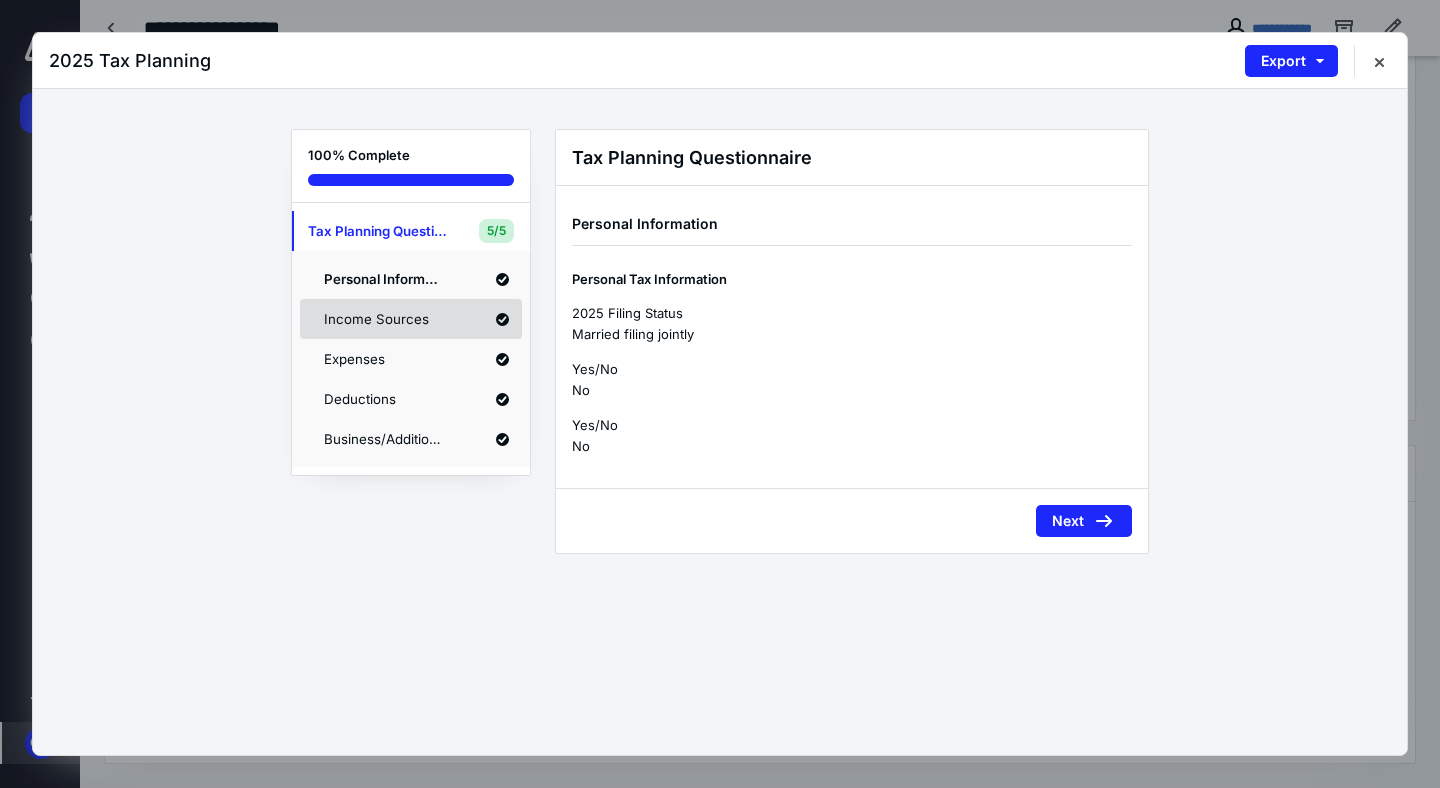 click on "Income Sources" at bounding box center (384, 319) 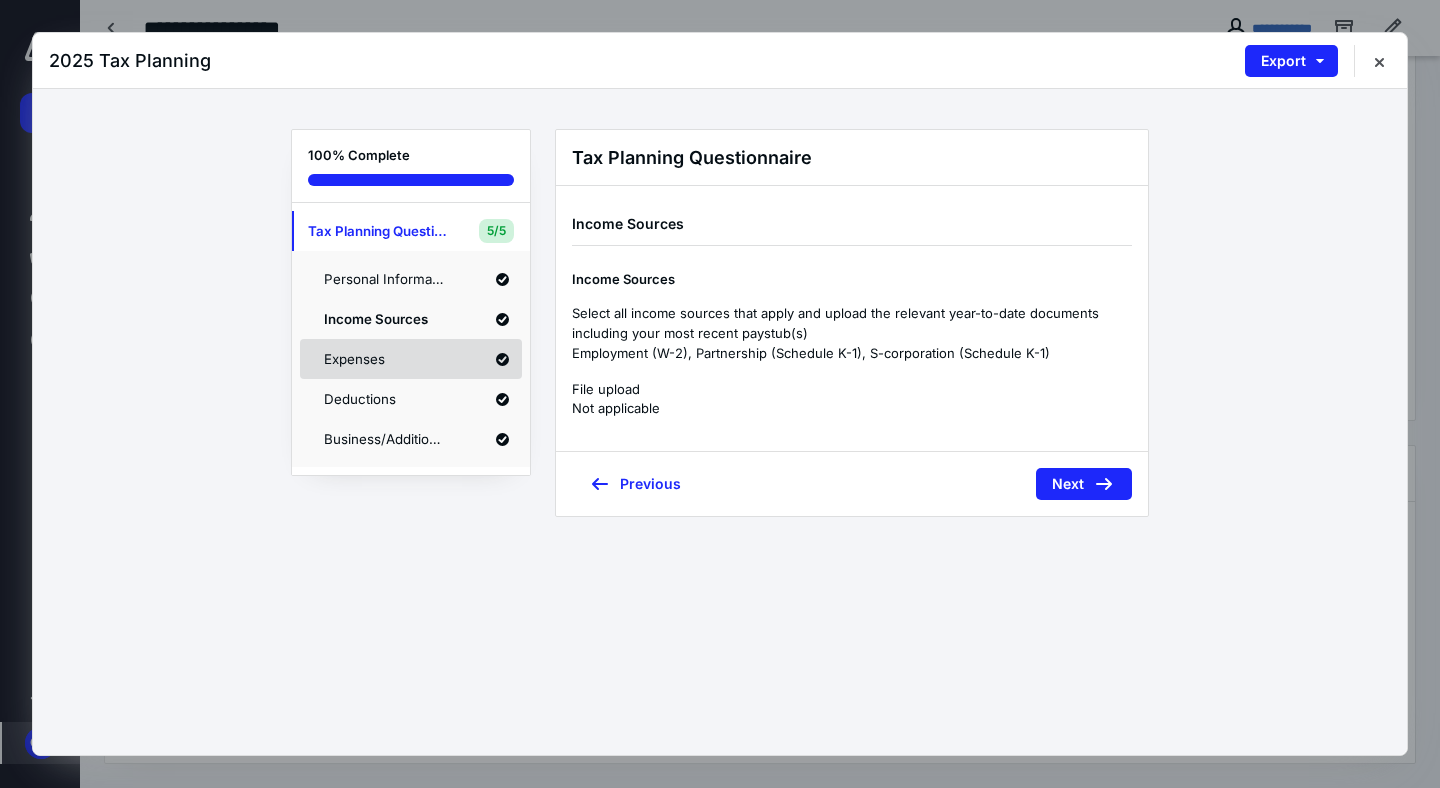 click on "Expenses" at bounding box center [384, 359] 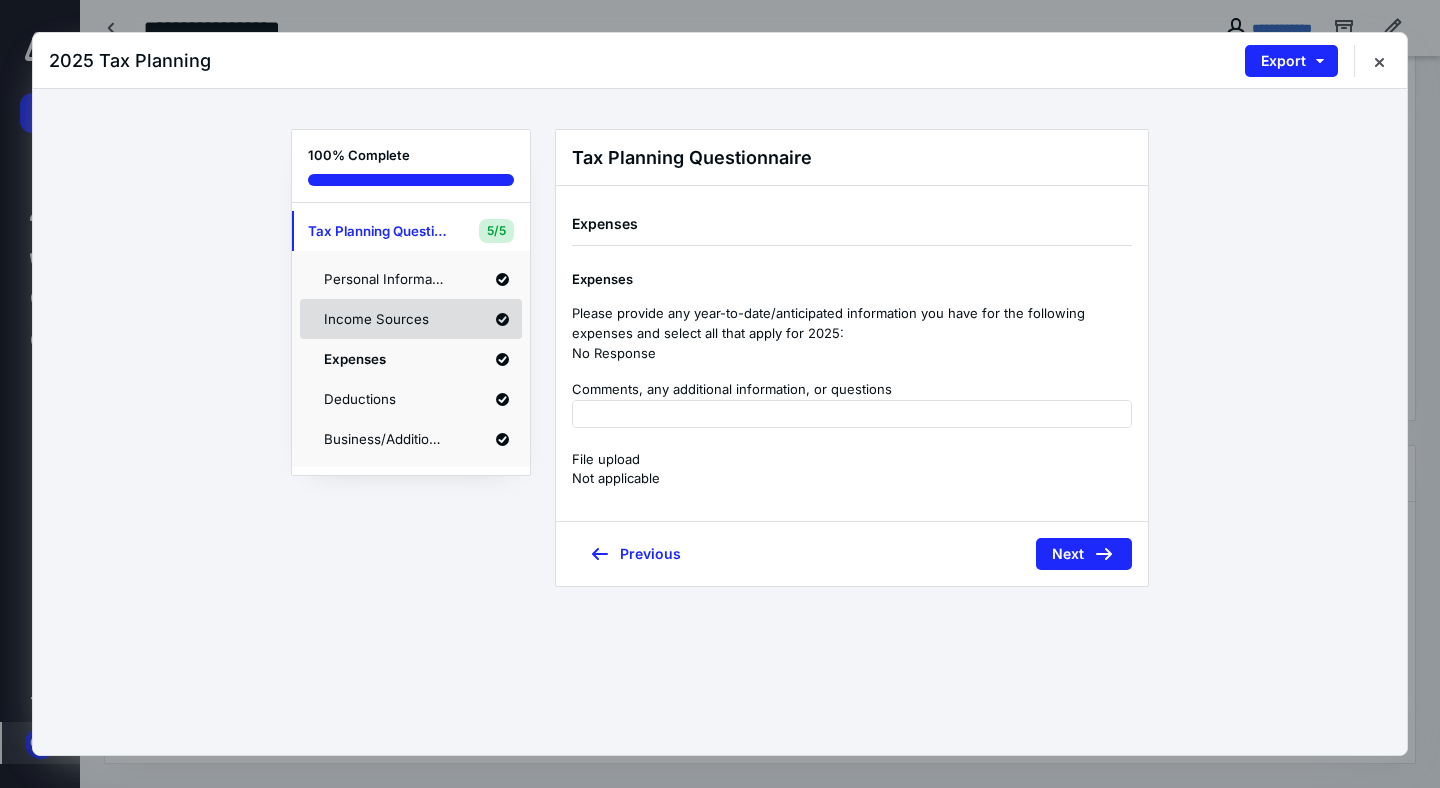 click on "Income Sources" at bounding box center (411, 319) 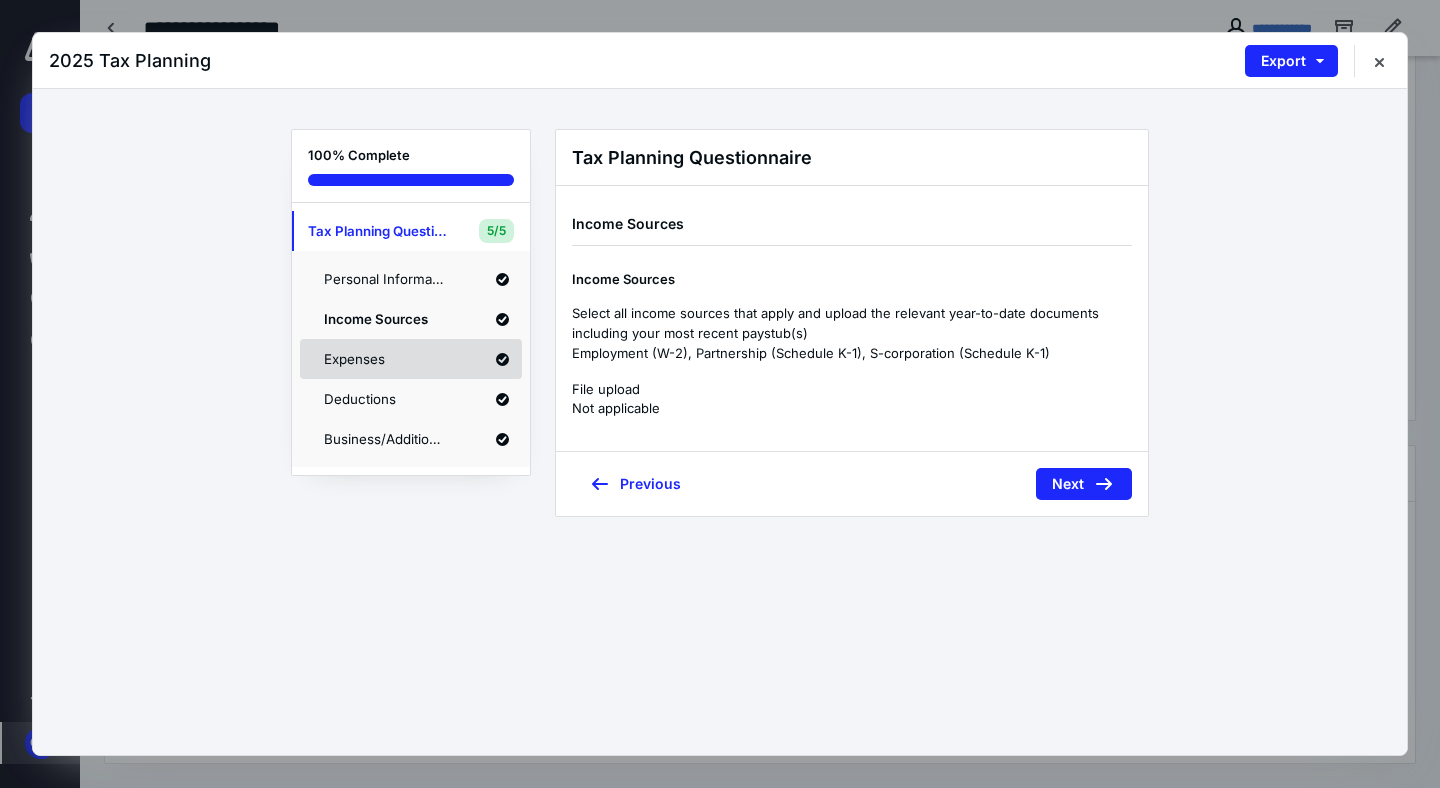 click on "Expenses" at bounding box center [384, 359] 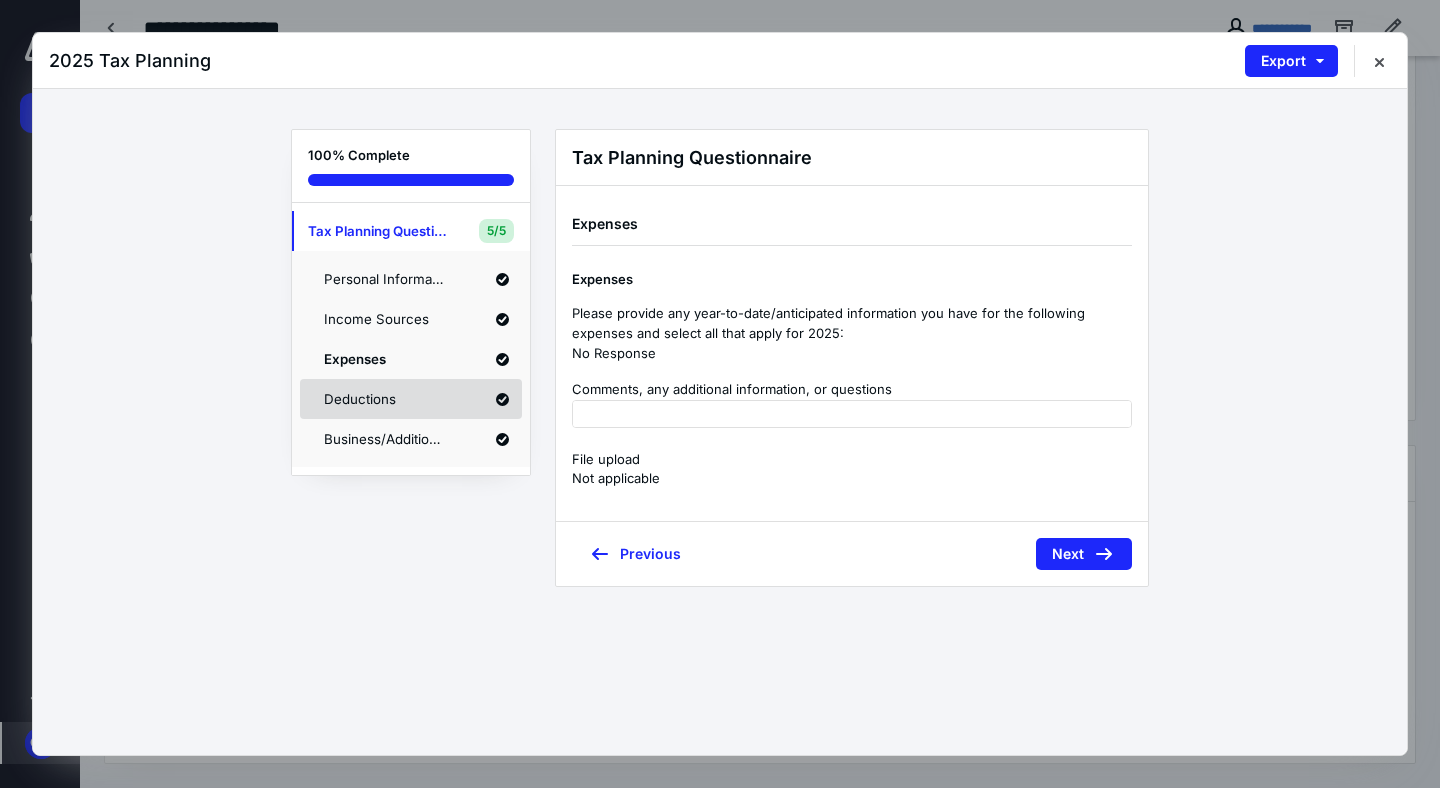 click on "Deductions" at bounding box center [384, 399] 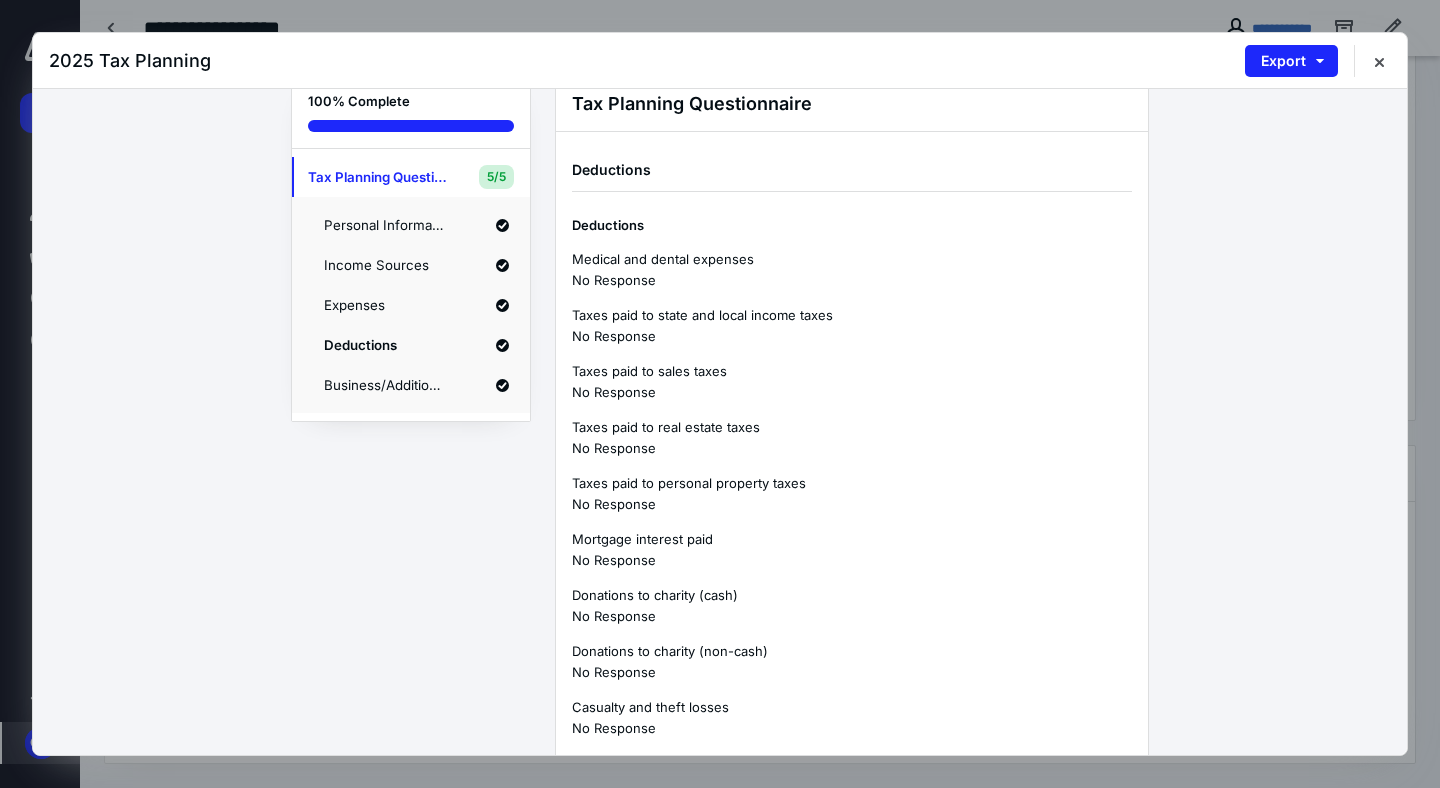 scroll, scrollTop: 0, scrollLeft: 0, axis: both 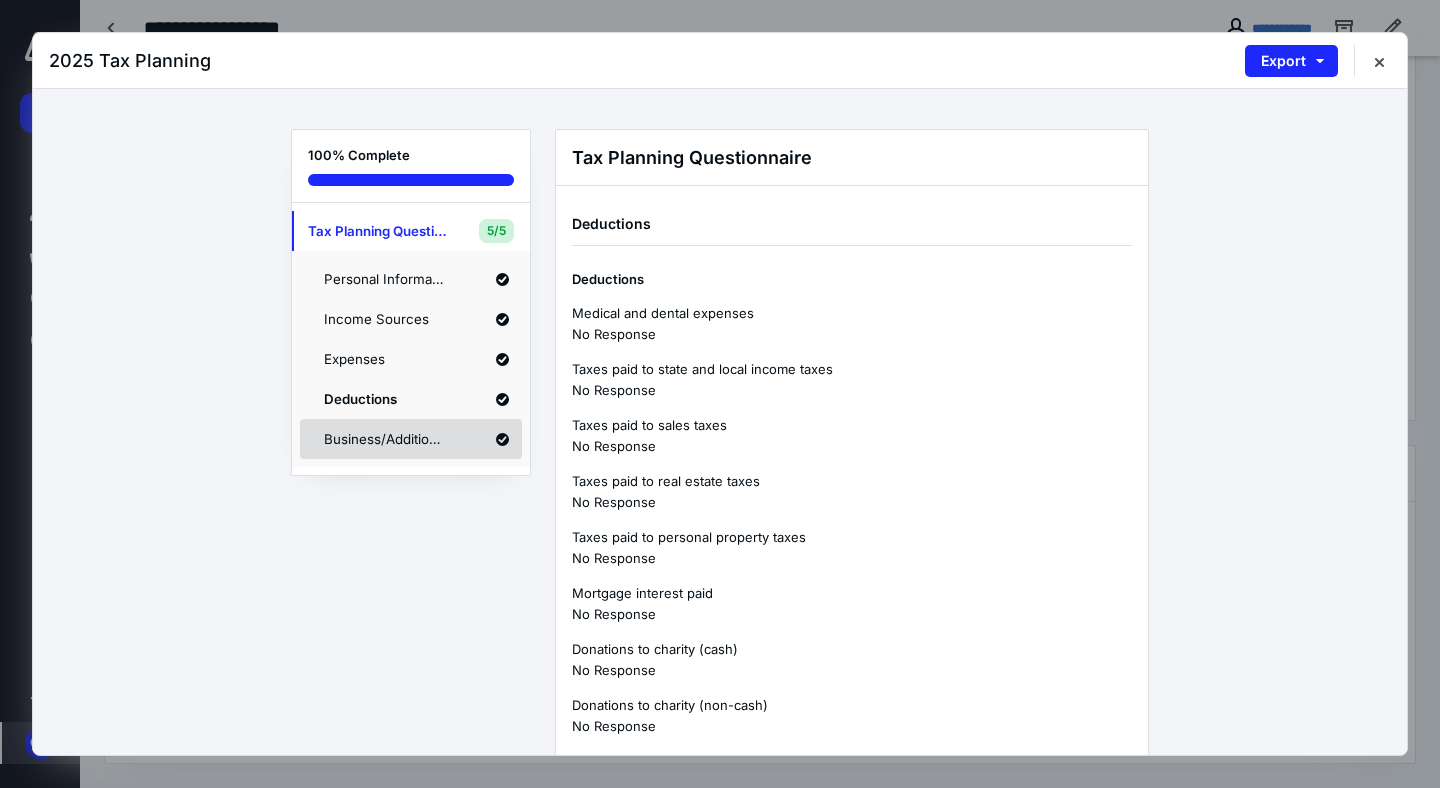 click on "Business/Additional Information" at bounding box center [384, 439] 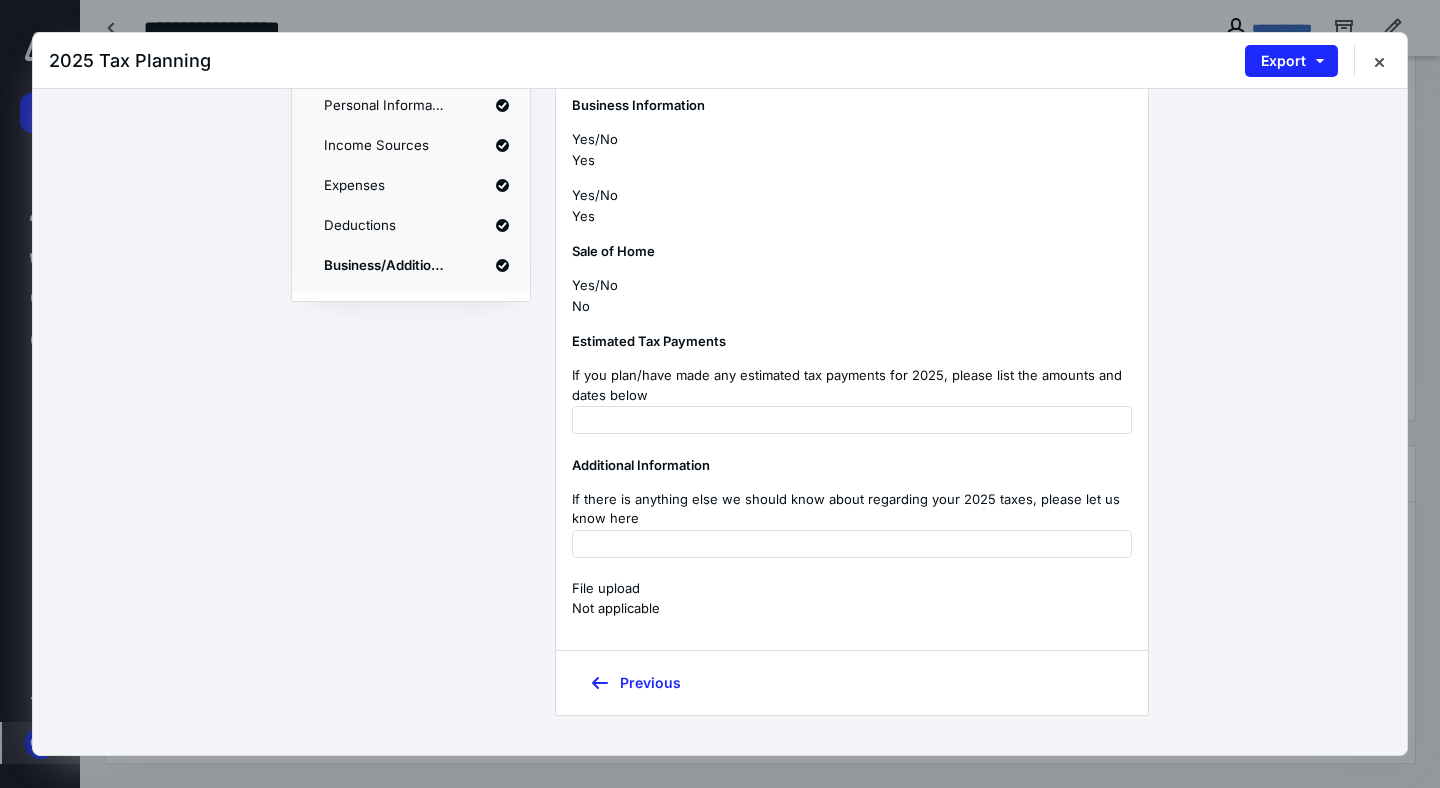 scroll, scrollTop: 0, scrollLeft: 0, axis: both 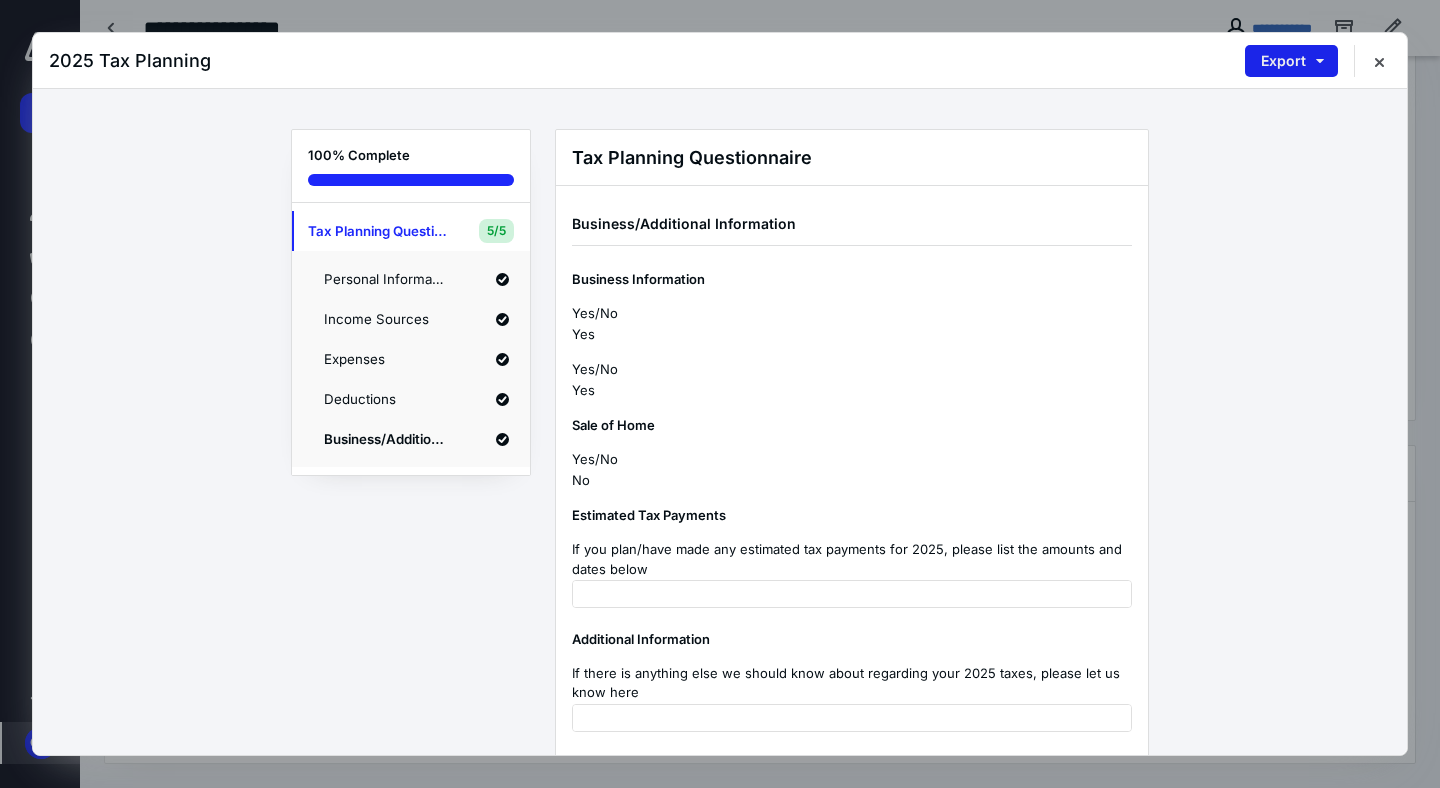click on "Export" at bounding box center (1291, 61) 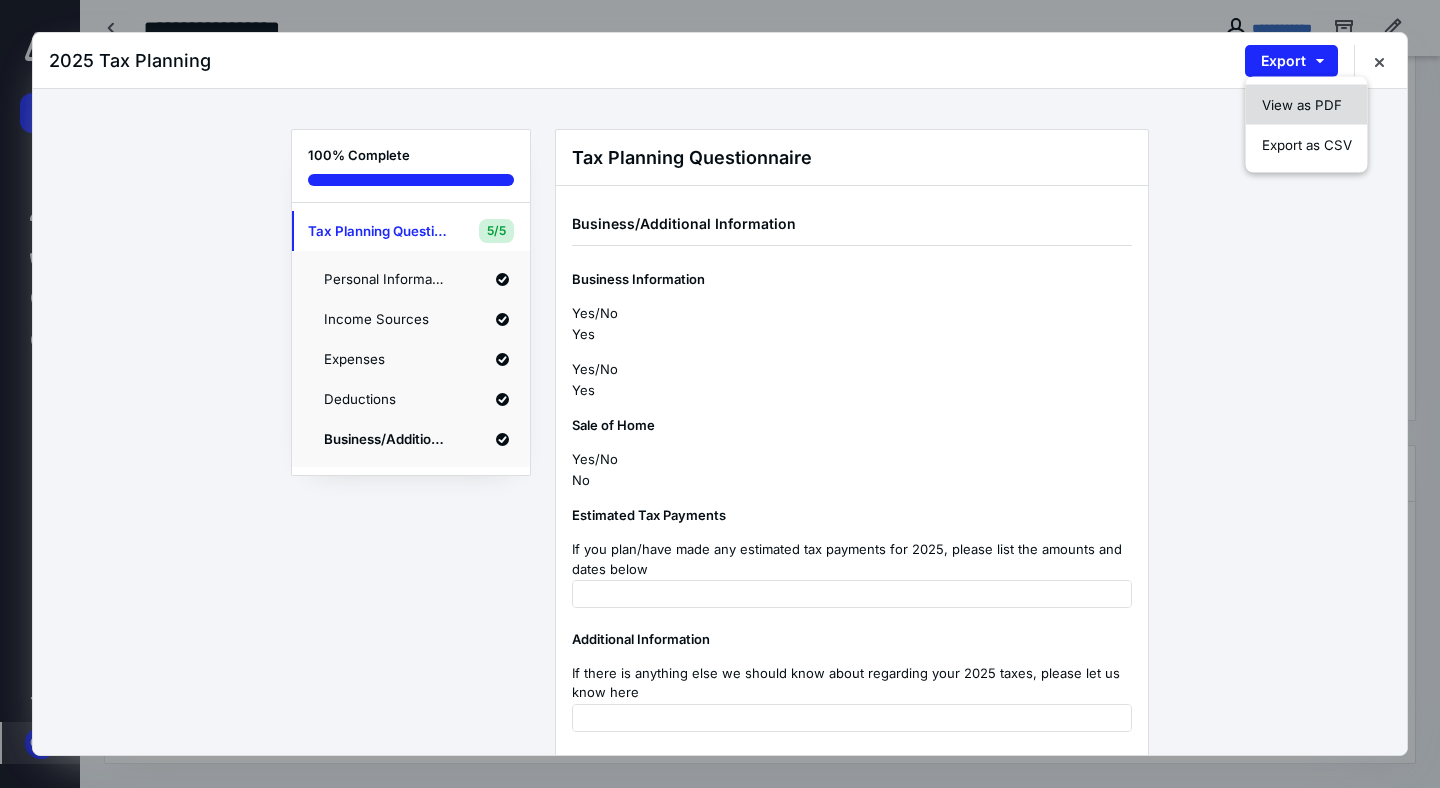 click on "View as PDF" at bounding box center [1307, 105] 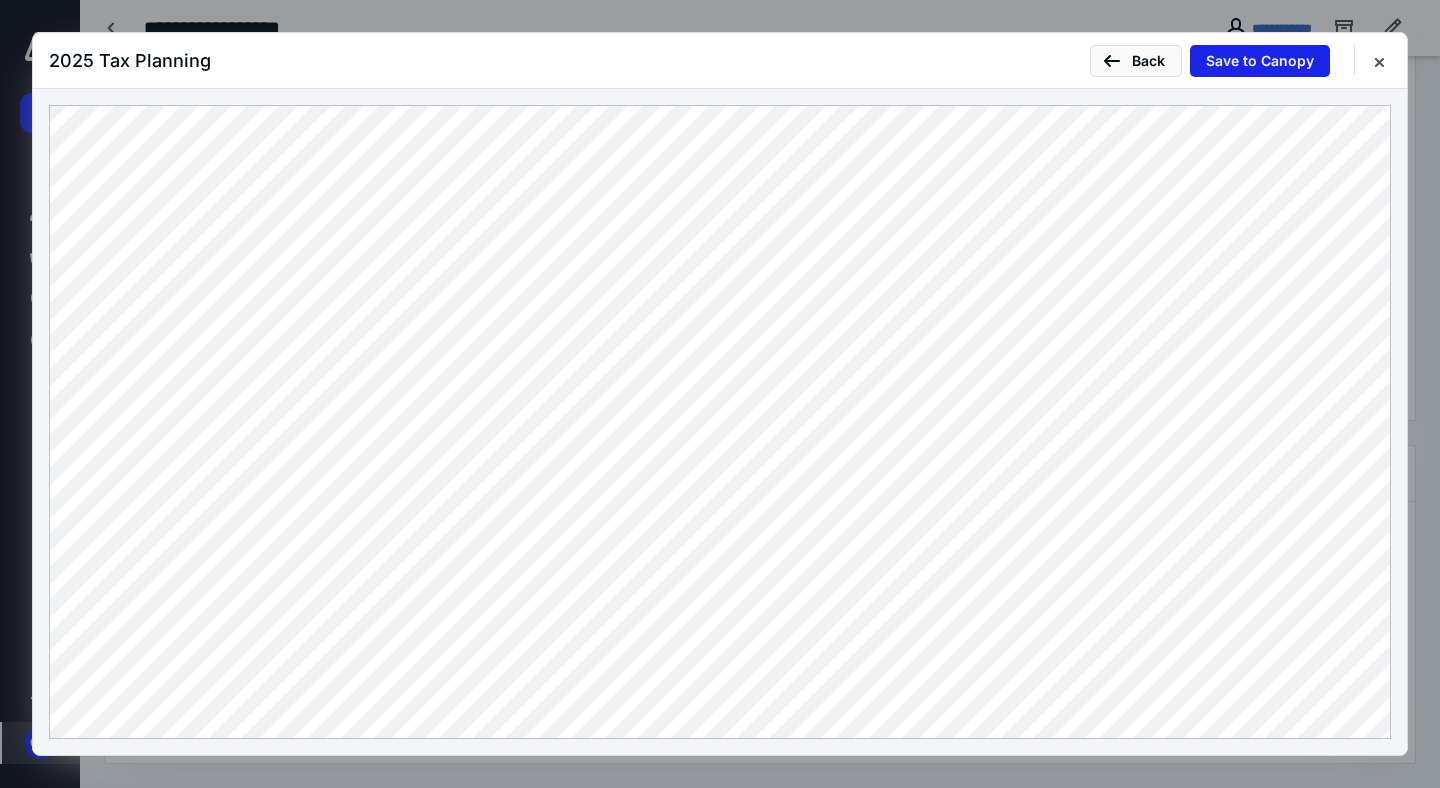 scroll, scrollTop: 0, scrollLeft: 0, axis: both 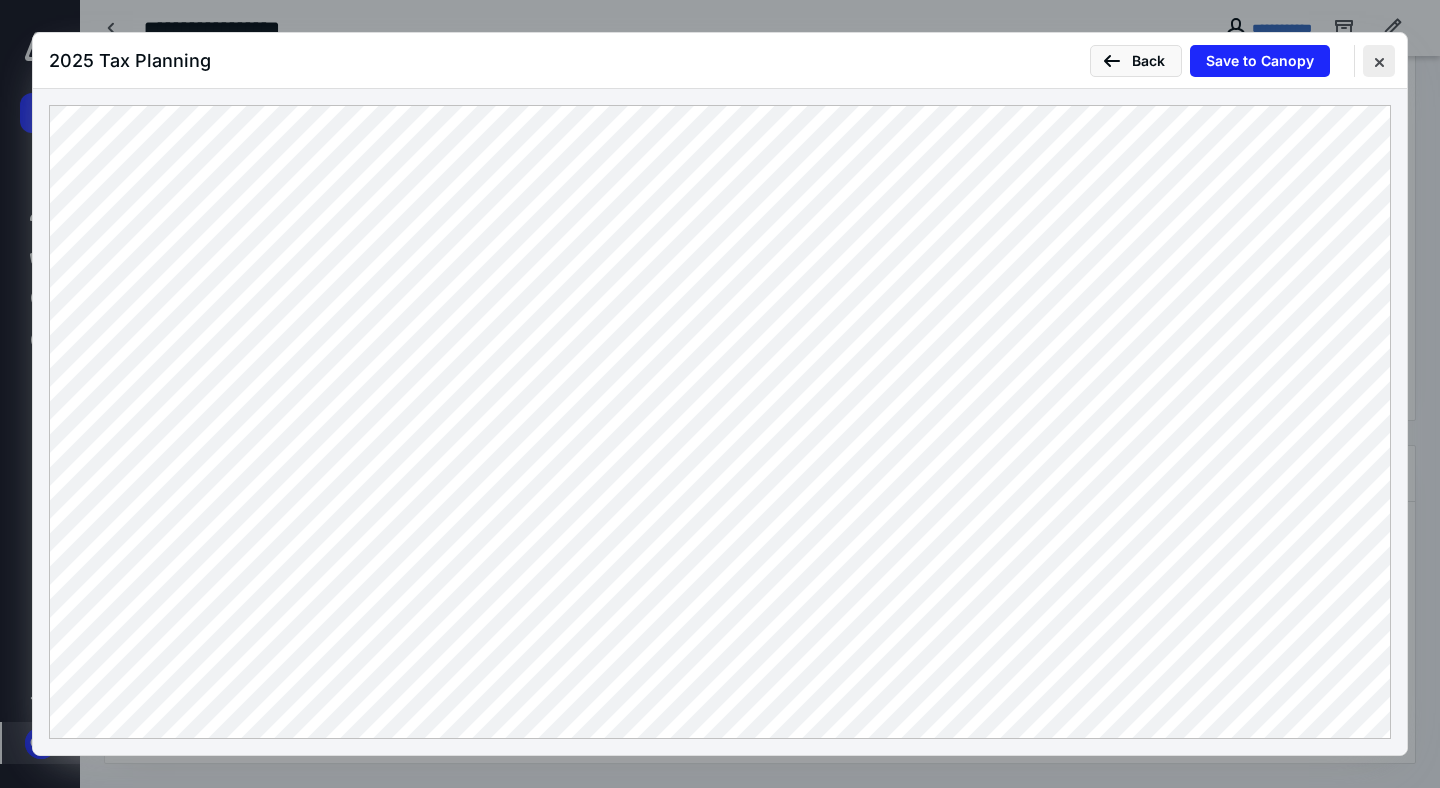 click at bounding box center [1379, 61] 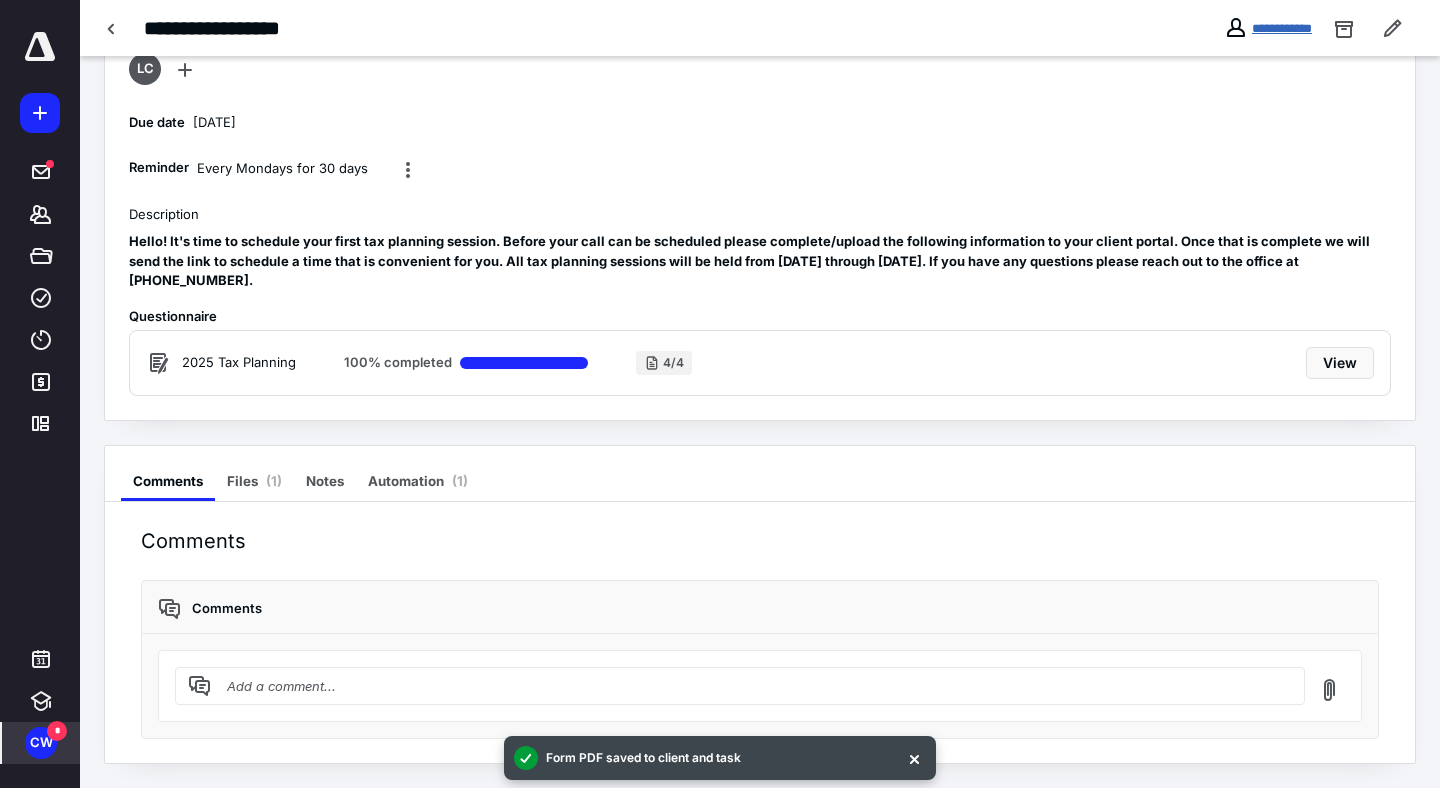 click on "**********" at bounding box center [1282, 28] 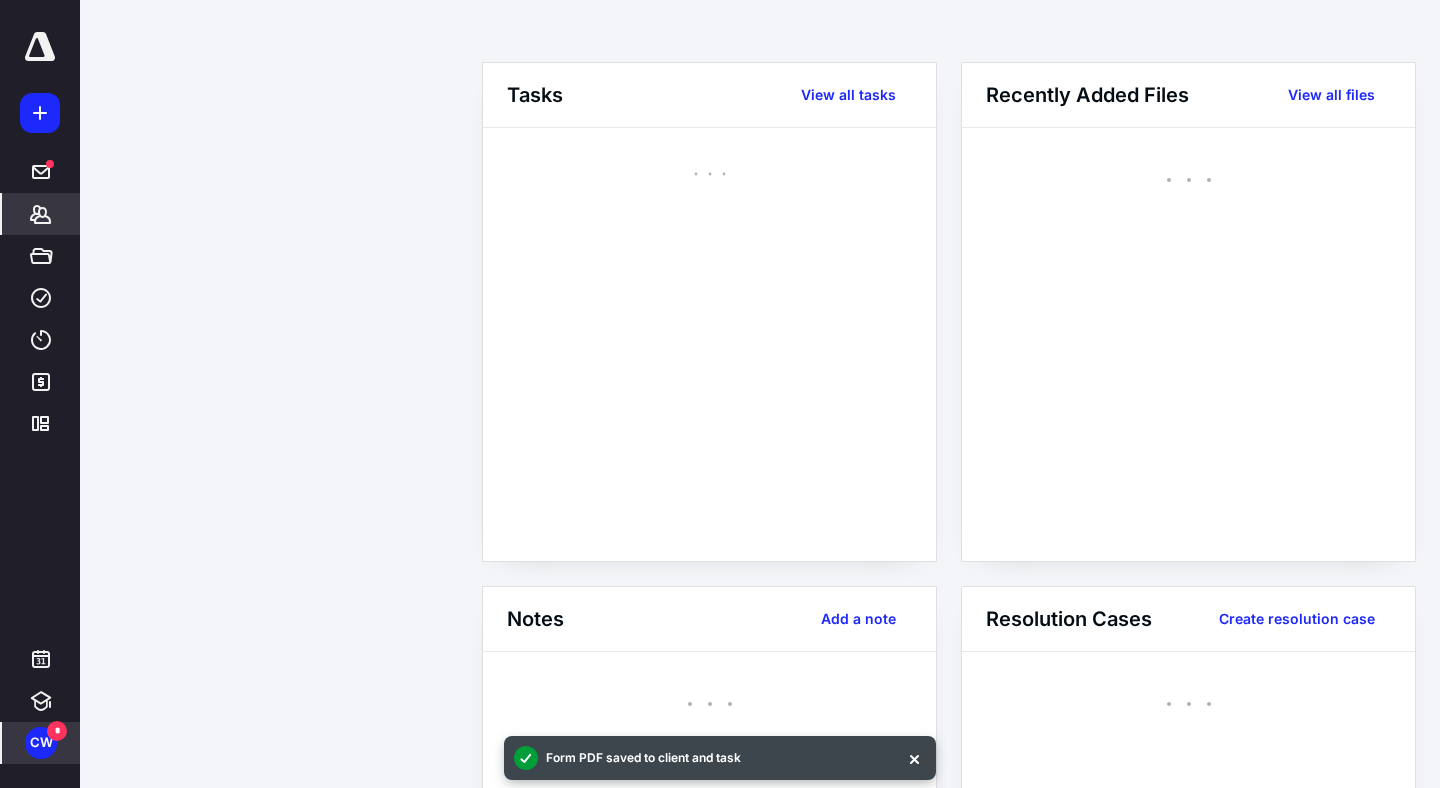 scroll, scrollTop: 0, scrollLeft: 0, axis: both 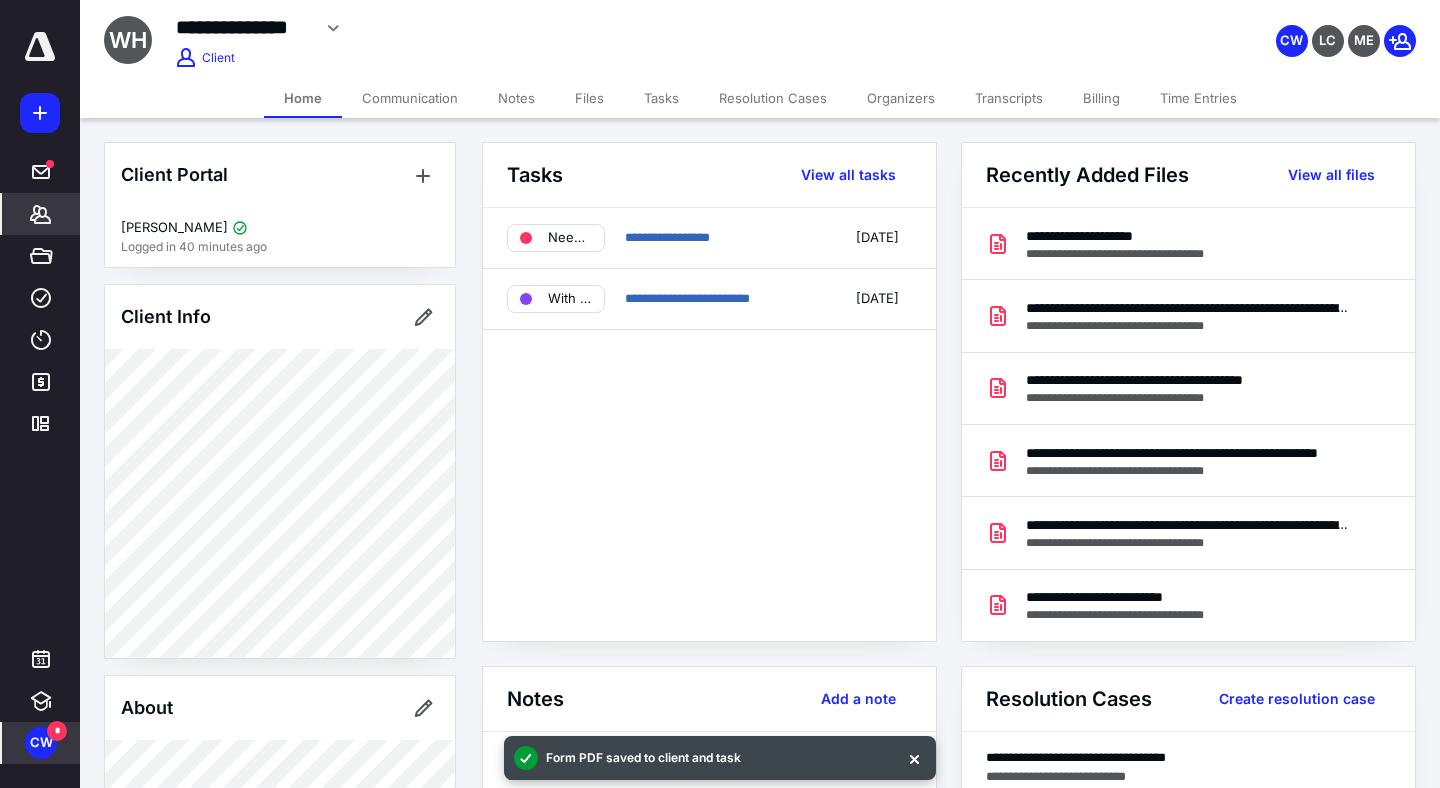 click on "Files" at bounding box center [589, 98] 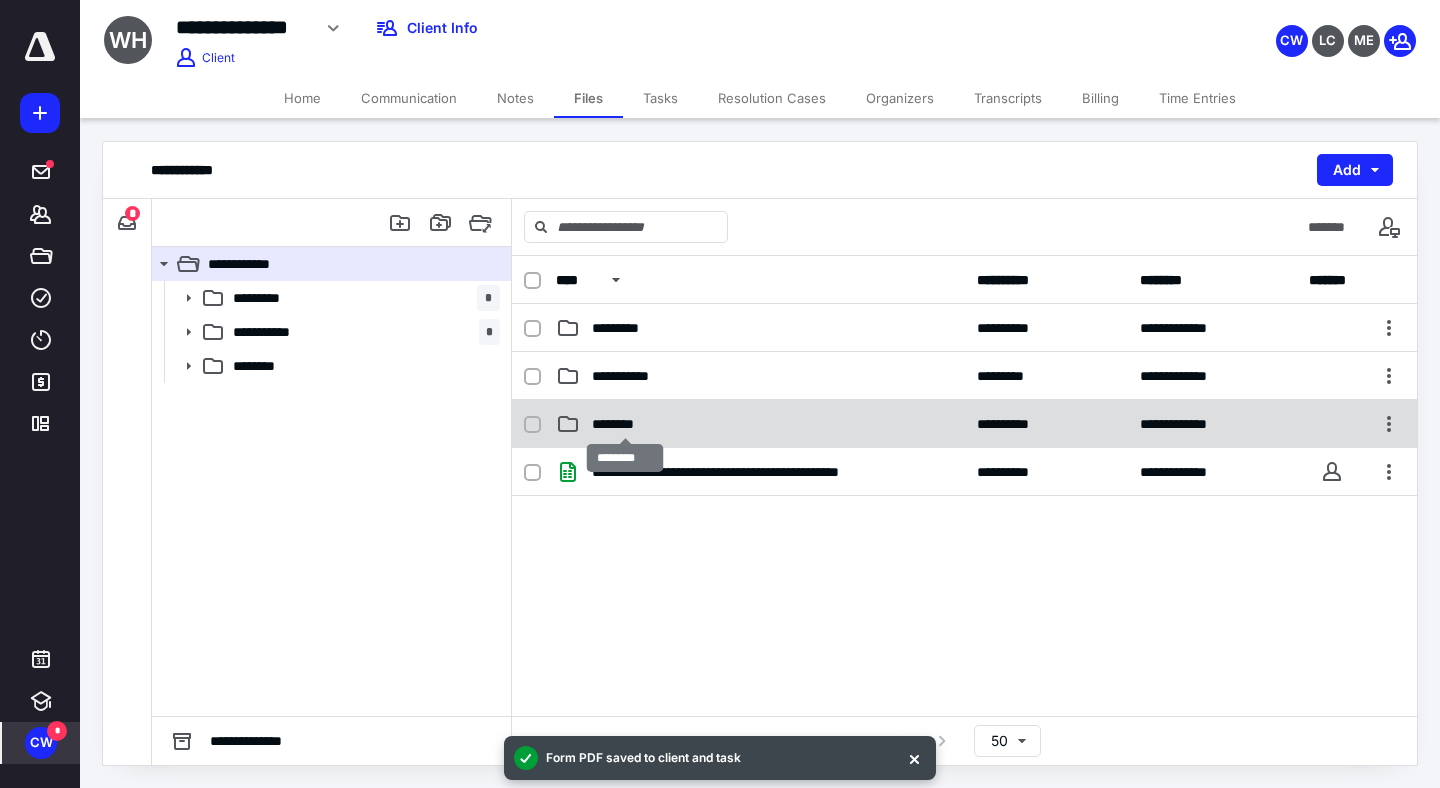 click on "********" at bounding box center (625, 424) 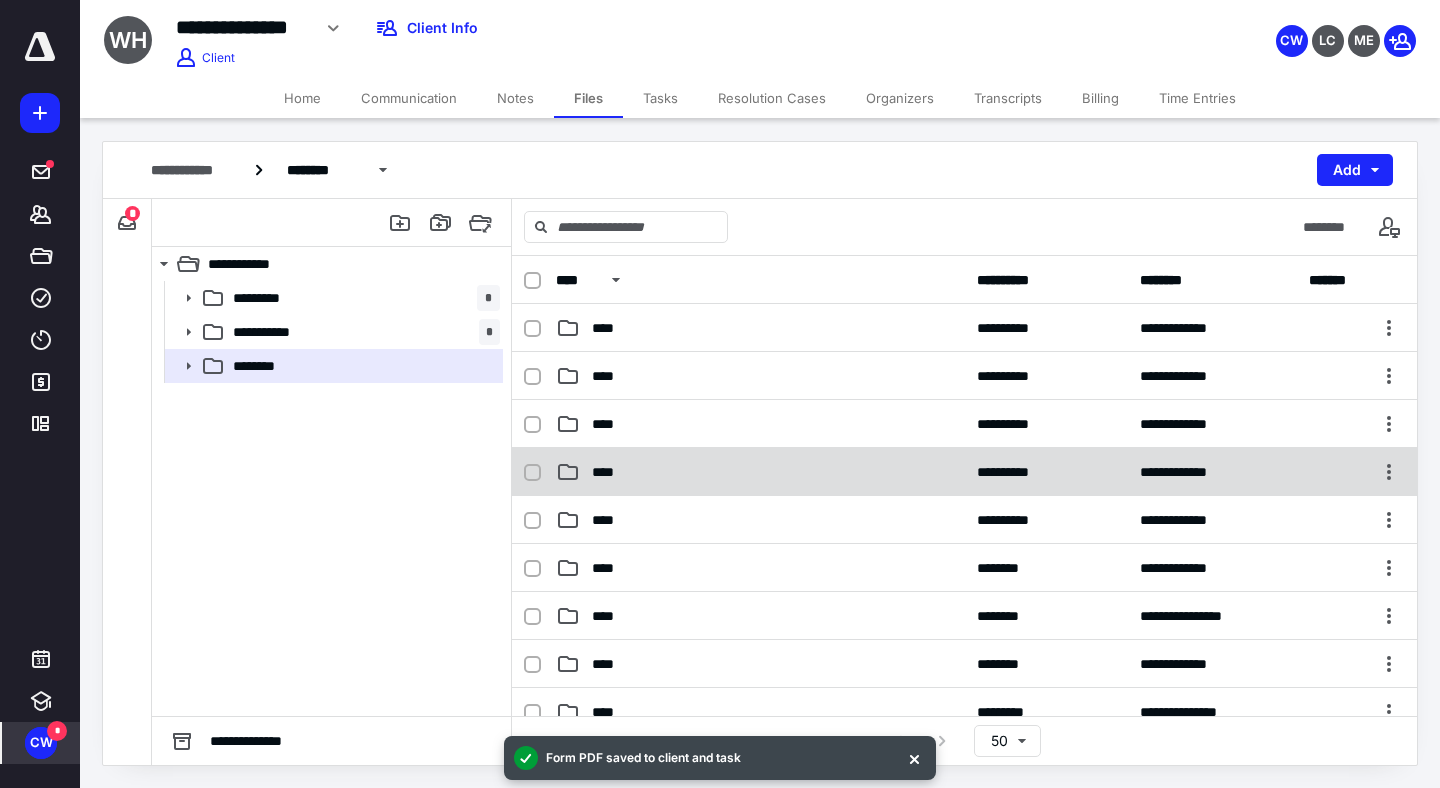 scroll, scrollTop: 464, scrollLeft: 0, axis: vertical 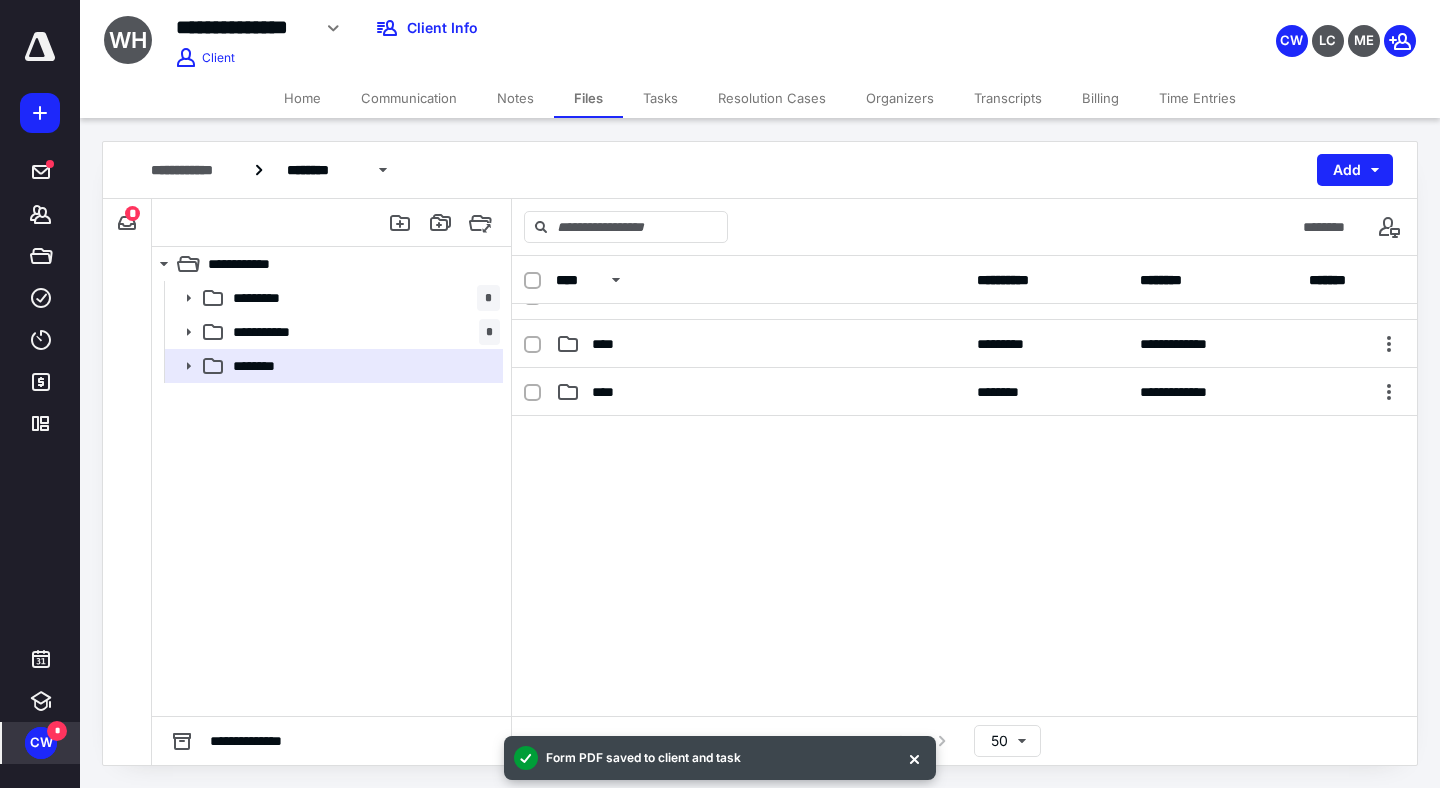 click on "**********" at bounding box center (760, 170) 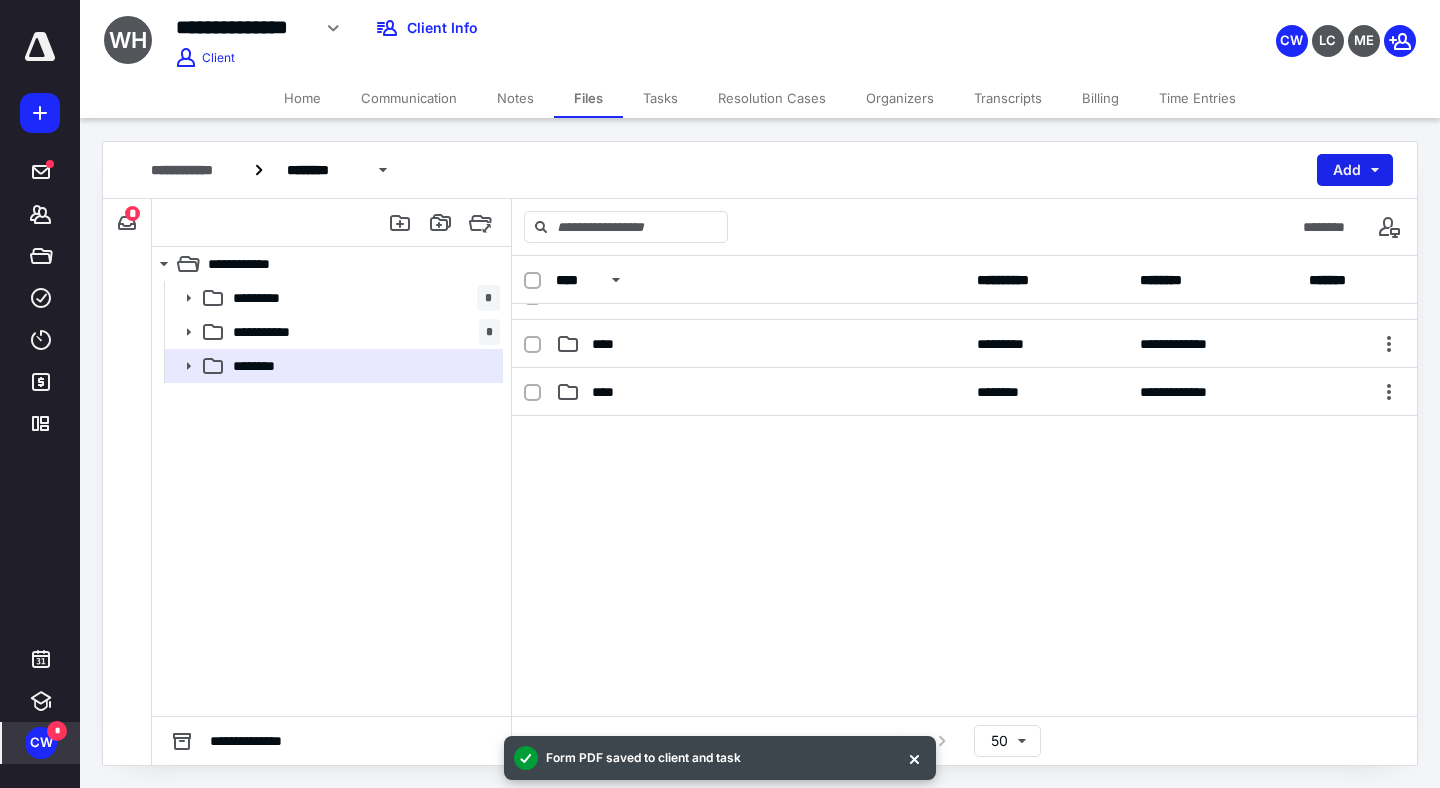 click on "Add" at bounding box center [1355, 170] 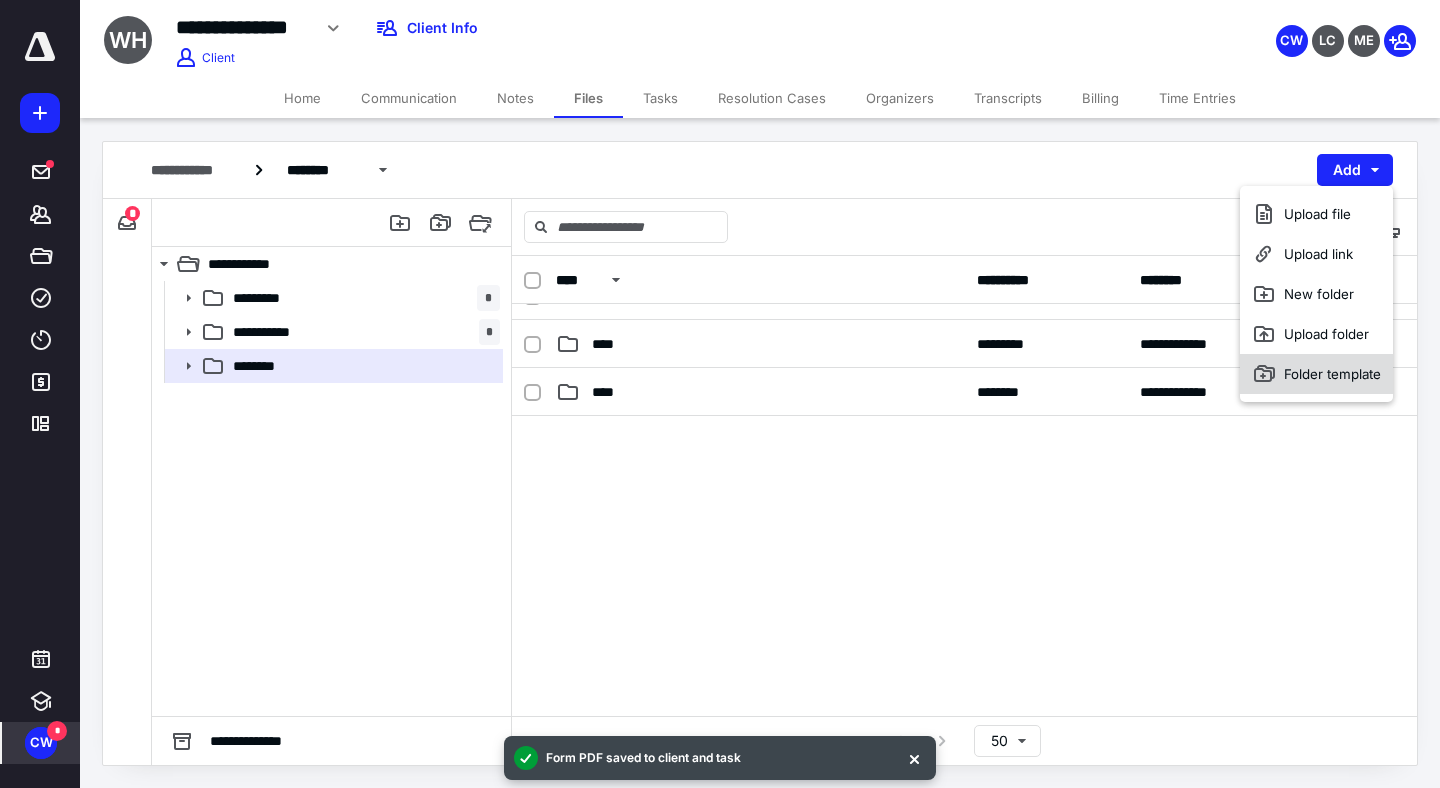 click on "Folder template" at bounding box center (1316, 374) 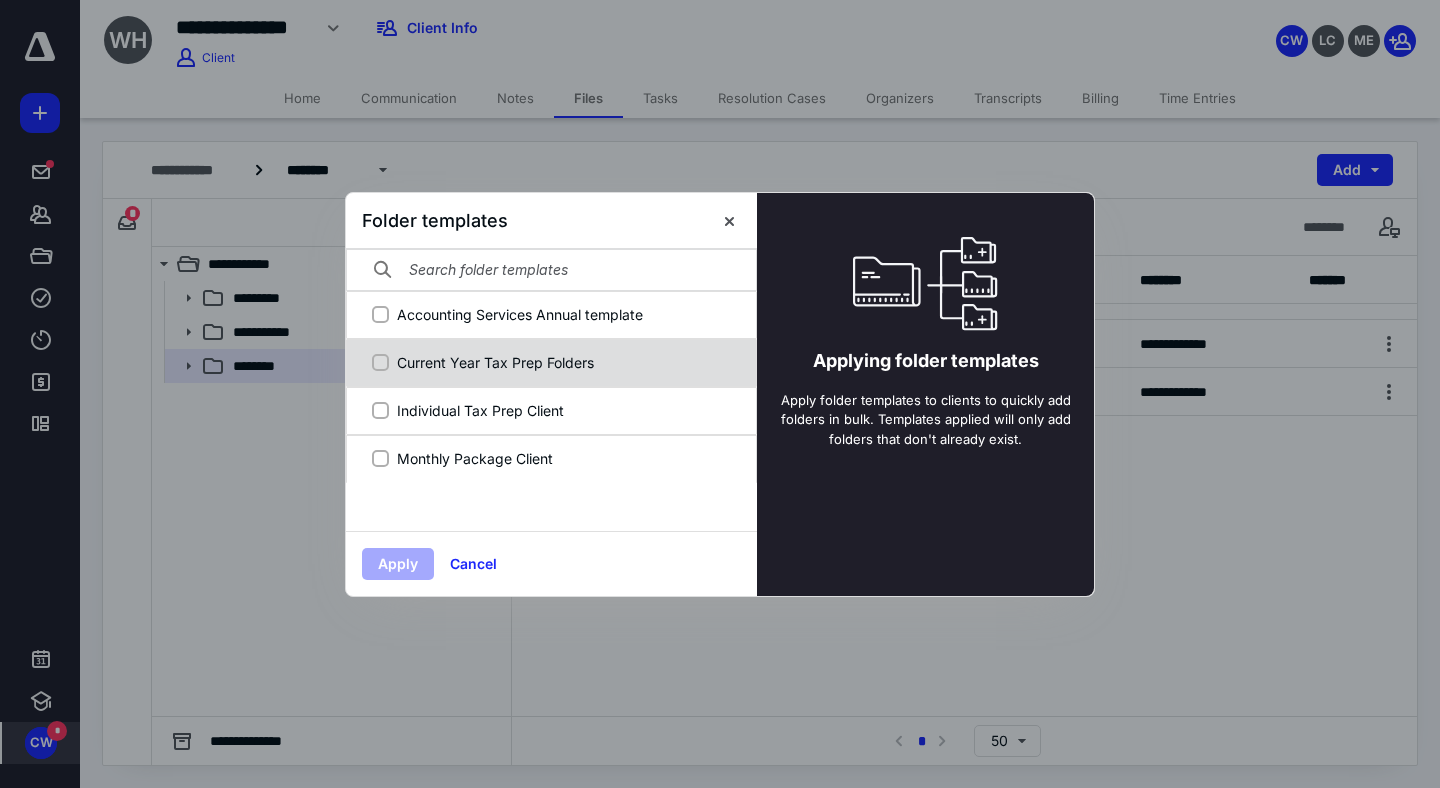 click on "Current Year Tax Prep Folders" at bounding box center [562, 362] 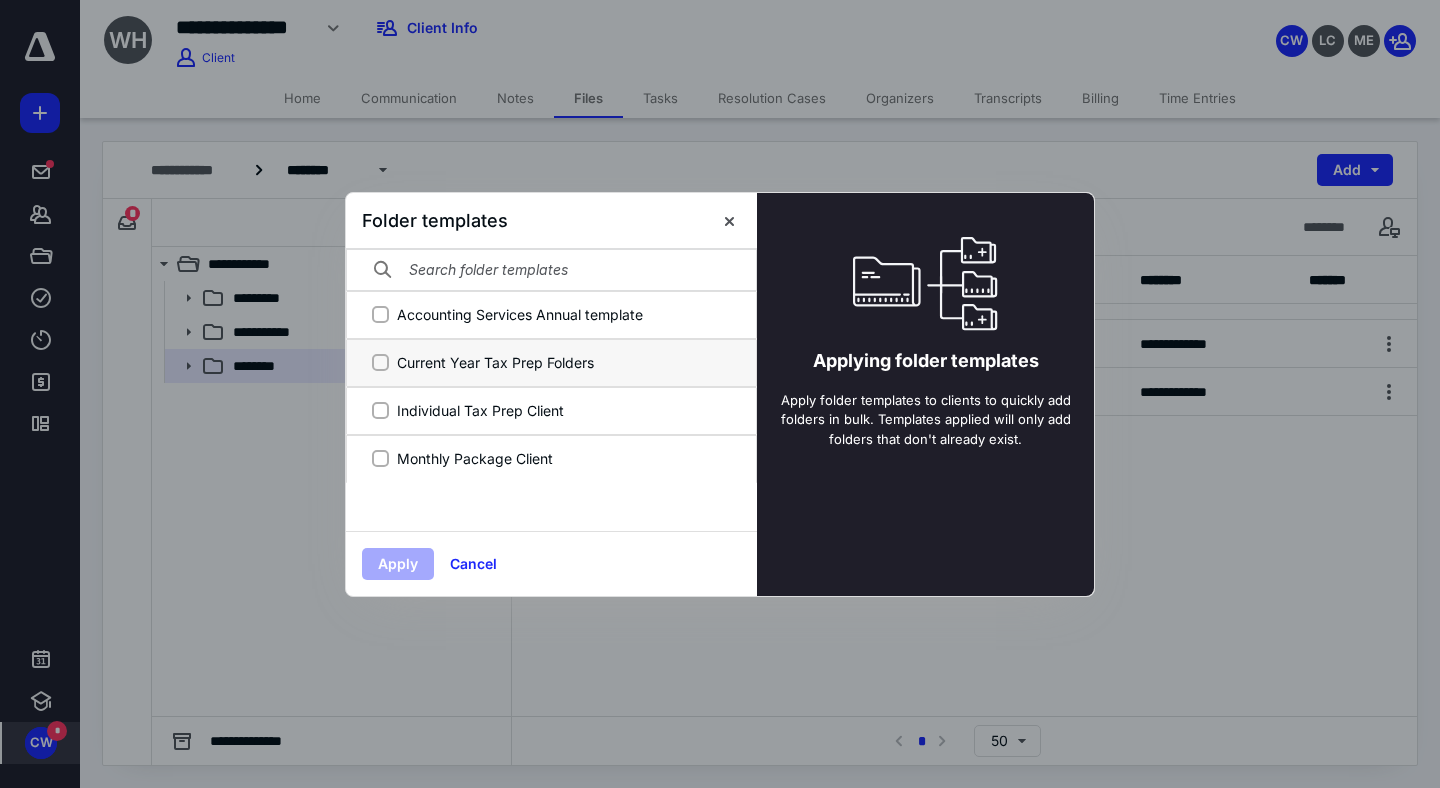 click on "Current Year Tax Prep Folders" at bounding box center [380, 362] 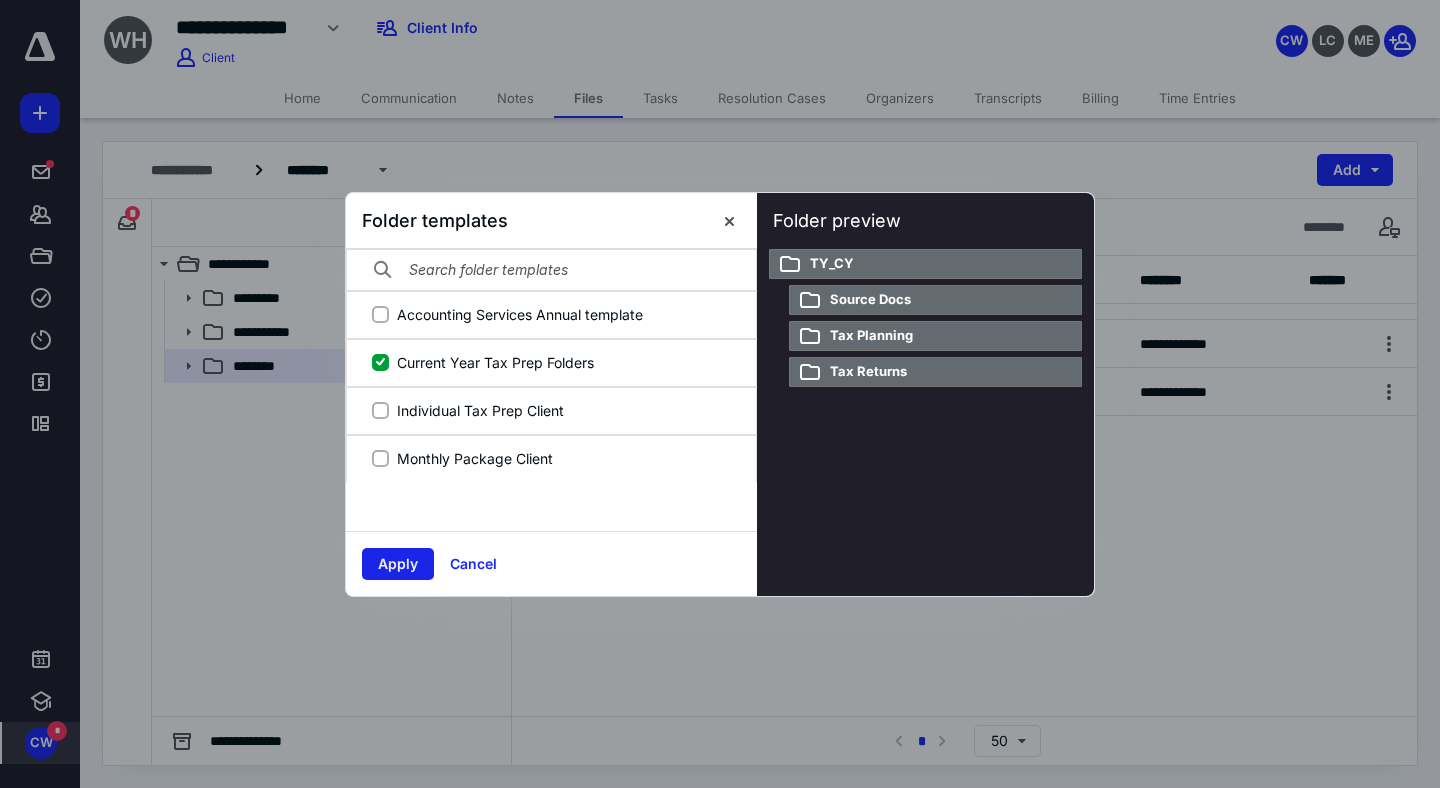 click on "Apply" at bounding box center [398, 564] 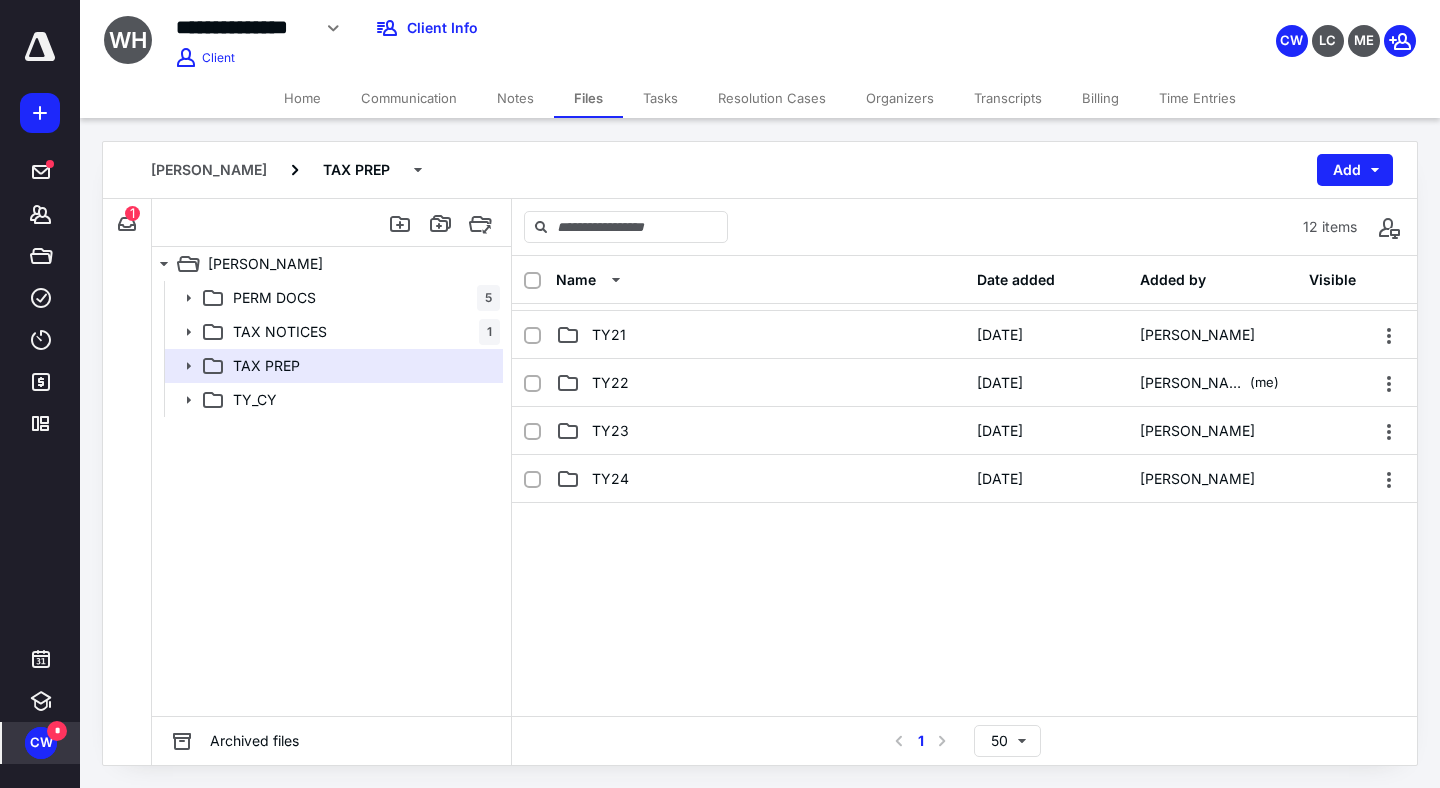scroll, scrollTop: 311, scrollLeft: 0, axis: vertical 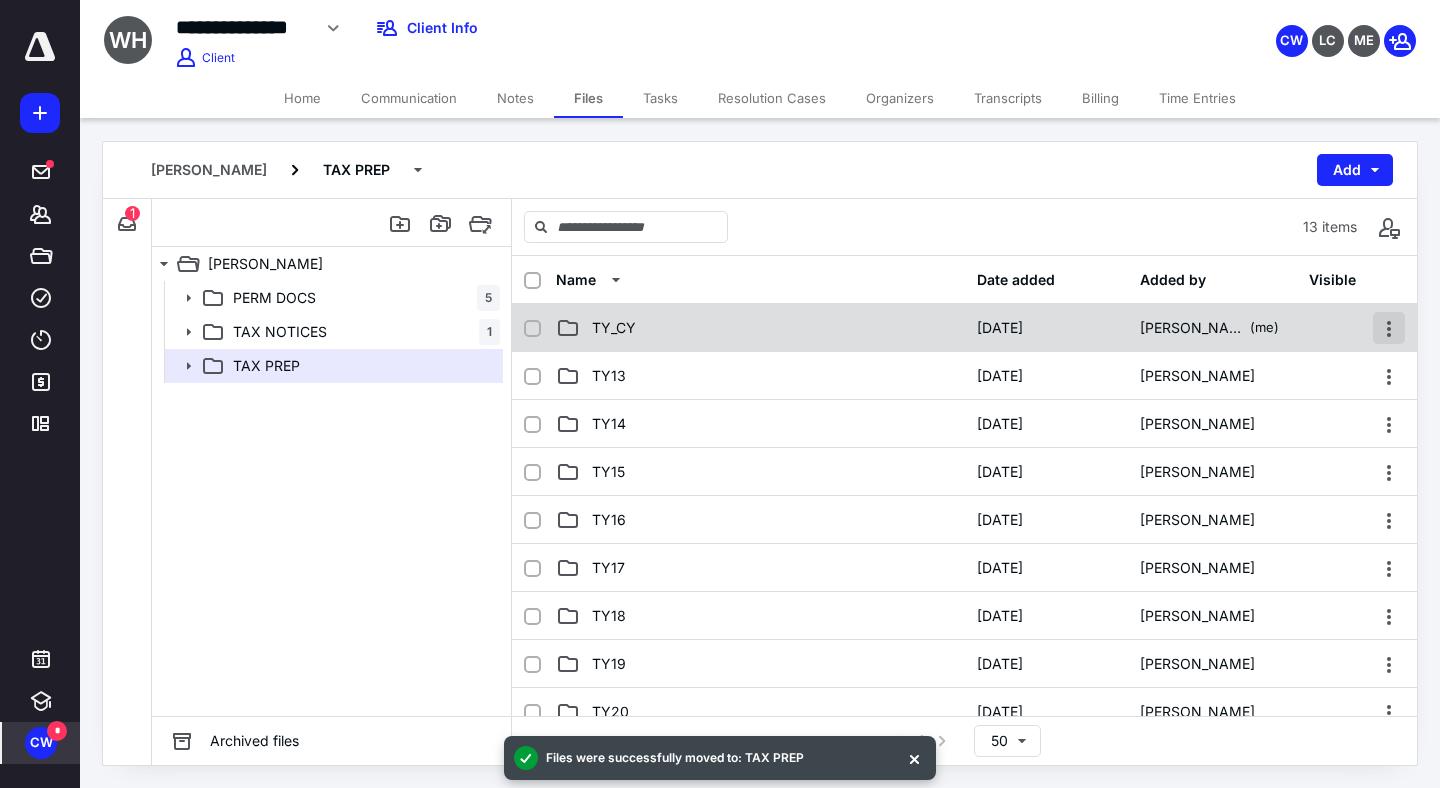 click at bounding box center (1389, 328) 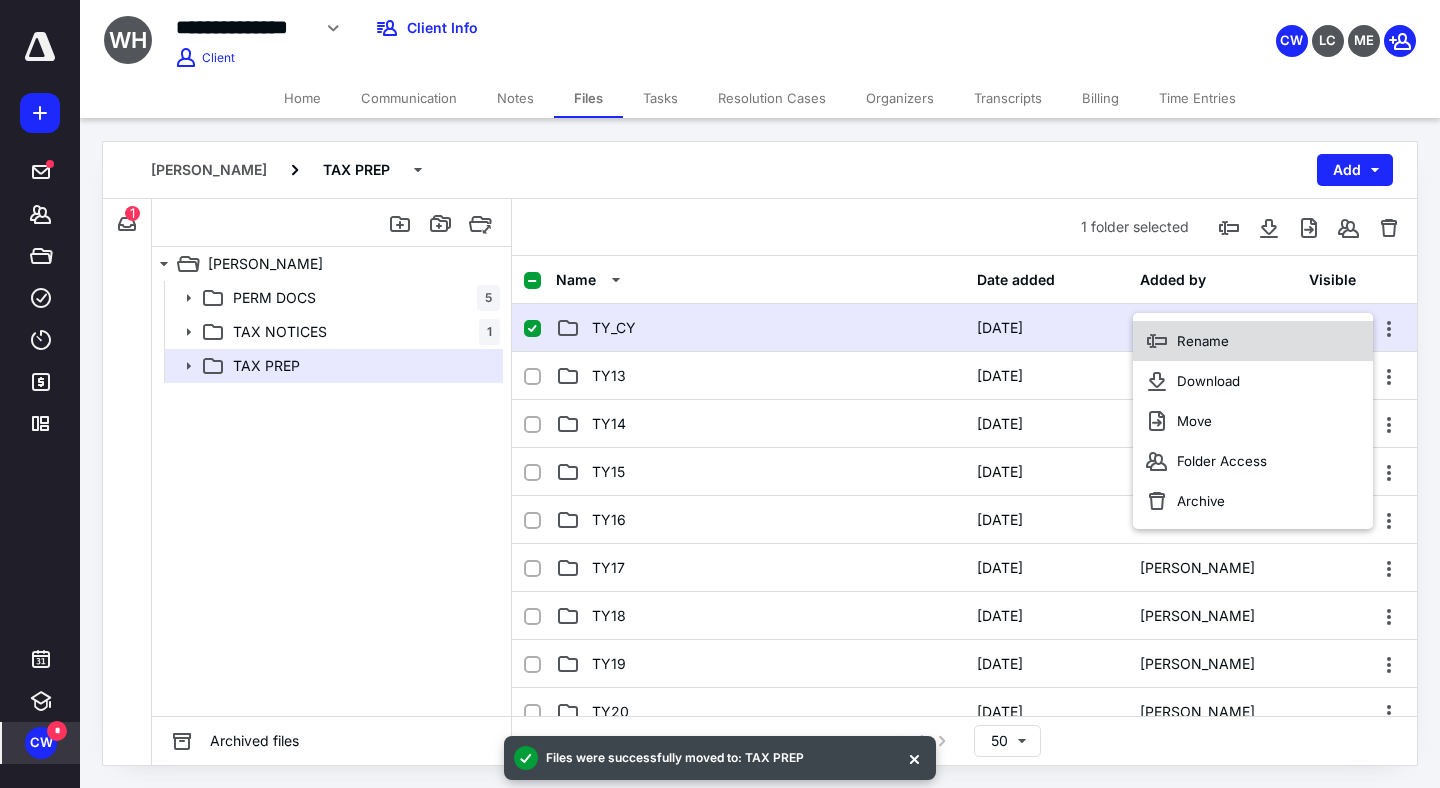 click on "Rename" at bounding box center [1253, 341] 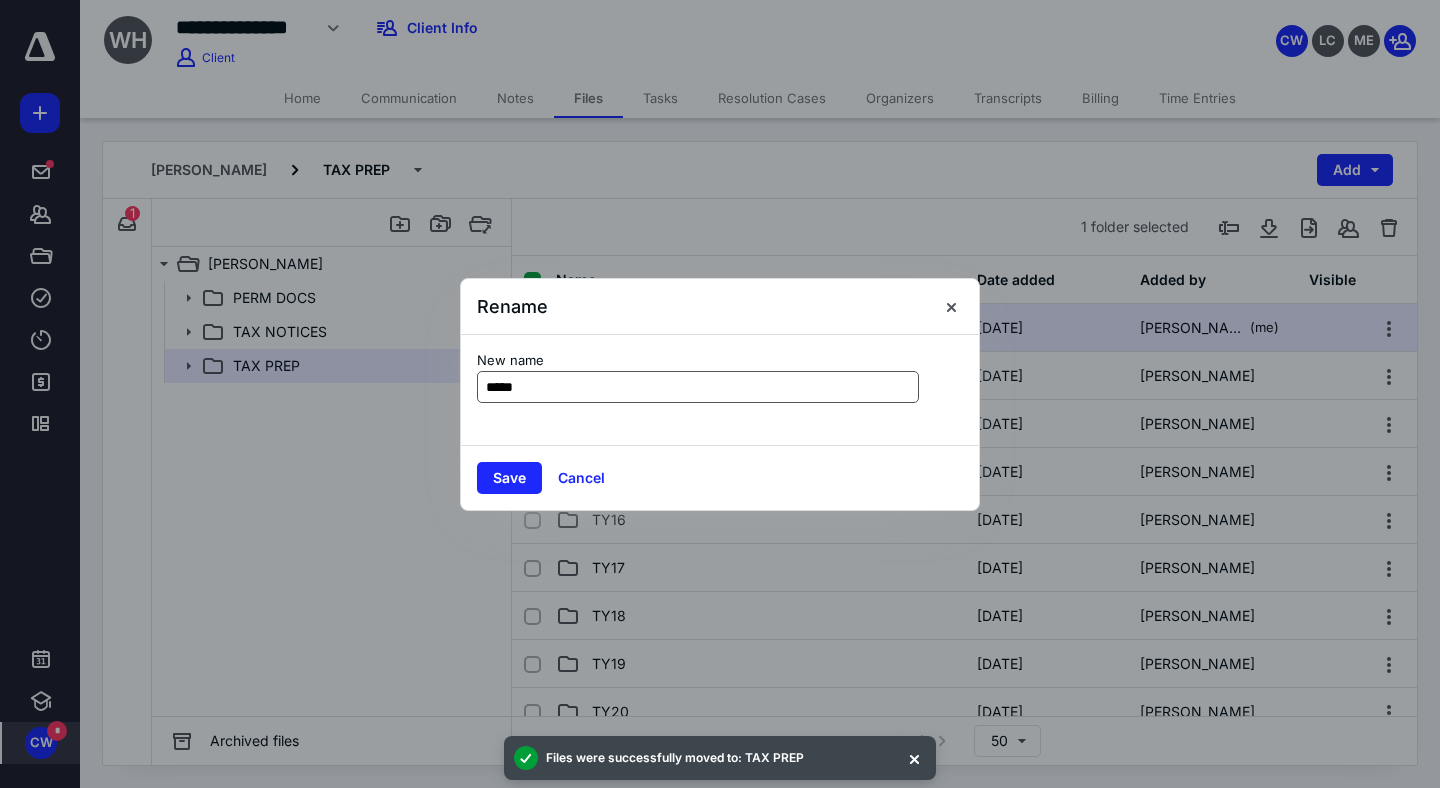click on "*****" at bounding box center (698, 387) 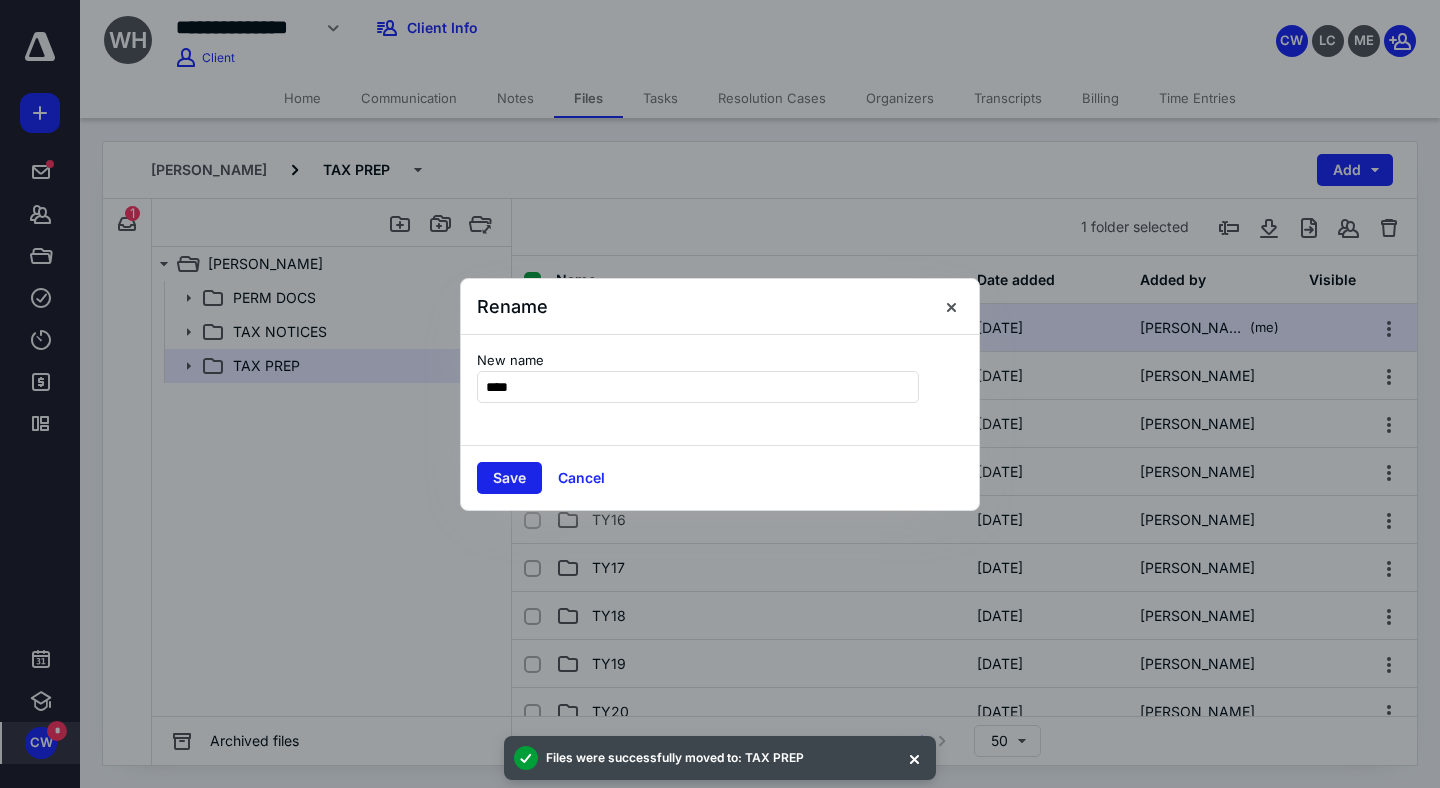 type on "****" 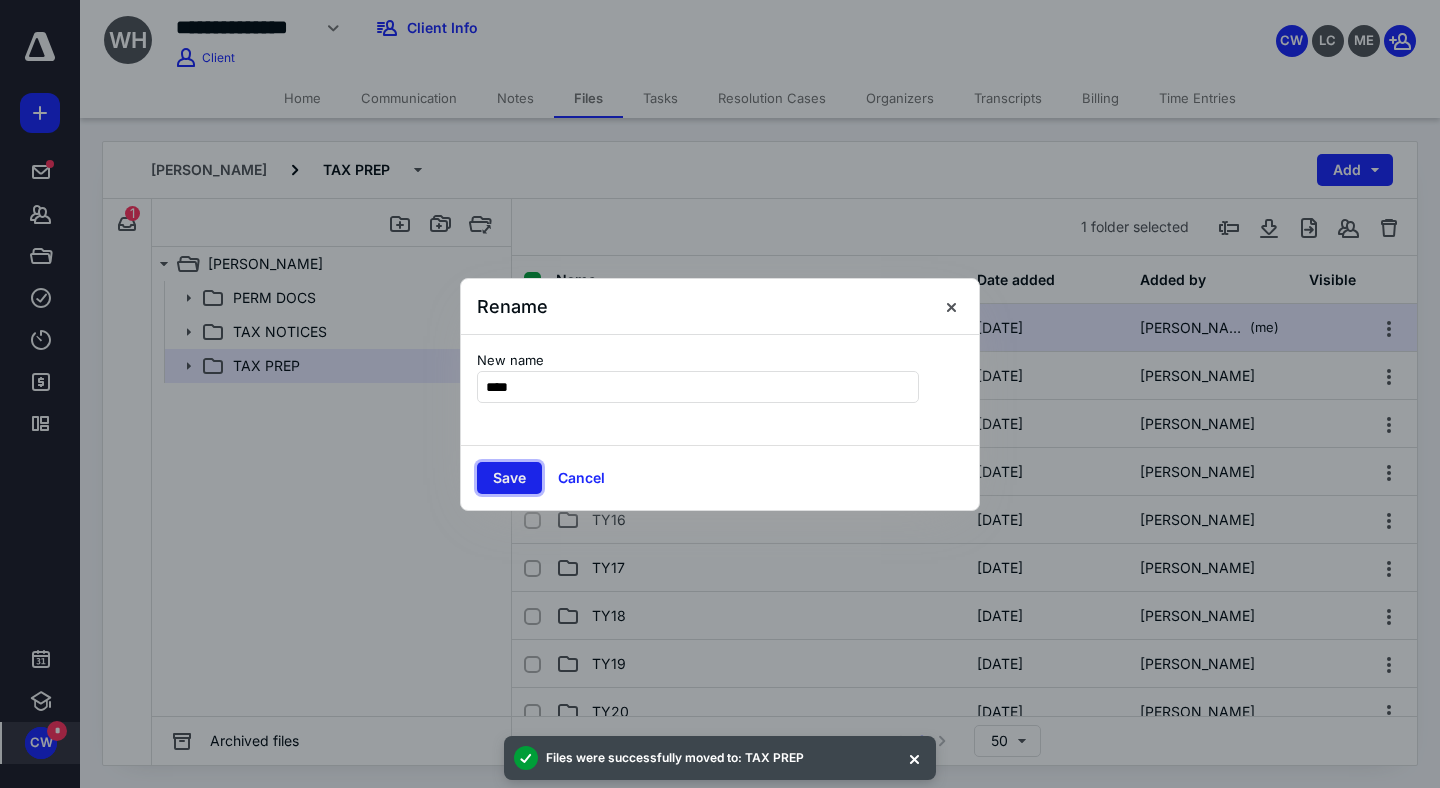 click on "Save" at bounding box center (509, 478) 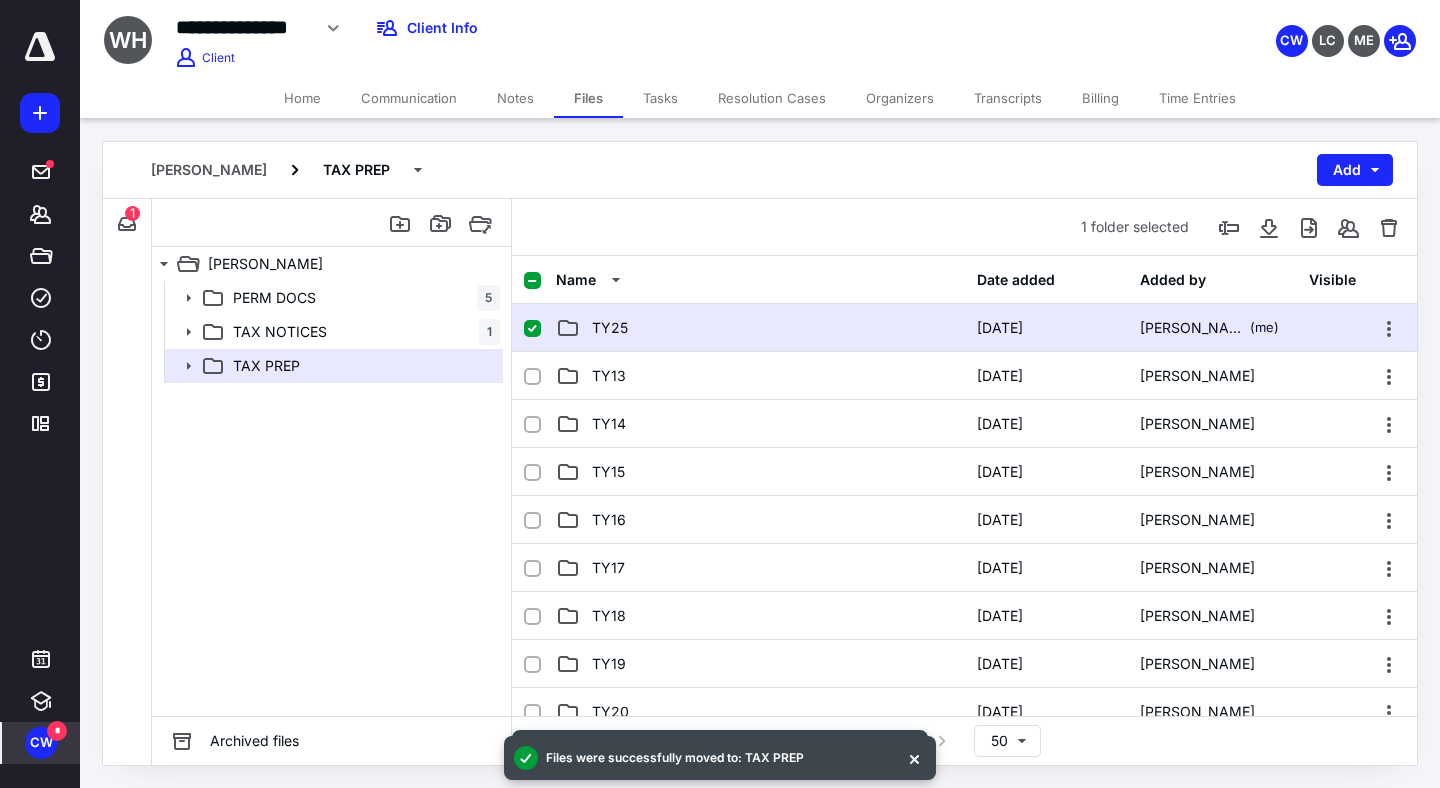click on "TY25" at bounding box center [760, 328] 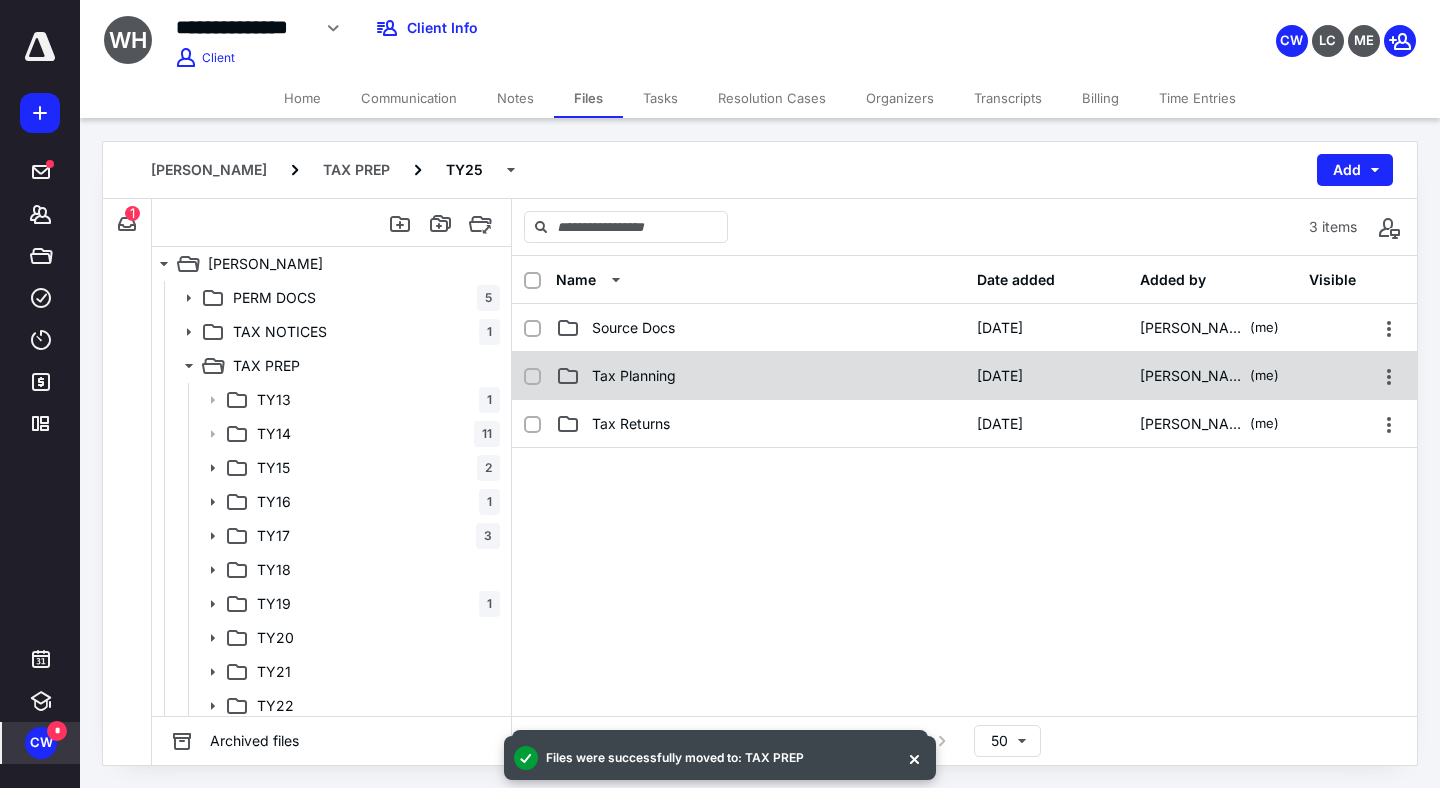 click on "Tax Planning" at bounding box center [634, 376] 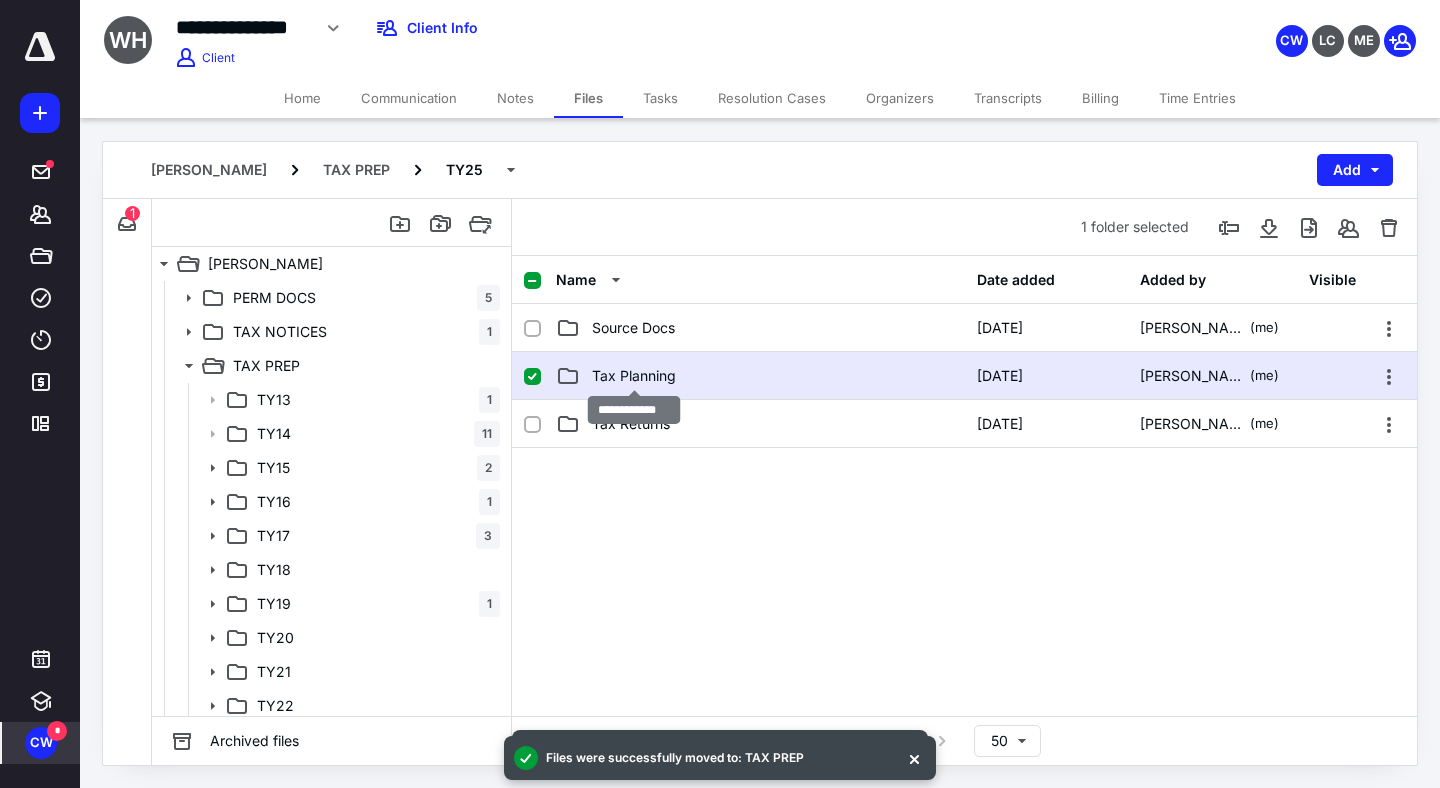 click on "Tax Planning" at bounding box center (634, 376) 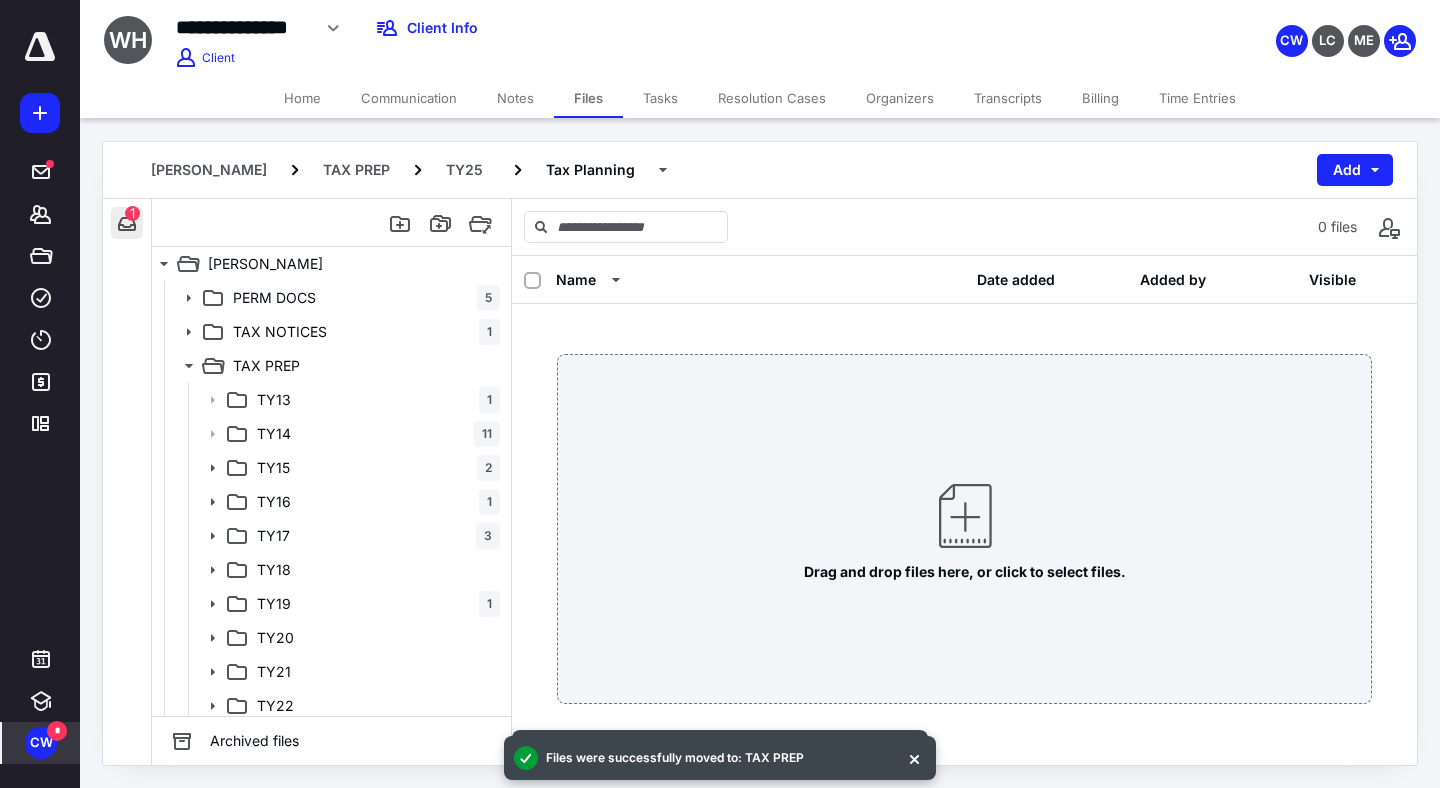 click at bounding box center (127, 223) 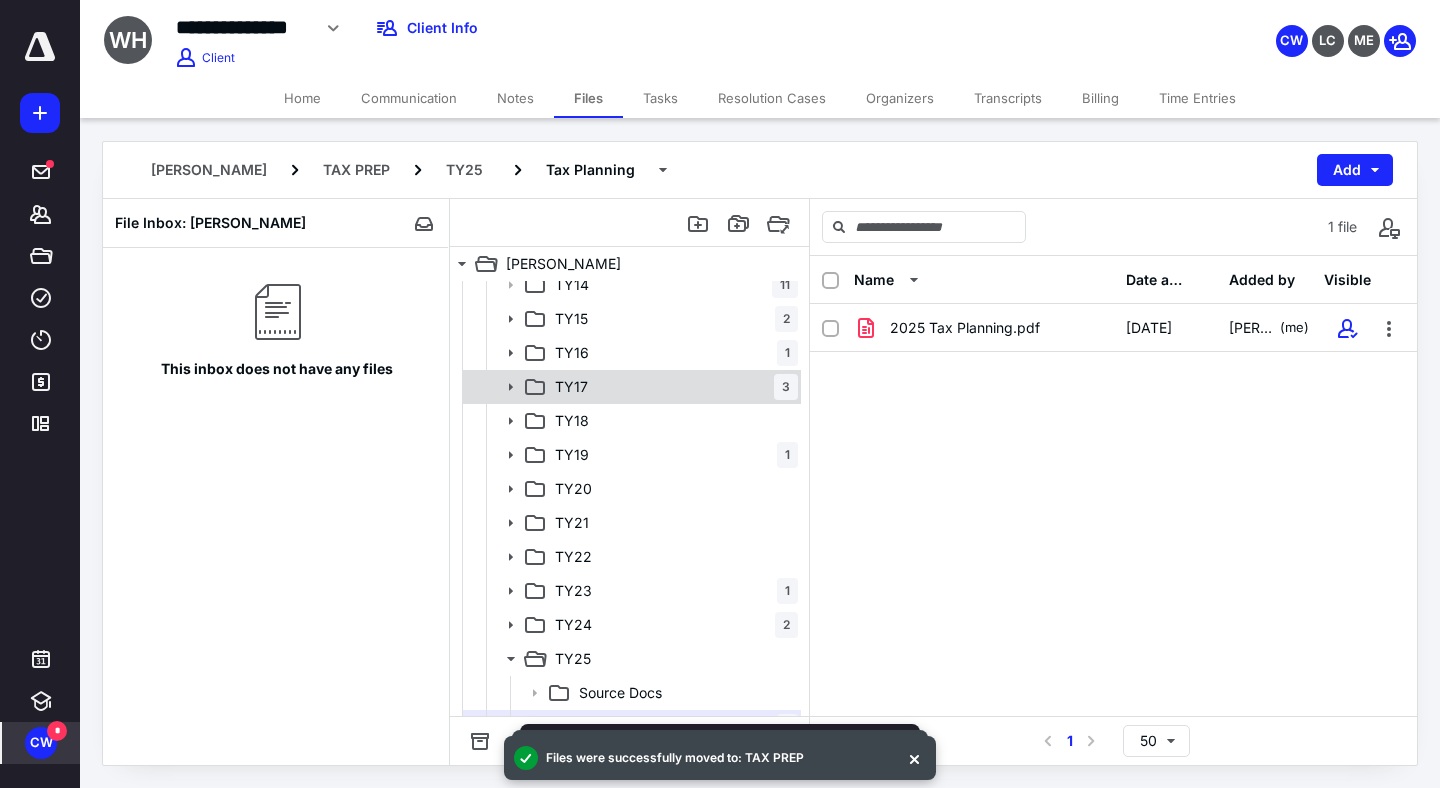 scroll, scrollTop: 150, scrollLeft: 0, axis: vertical 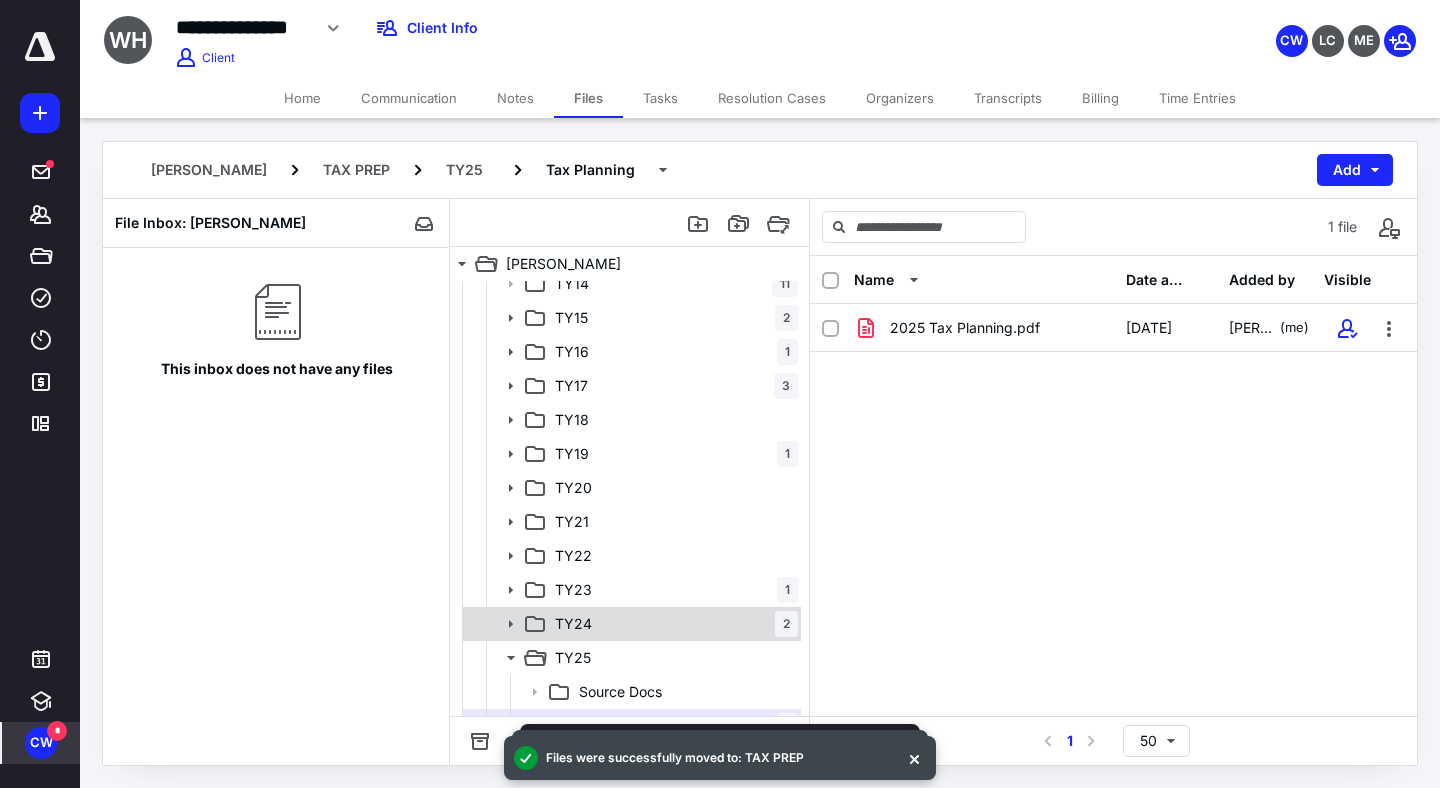 click on "TY24" at bounding box center (573, 624) 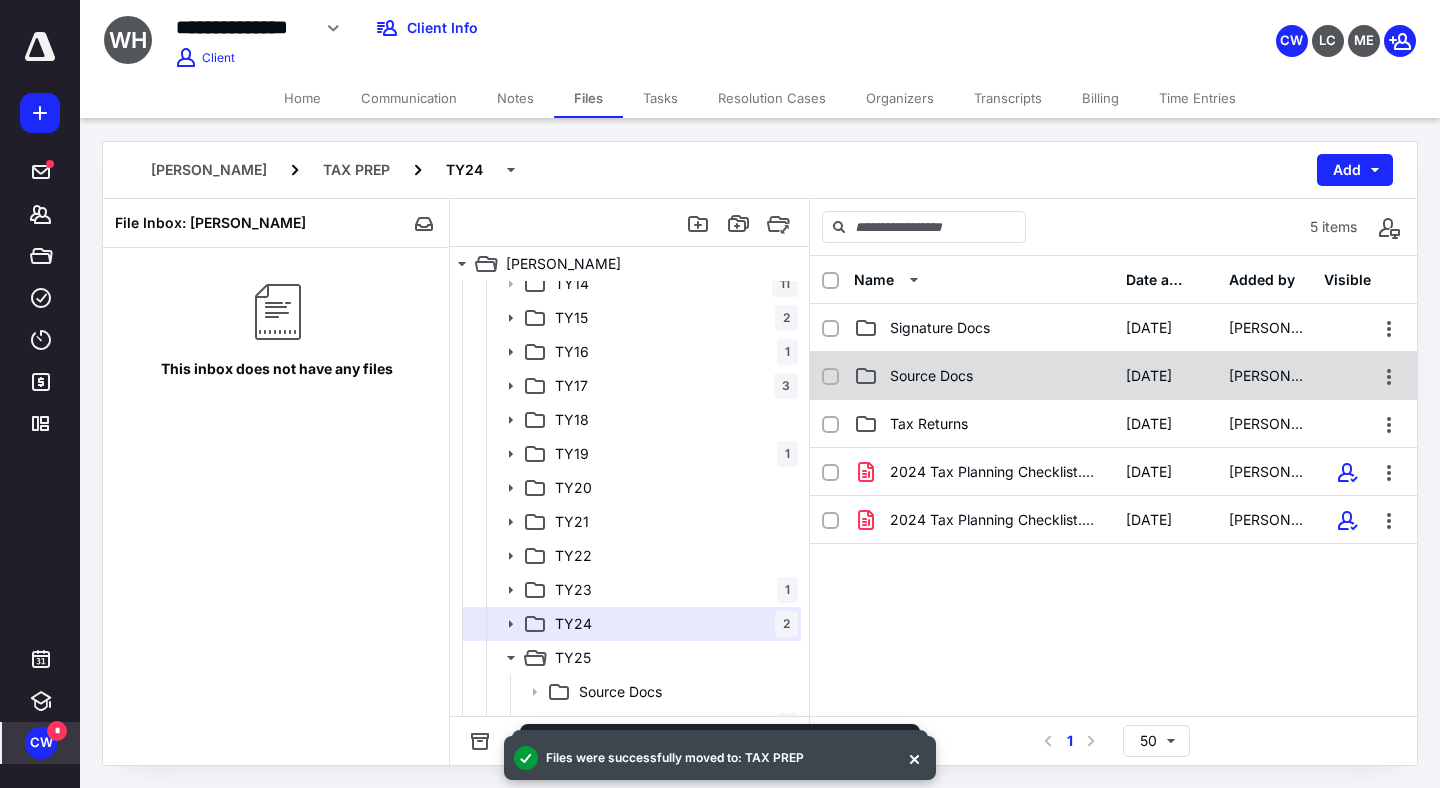 click on "Source Docs [DATE] [PERSON_NAME]" at bounding box center [1113, 376] 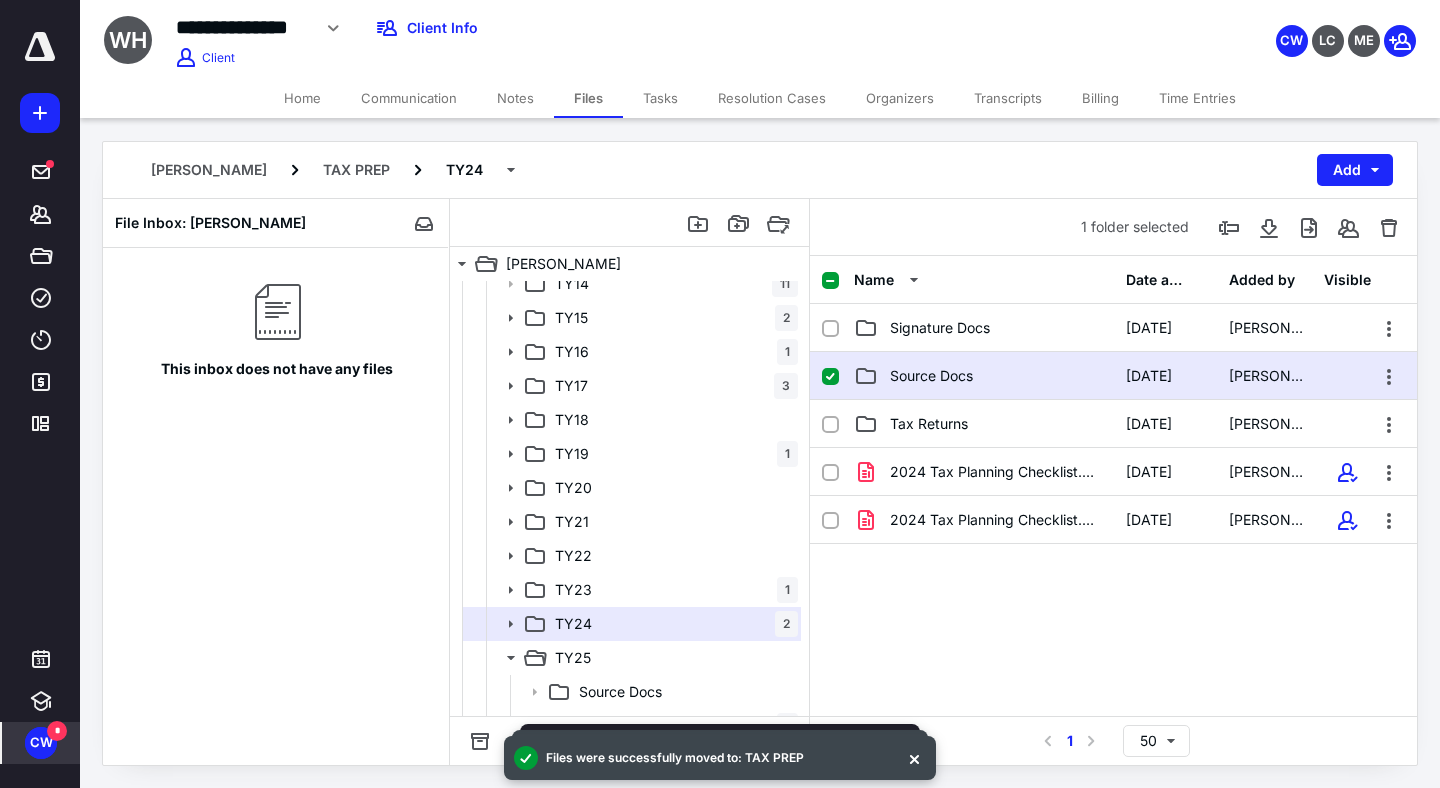 click on "Source Docs [DATE] [PERSON_NAME]" at bounding box center (1113, 376) 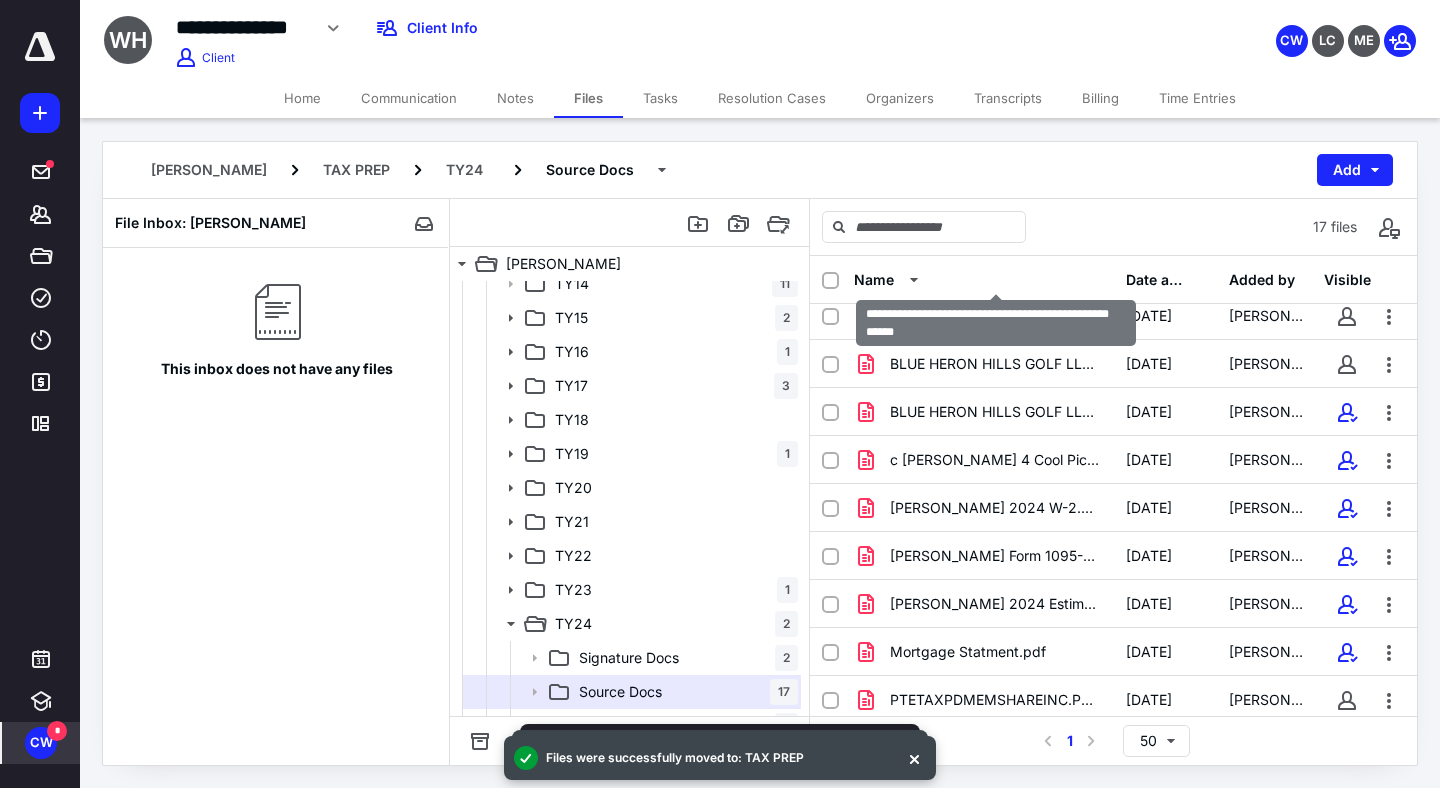scroll, scrollTop: 315, scrollLeft: 0, axis: vertical 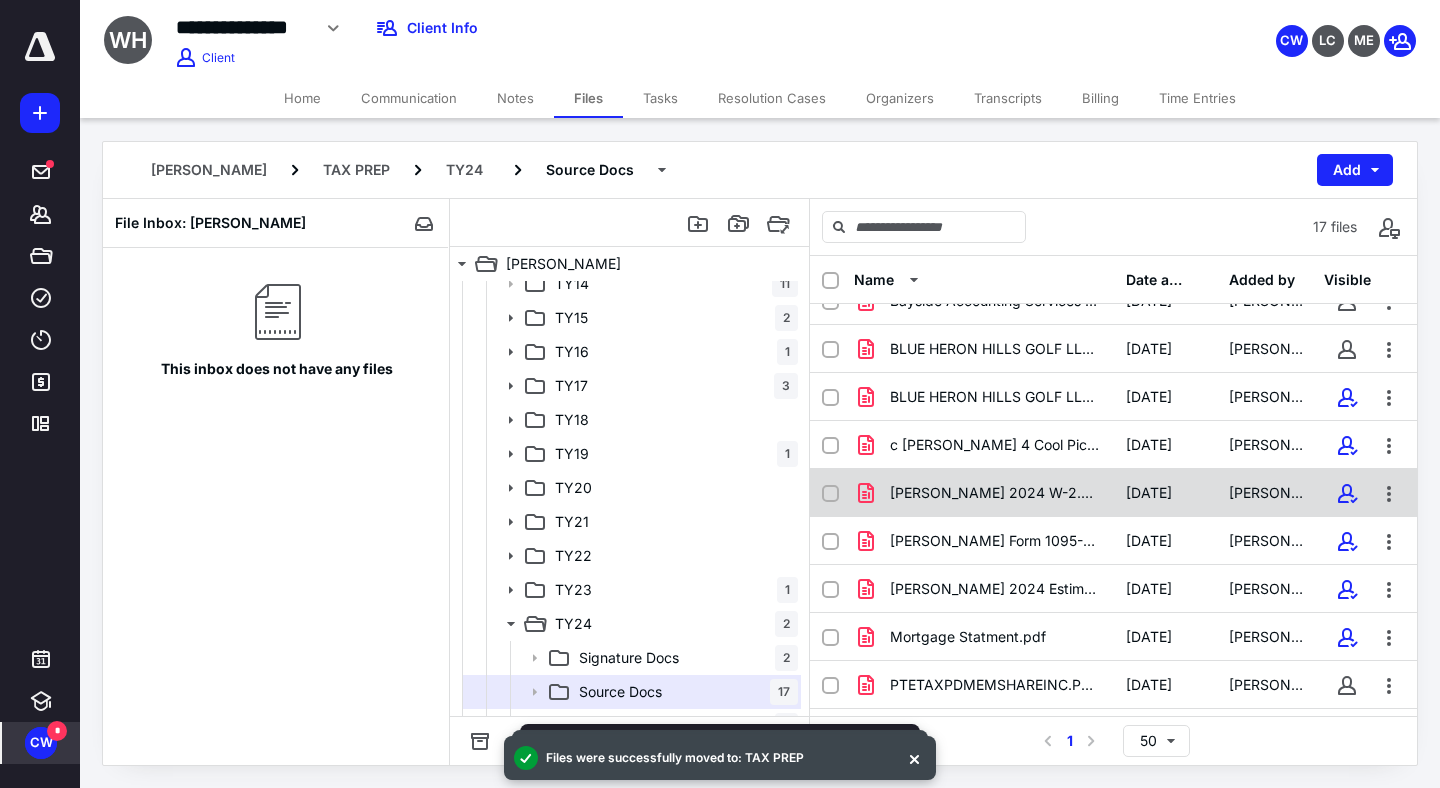 click on "[PERSON_NAME] 2024 W-2.pdf [DATE] [PERSON_NAME]" at bounding box center (1113, 493) 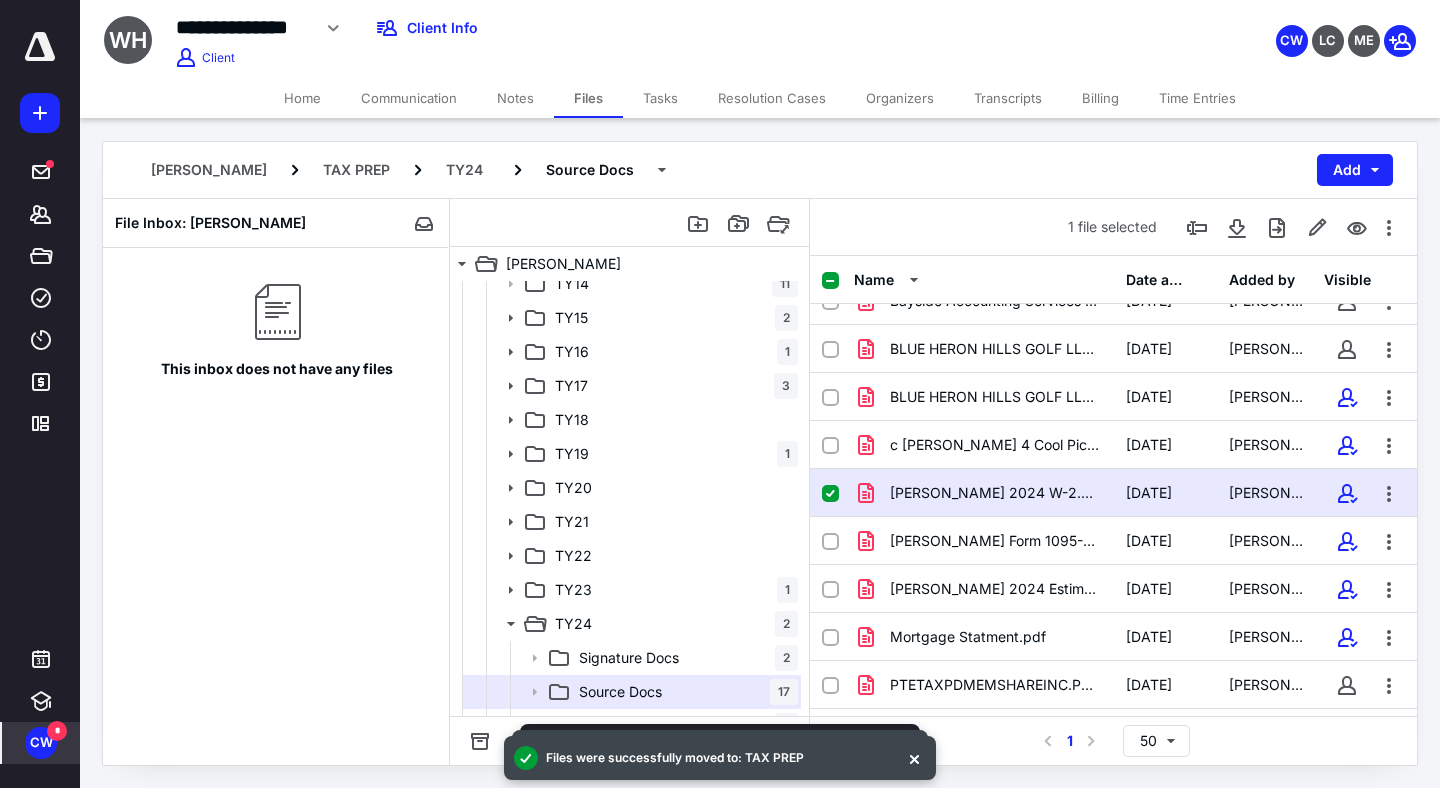 click on "[PERSON_NAME] 2024 W-2.pdf [DATE] [PERSON_NAME]" at bounding box center [1113, 493] 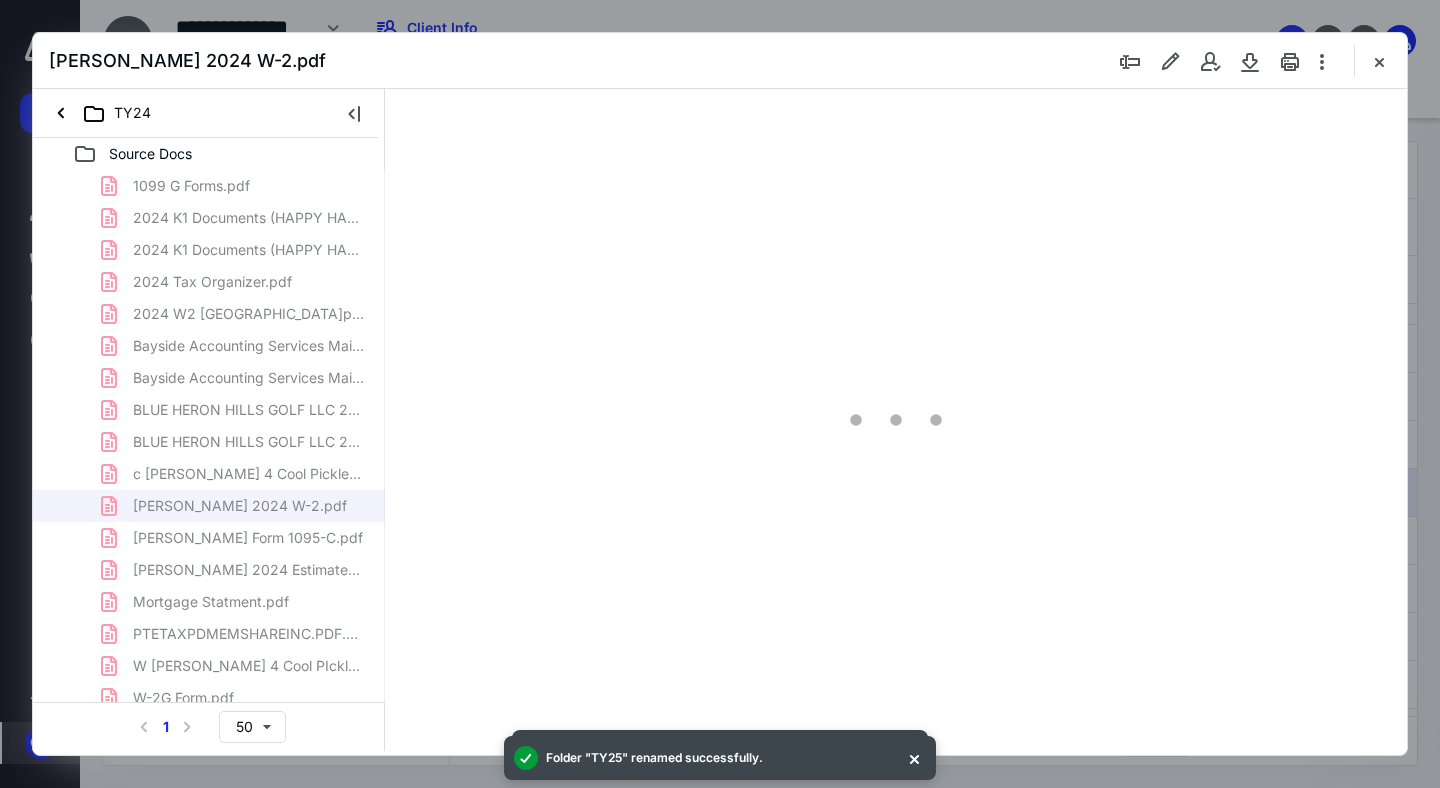 scroll, scrollTop: 0, scrollLeft: 0, axis: both 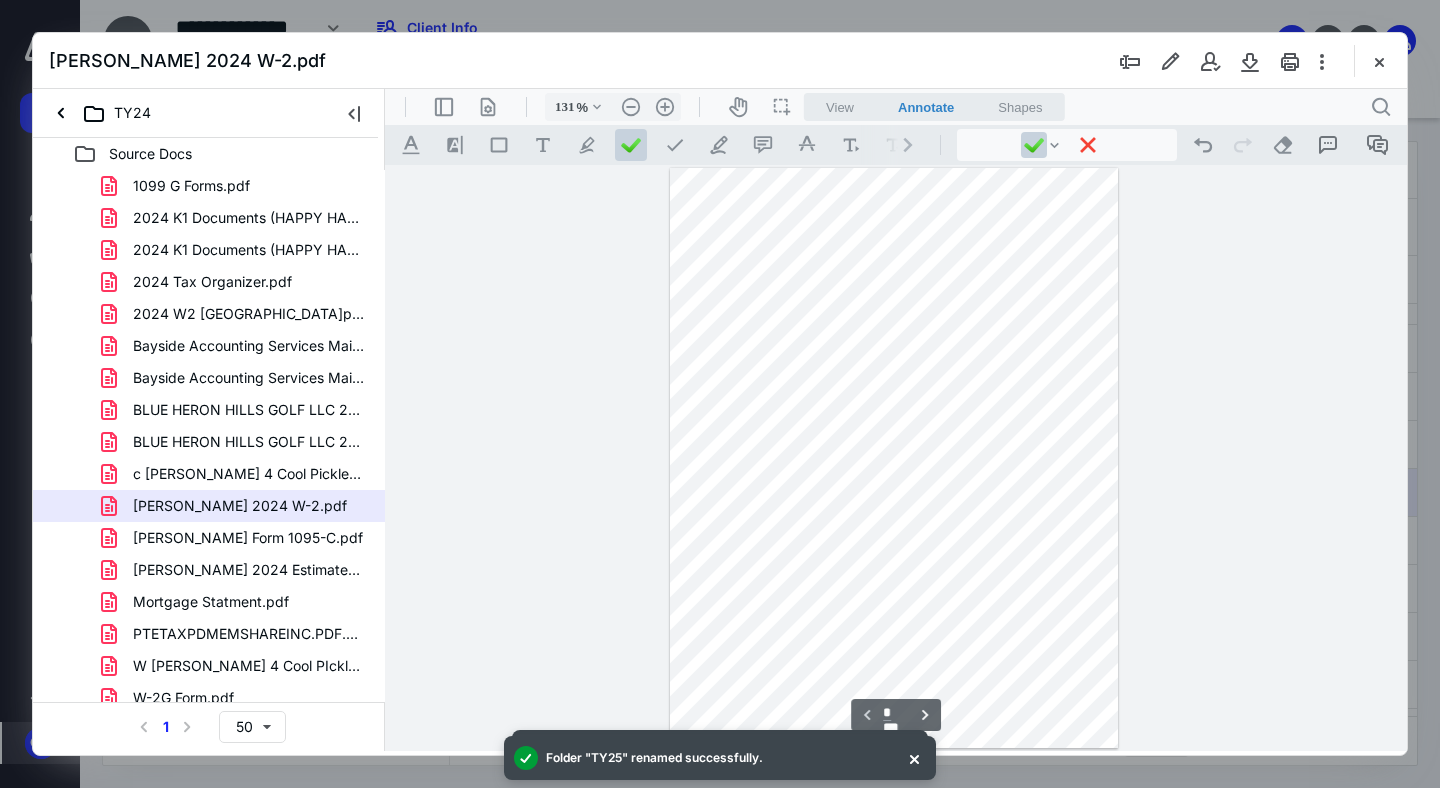 type on "156" 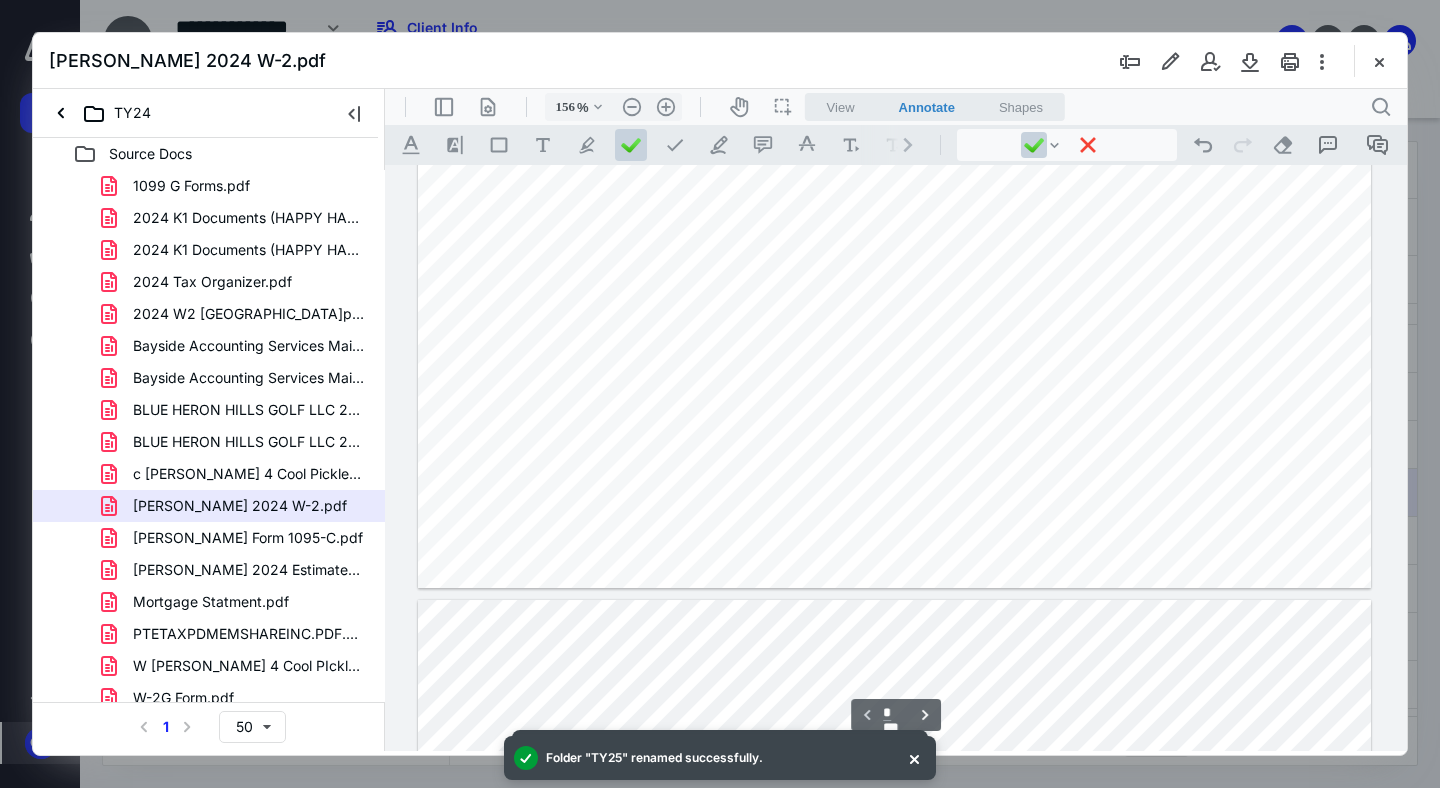 type on "*" 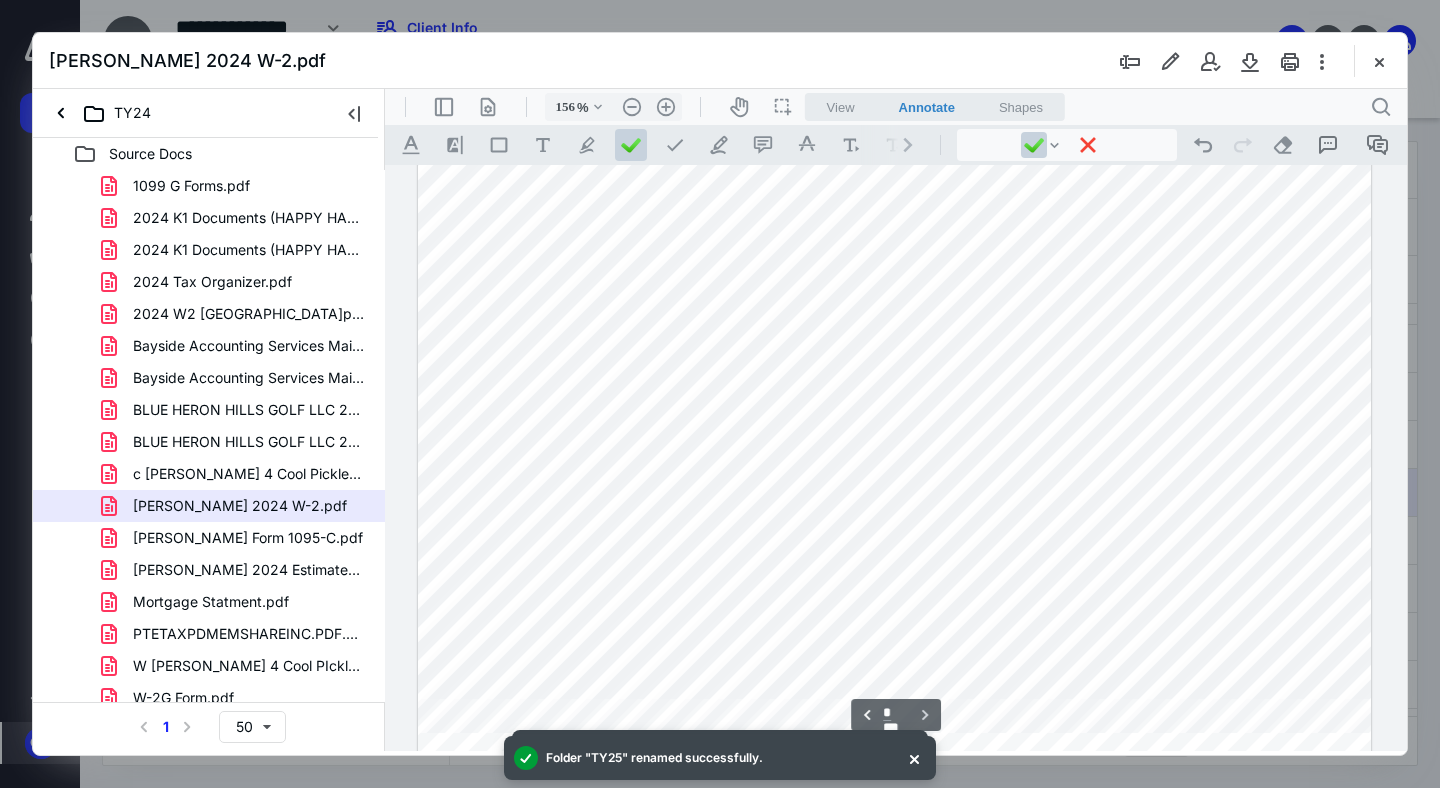 type on "81" 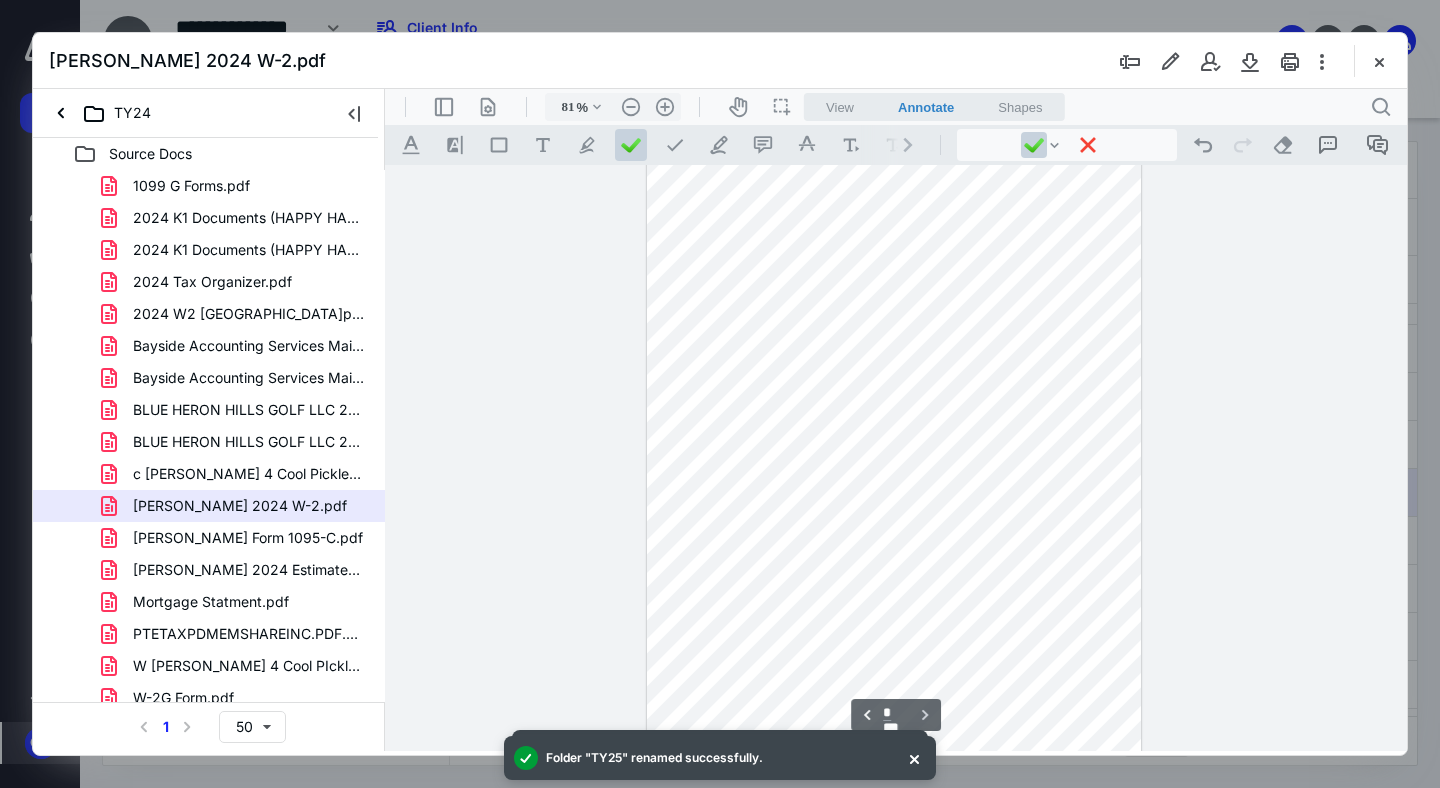 scroll, scrollTop: 704, scrollLeft: 0, axis: vertical 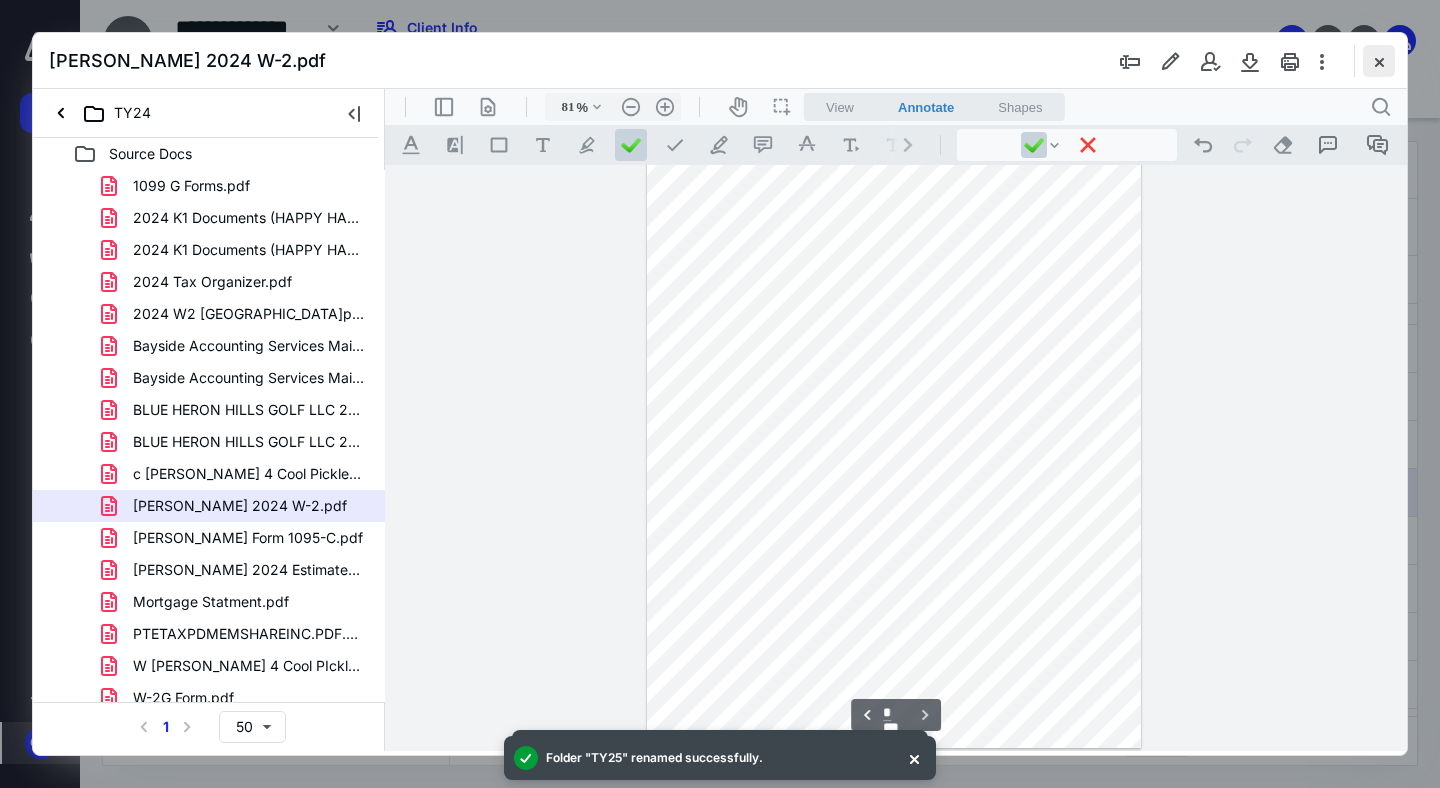 click at bounding box center [1379, 61] 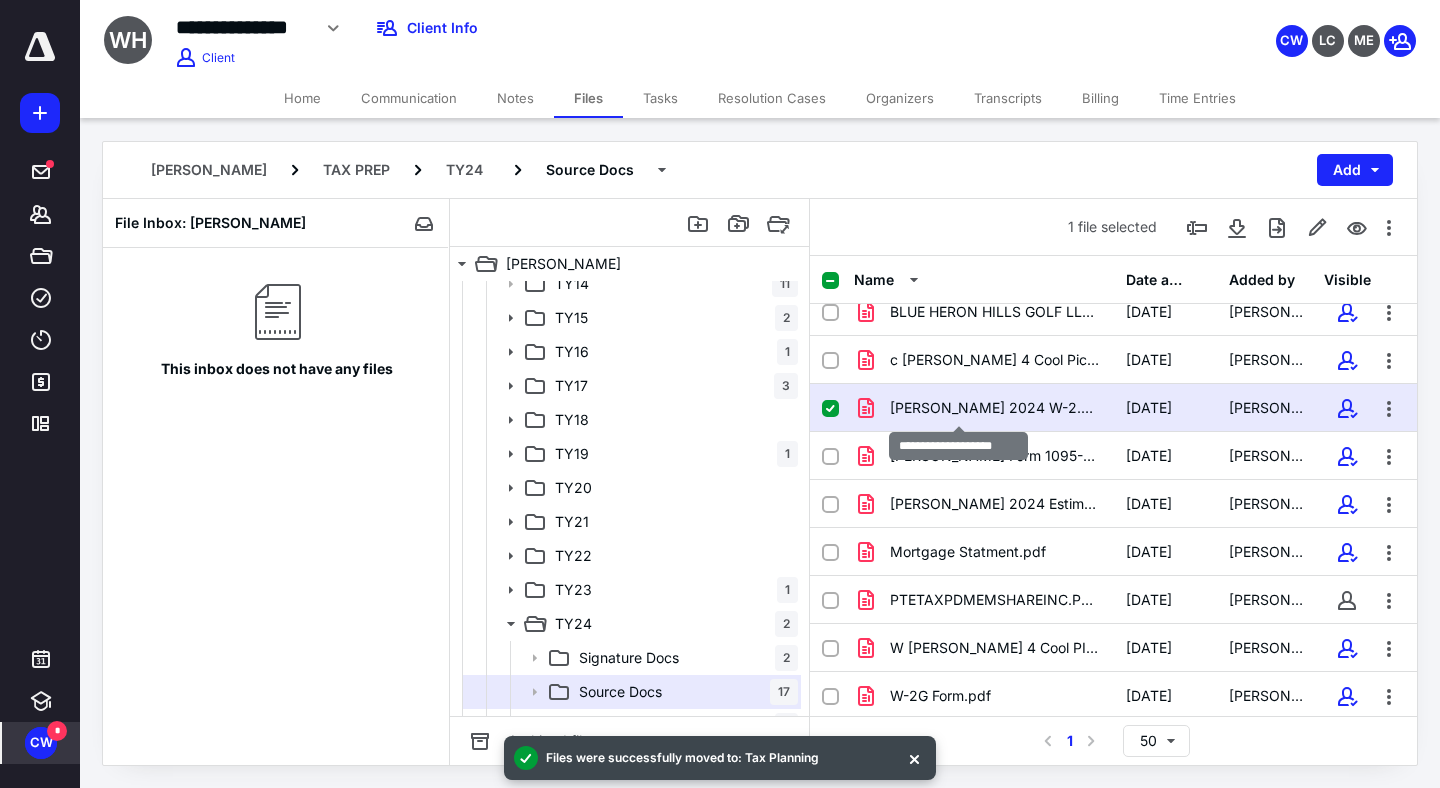scroll, scrollTop: 404, scrollLeft: 0, axis: vertical 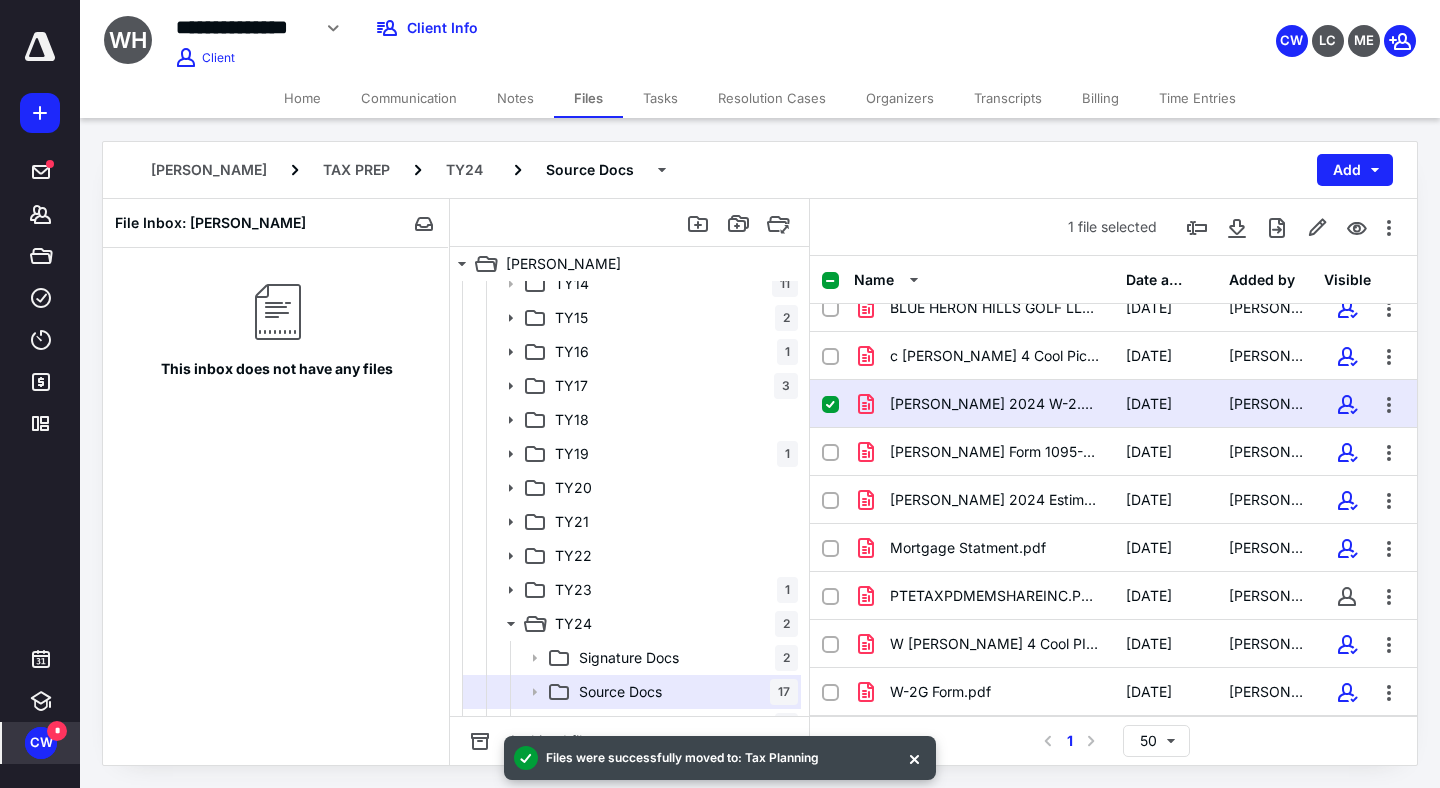 click on "Tasks" at bounding box center [660, 98] 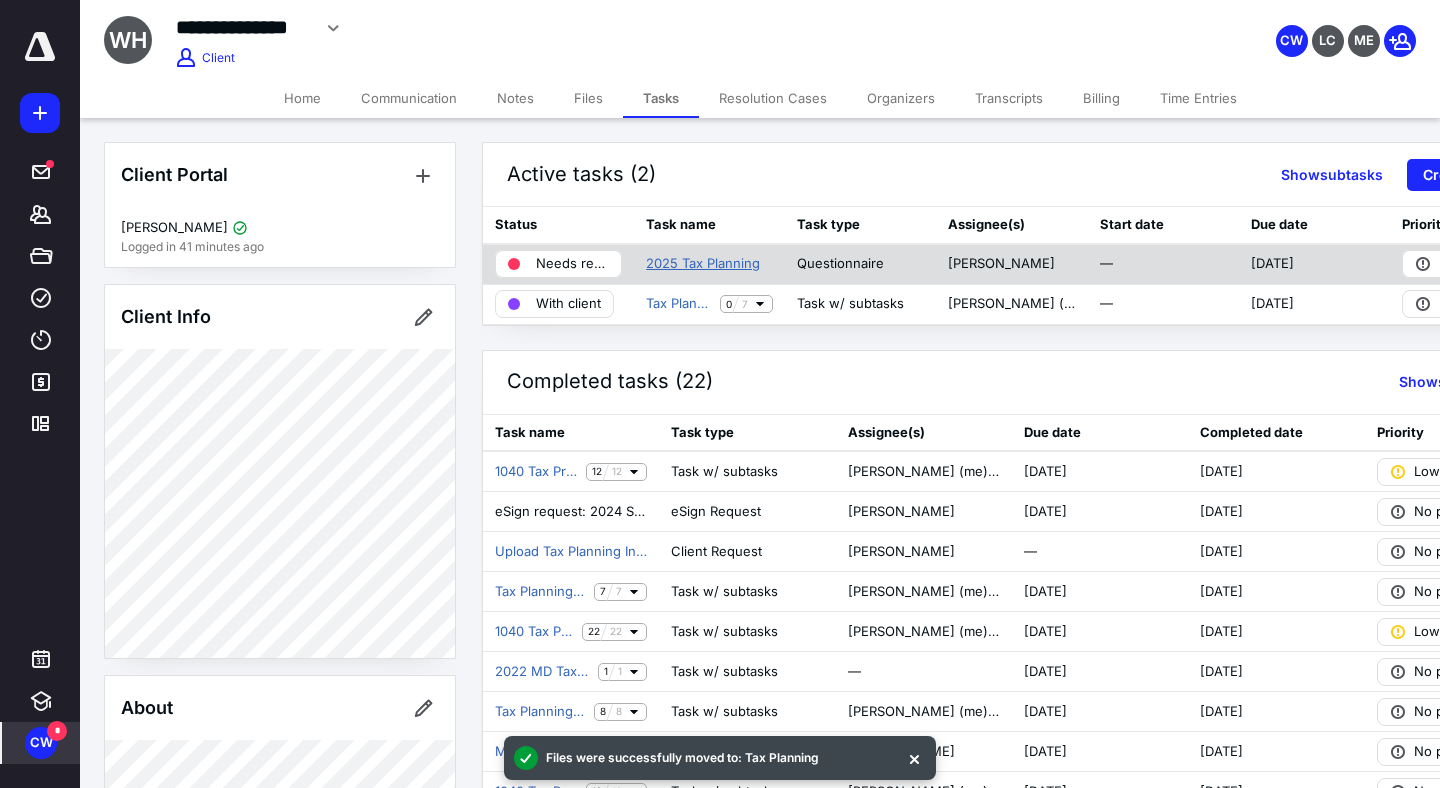 click on "2025 Tax Planning" at bounding box center [703, 264] 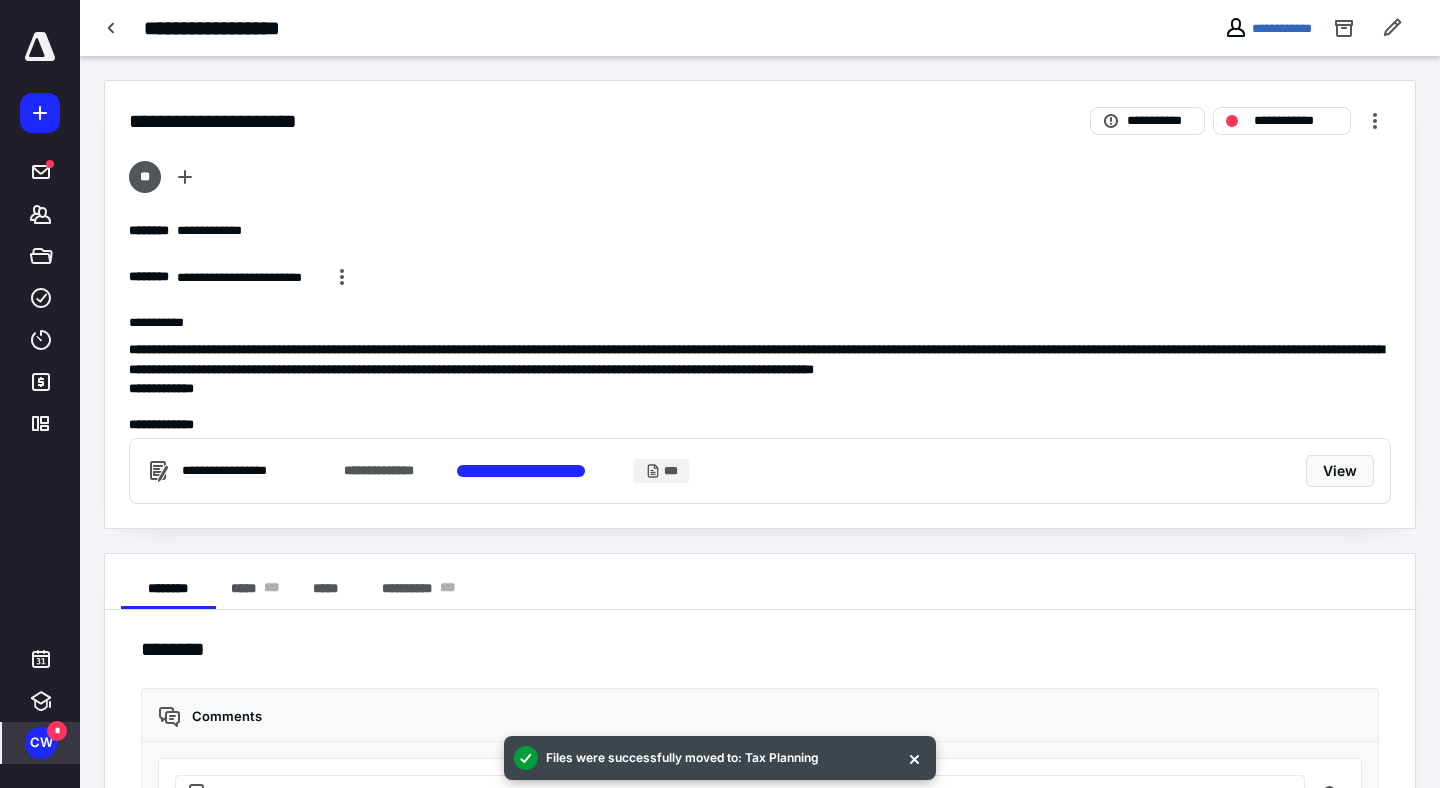 scroll, scrollTop: 108, scrollLeft: 0, axis: vertical 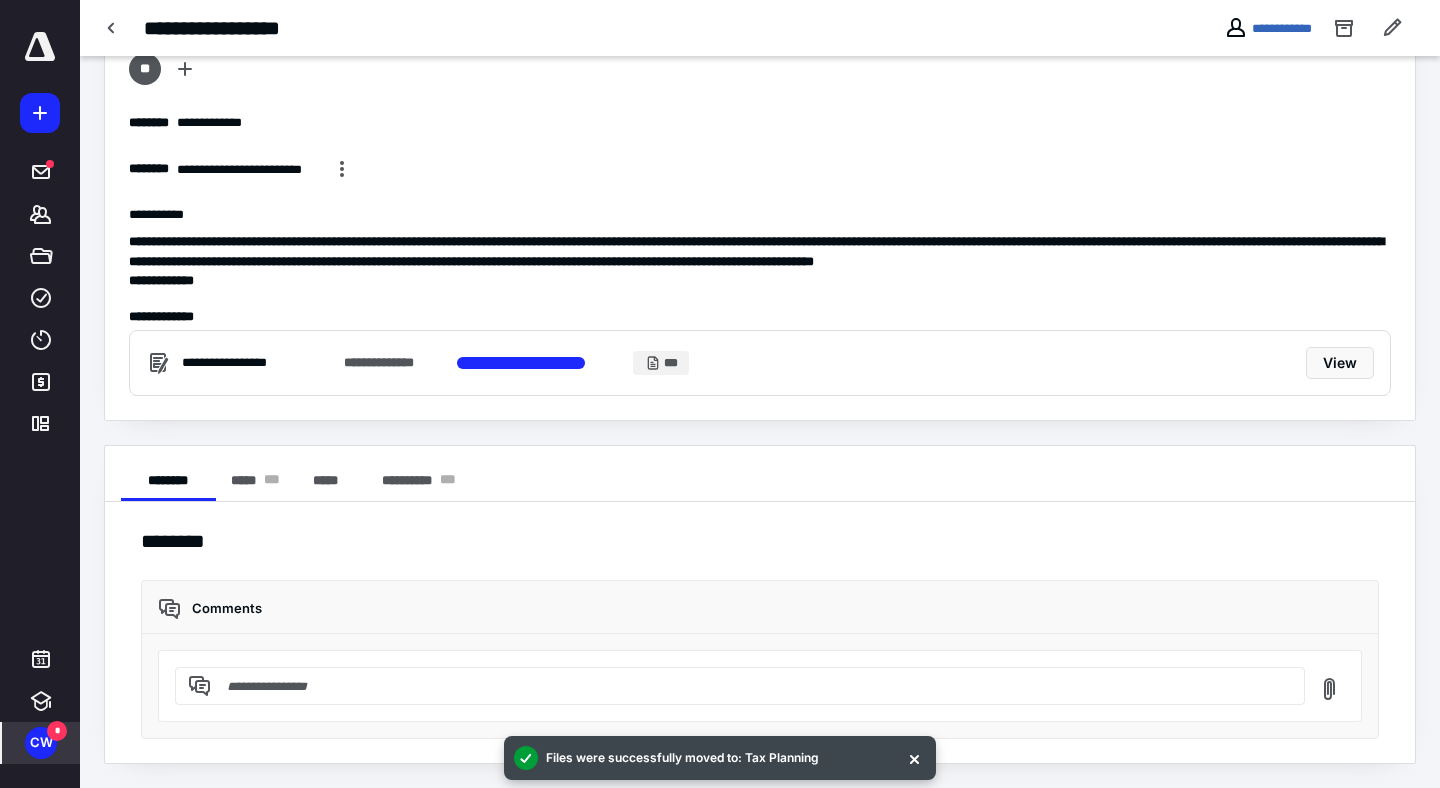 click at bounding box center (752, 686) 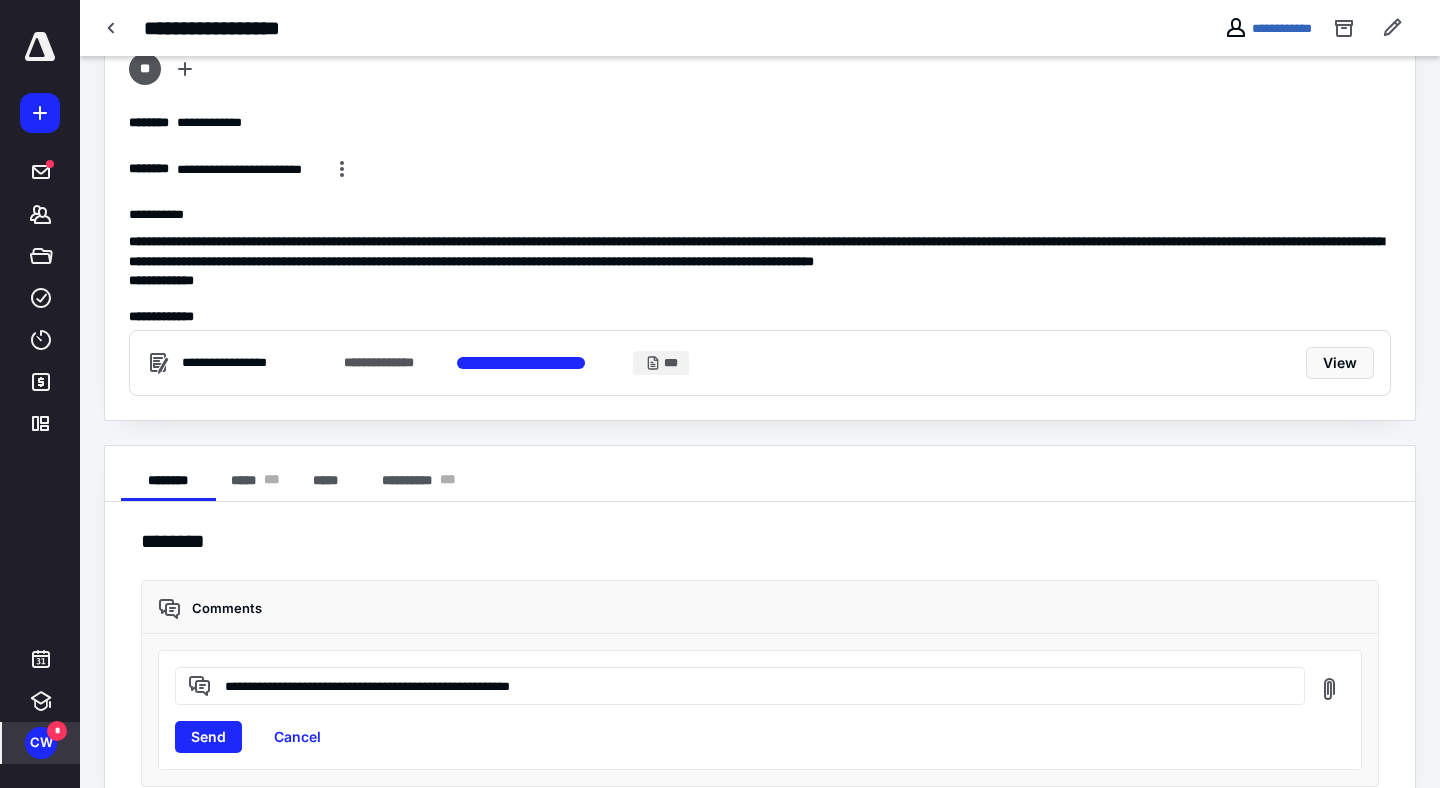 click on "**********" at bounding box center (752, 685) 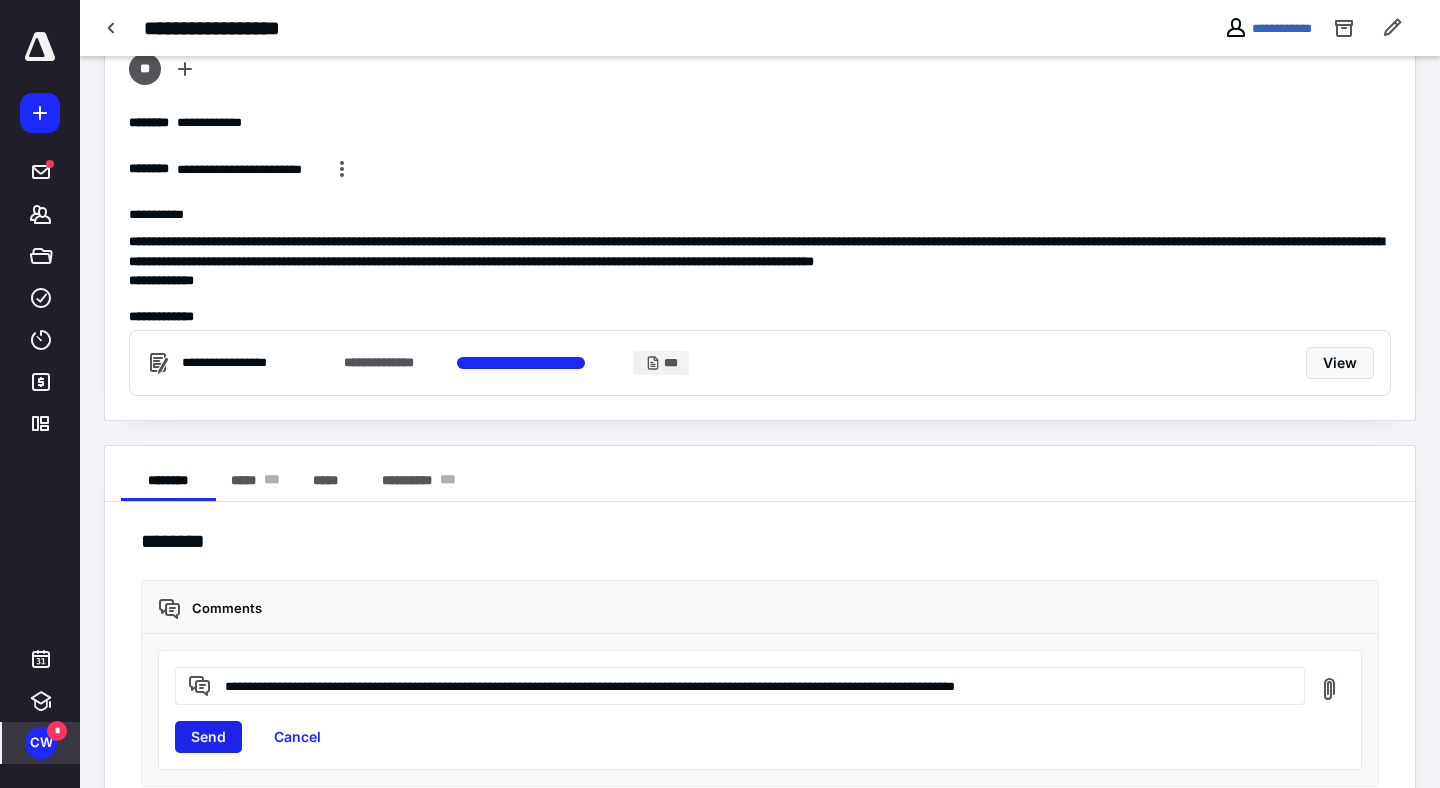 type on "**********" 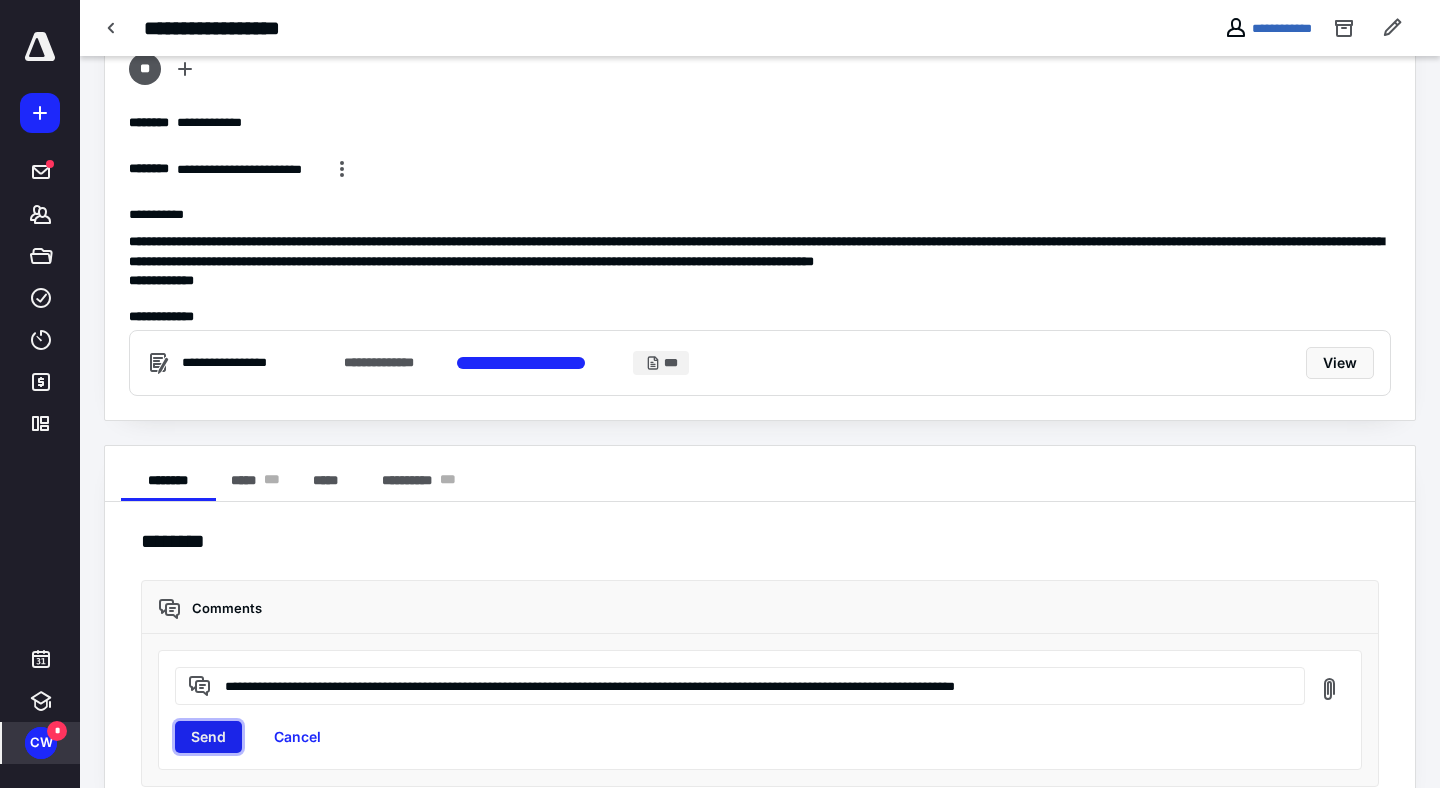 click on "Send" at bounding box center [208, 737] 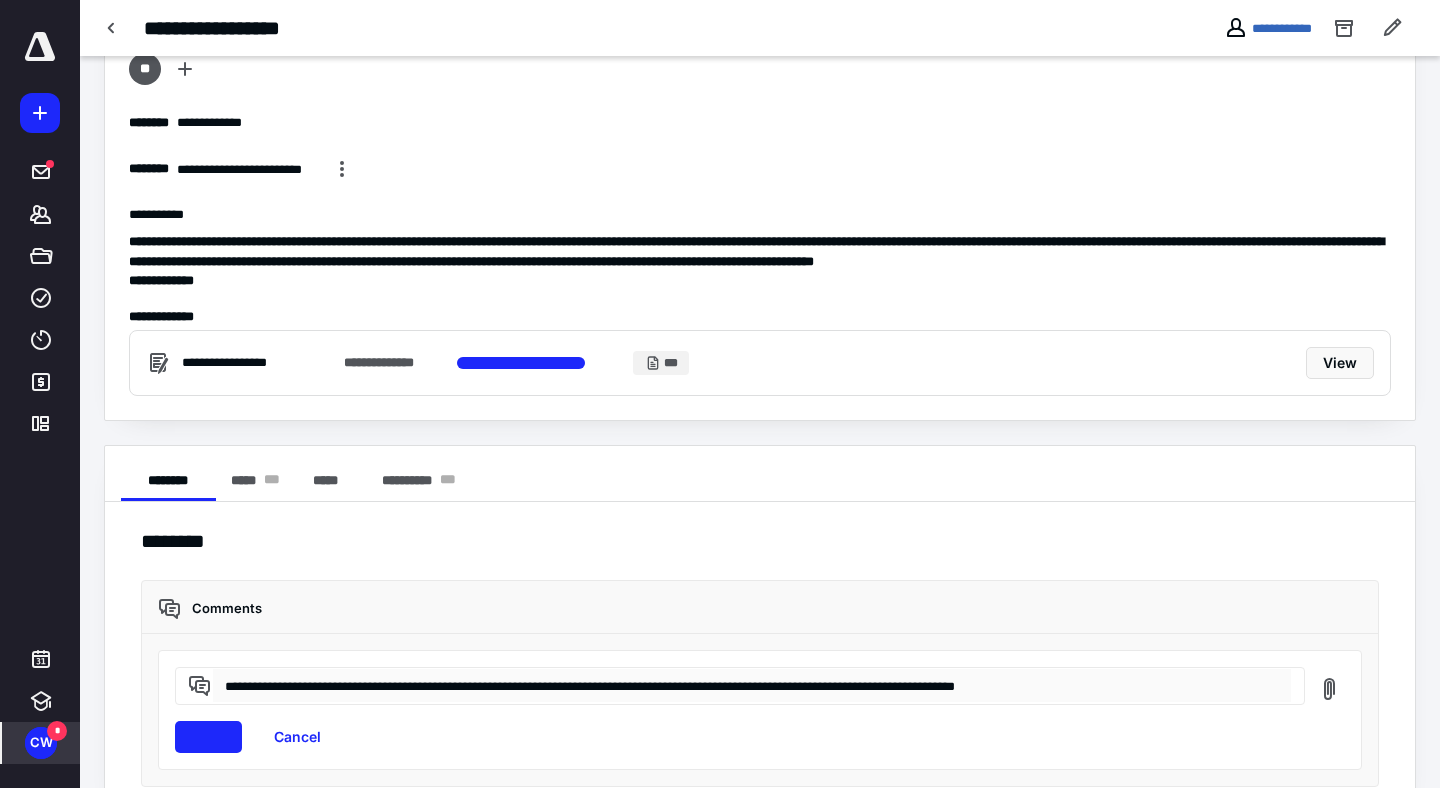 type 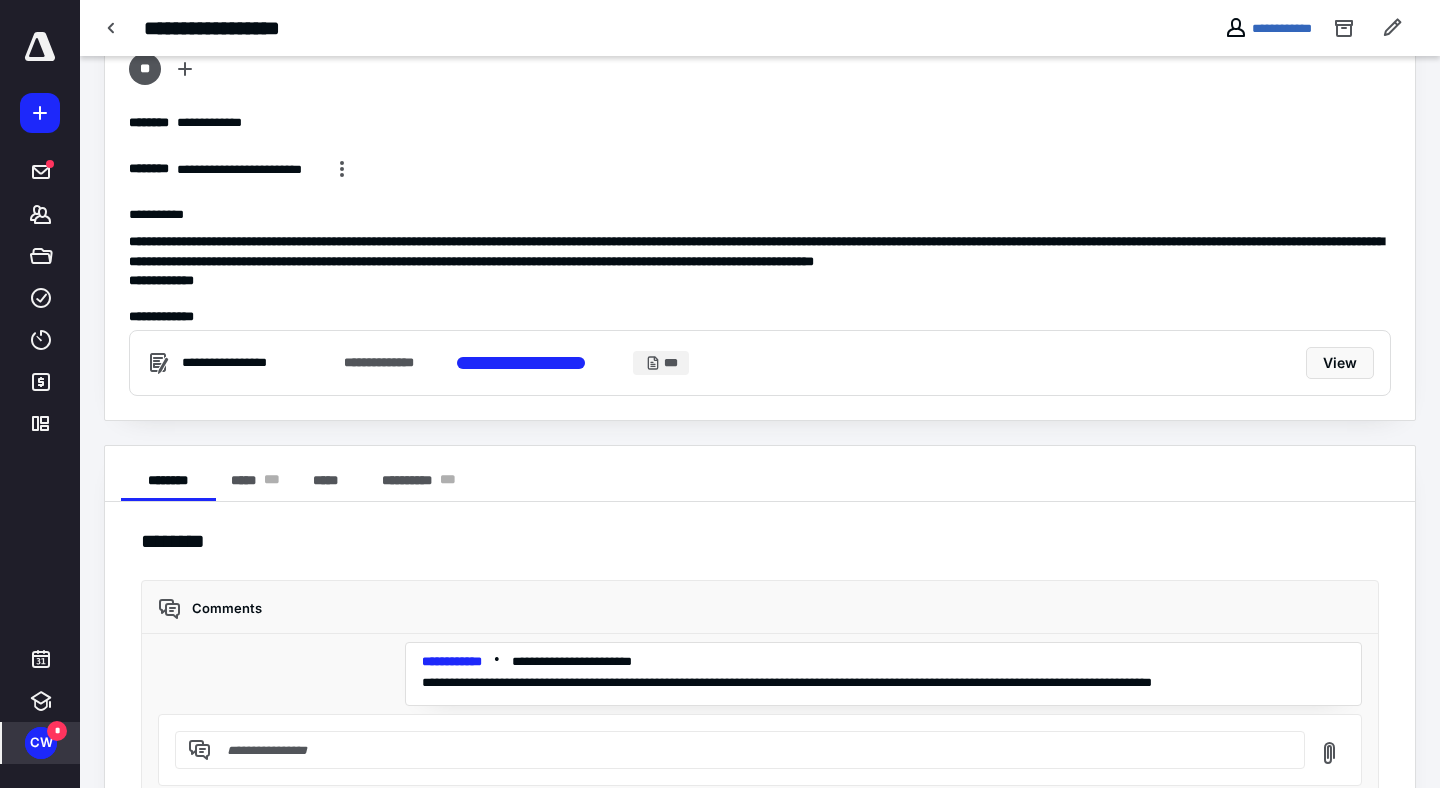 scroll, scrollTop: 0, scrollLeft: 0, axis: both 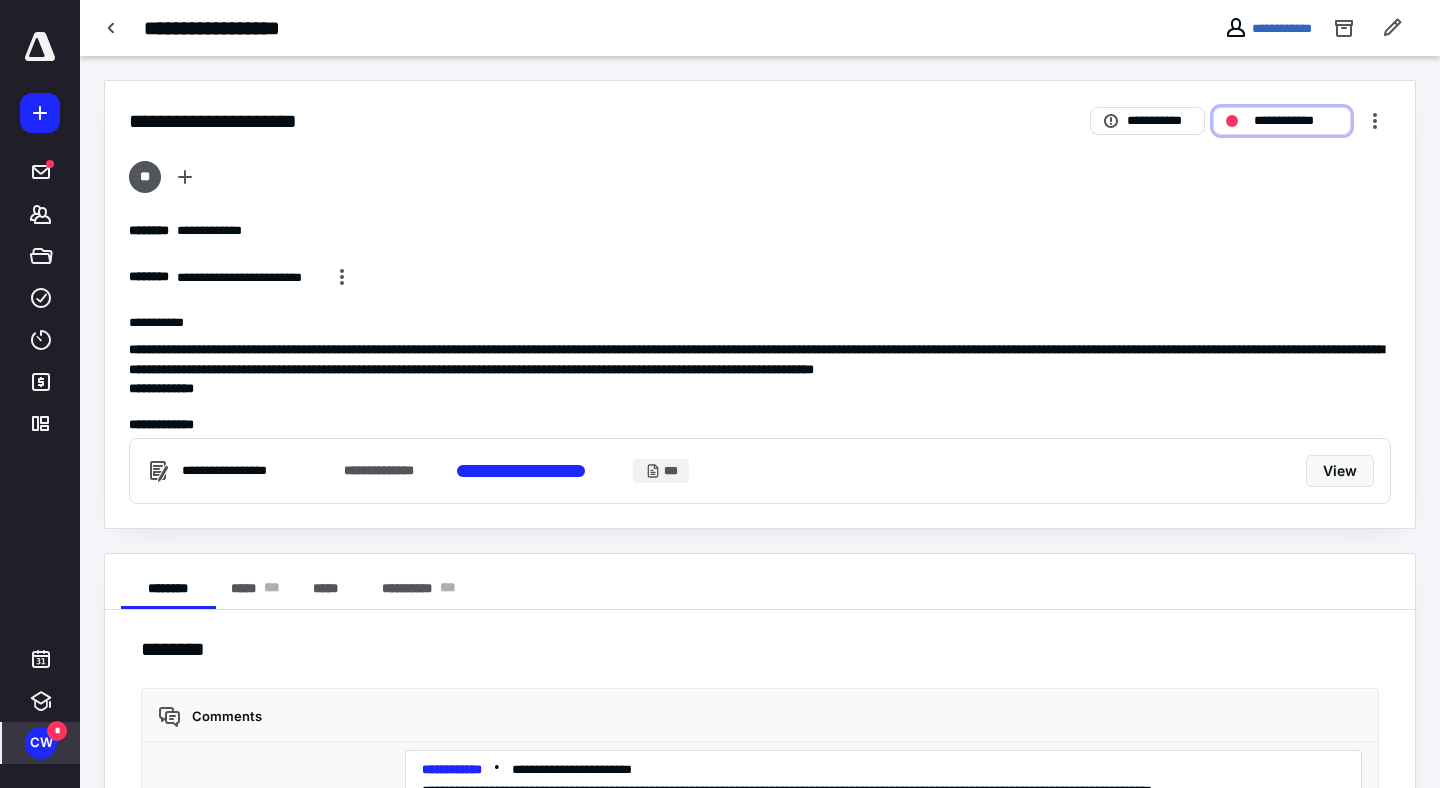 click on "**********" at bounding box center (1296, 121) 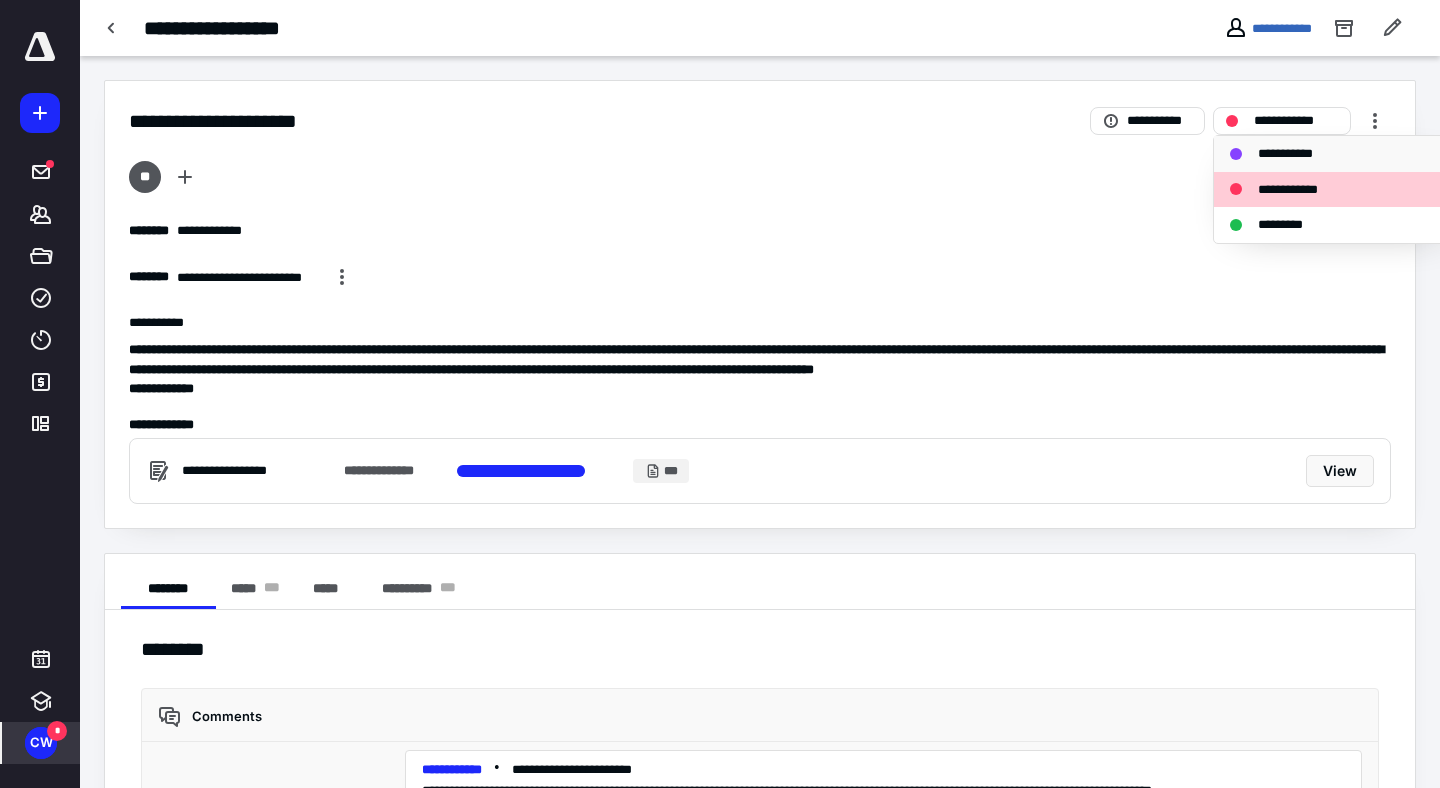 click on "**********" at bounding box center (1290, 154) 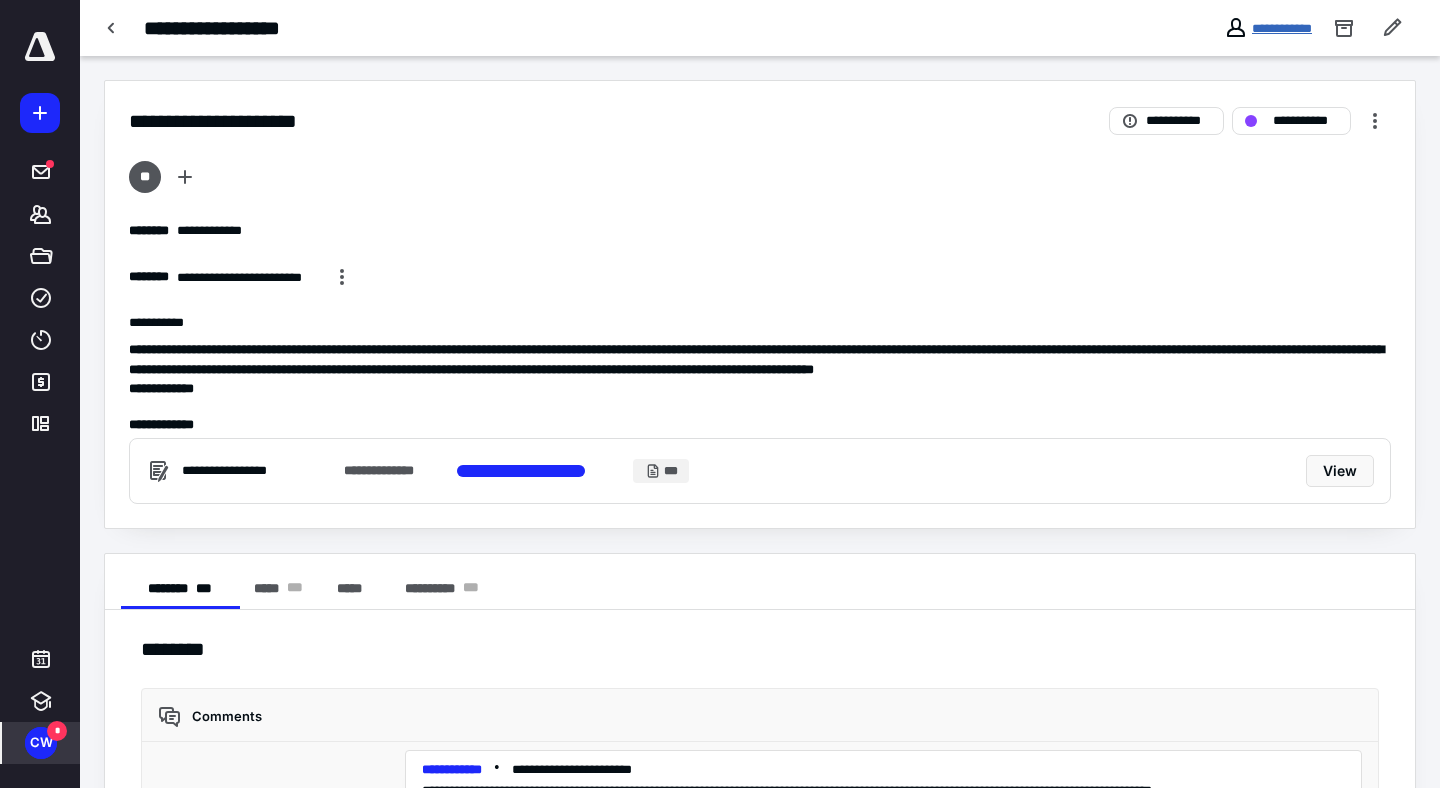 click on "**********" at bounding box center [1282, 28] 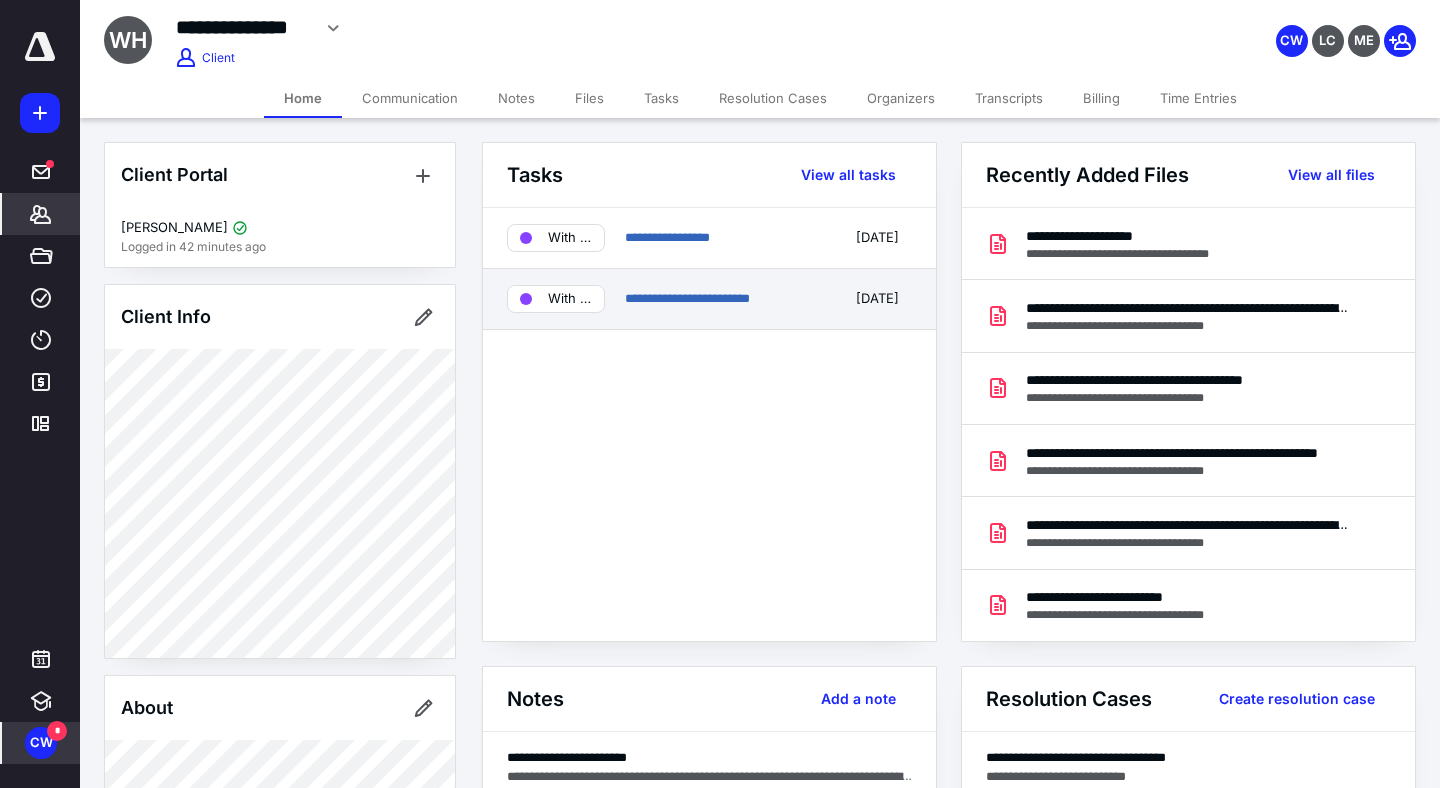 click on "With client" at bounding box center [570, 299] 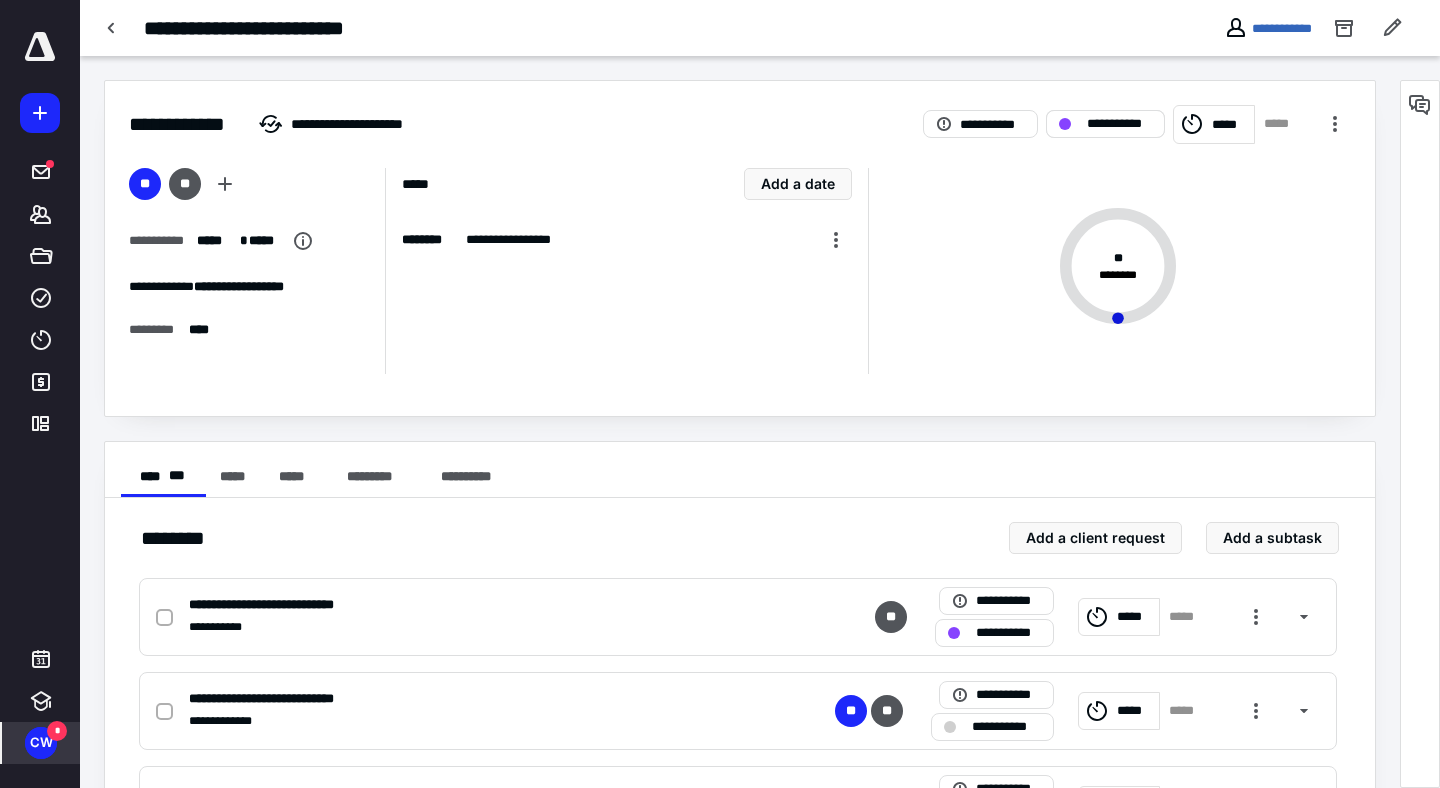 click on "**********" at bounding box center [1119, 124] 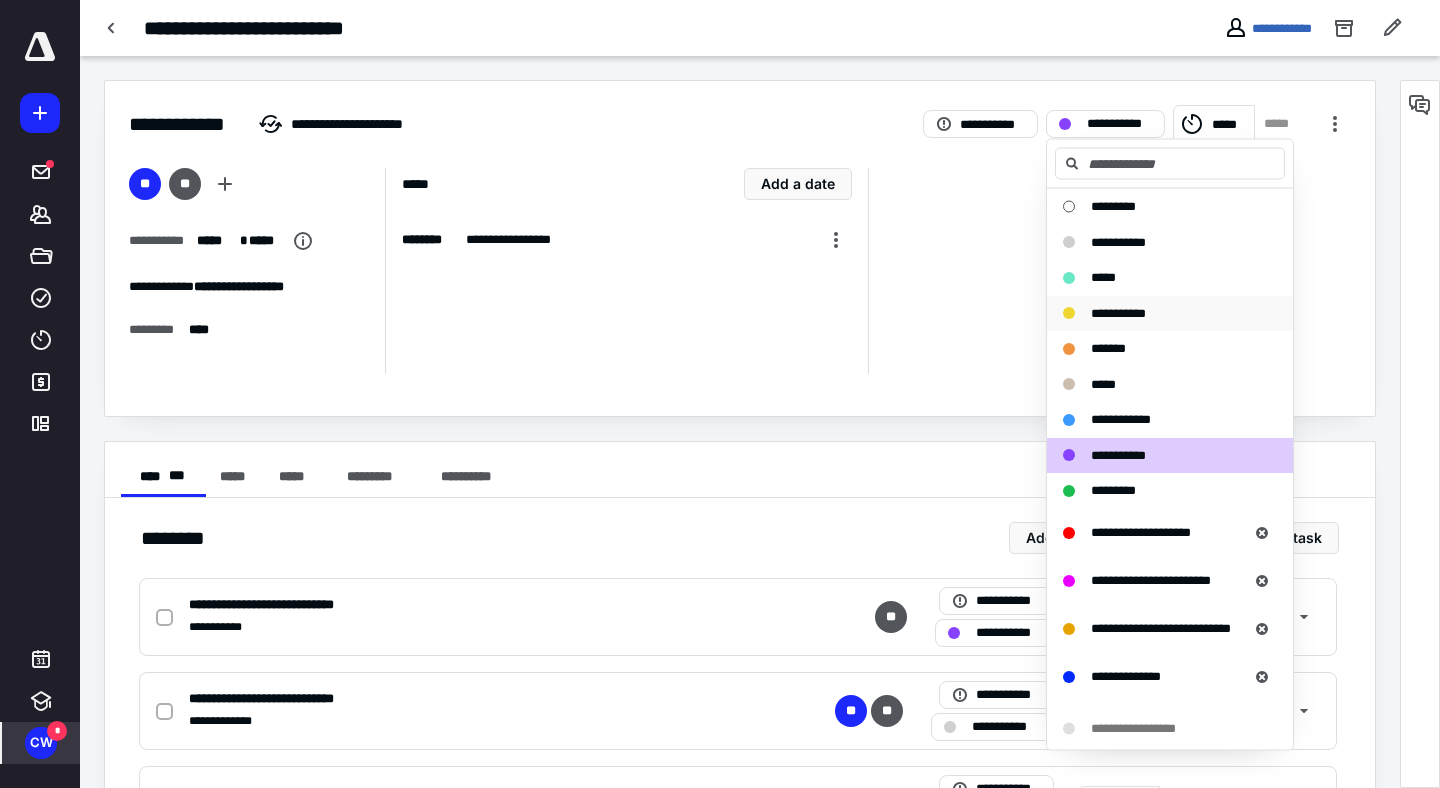 click on "**********" at bounding box center (1170, 313) 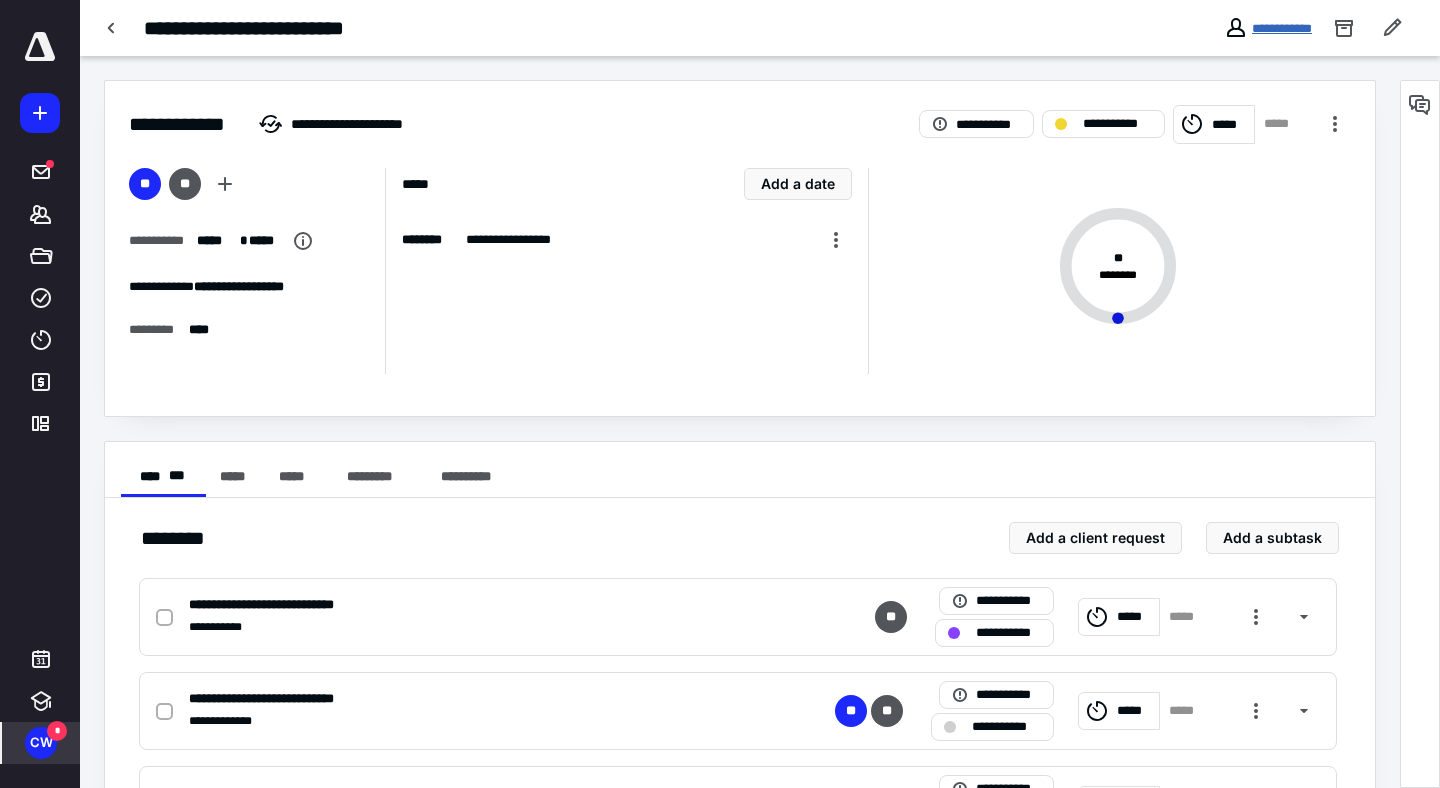 click on "**********" at bounding box center (1282, 28) 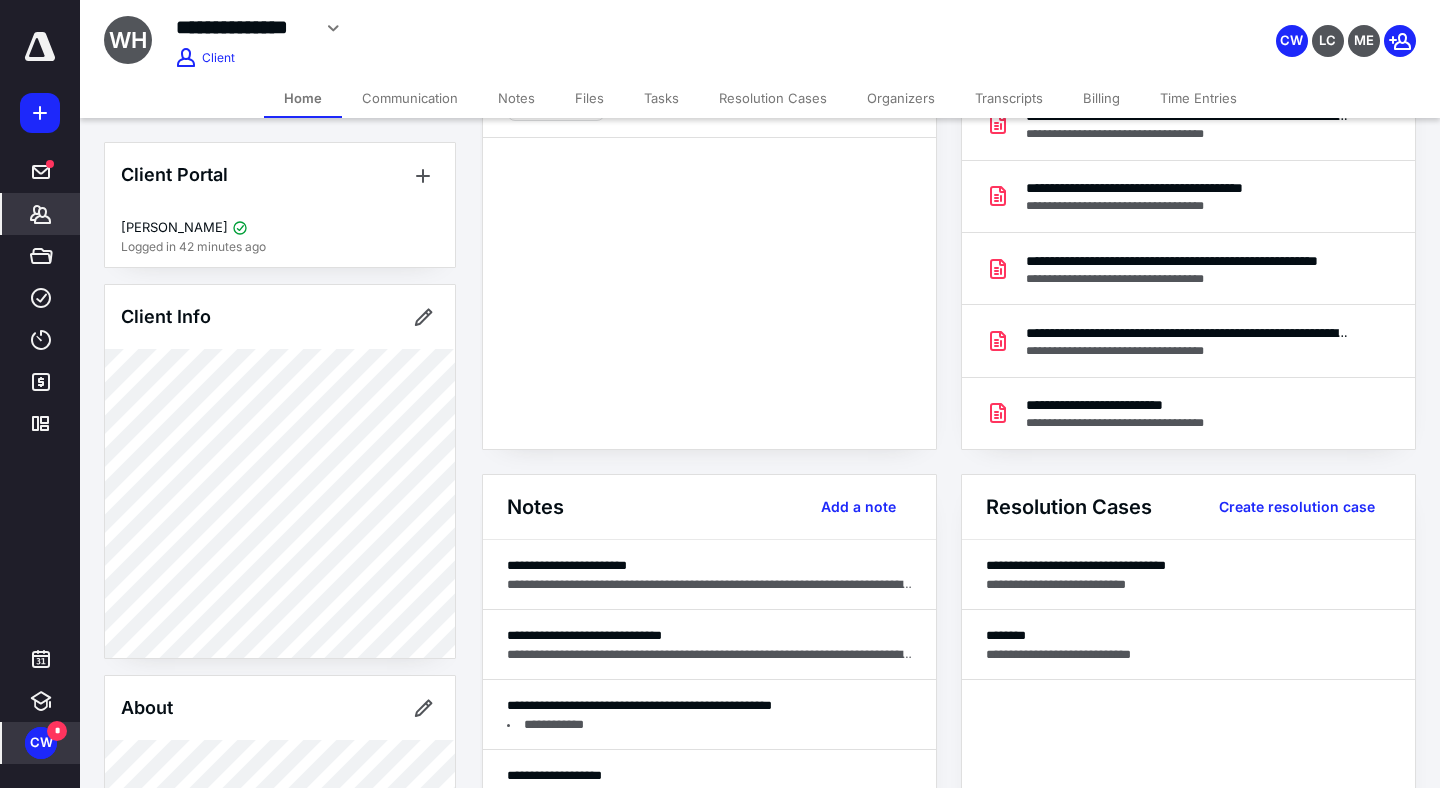 scroll, scrollTop: 0, scrollLeft: 0, axis: both 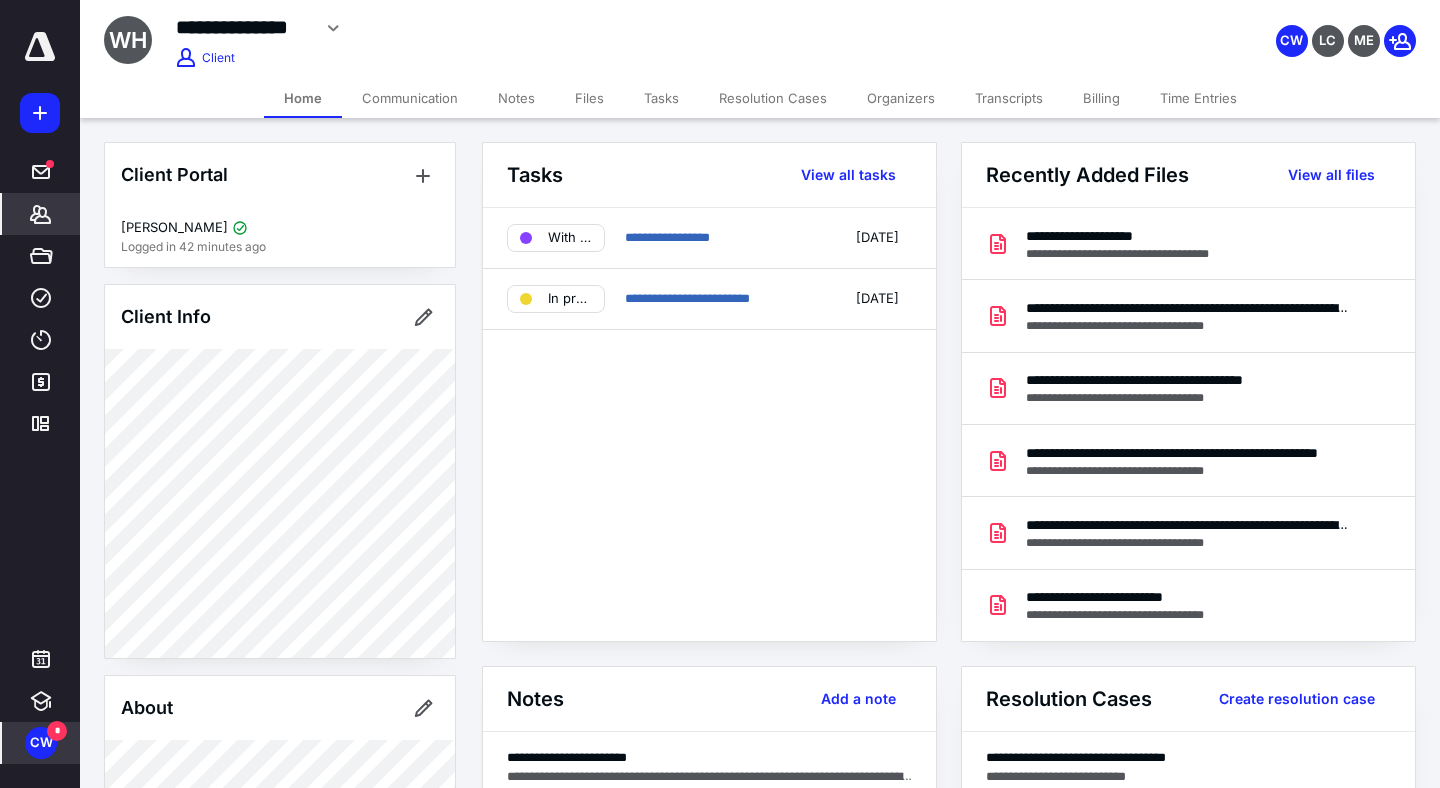 click on "Tasks" at bounding box center [661, 98] 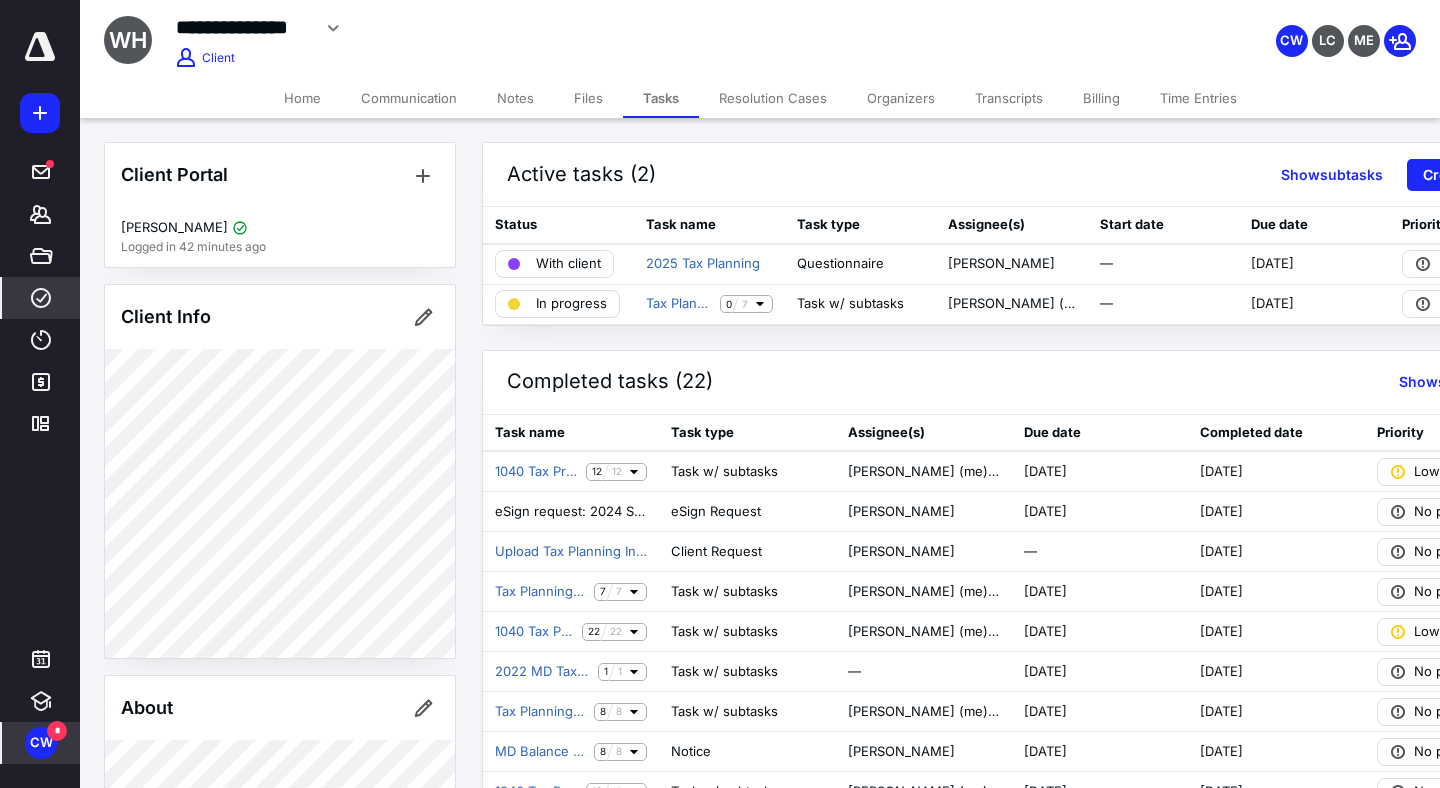 click 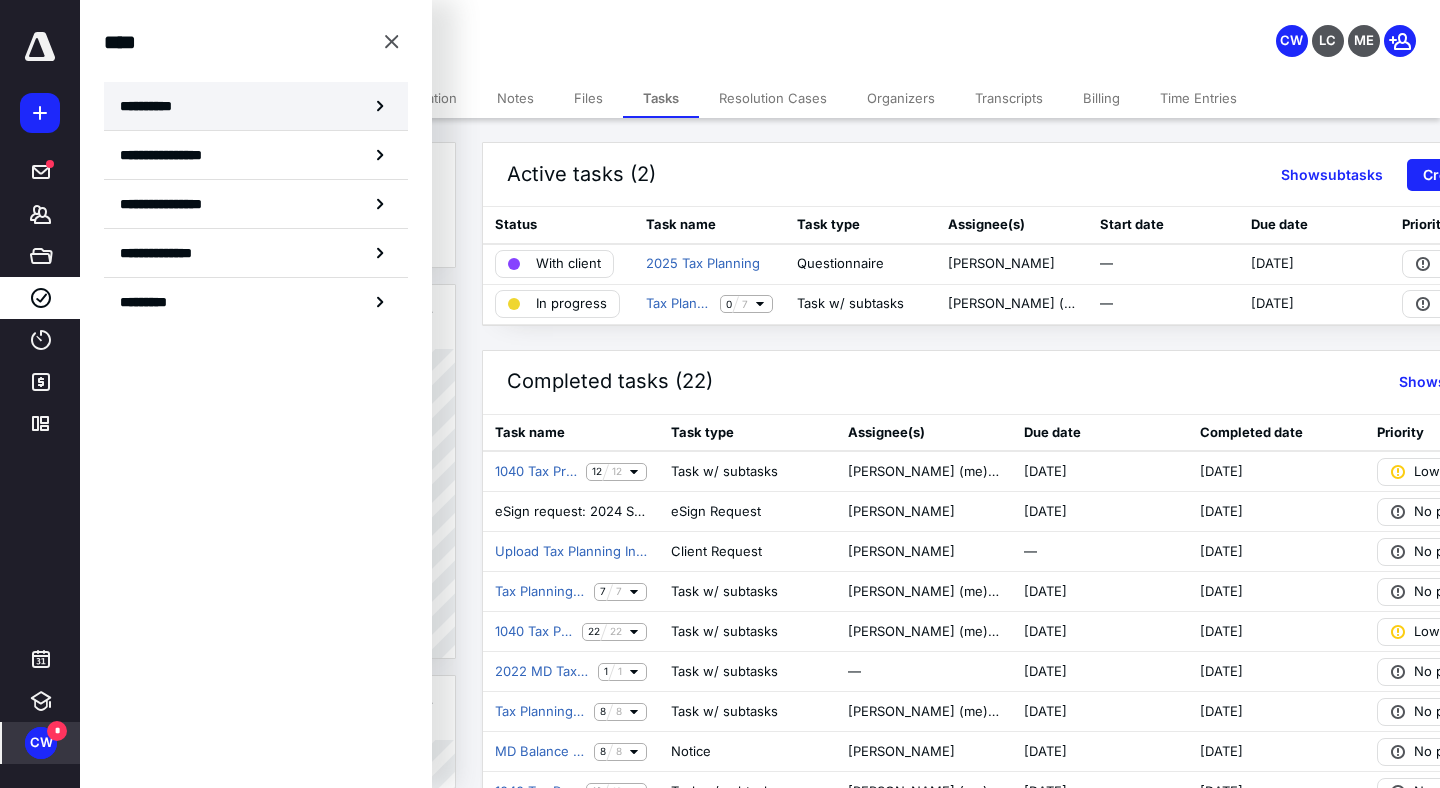 click on "**********" at bounding box center [256, 106] 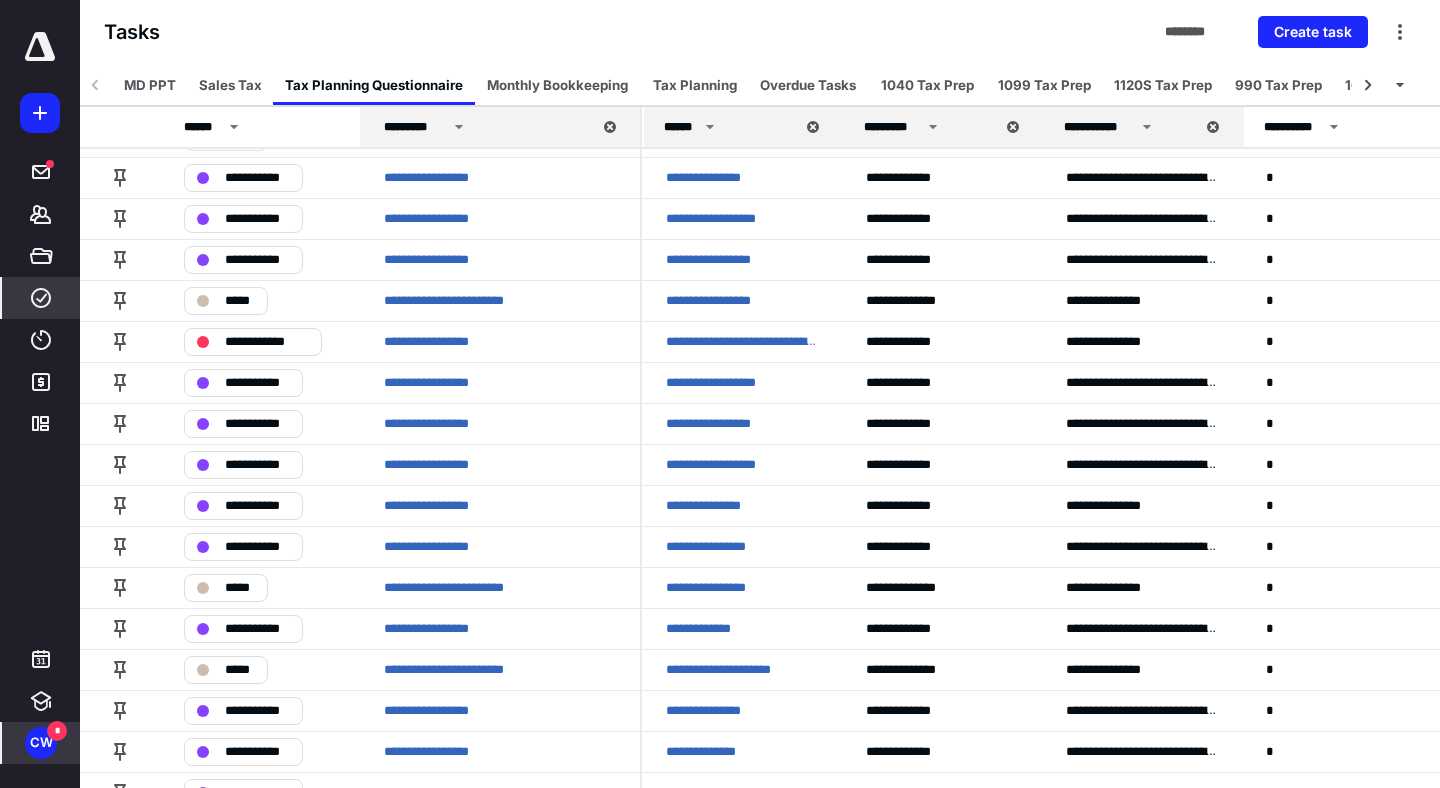 scroll, scrollTop: 350, scrollLeft: 0, axis: vertical 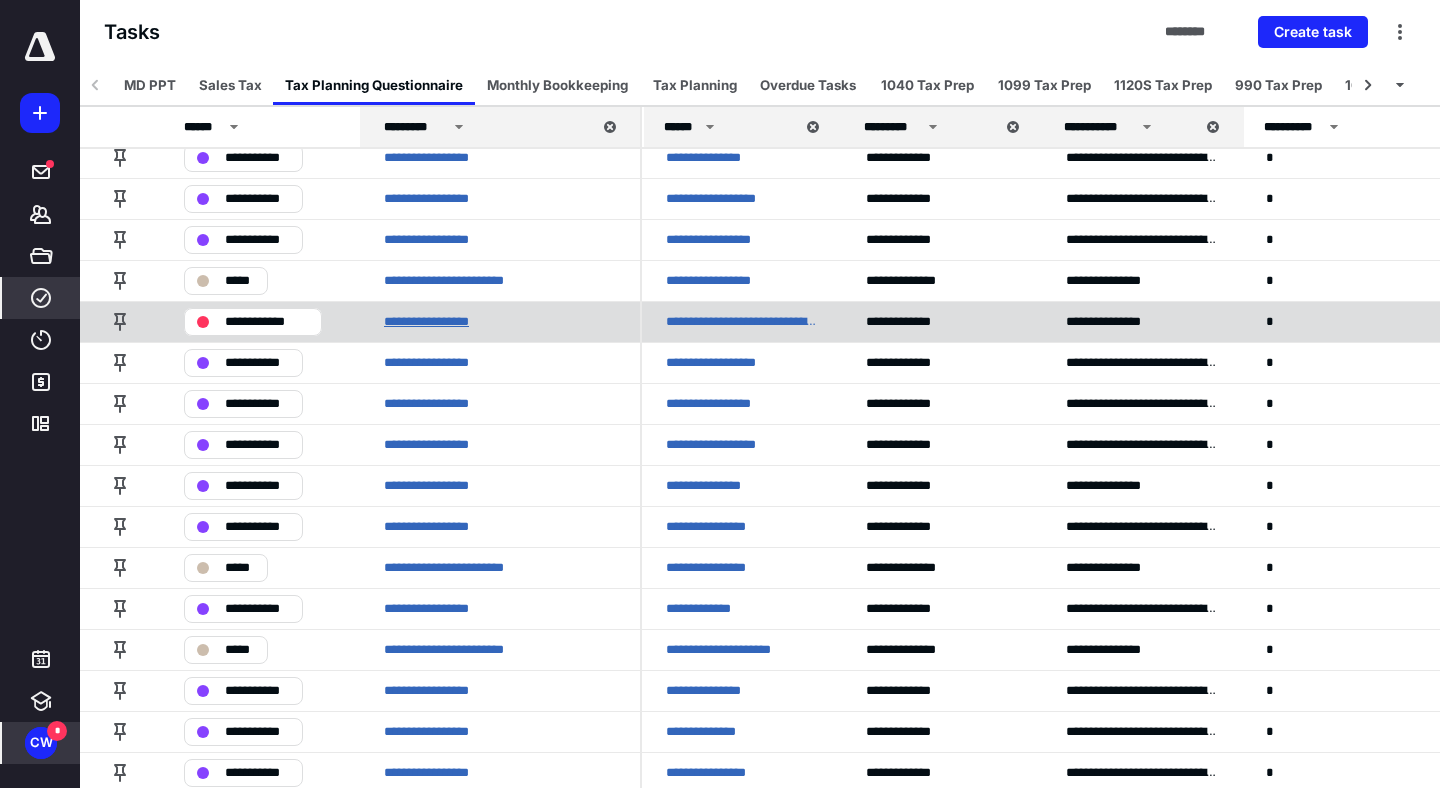 click on "**********" at bounding box center (441, 322) 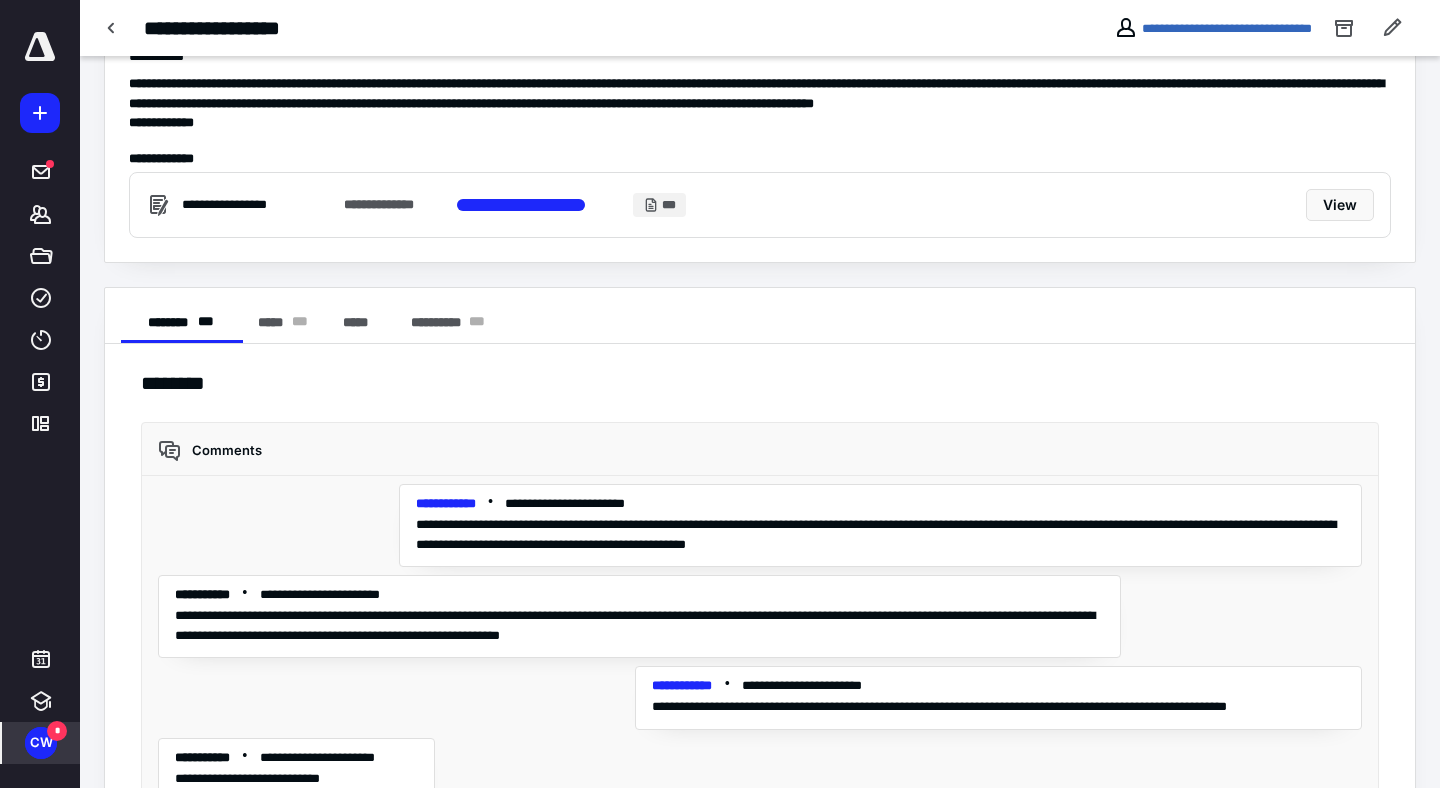 scroll, scrollTop: 0, scrollLeft: 0, axis: both 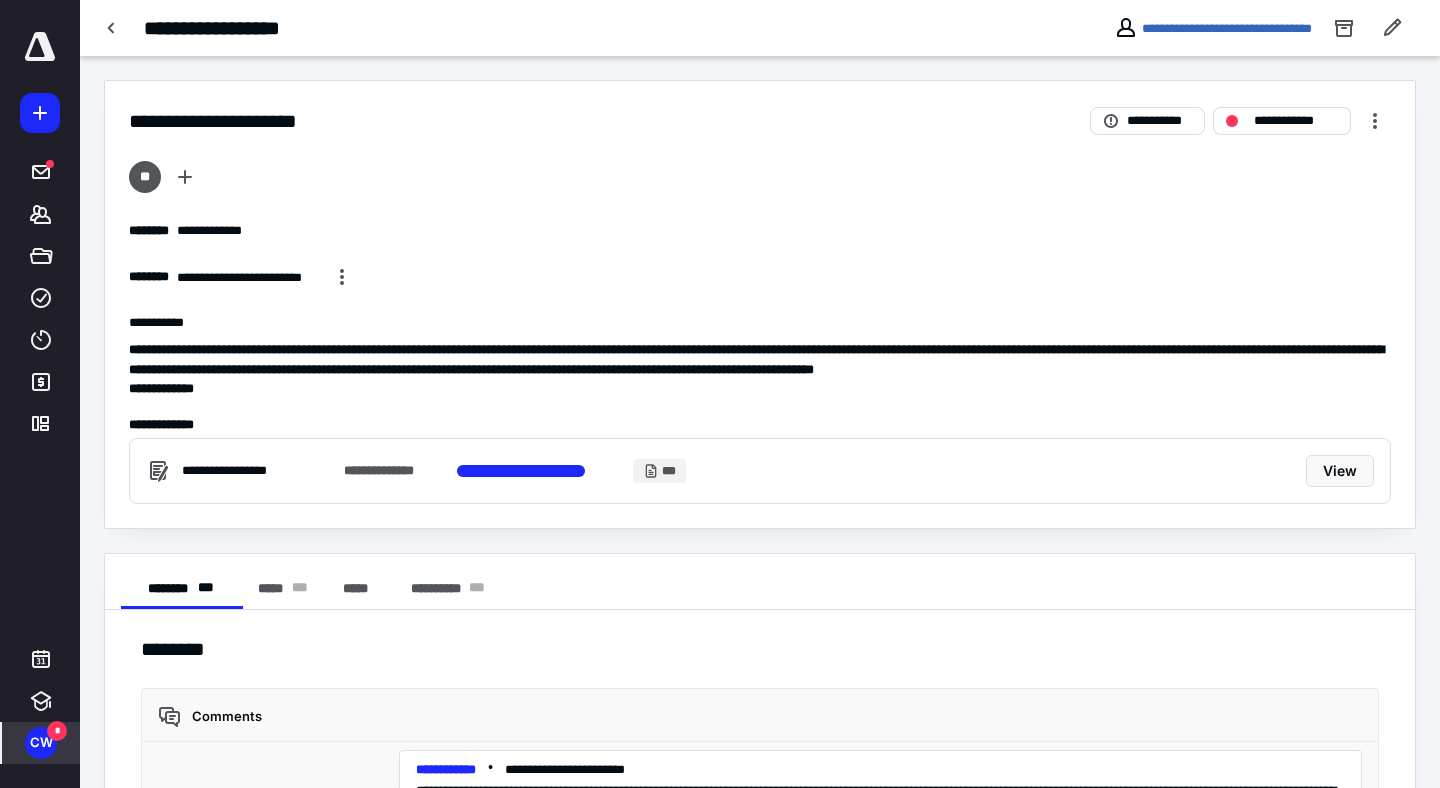 click on "**********" at bounding box center [1296, 121] 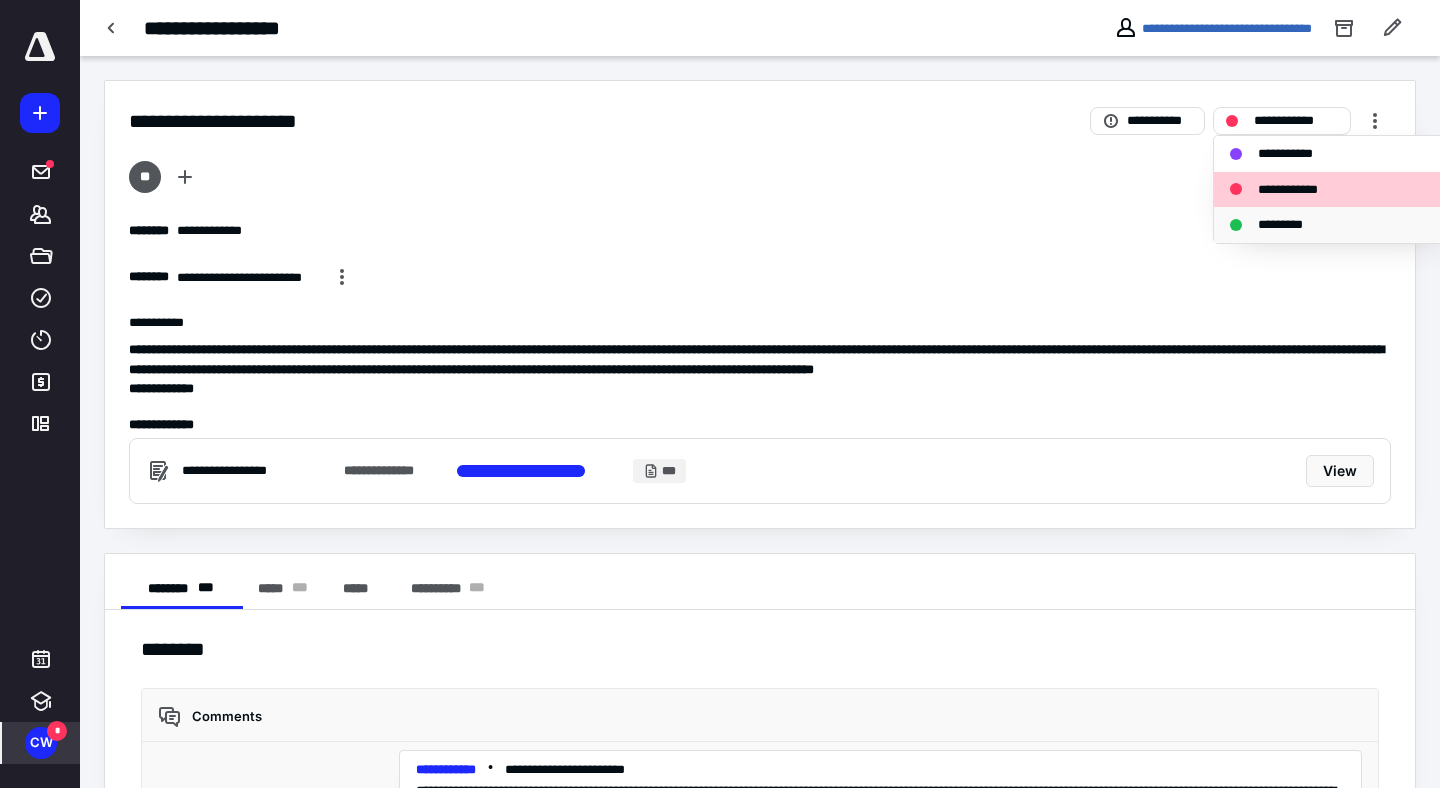 click on "*********" at bounding box center [1291, 225] 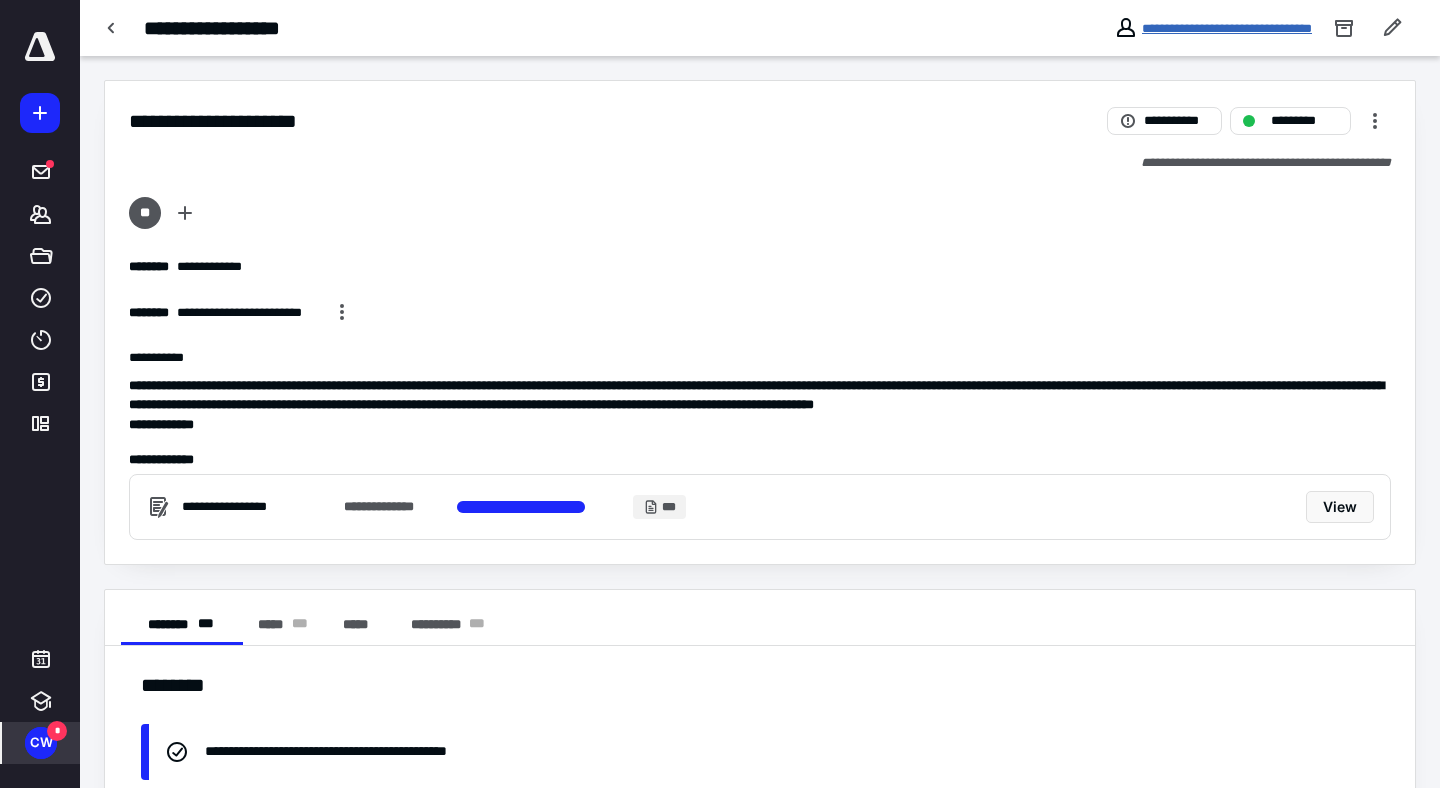 click on "**********" at bounding box center (1227, 28) 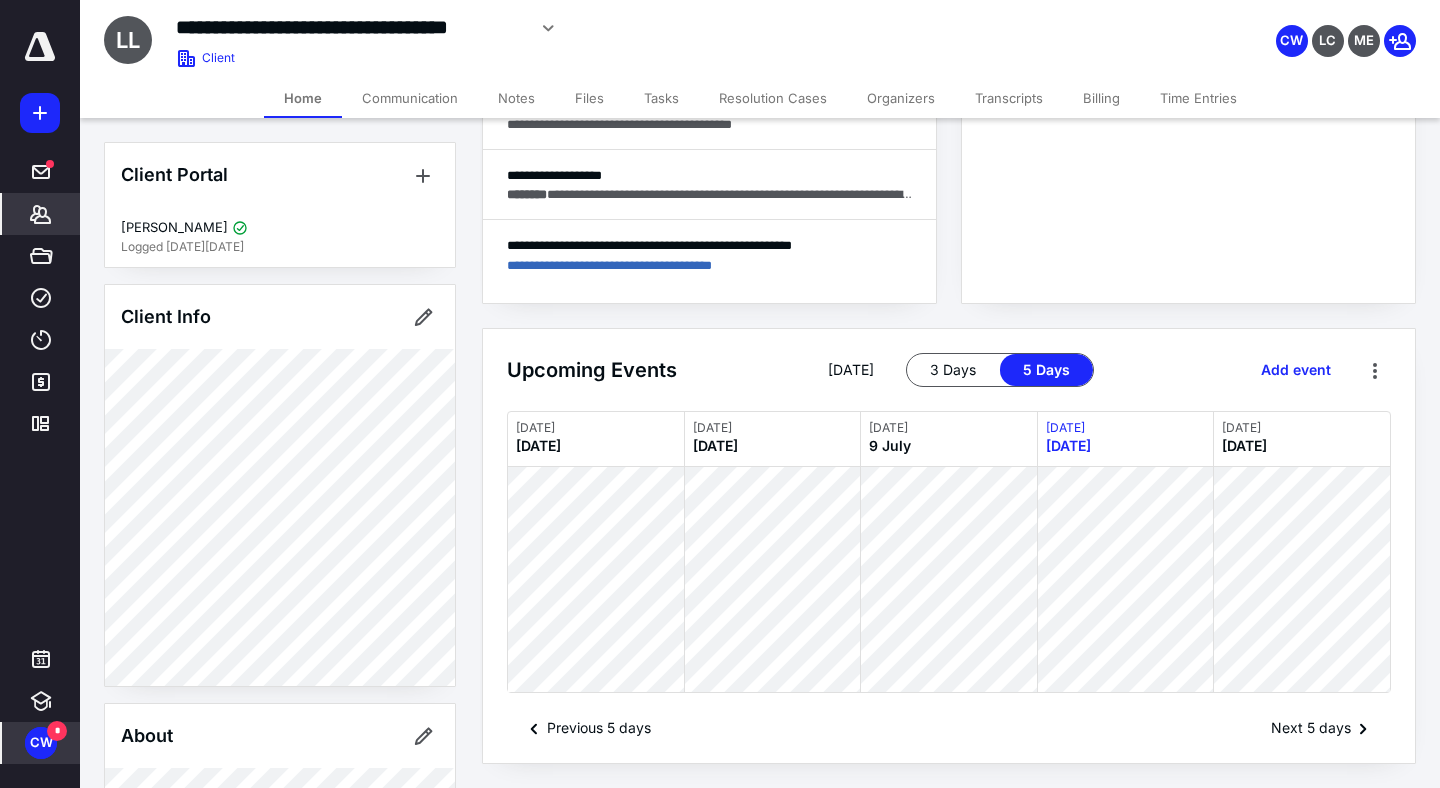 scroll, scrollTop: 0, scrollLeft: 0, axis: both 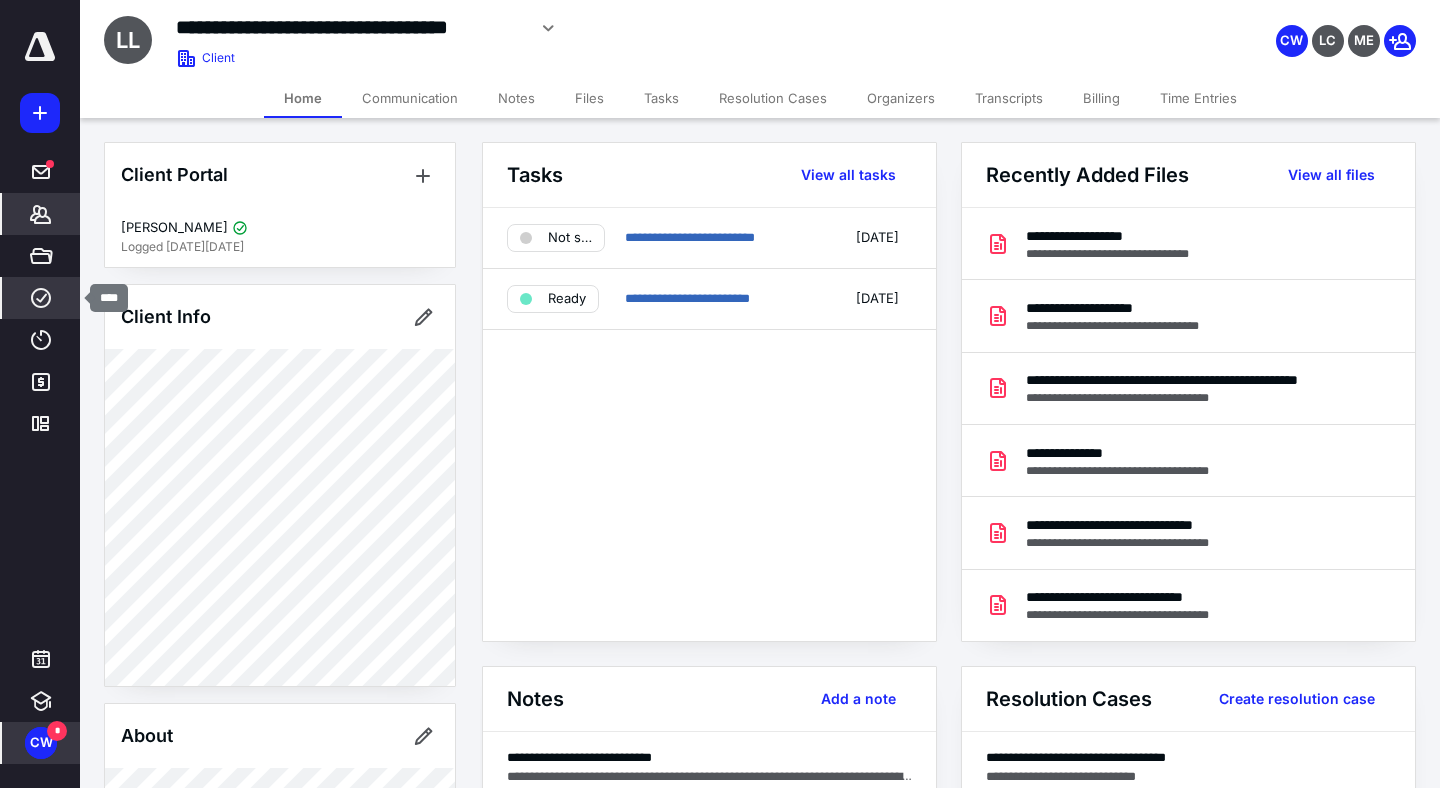 click 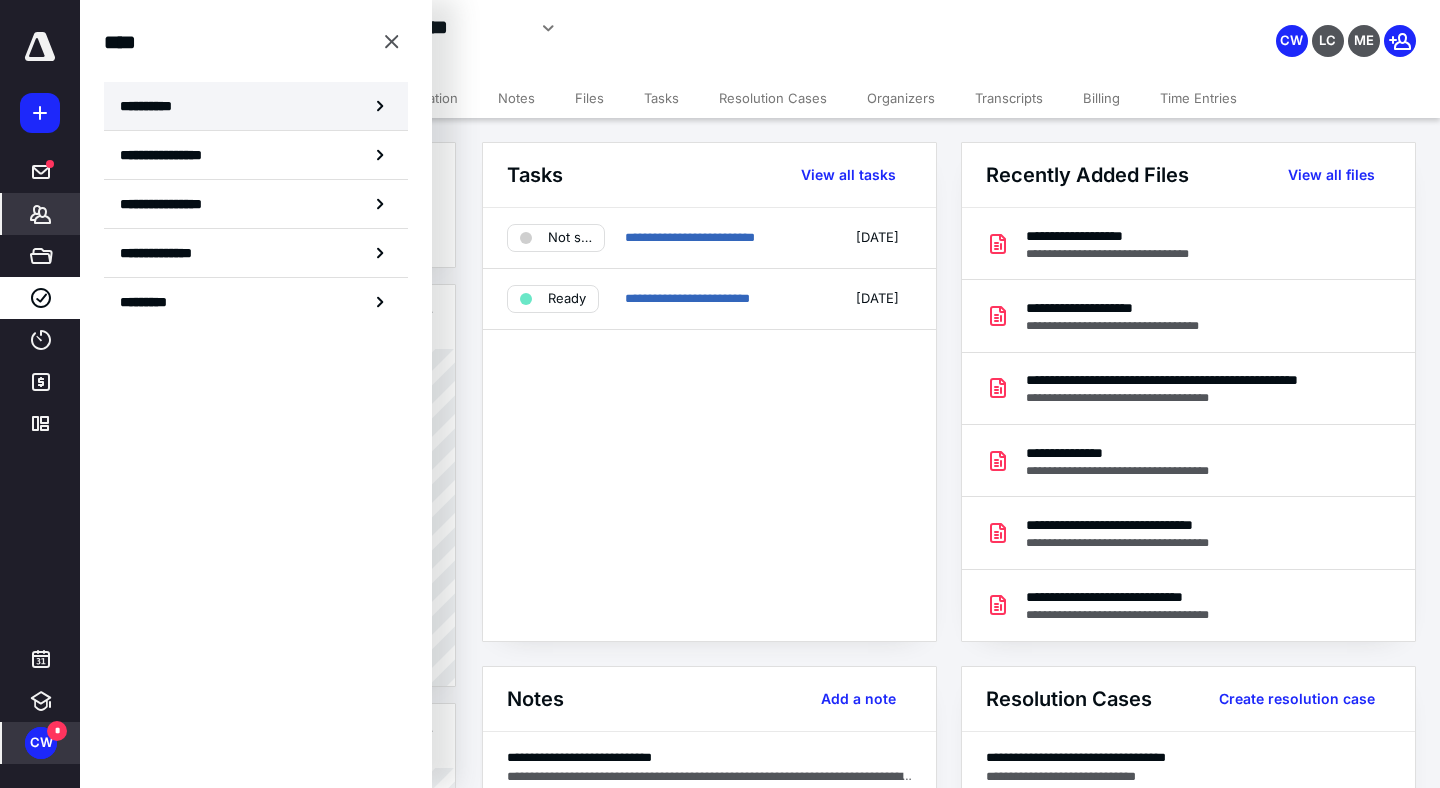 click on "**********" at bounding box center [256, 106] 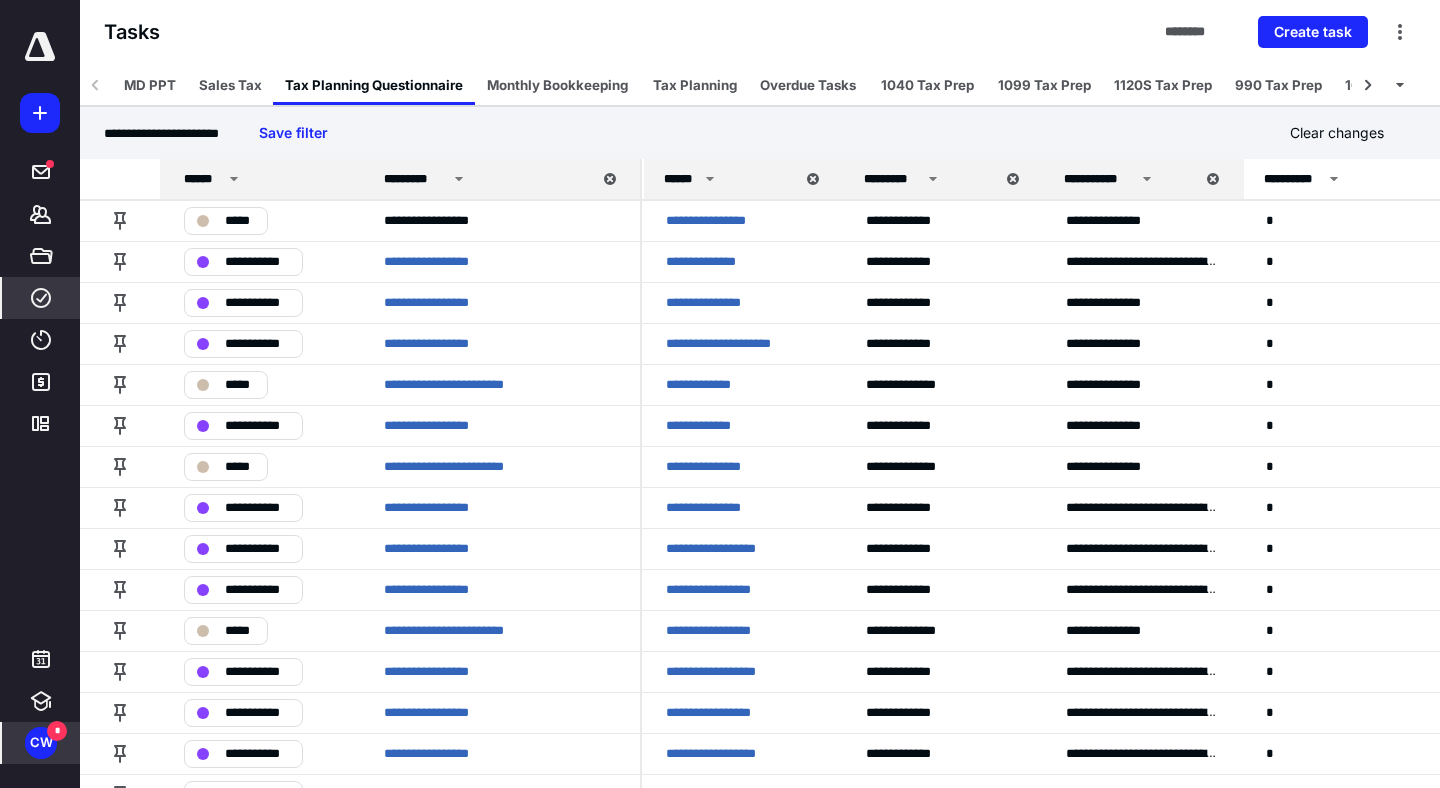 click 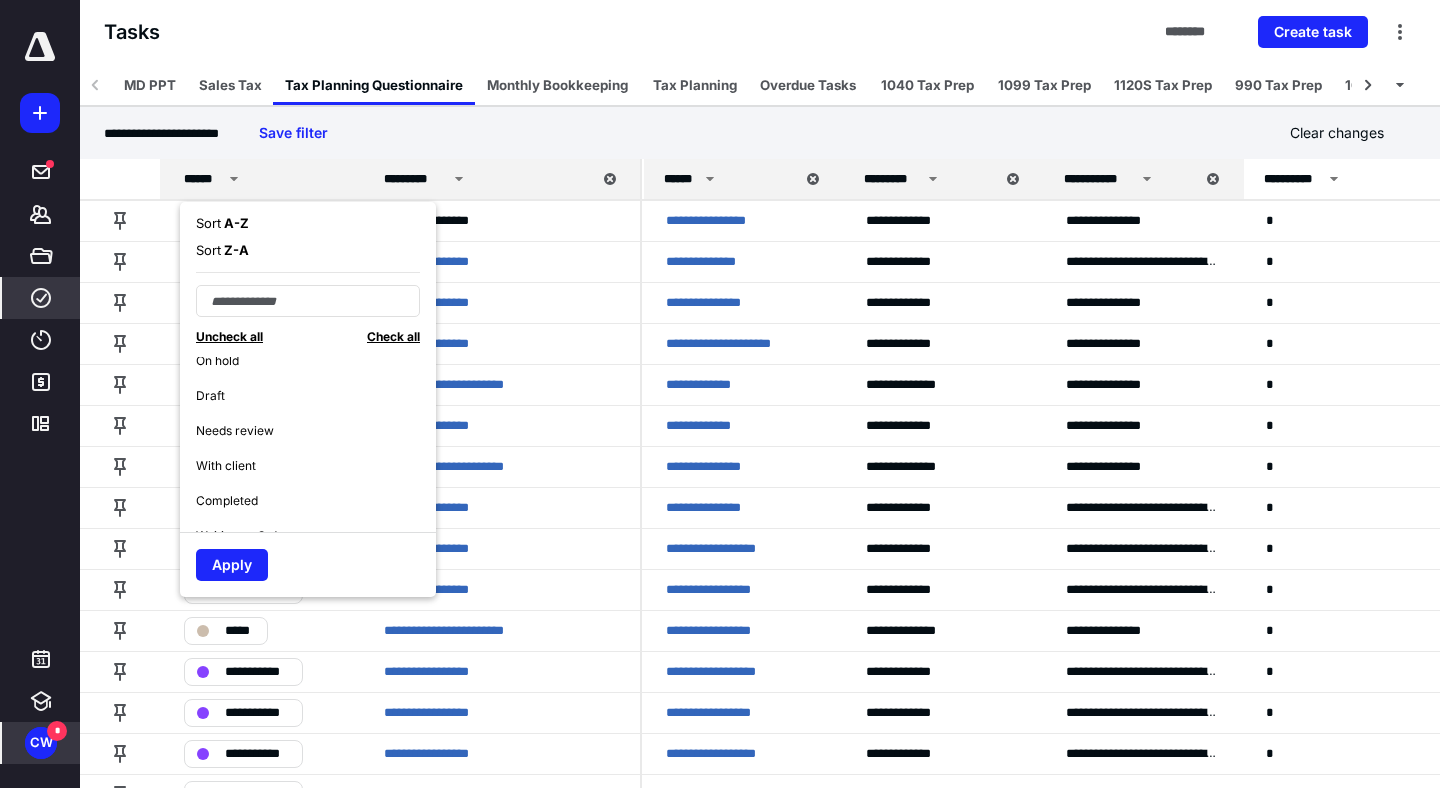 scroll, scrollTop: 157, scrollLeft: 0, axis: vertical 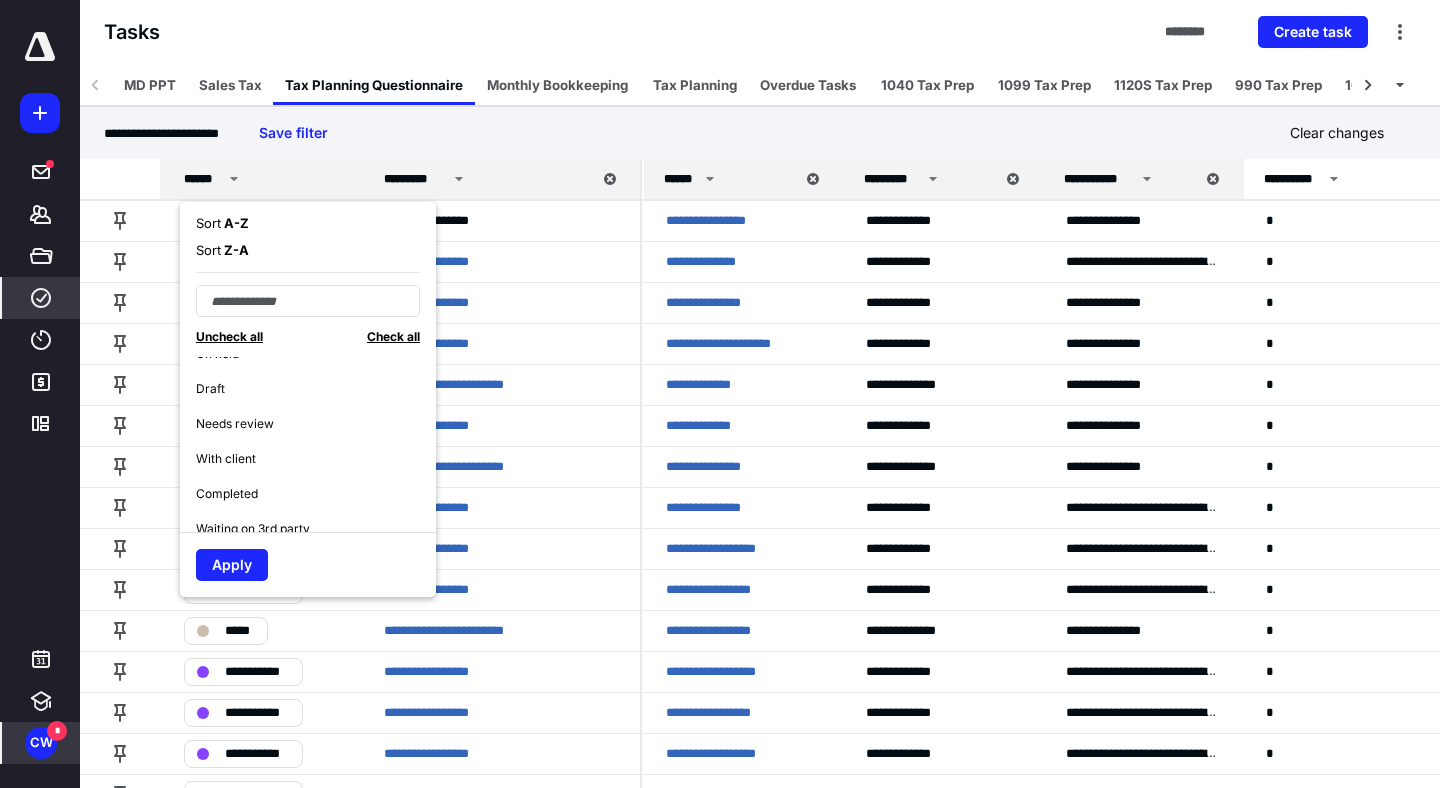 click on "With client" at bounding box center (226, 459) 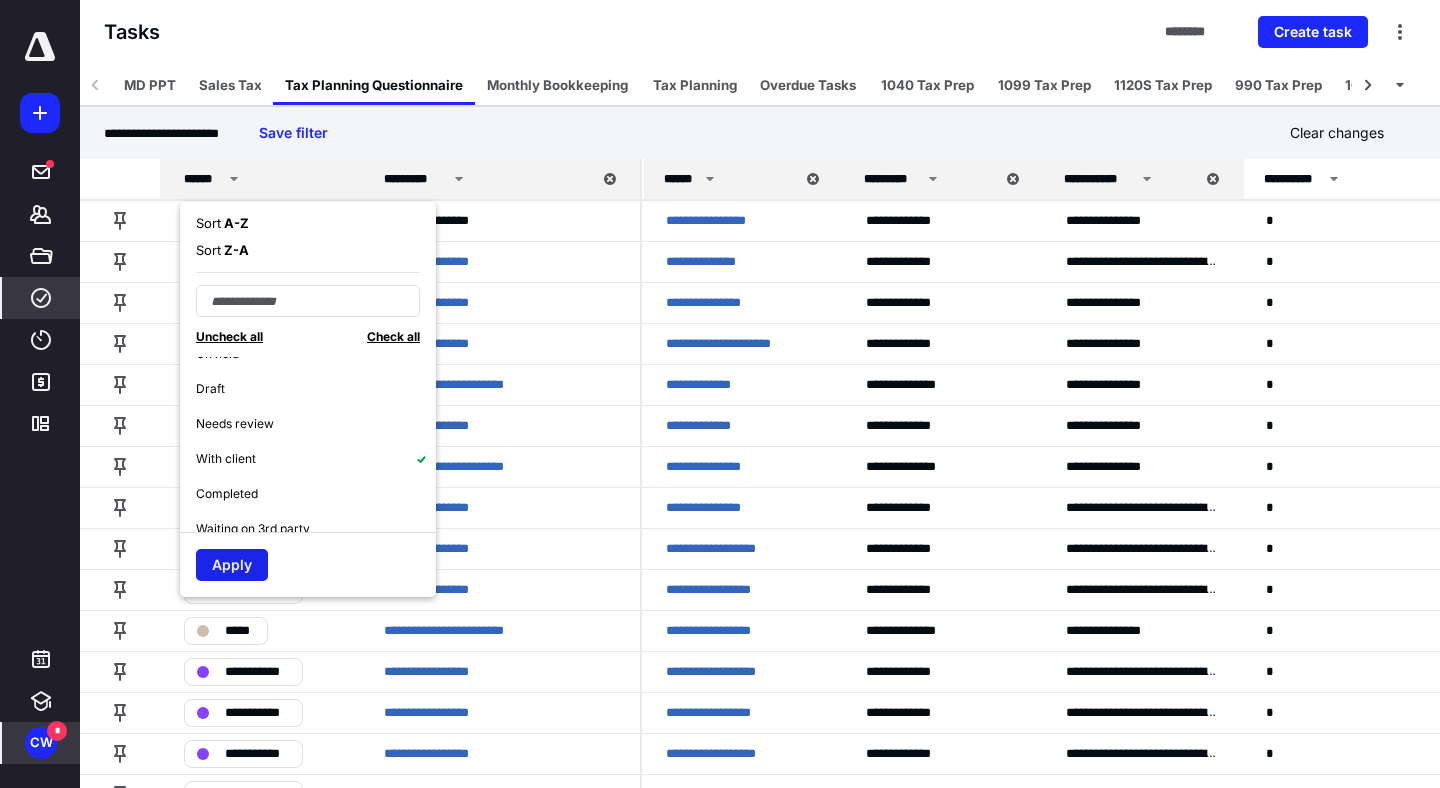 click on "Apply" at bounding box center (232, 565) 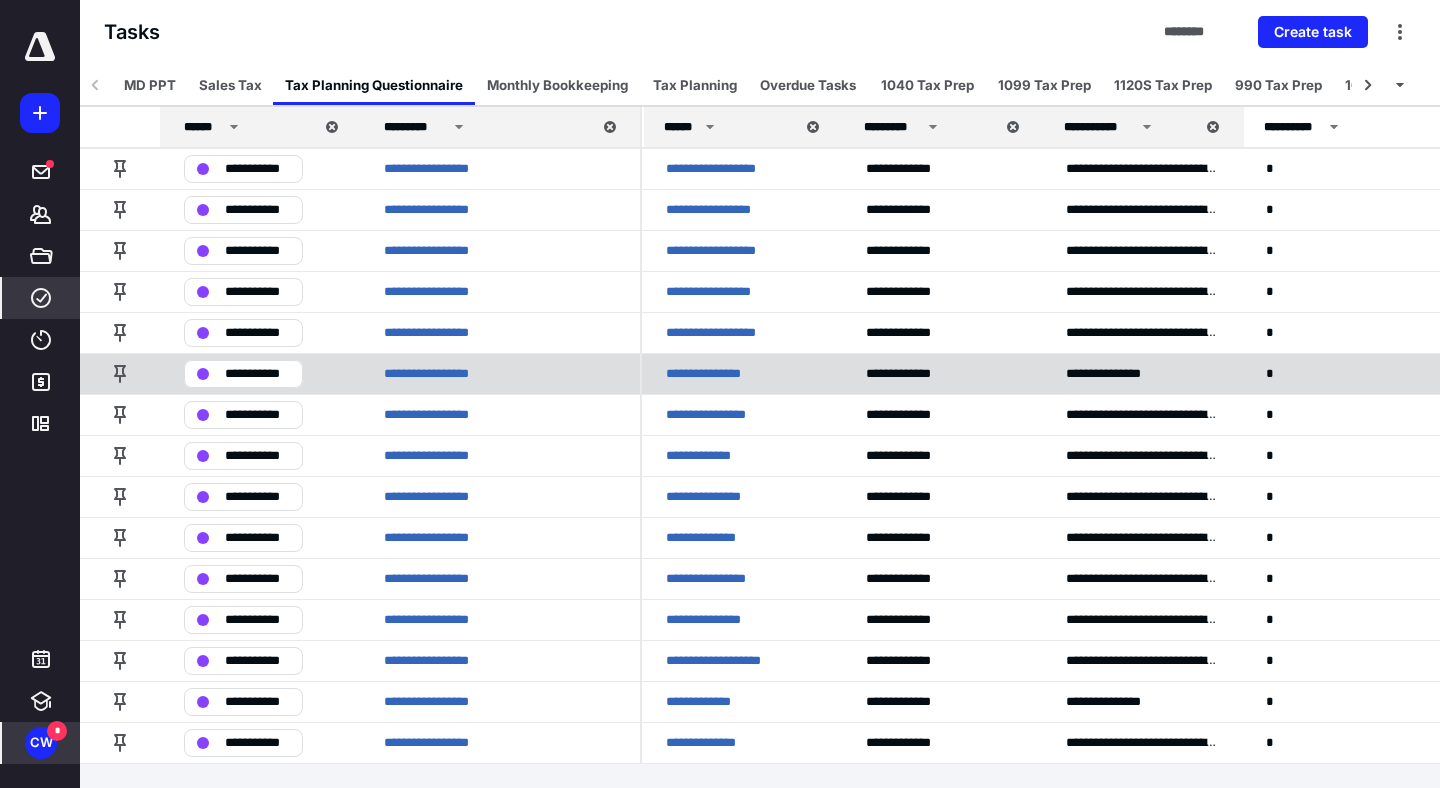 scroll, scrollTop: 0, scrollLeft: 0, axis: both 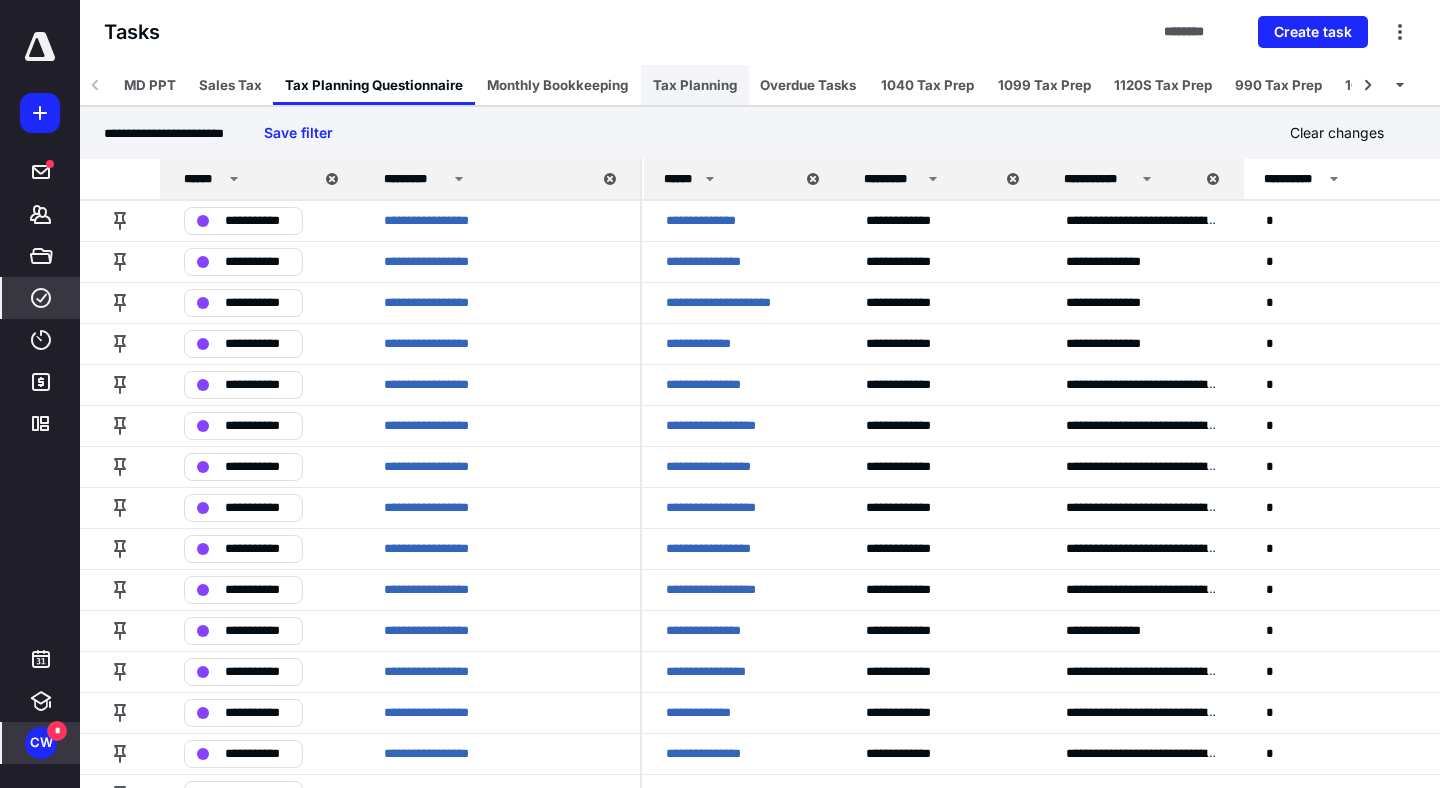 click on "Tax Planning" at bounding box center (695, 85) 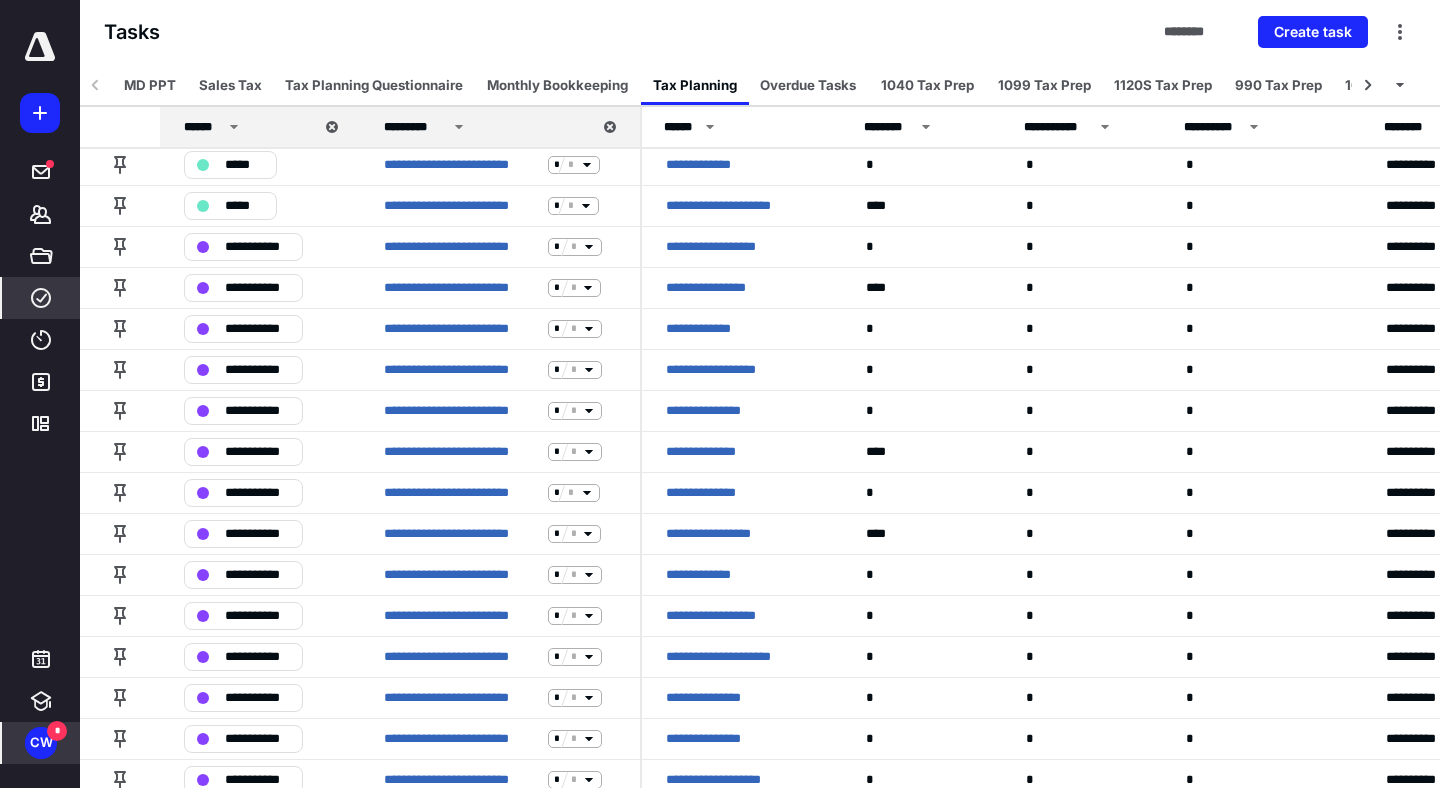 scroll, scrollTop: 866, scrollLeft: 0, axis: vertical 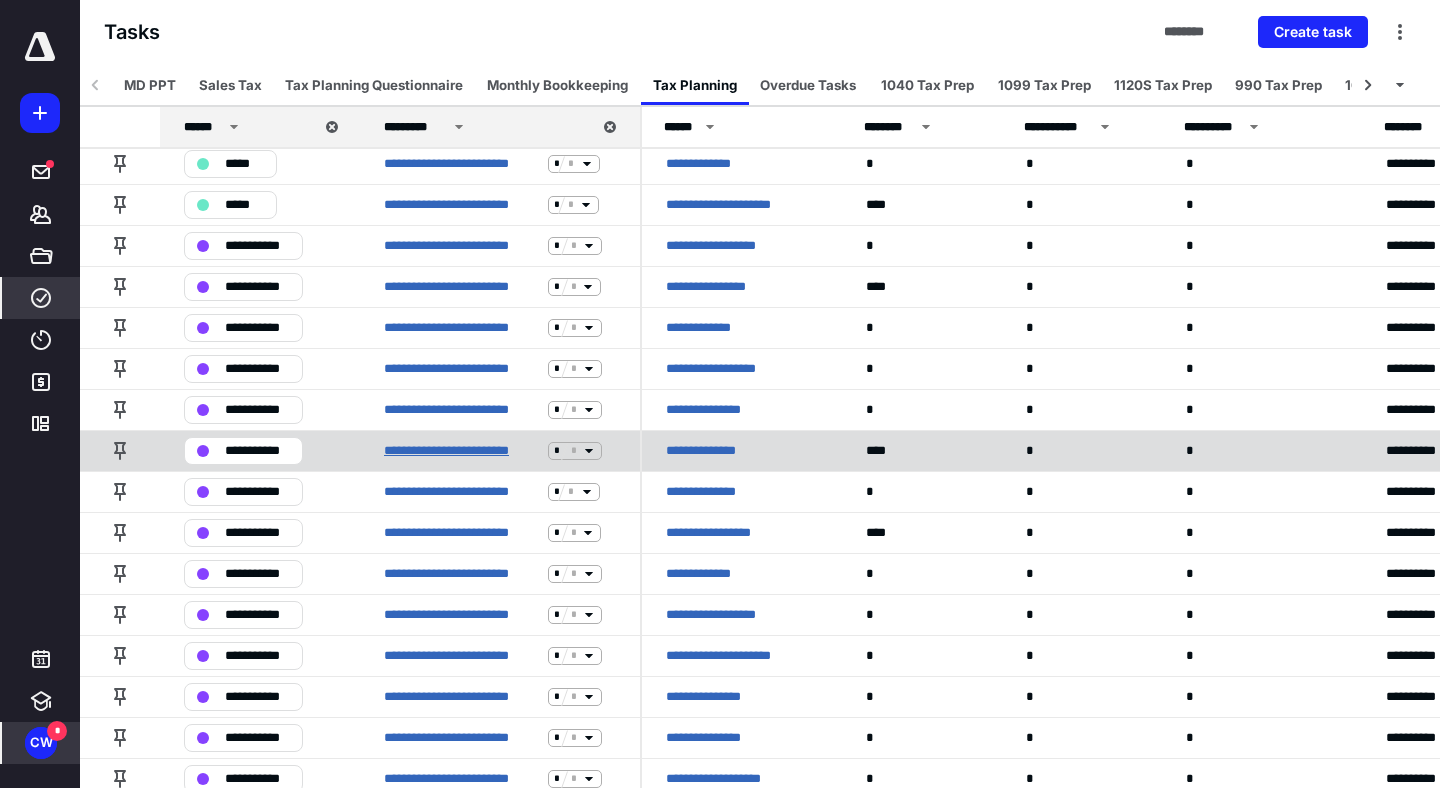click on "**********" at bounding box center [462, 451] 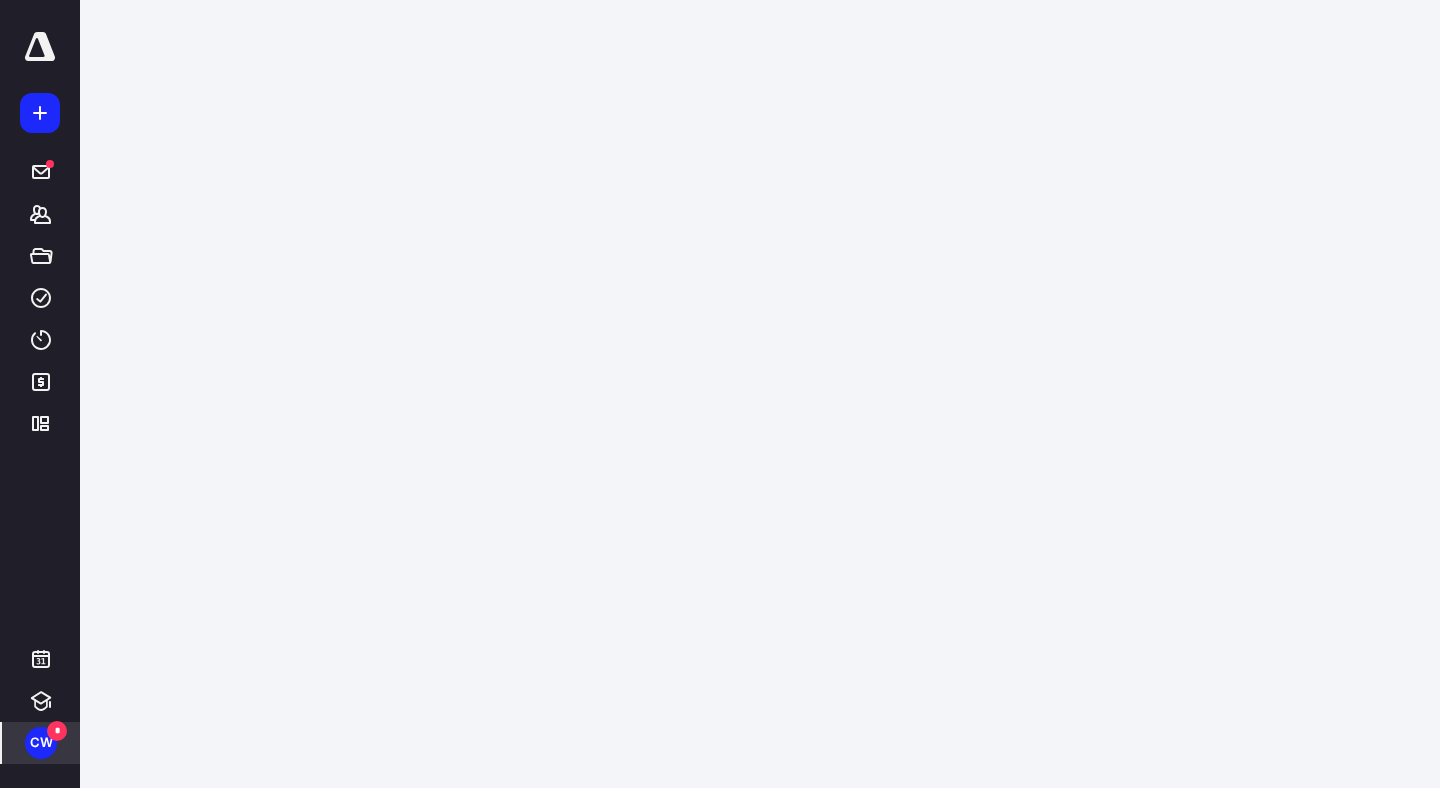 scroll, scrollTop: 0, scrollLeft: 0, axis: both 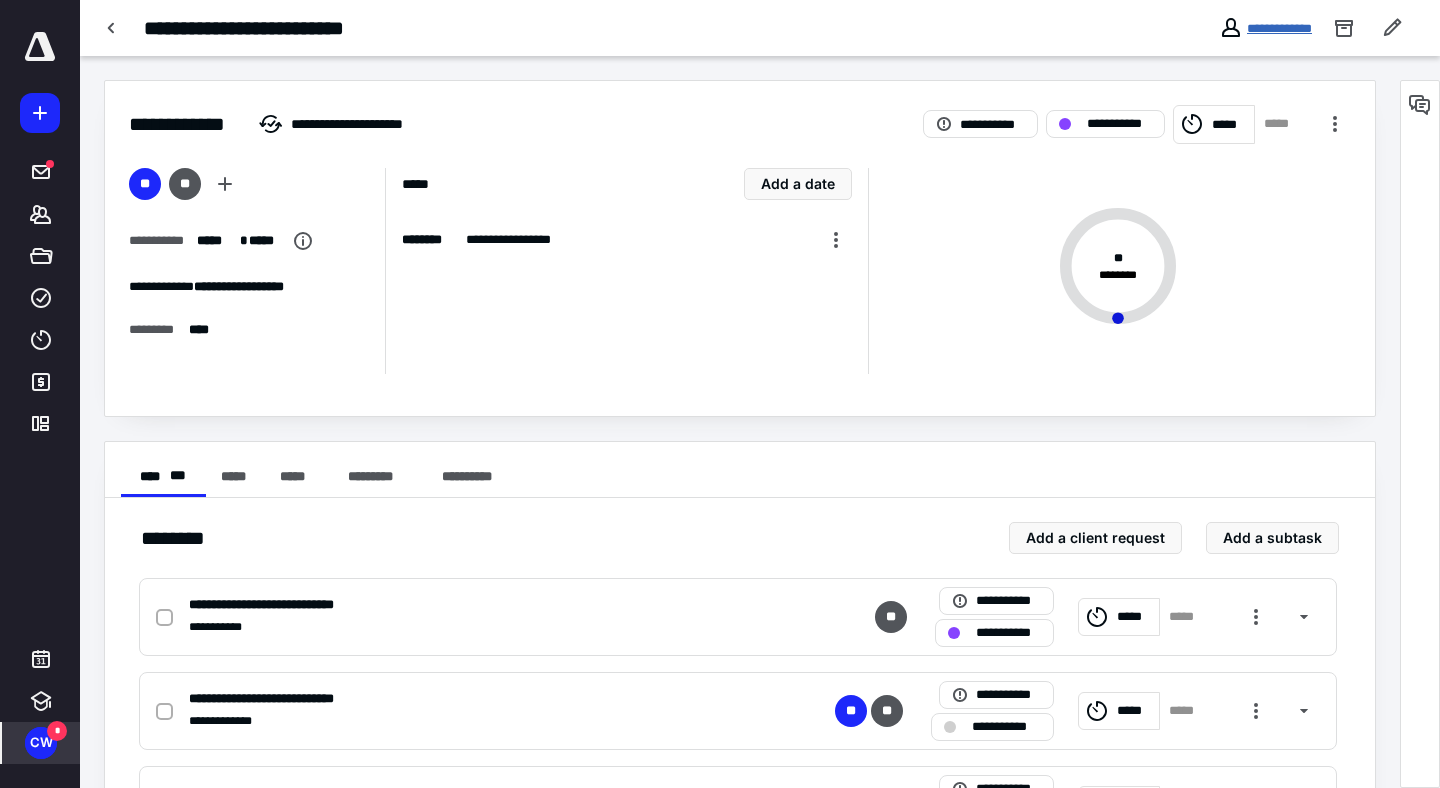 click on "**********" at bounding box center [1279, 28] 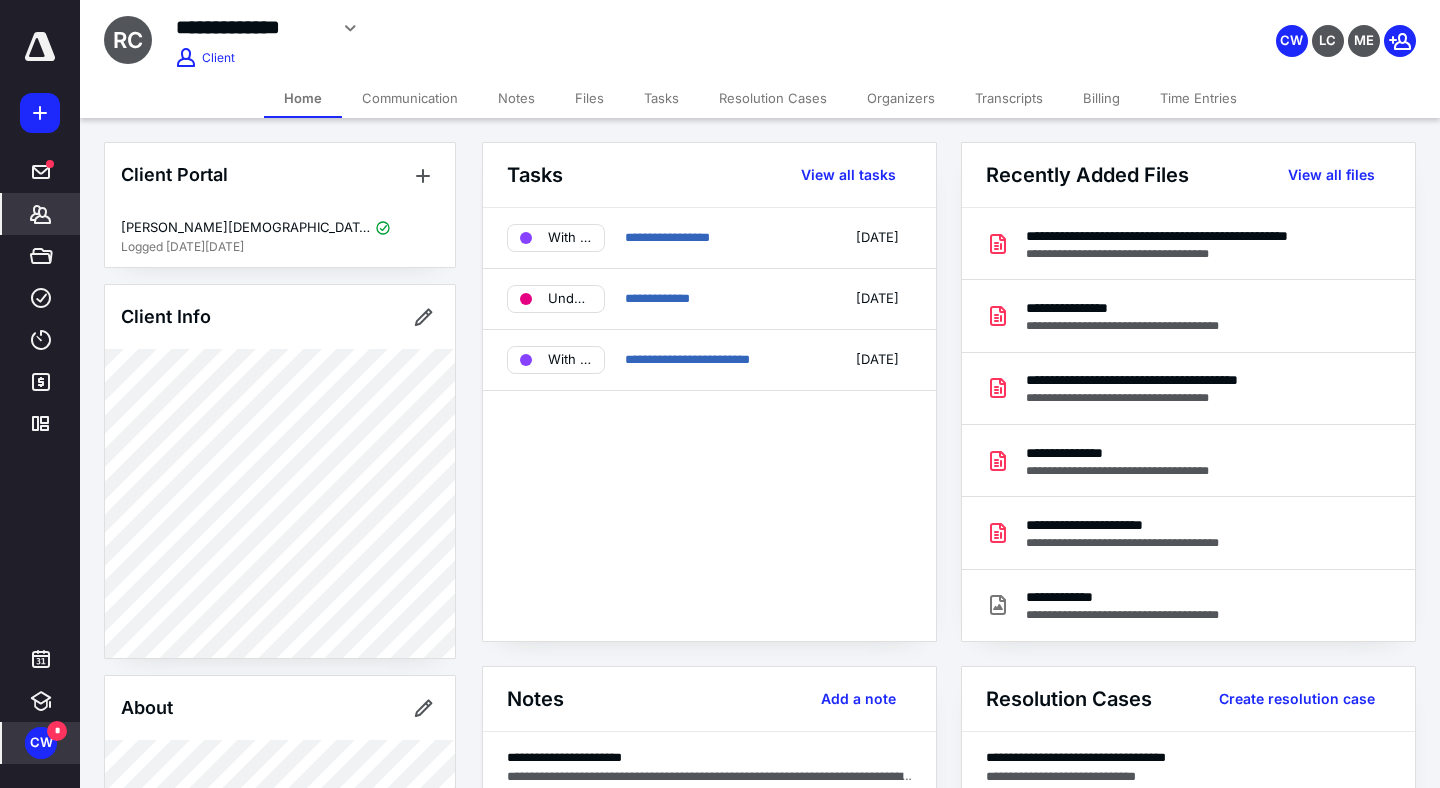 click 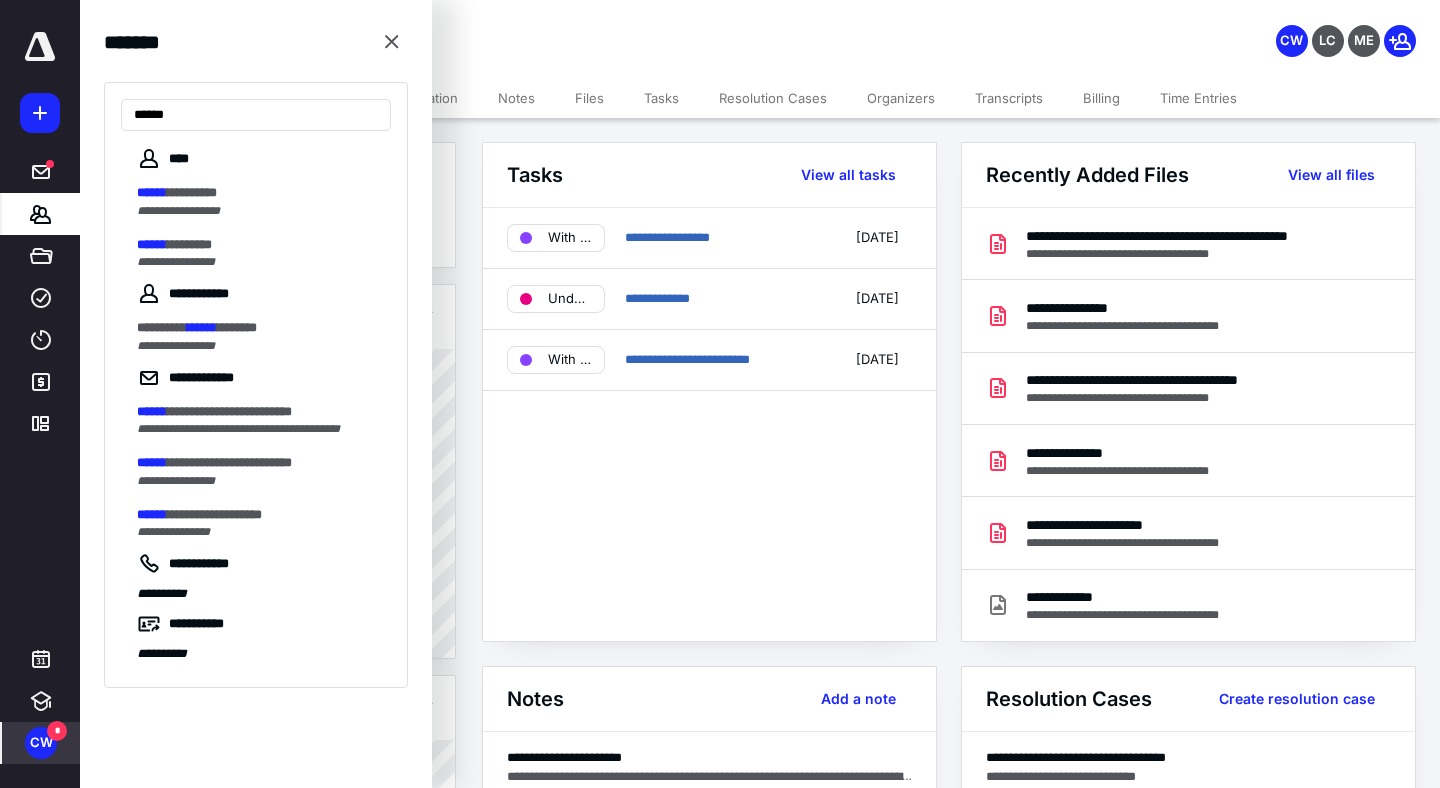 type on "******" 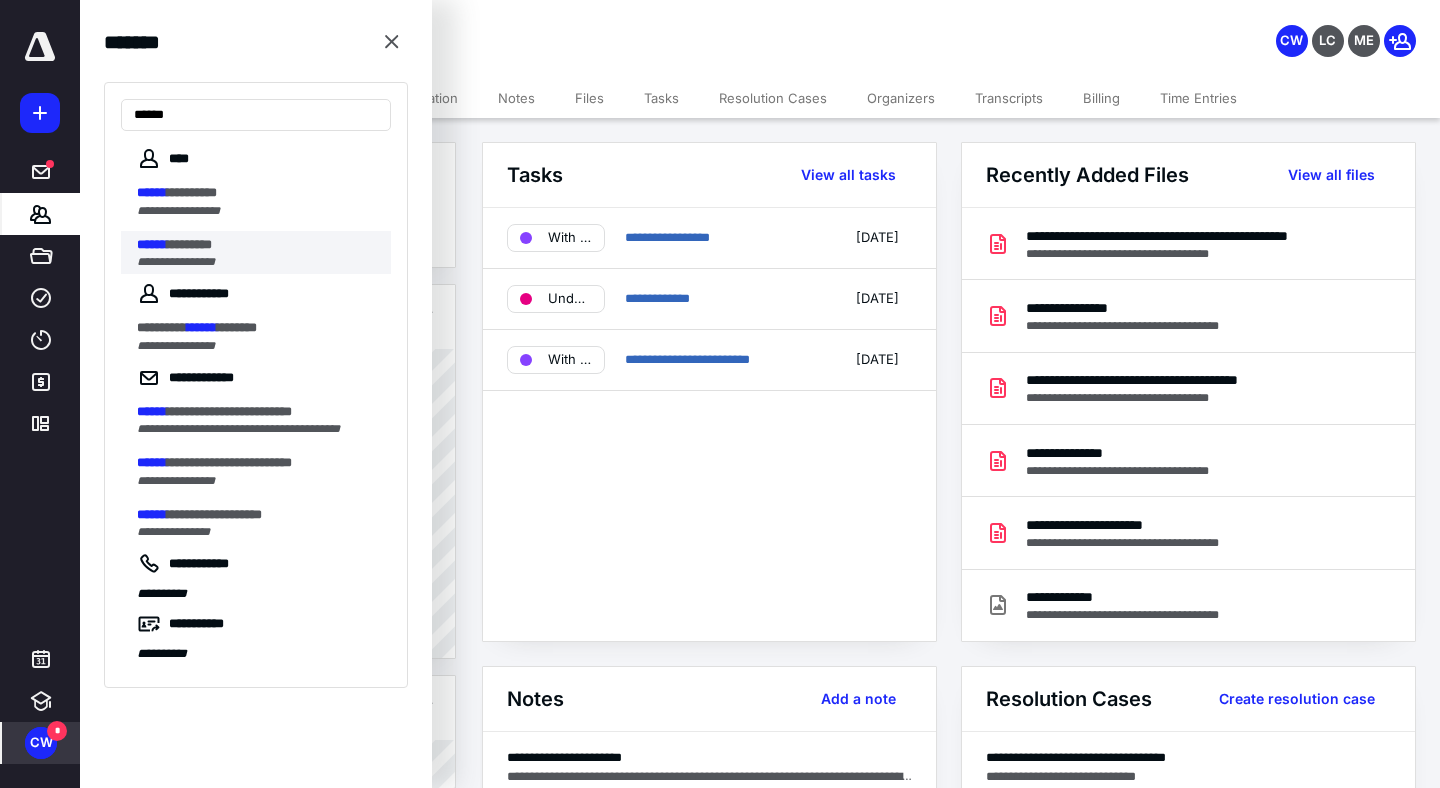 click on "********" at bounding box center (189, 244) 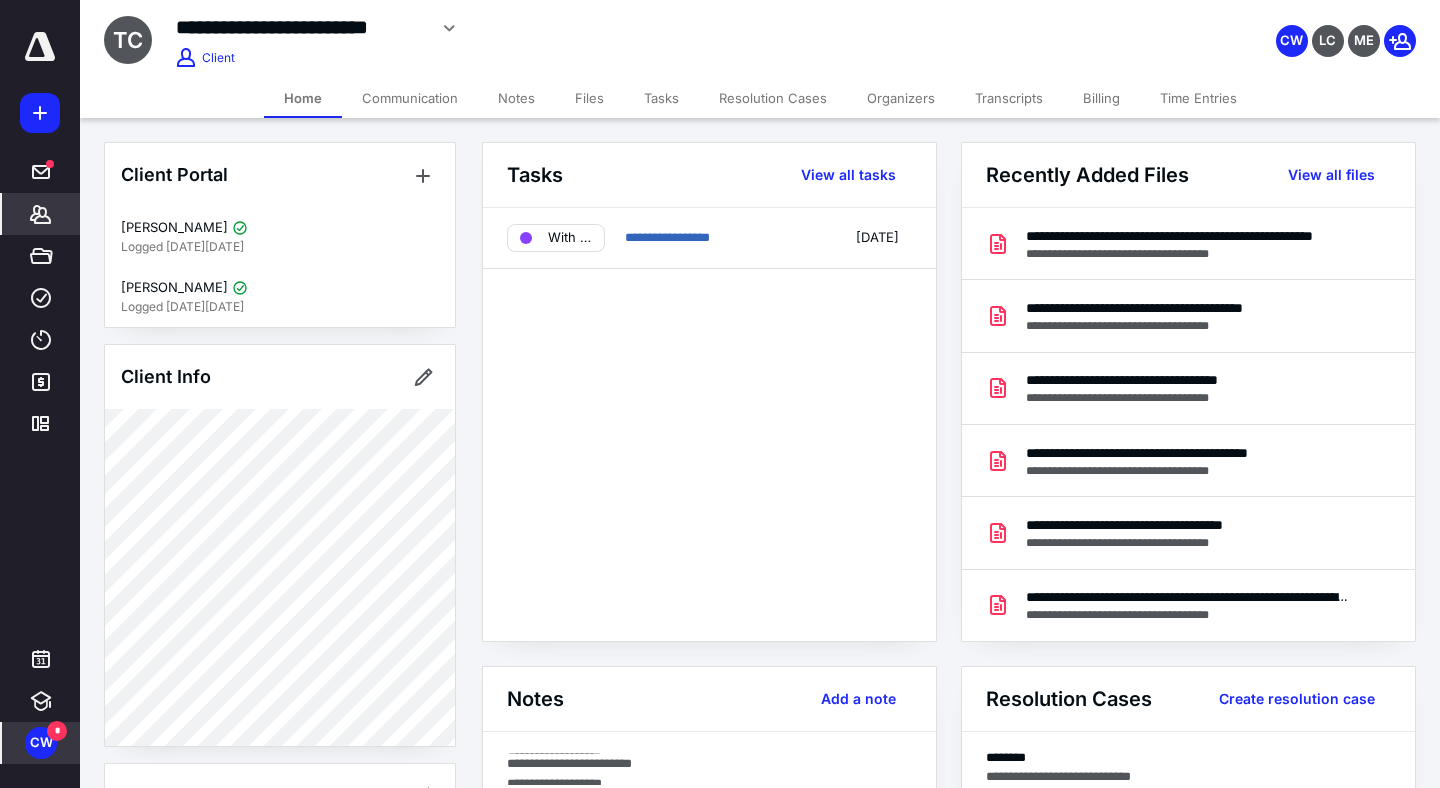 click on "Tasks" at bounding box center [661, 98] 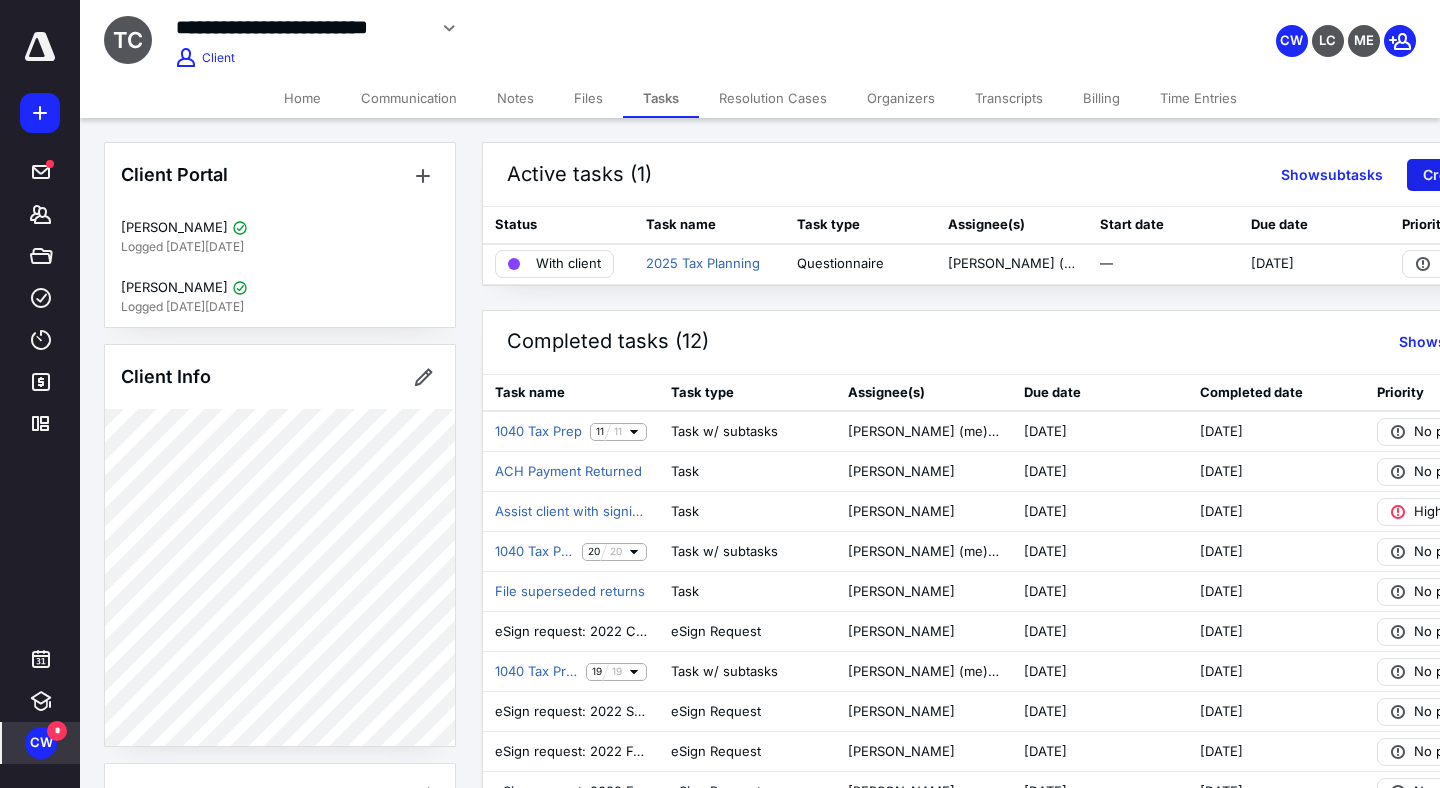 click on "Create task" at bounding box center (1462, 175) 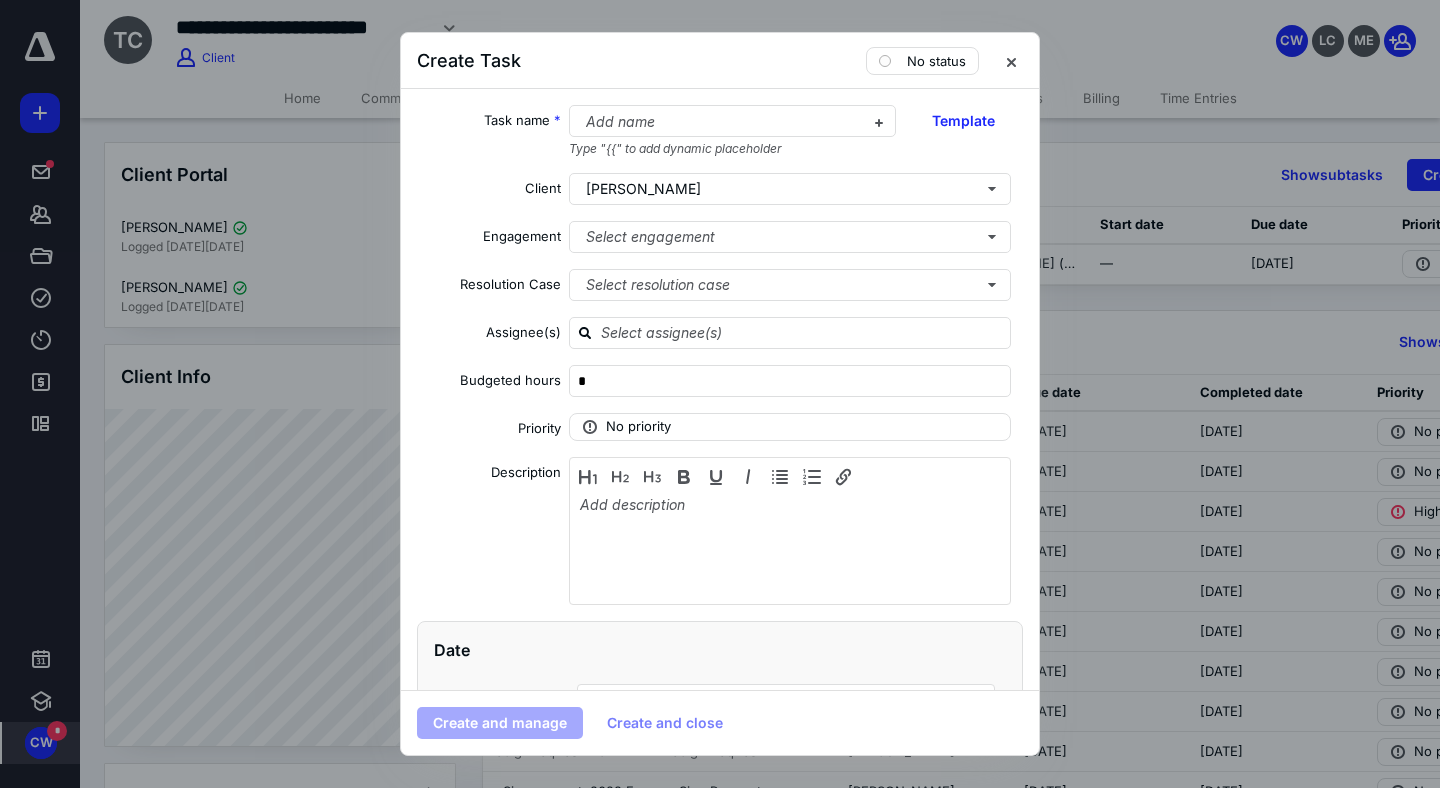 click on "Task name   * Add name Type "{{" to add dynamic placeholder Template" at bounding box center (720, 131) 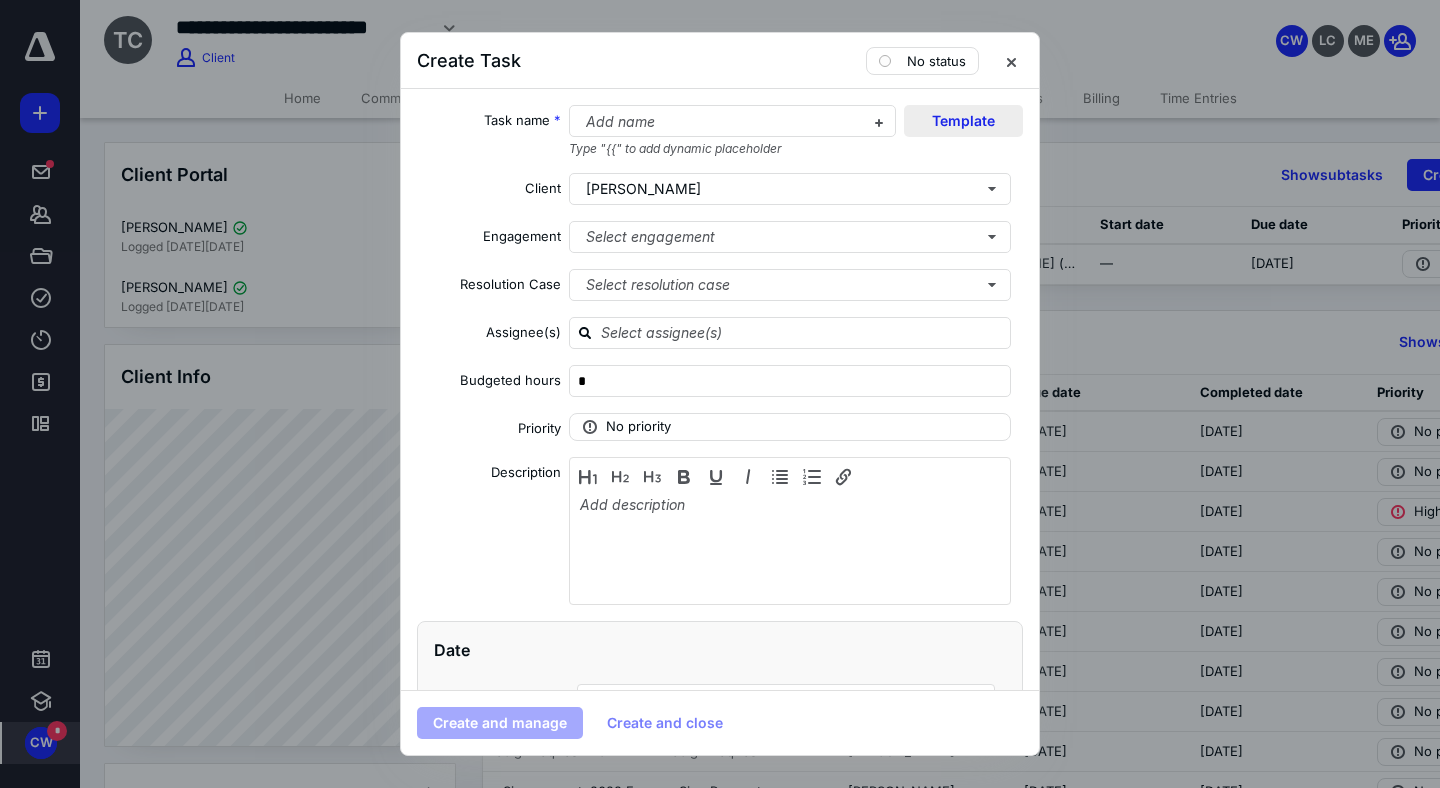 click on "Template" at bounding box center (963, 121) 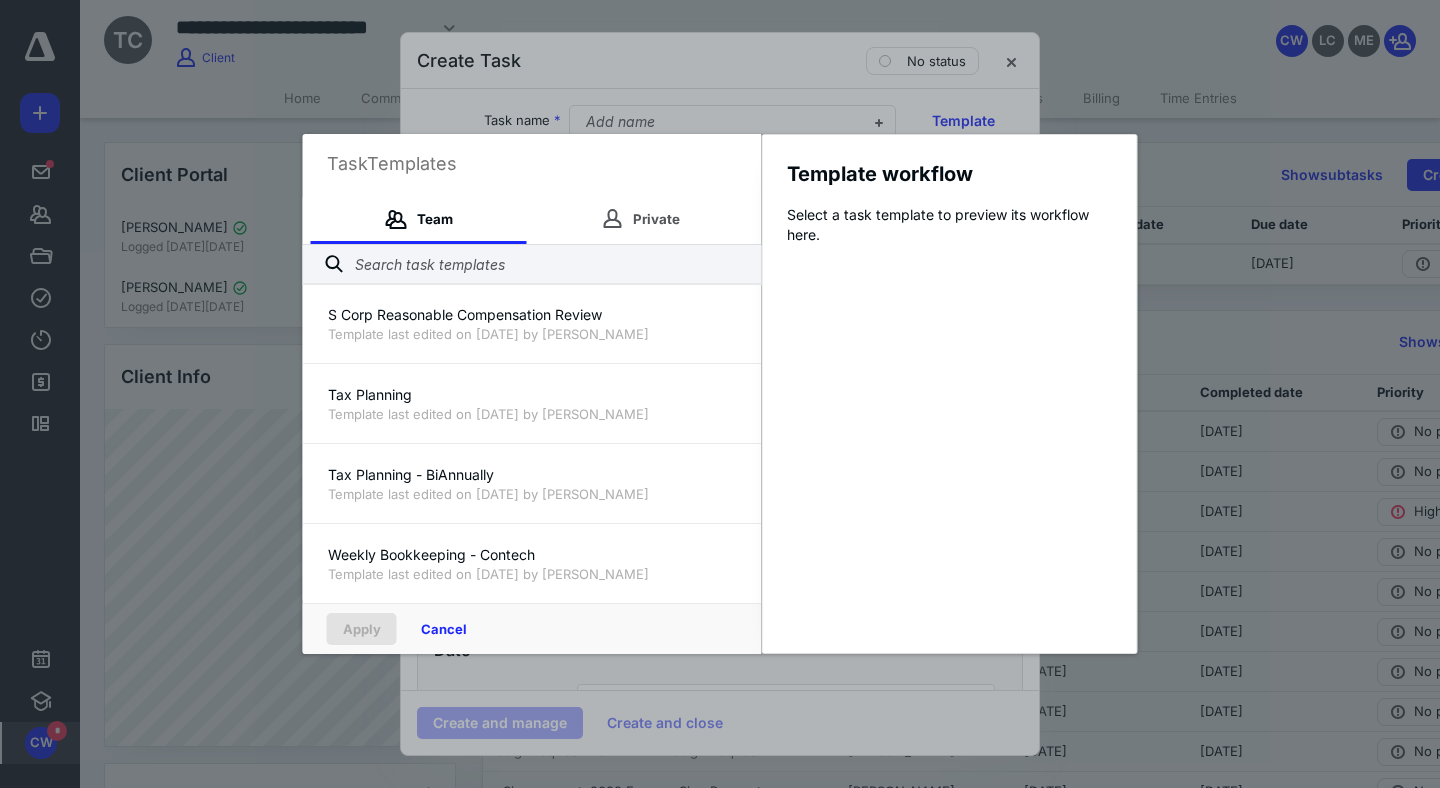 scroll, scrollTop: 3682, scrollLeft: 0, axis: vertical 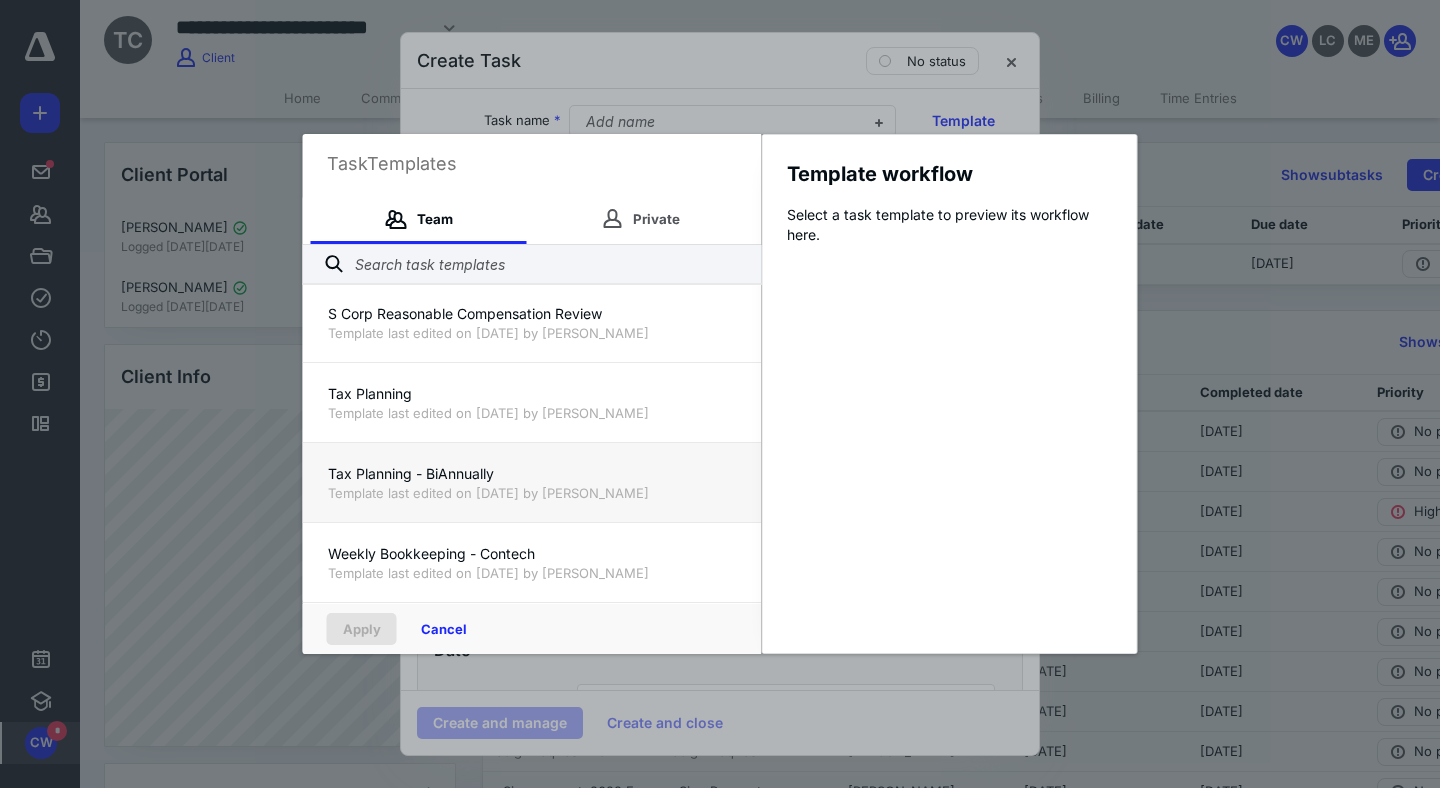click on "Template last edited on [DATE] by [PERSON_NAME]" at bounding box center [532, 493] 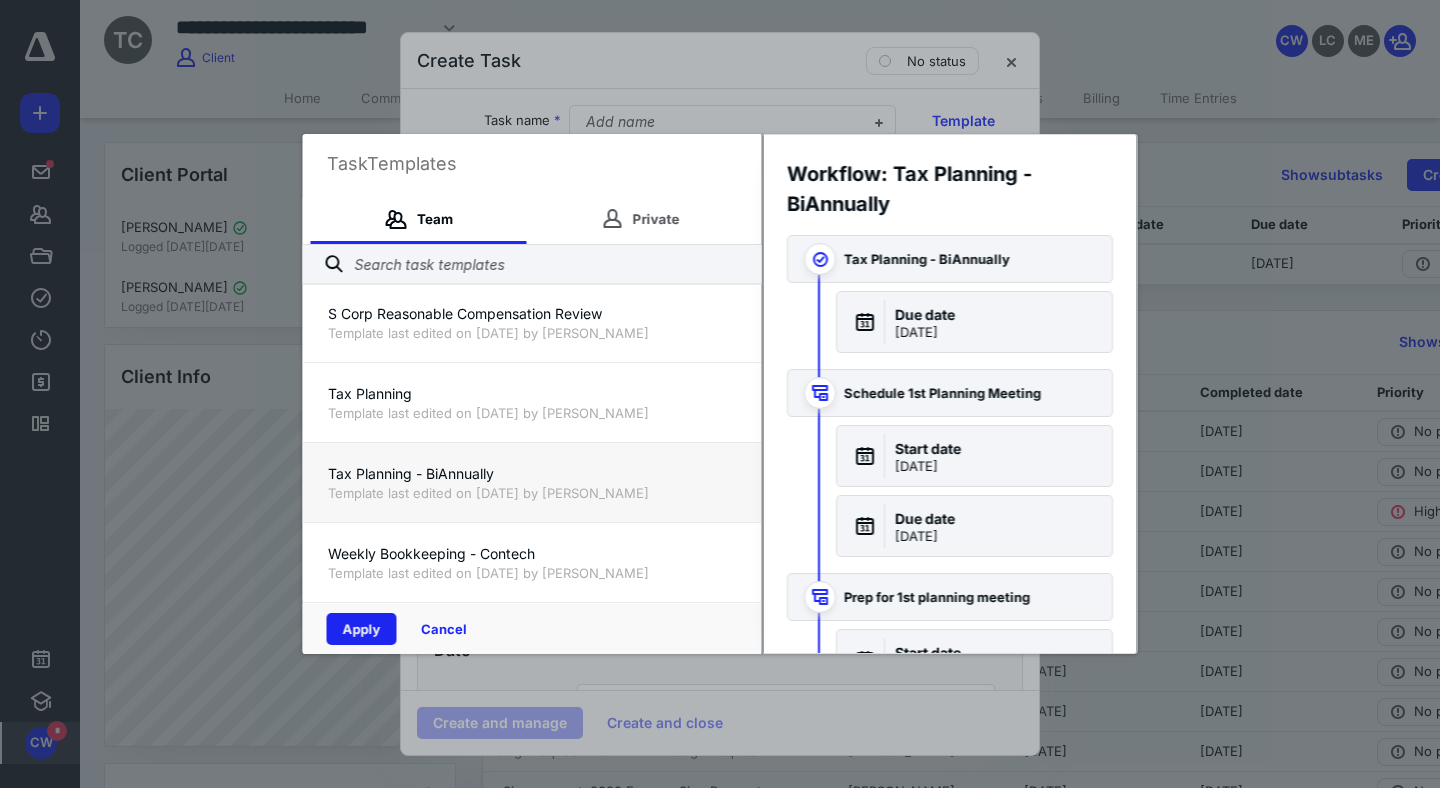 click on "Apply" at bounding box center [362, 629] 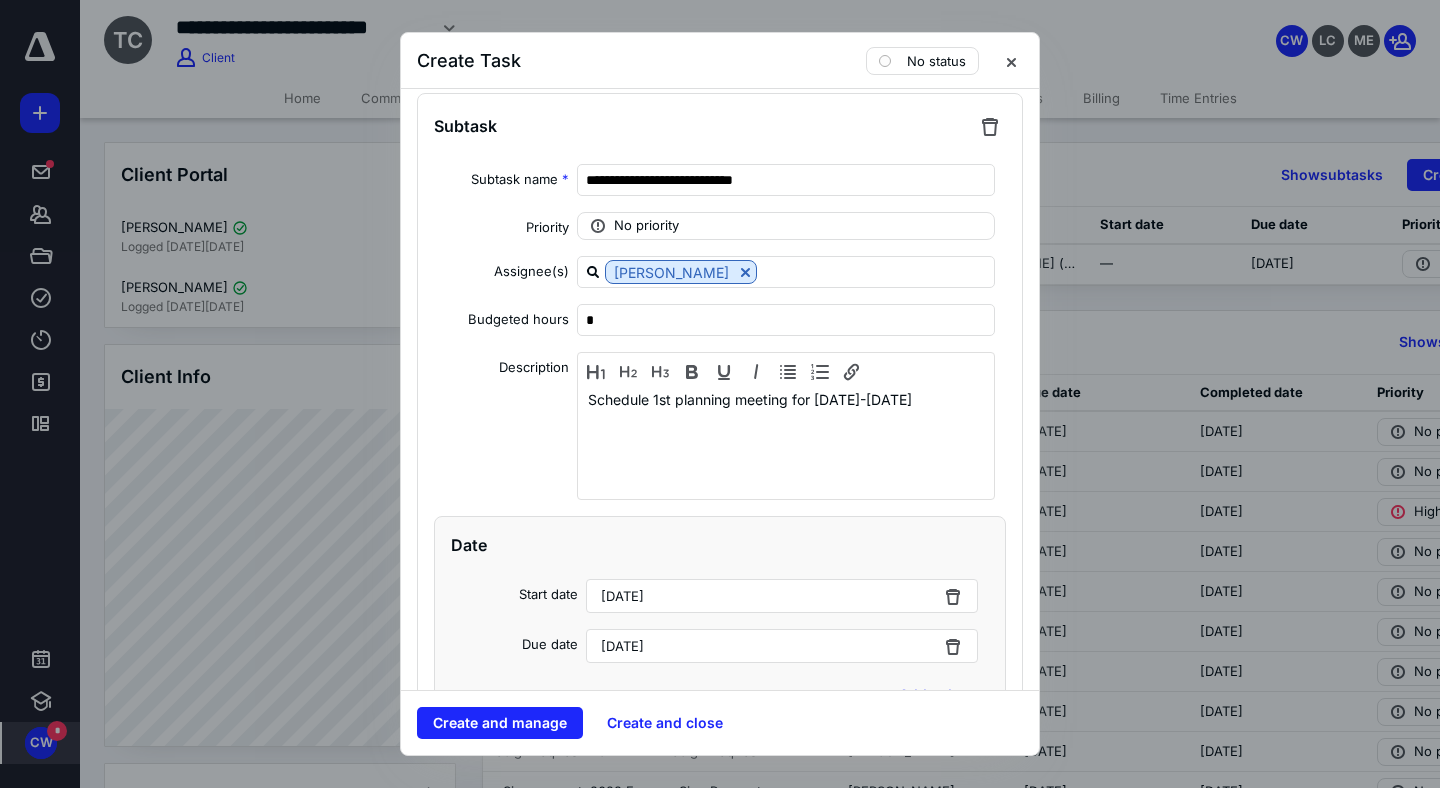 scroll, scrollTop: 1182, scrollLeft: 0, axis: vertical 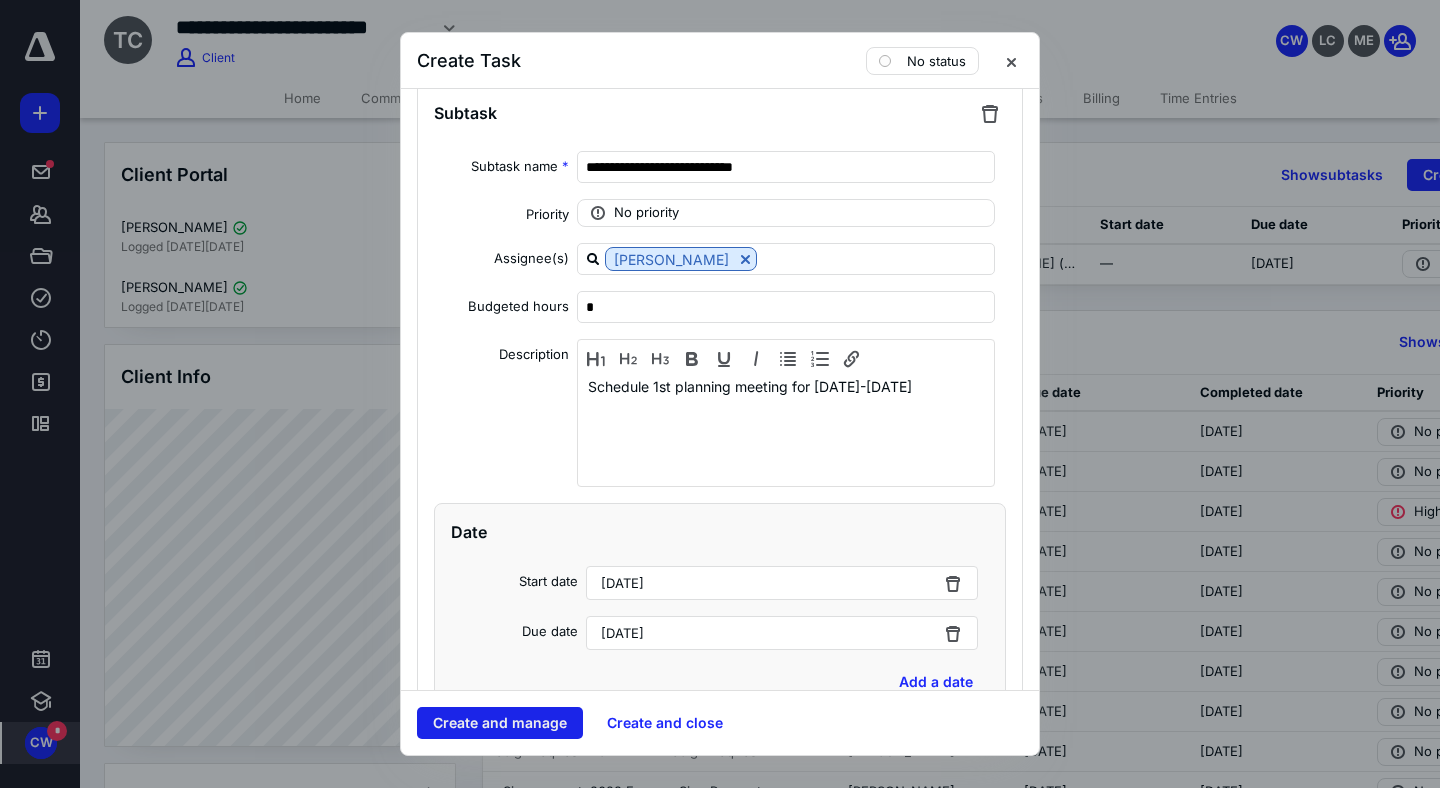 click on "Create and manage" at bounding box center [500, 723] 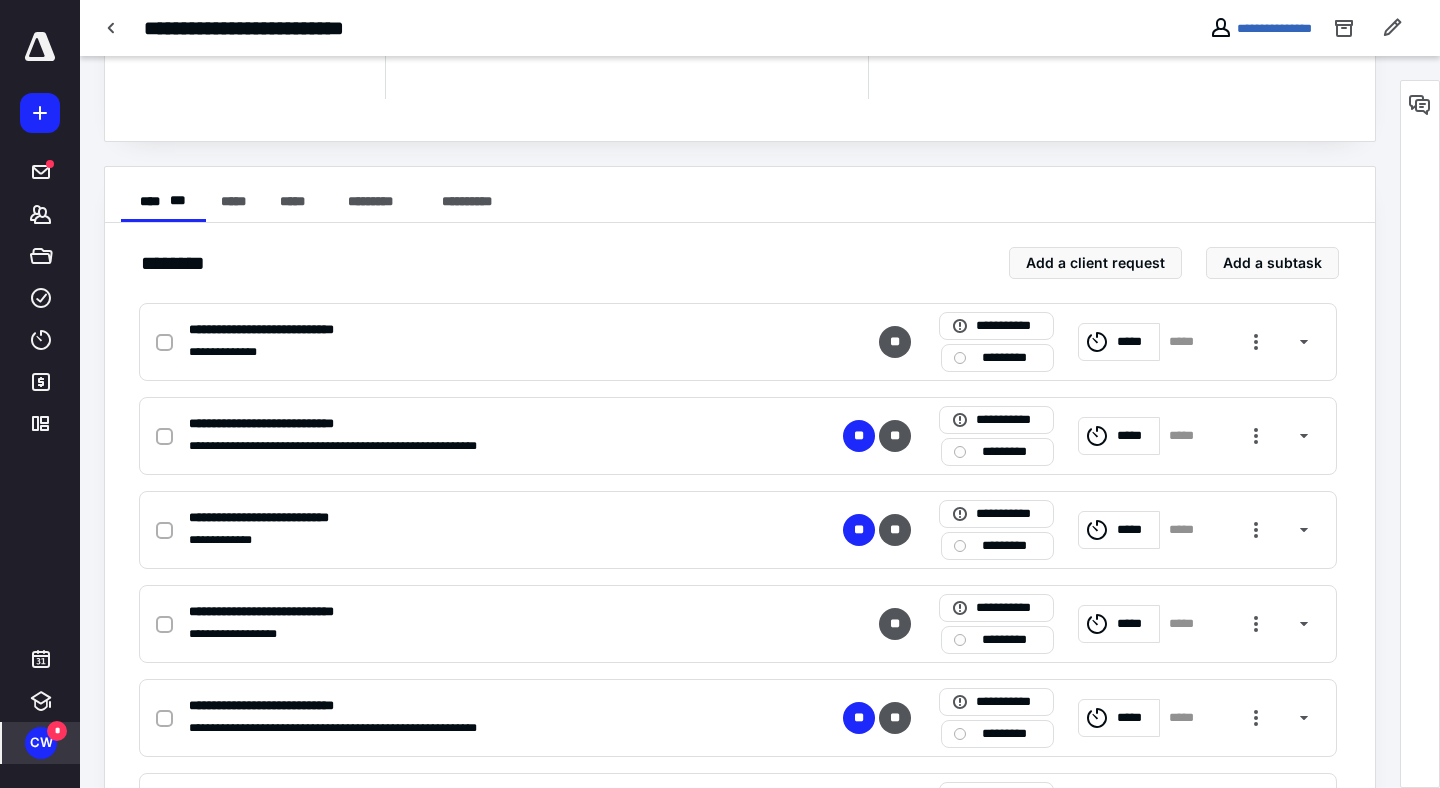 scroll, scrollTop: 0, scrollLeft: 0, axis: both 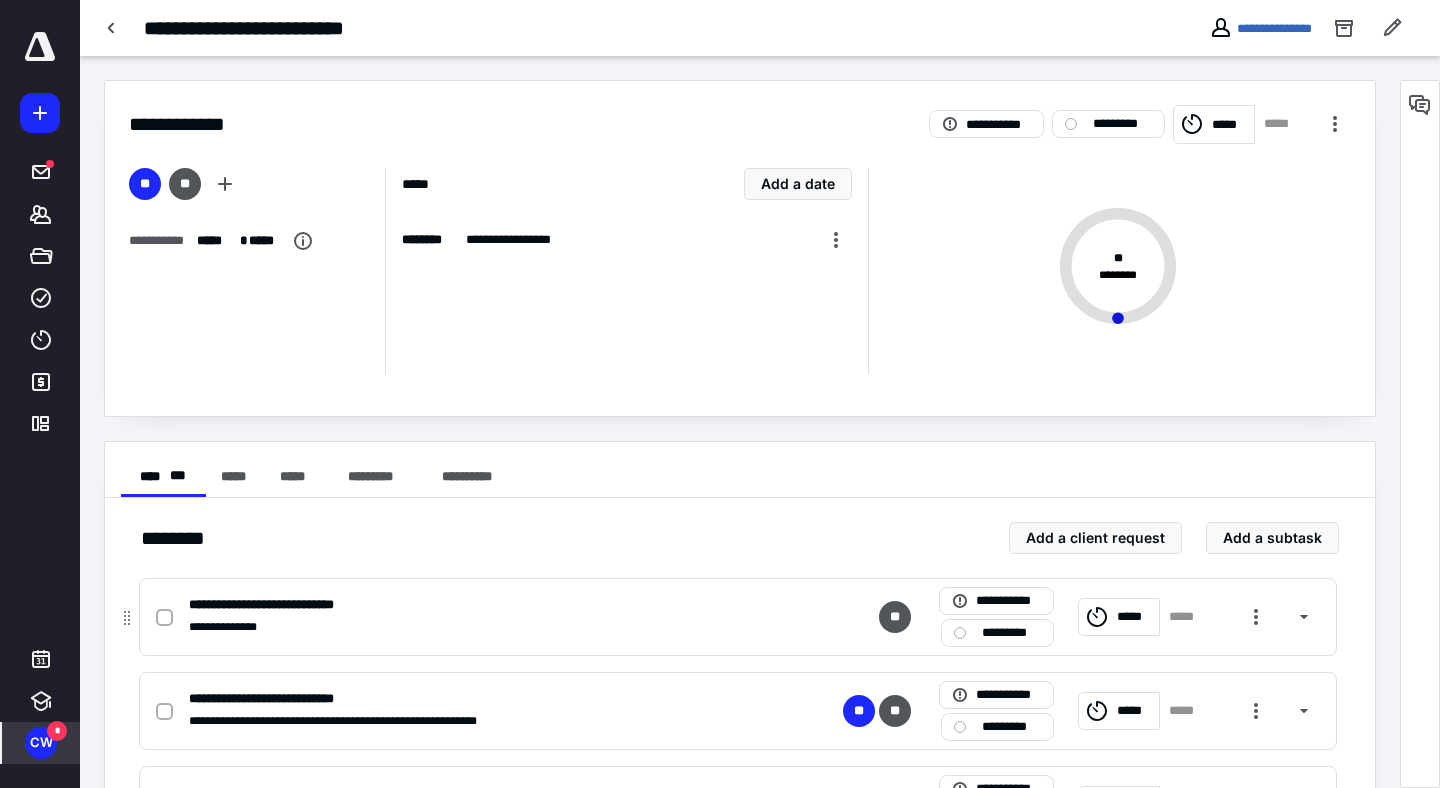 click on "*********" at bounding box center [1011, 633] 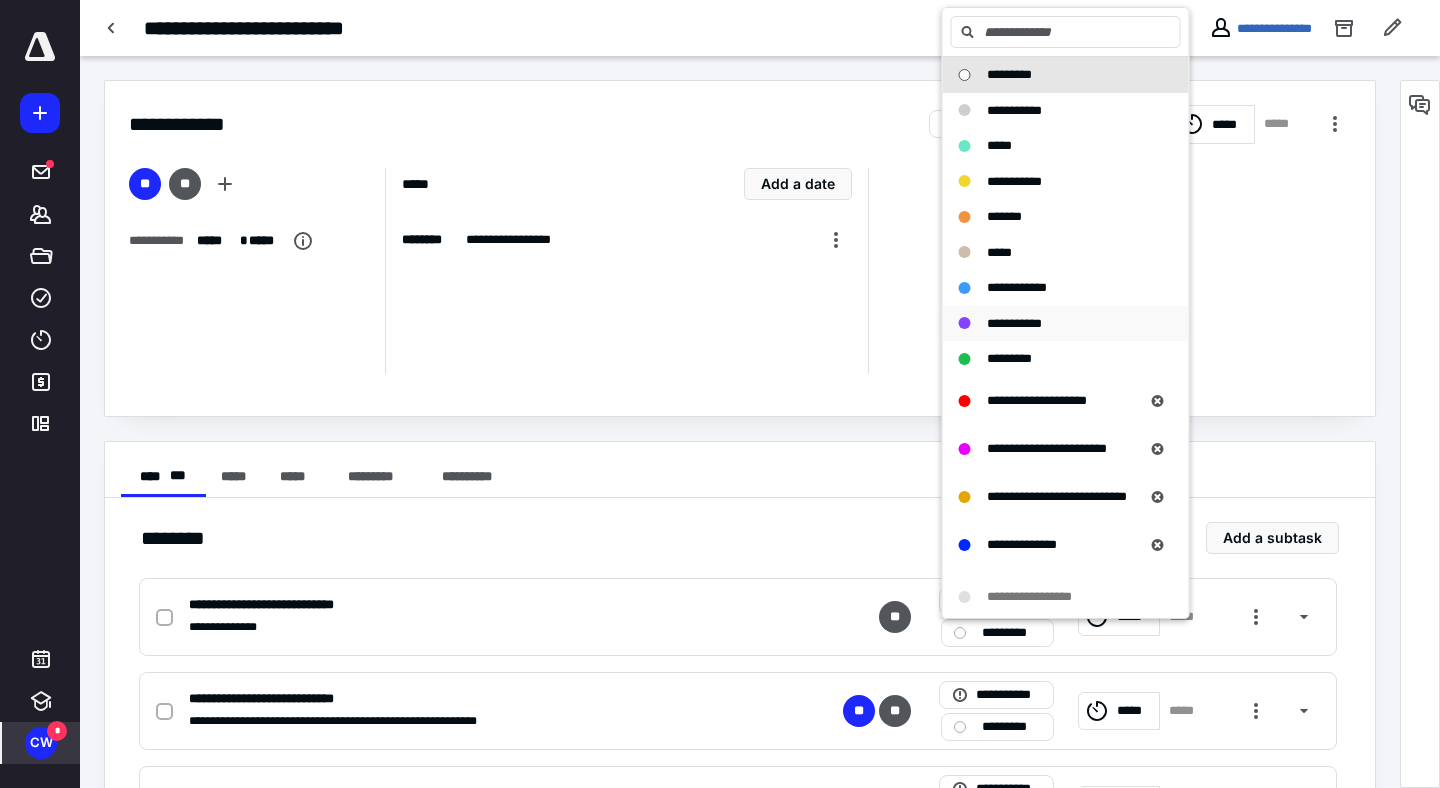 click on "**********" at bounding box center [1066, 324] 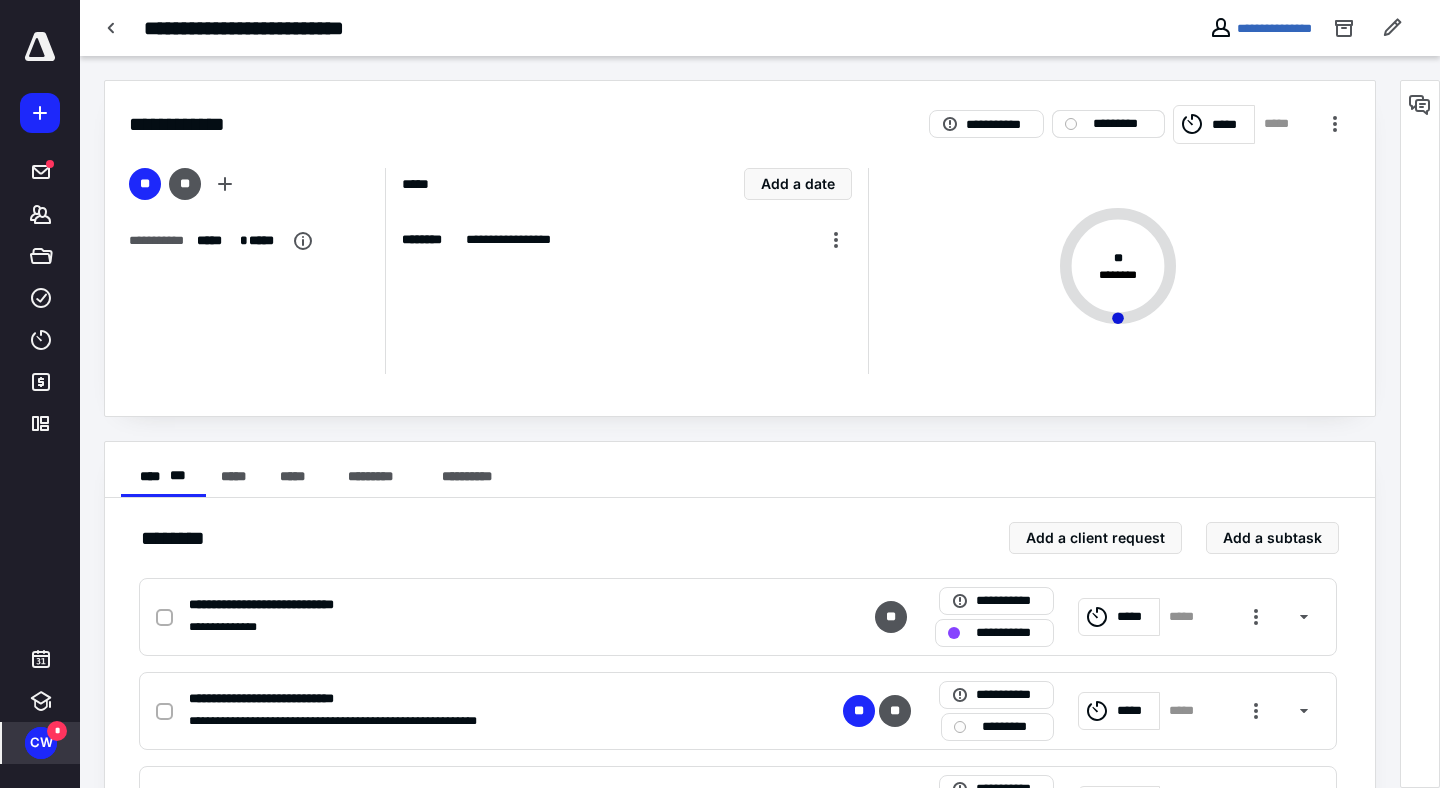 click on "*********" at bounding box center [1122, 124] 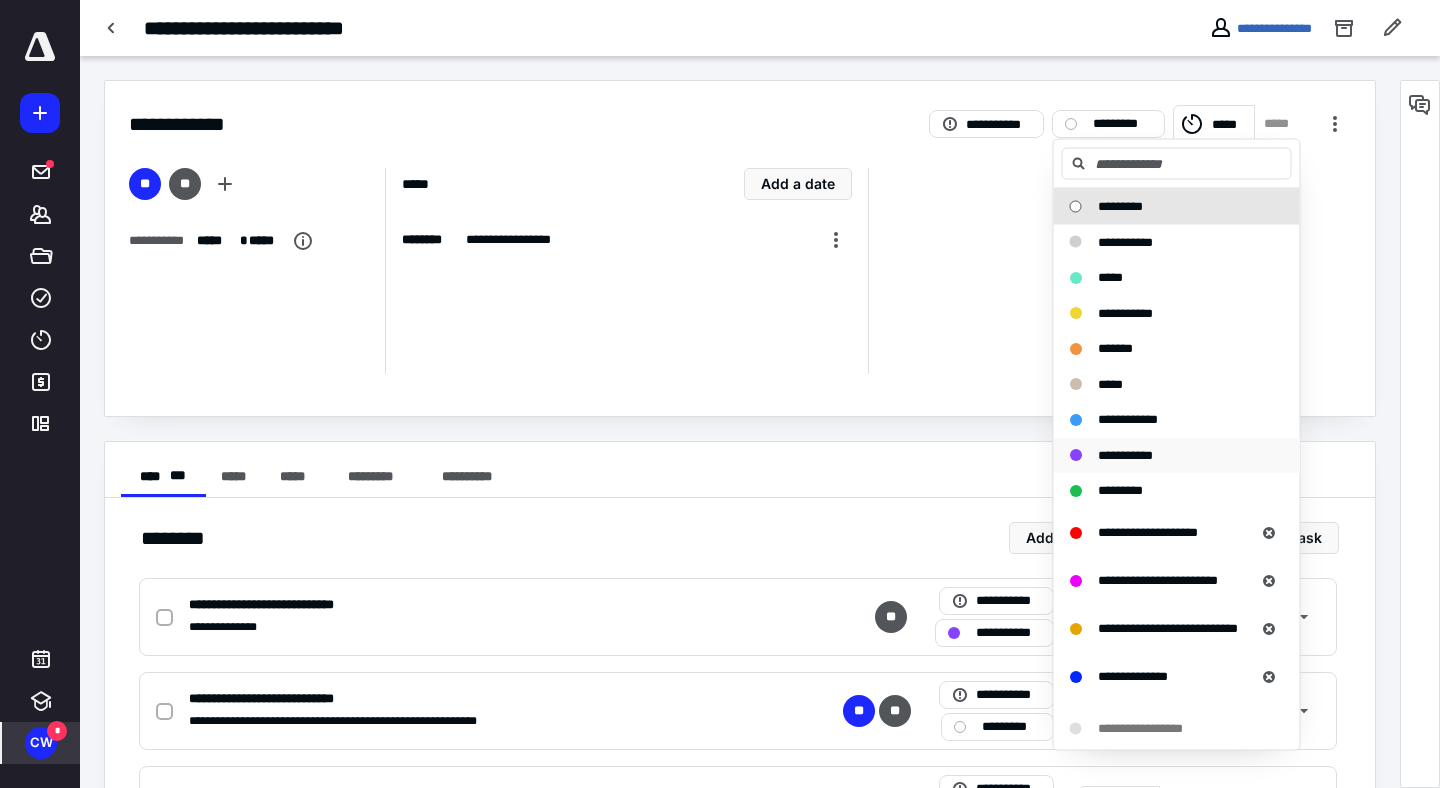 click on "**********" at bounding box center [1125, 454] 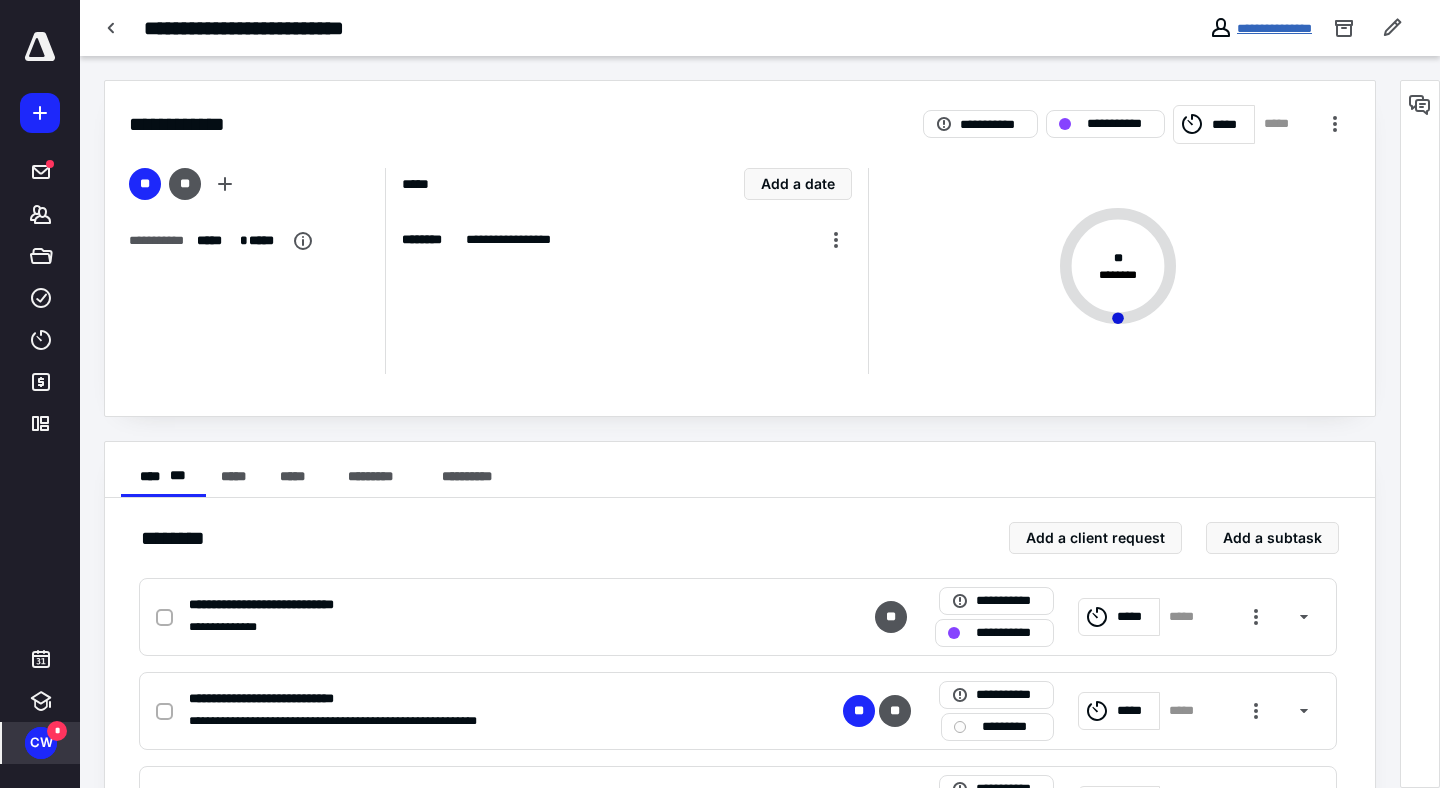 click on "**********" at bounding box center (1274, 28) 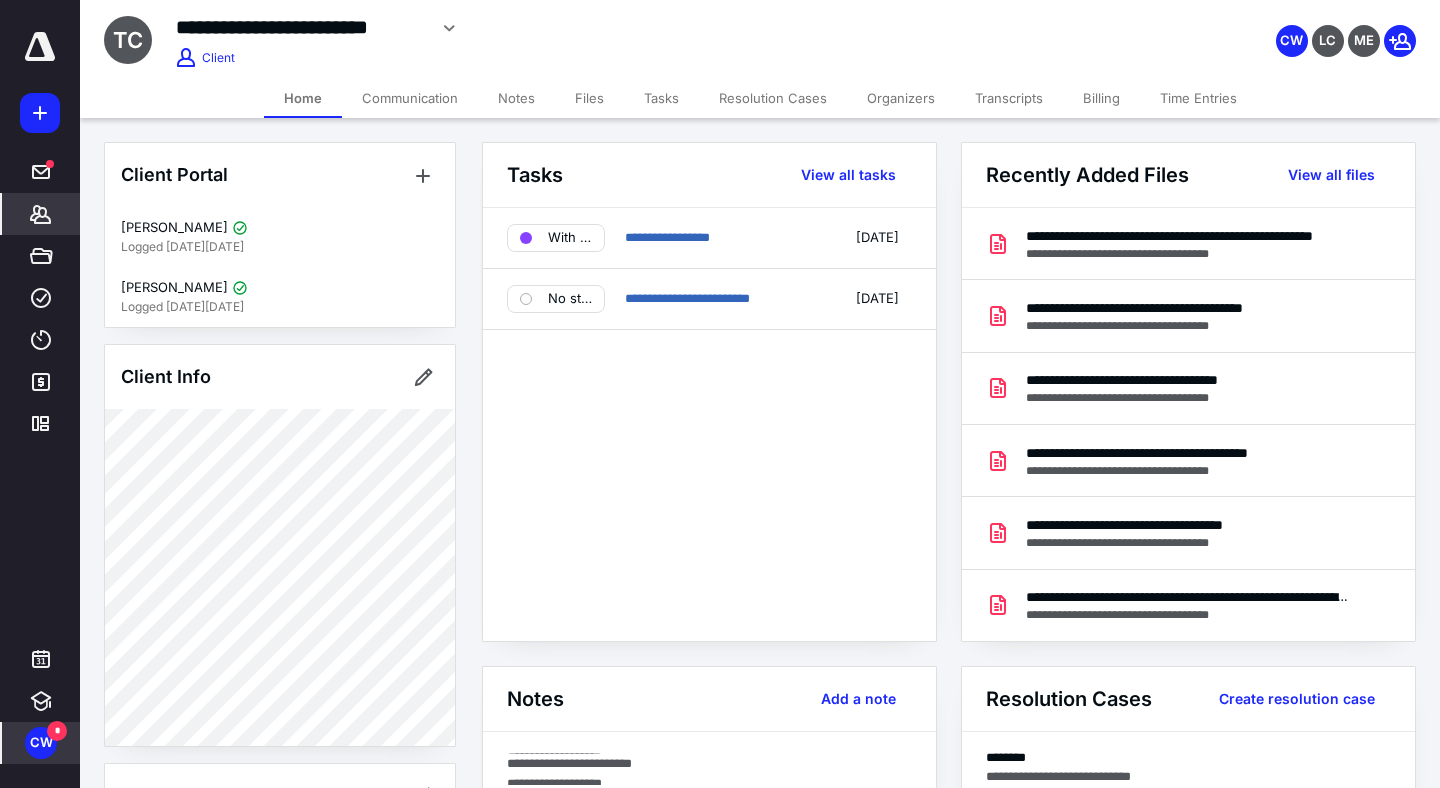 click on "Organizers" at bounding box center [901, 98] 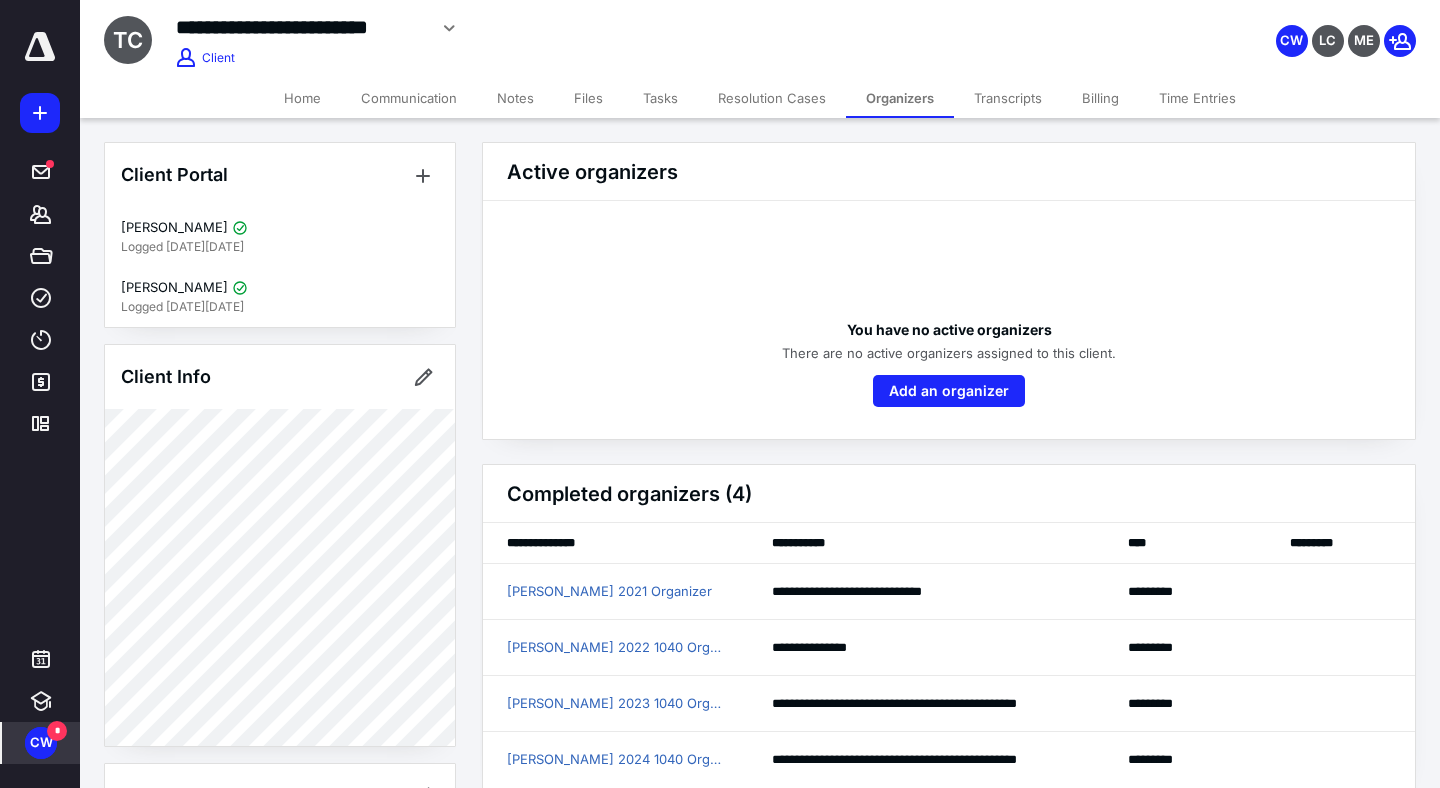 scroll, scrollTop: 24, scrollLeft: 0, axis: vertical 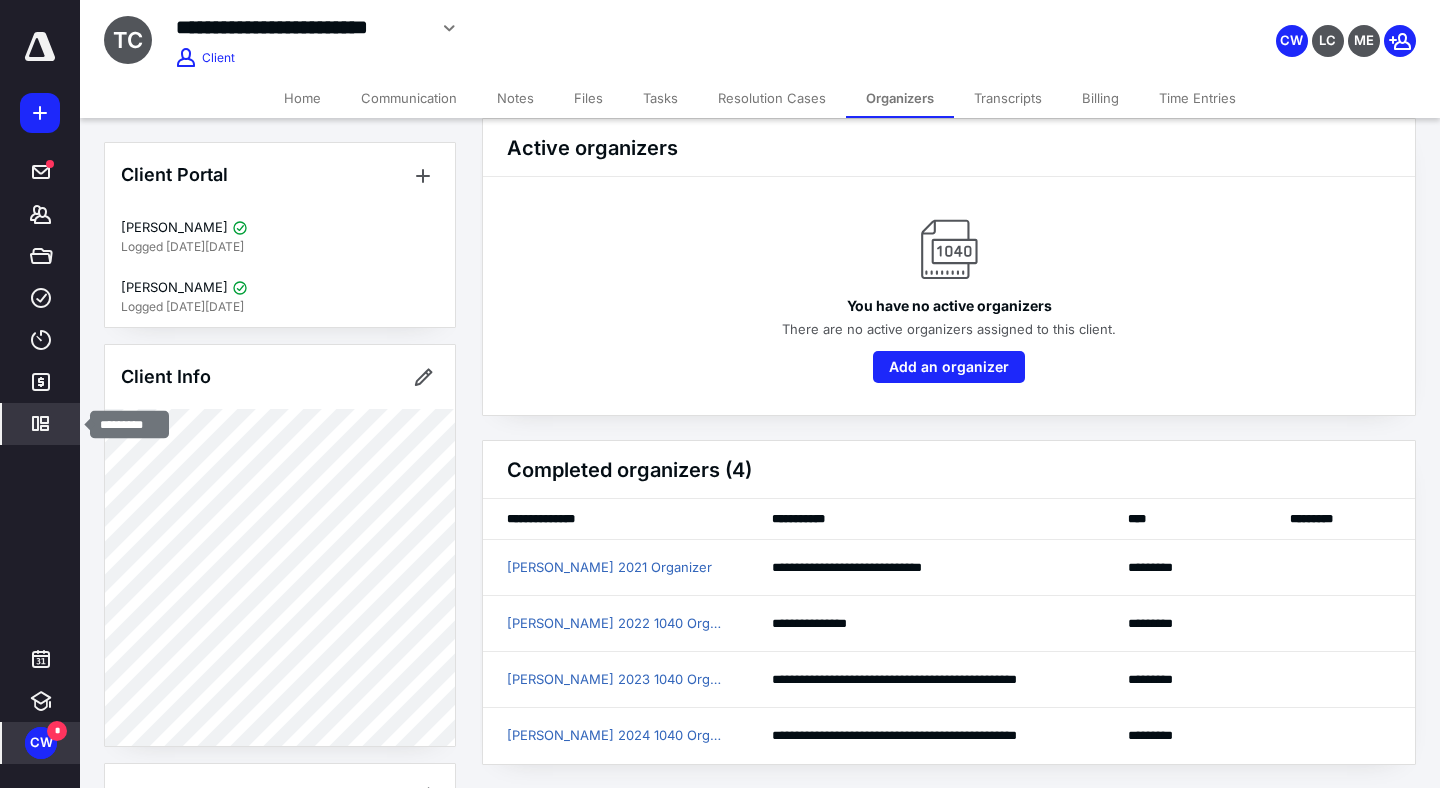 click on "*********" at bounding box center (41, 424) 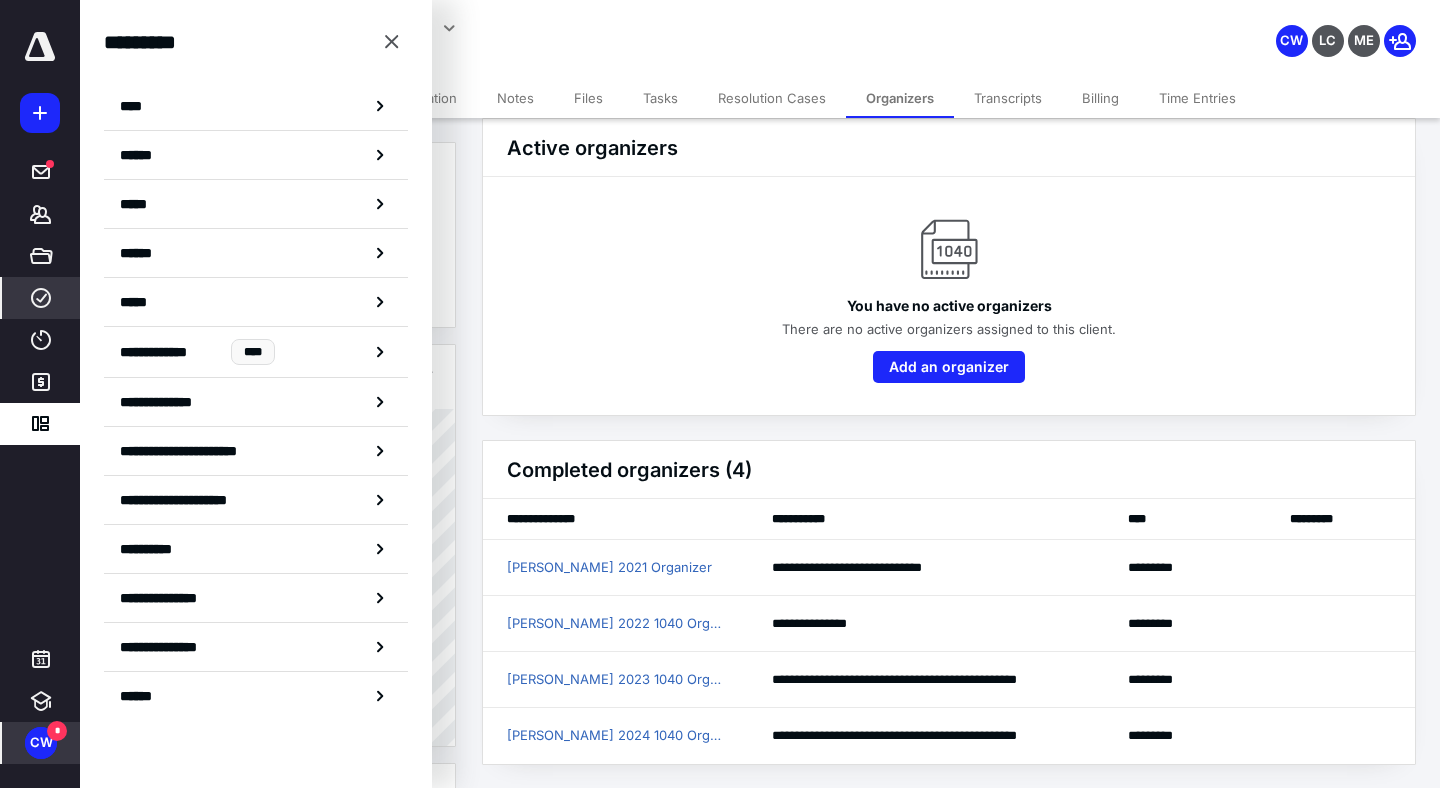 click 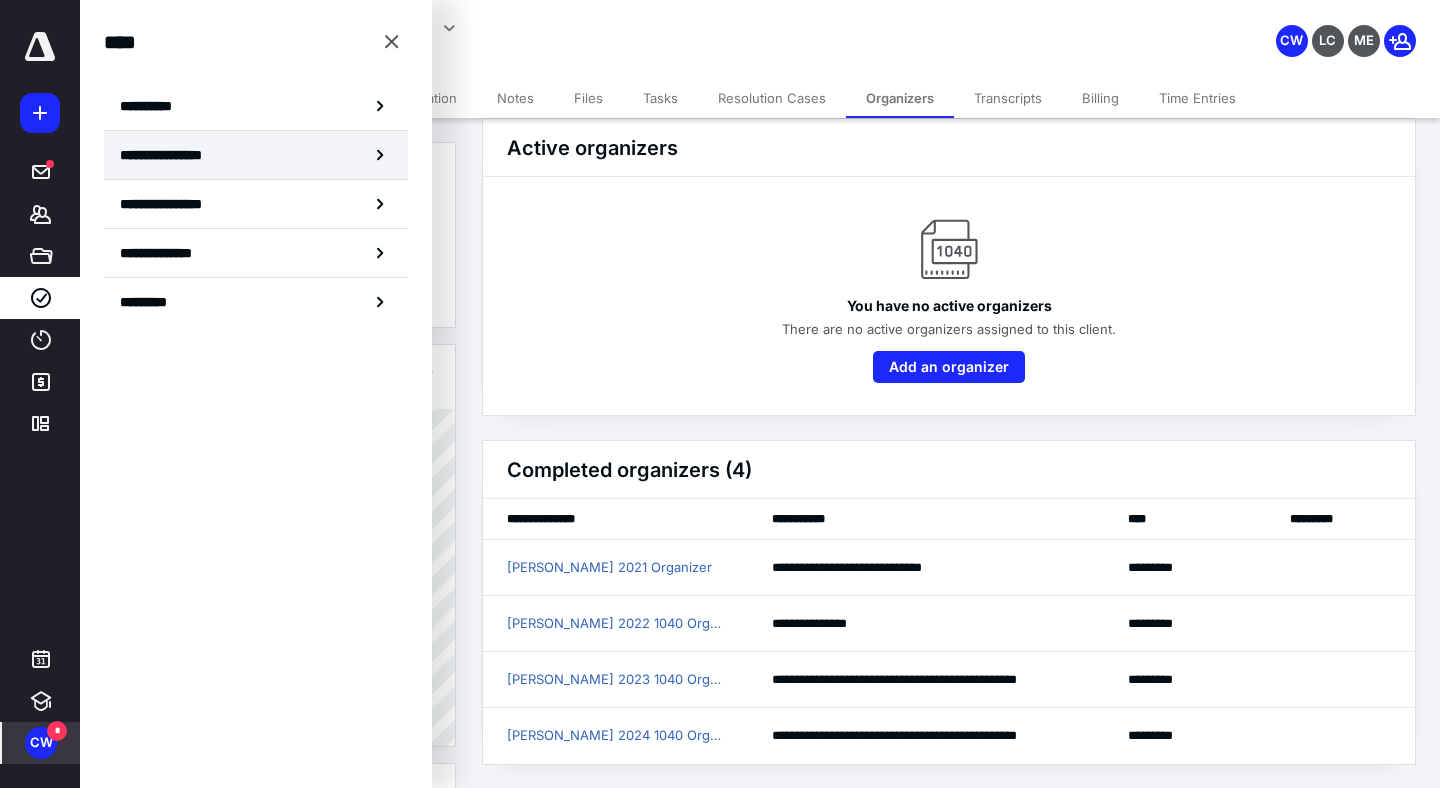 click on "**********" at bounding box center (180, 155) 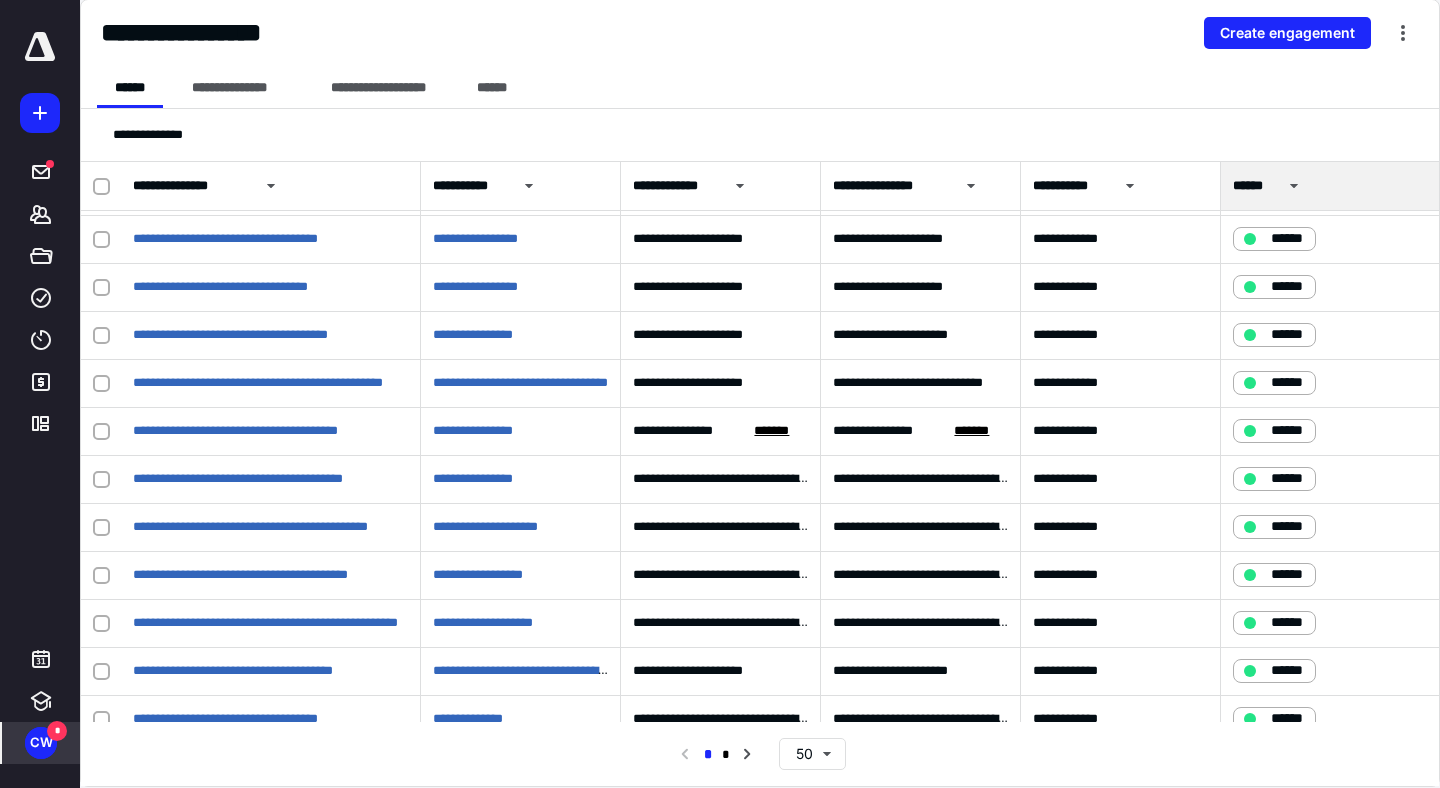 scroll, scrollTop: 0, scrollLeft: 0, axis: both 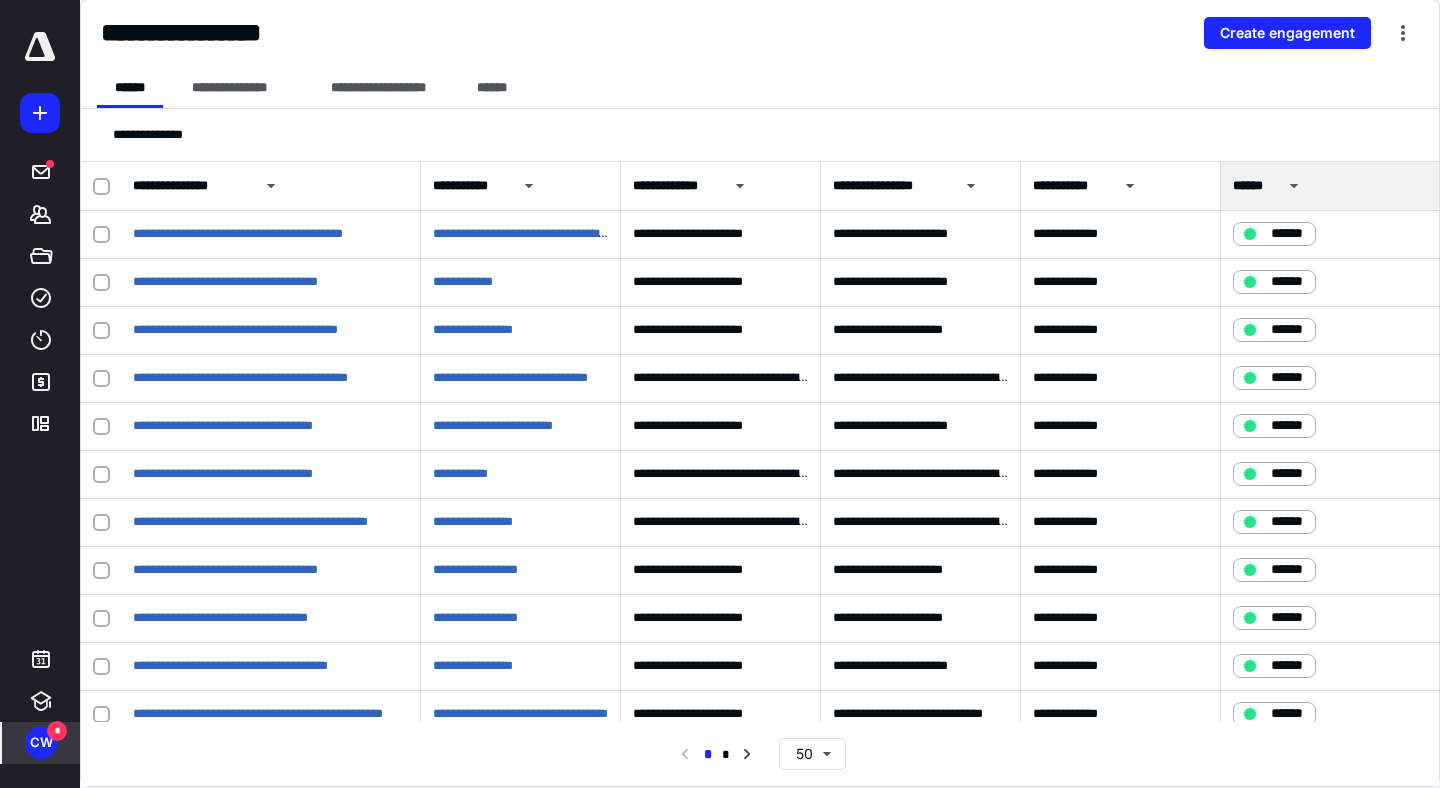 click at bounding box center [40, 47] 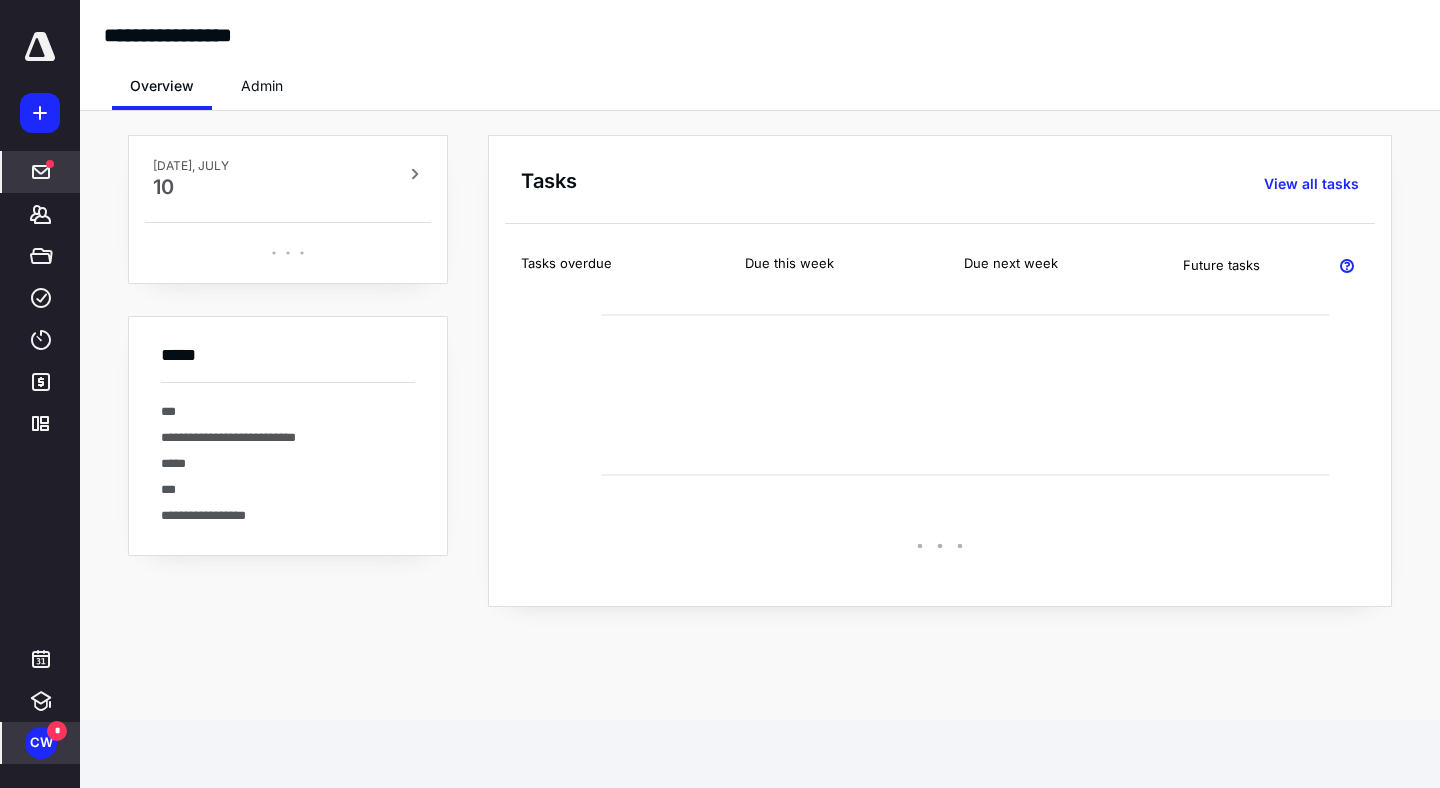 click at bounding box center [41, 172] 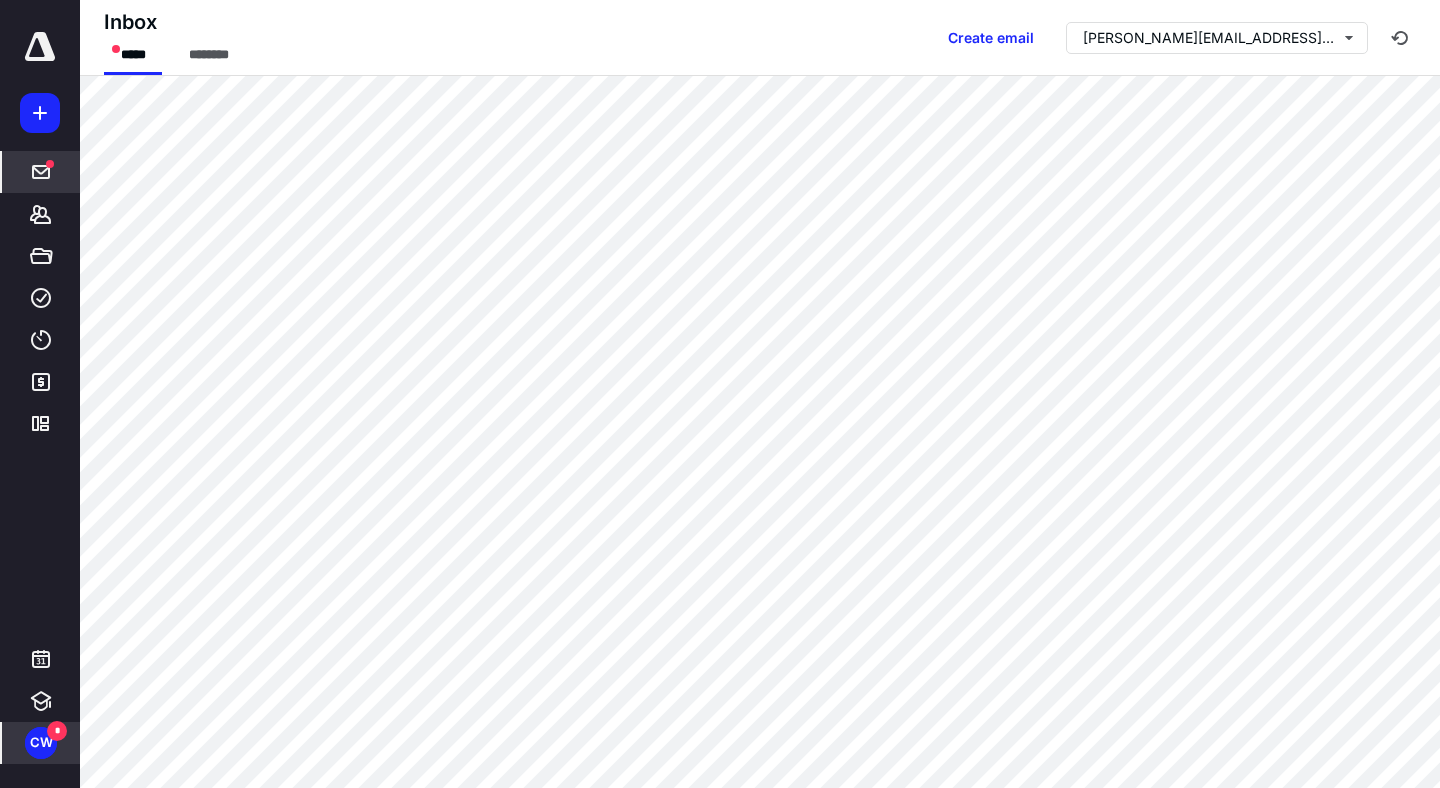 click at bounding box center (40, 47) 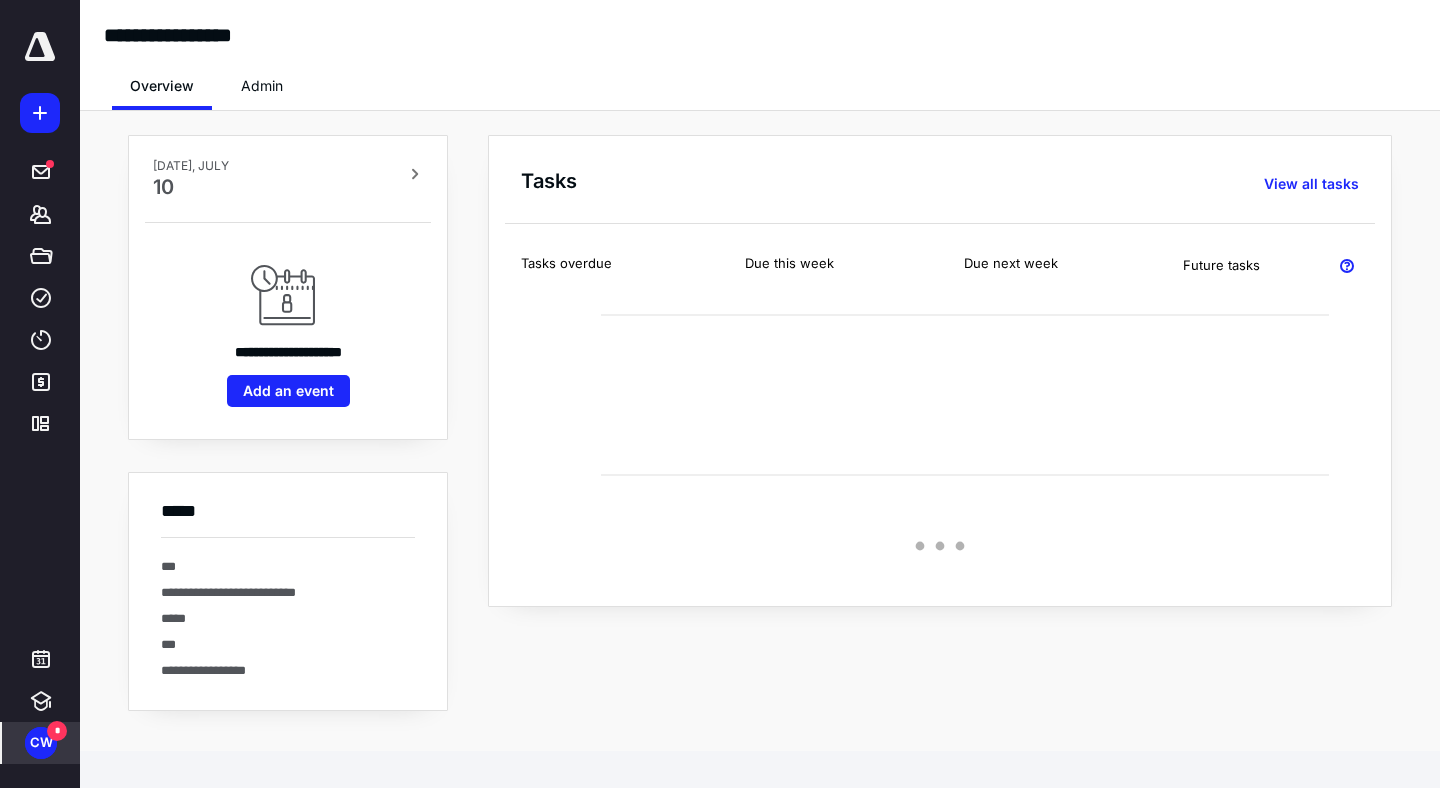 click on "CW" at bounding box center [41, 743] 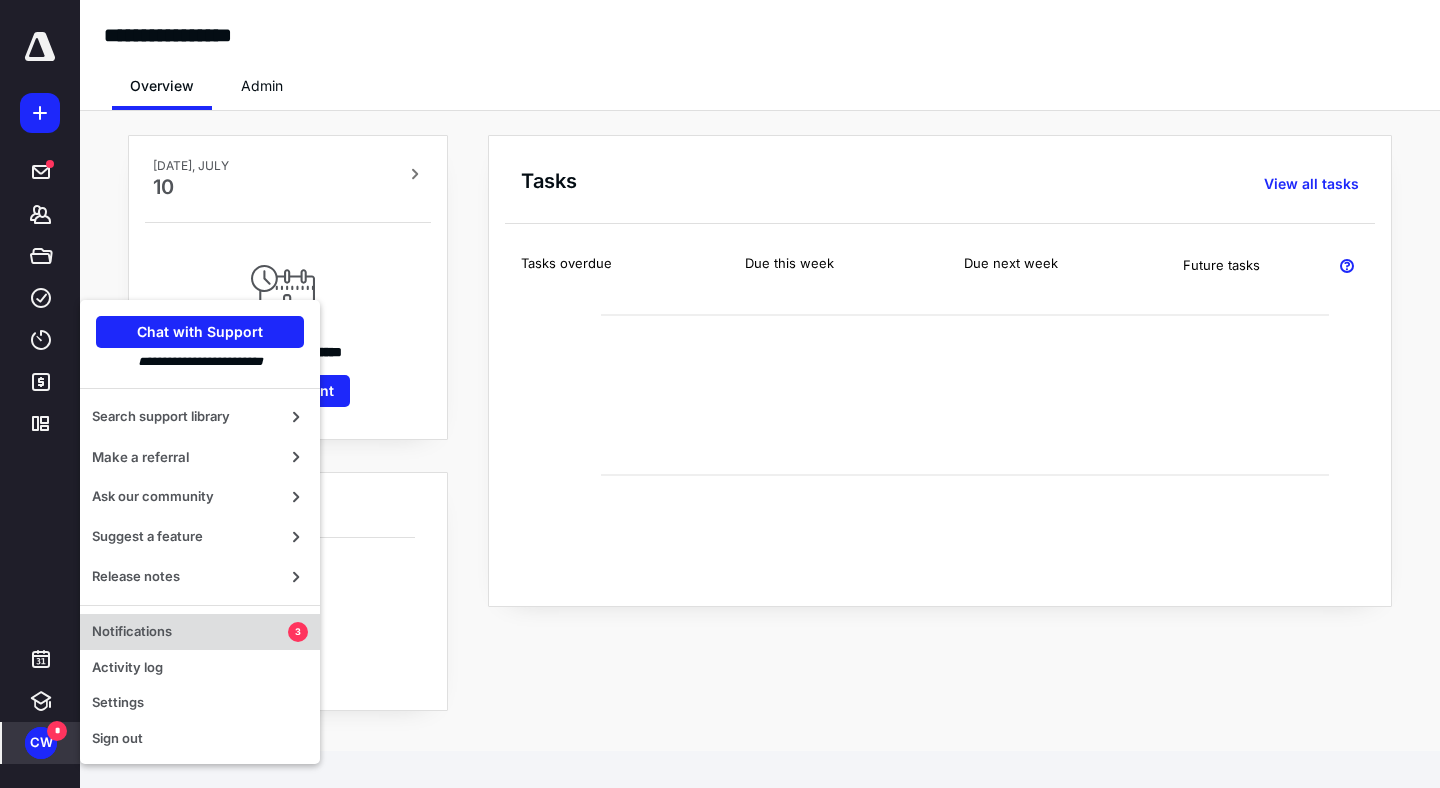 click on "Notifications" at bounding box center [190, 632] 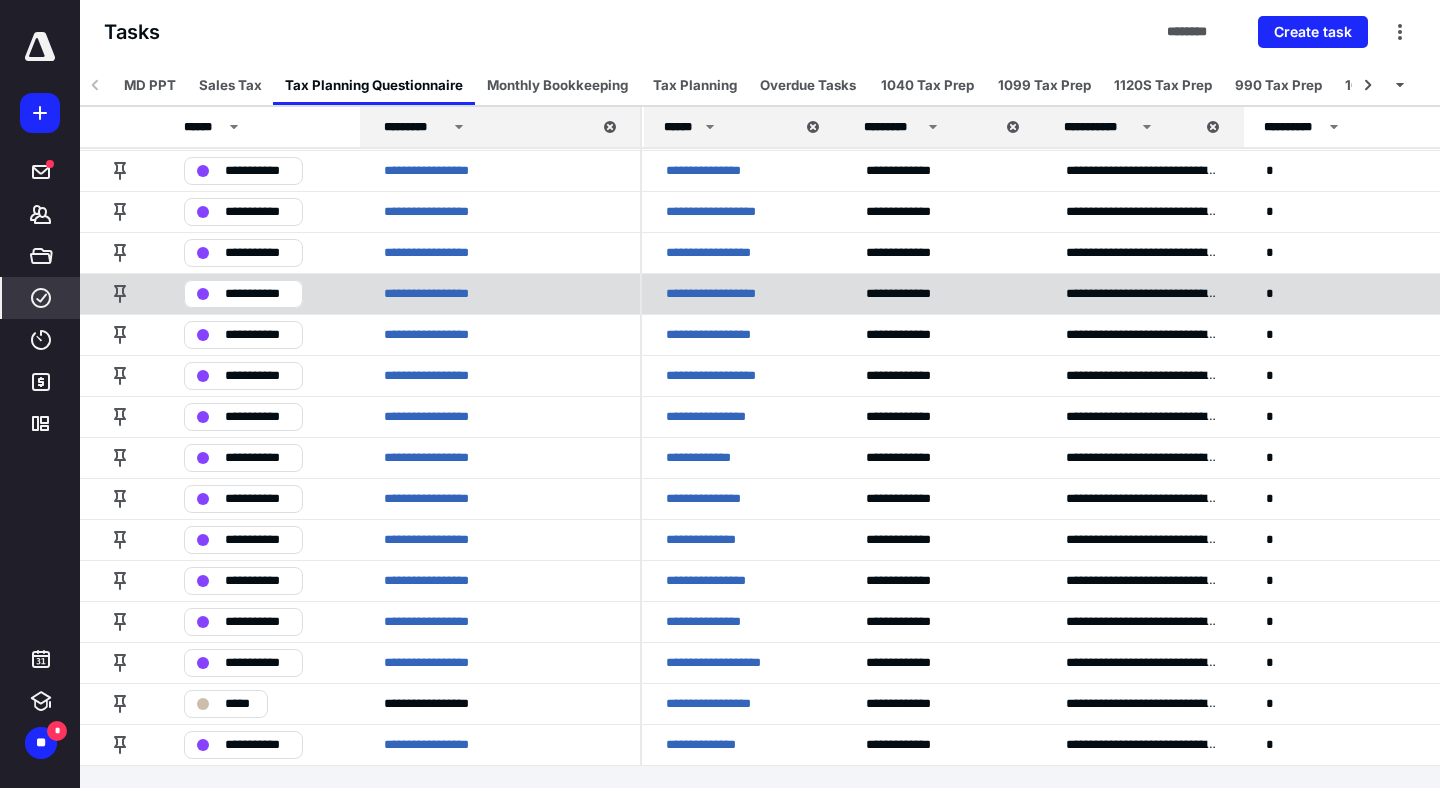 scroll, scrollTop: 93, scrollLeft: 0, axis: vertical 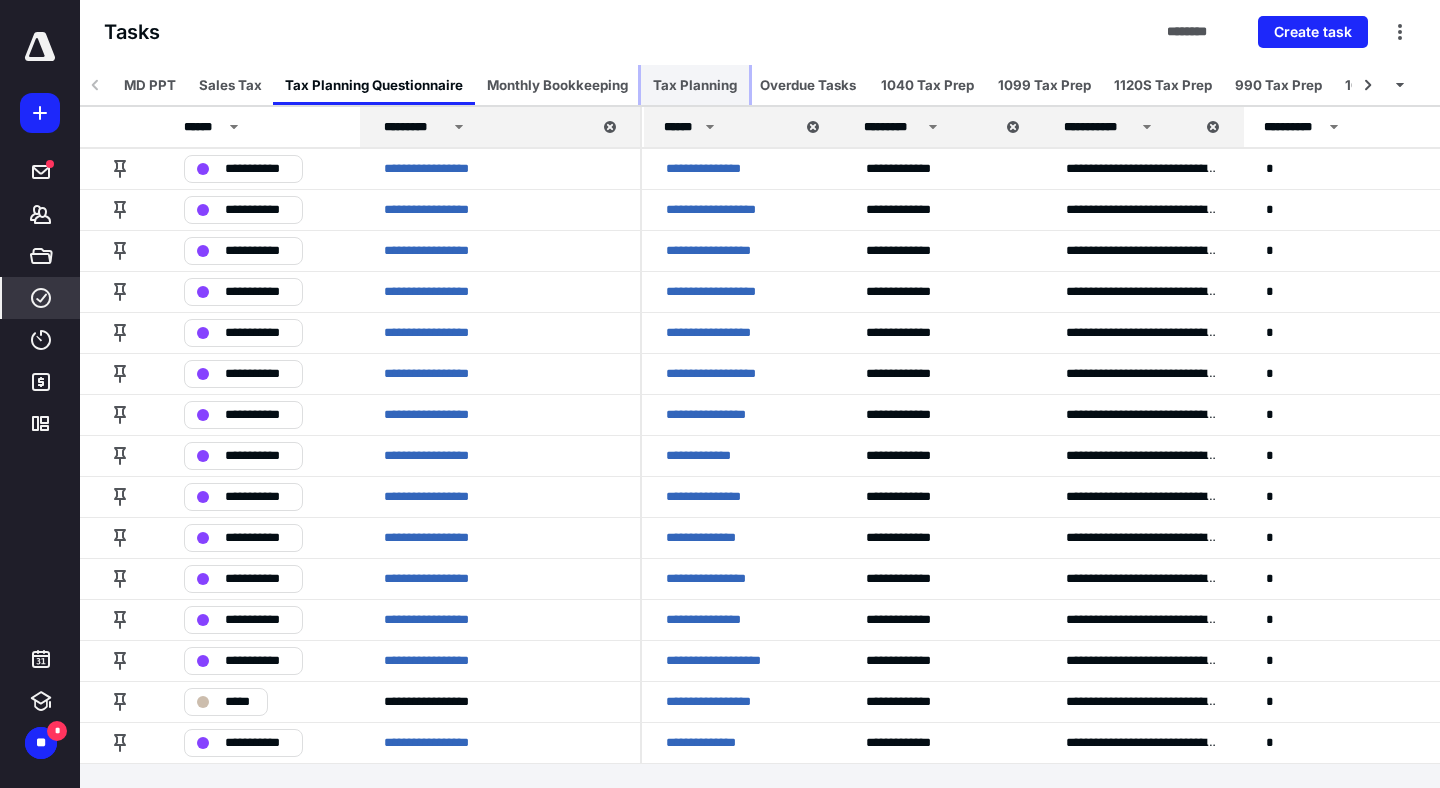 click on "Tax Planning" at bounding box center (695, 85) 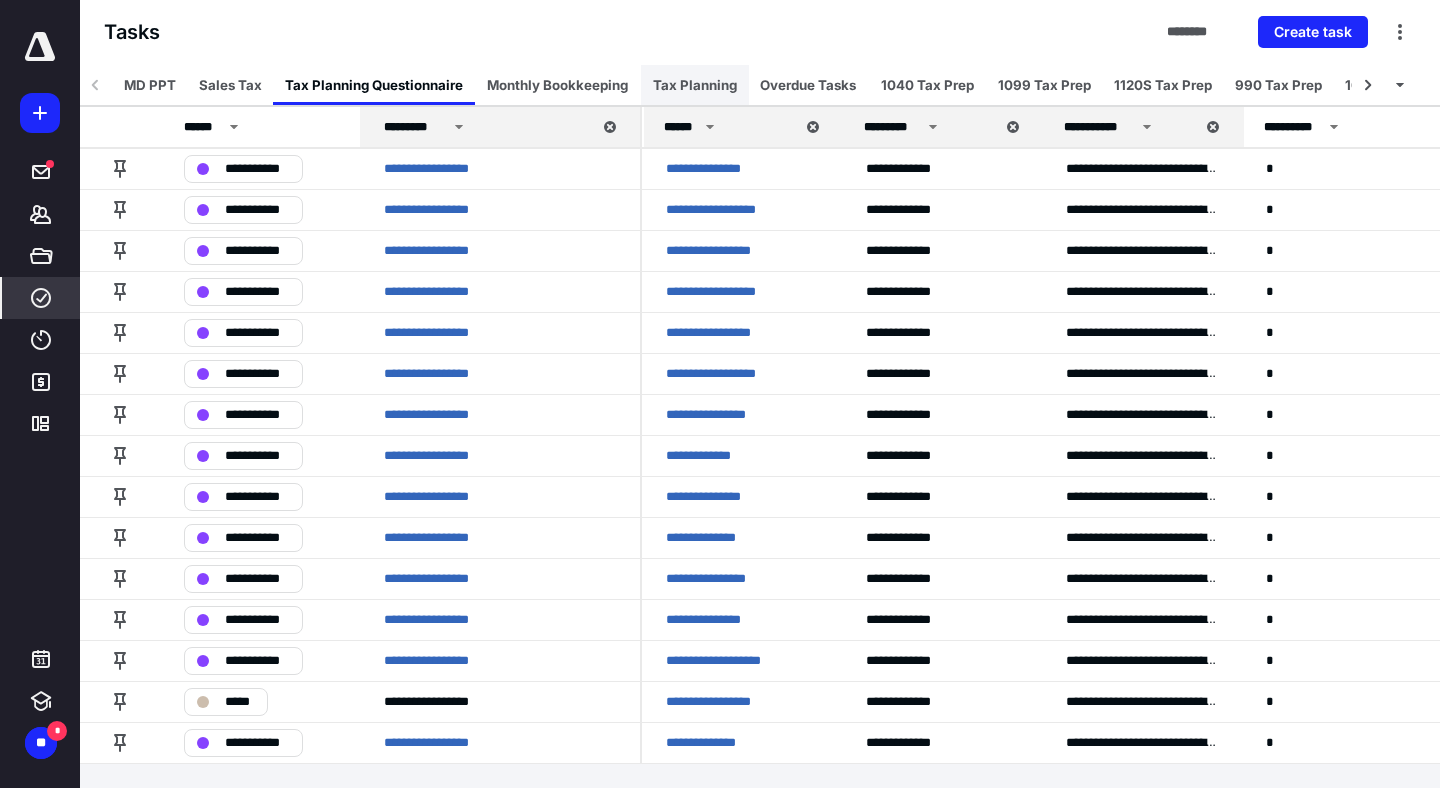 scroll, scrollTop: 41, scrollLeft: 0, axis: vertical 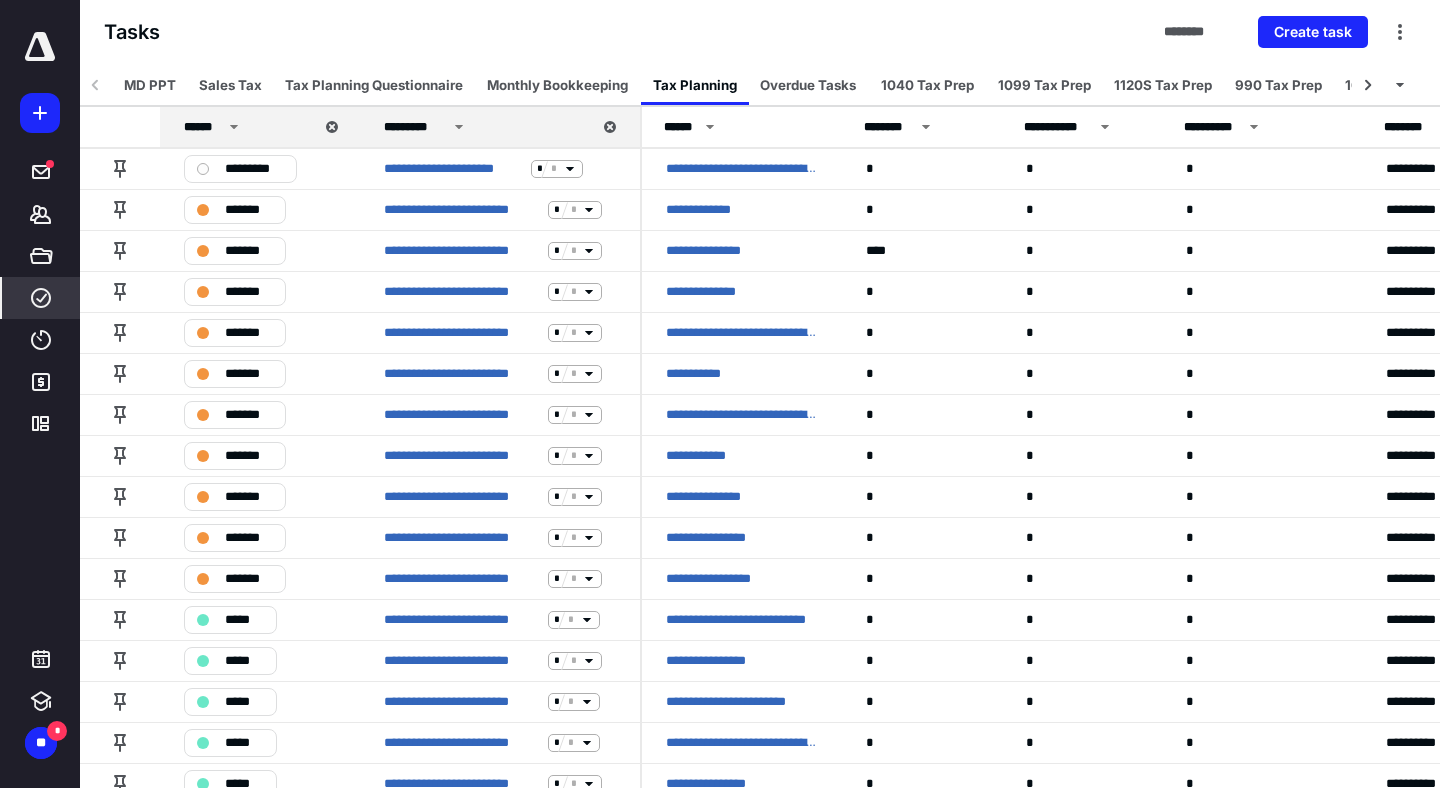 click 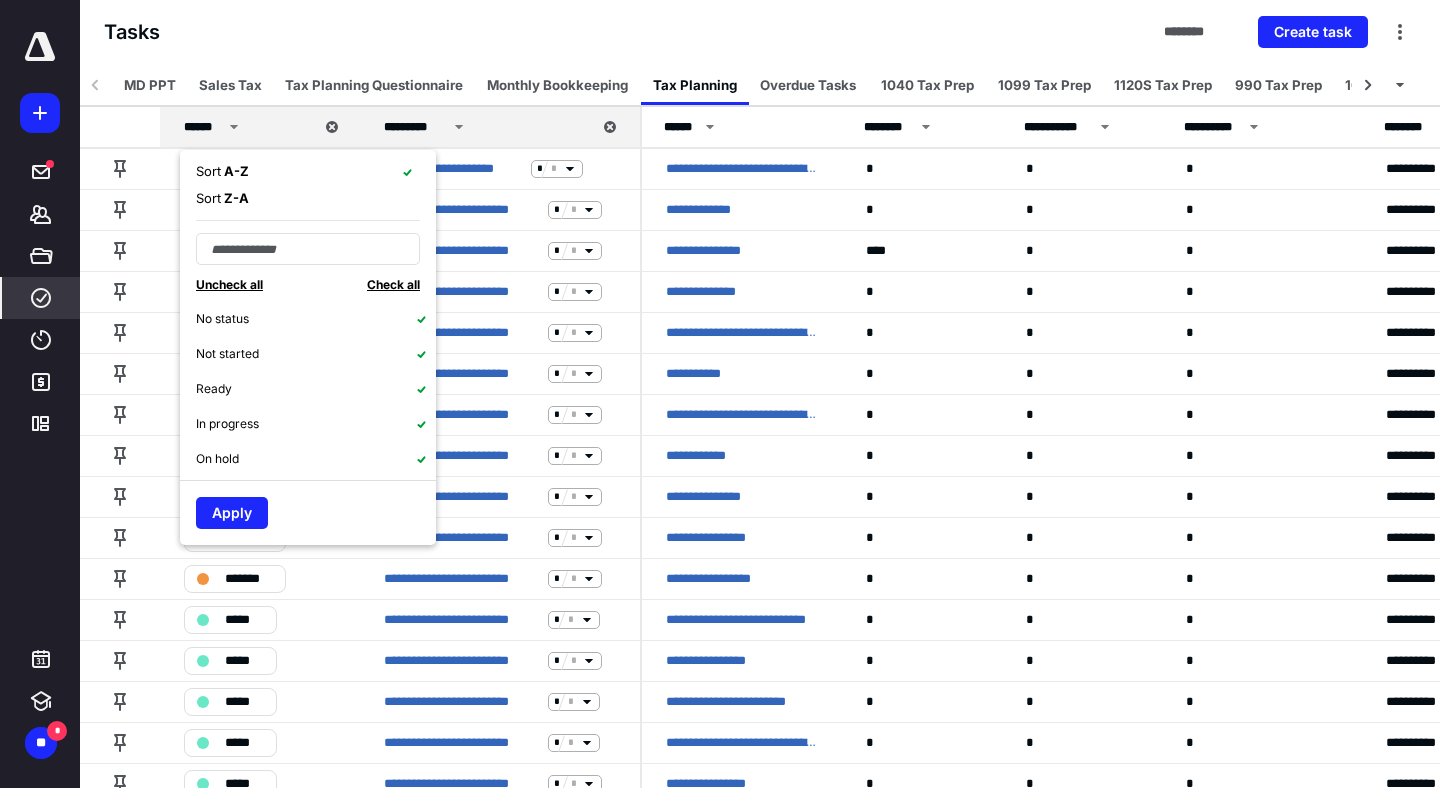 click on "Uncheck all" at bounding box center [229, 284] 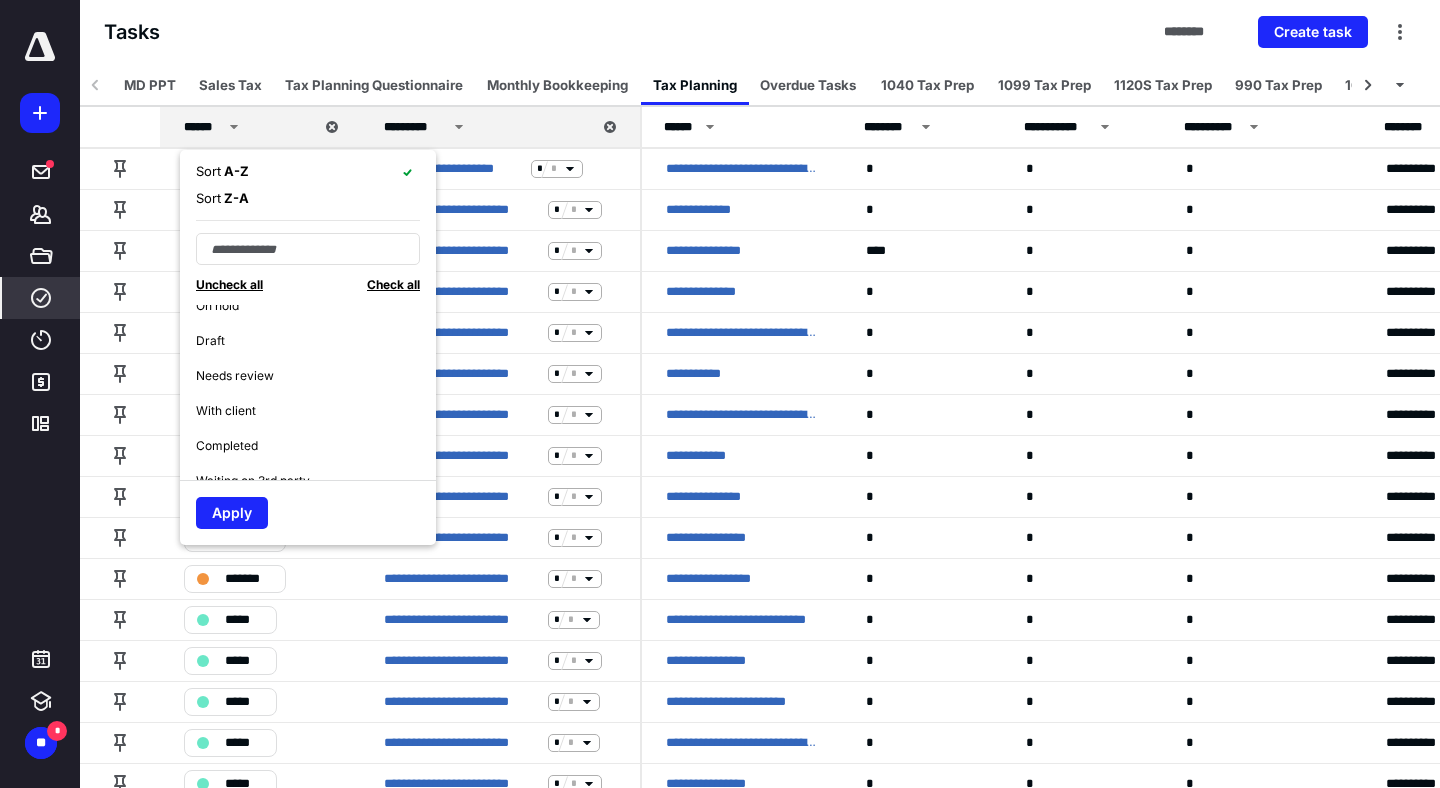 scroll, scrollTop: 152, scrollLeft: 0, axis: vertical 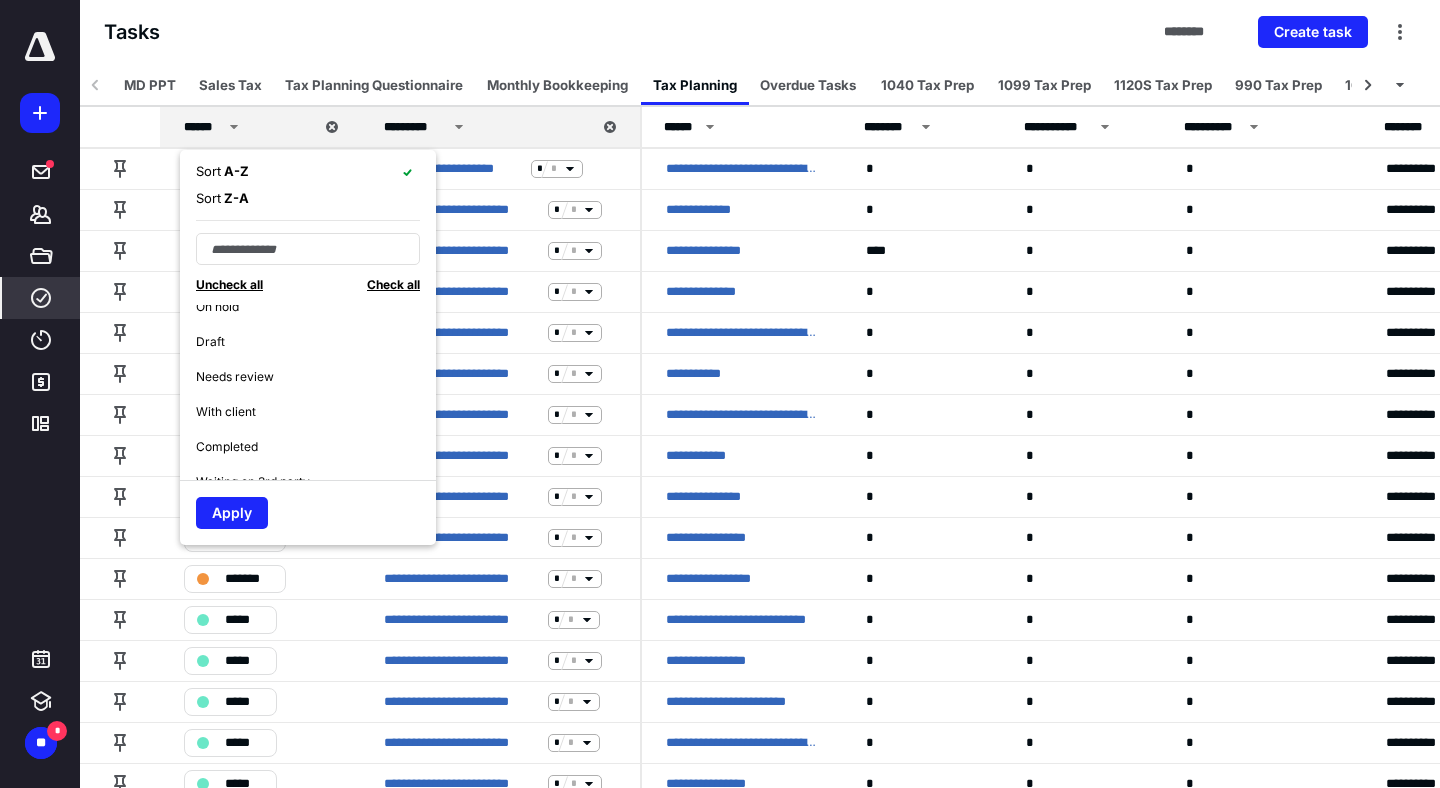 click on "With client" at bounding box center (226, 412) 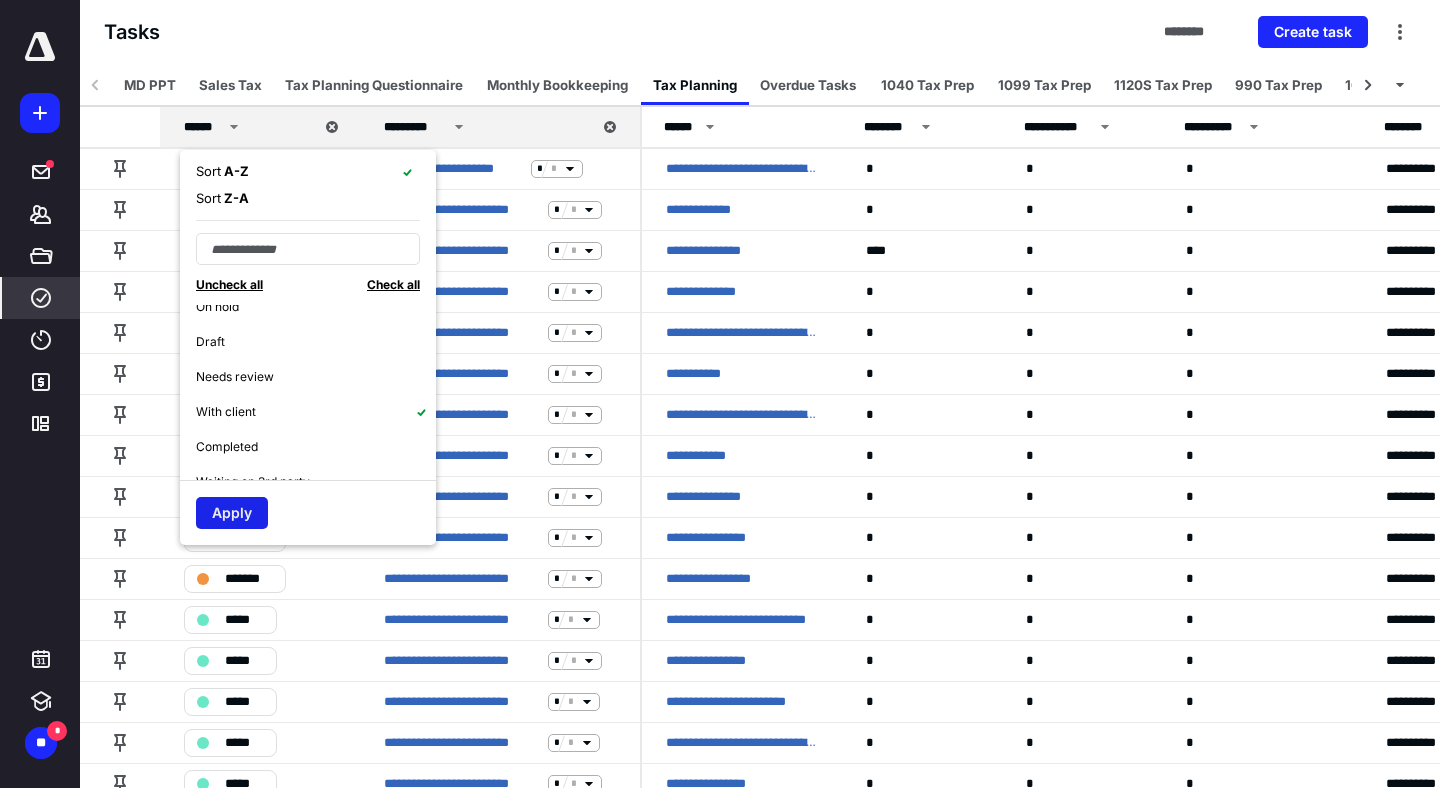 click on "Apply" at bounding box center (232, 513) 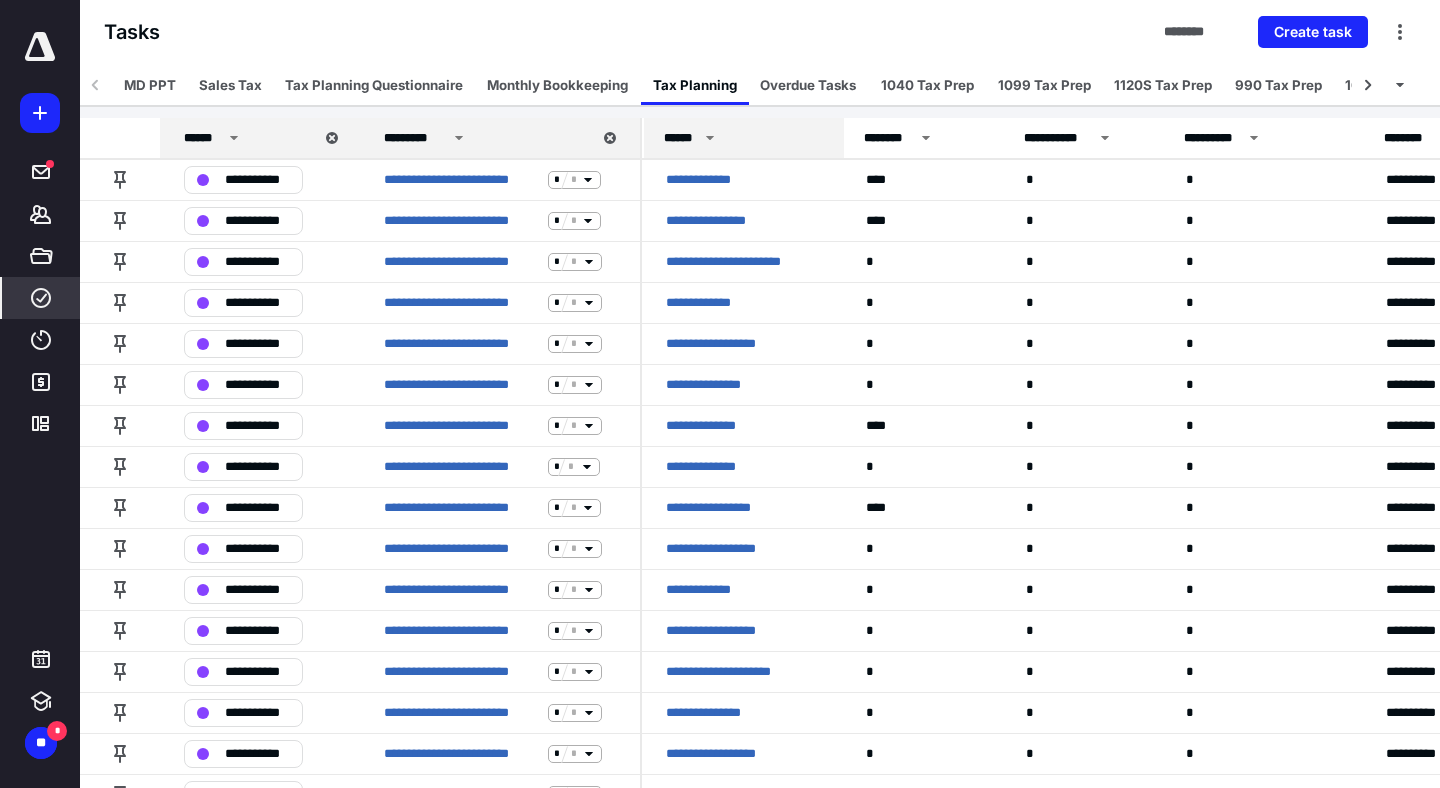 click on "******" at bounding box center [744, 138] 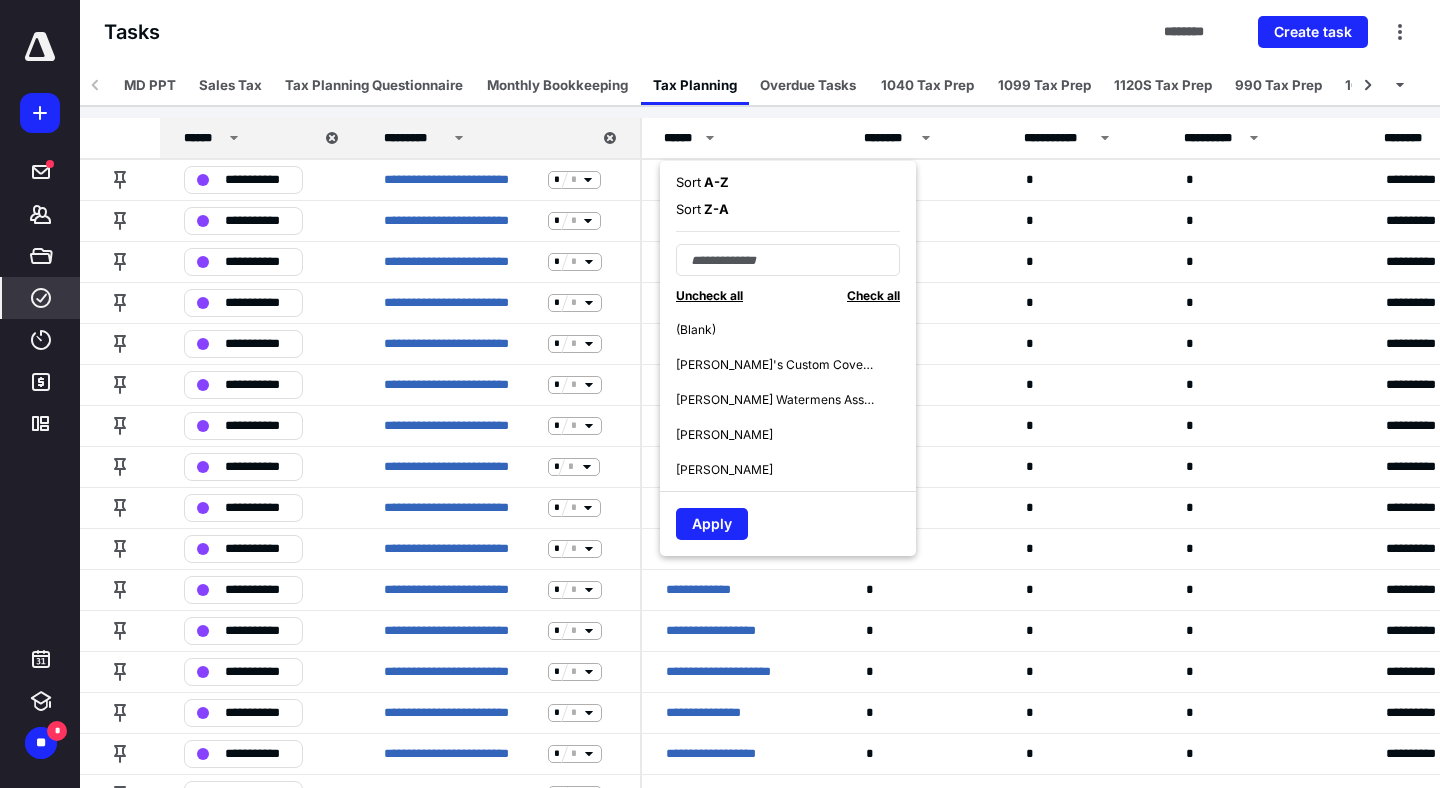 click on "A  -  Z" at bounding box center (715, 182) 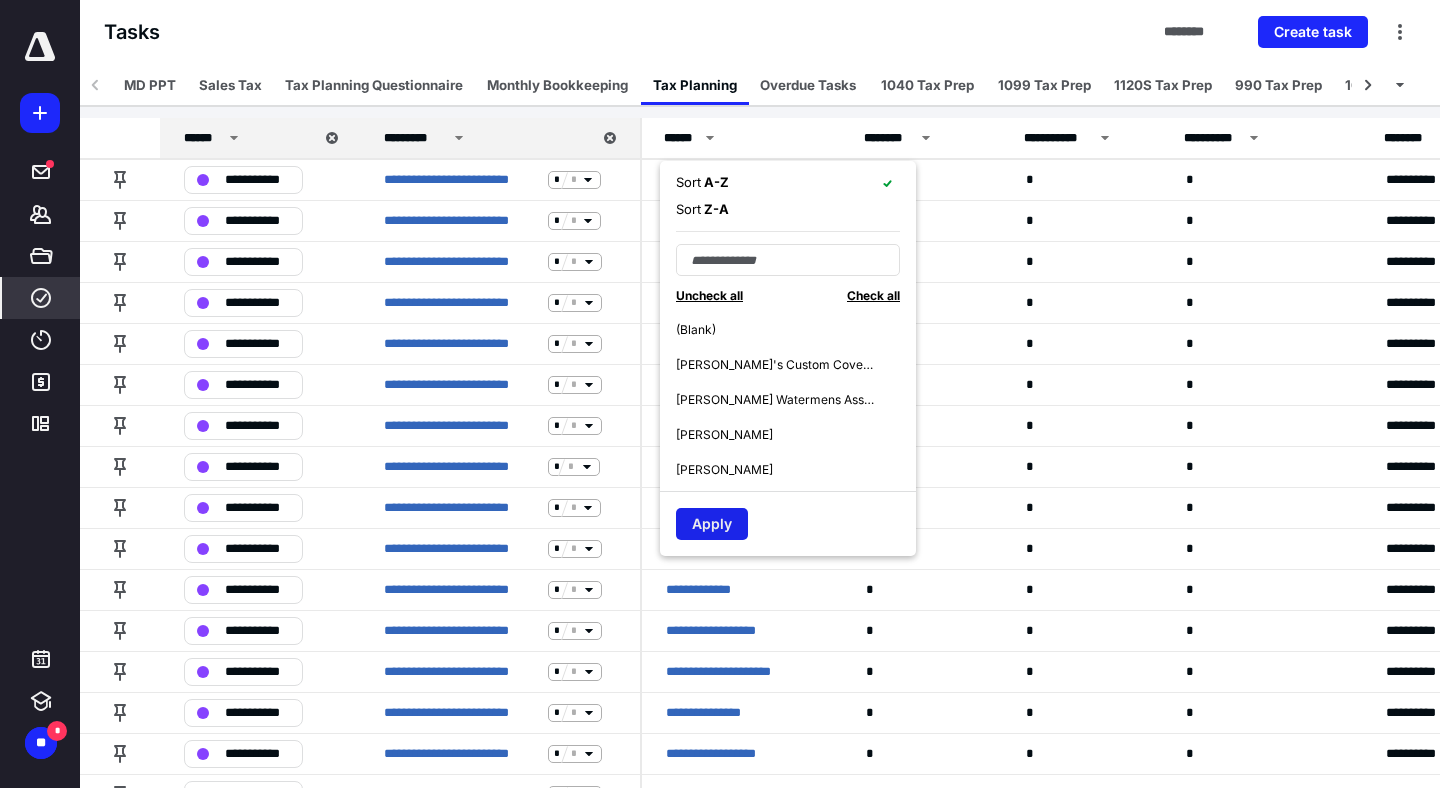 click on "Apply" at bounding box center [712, 524] 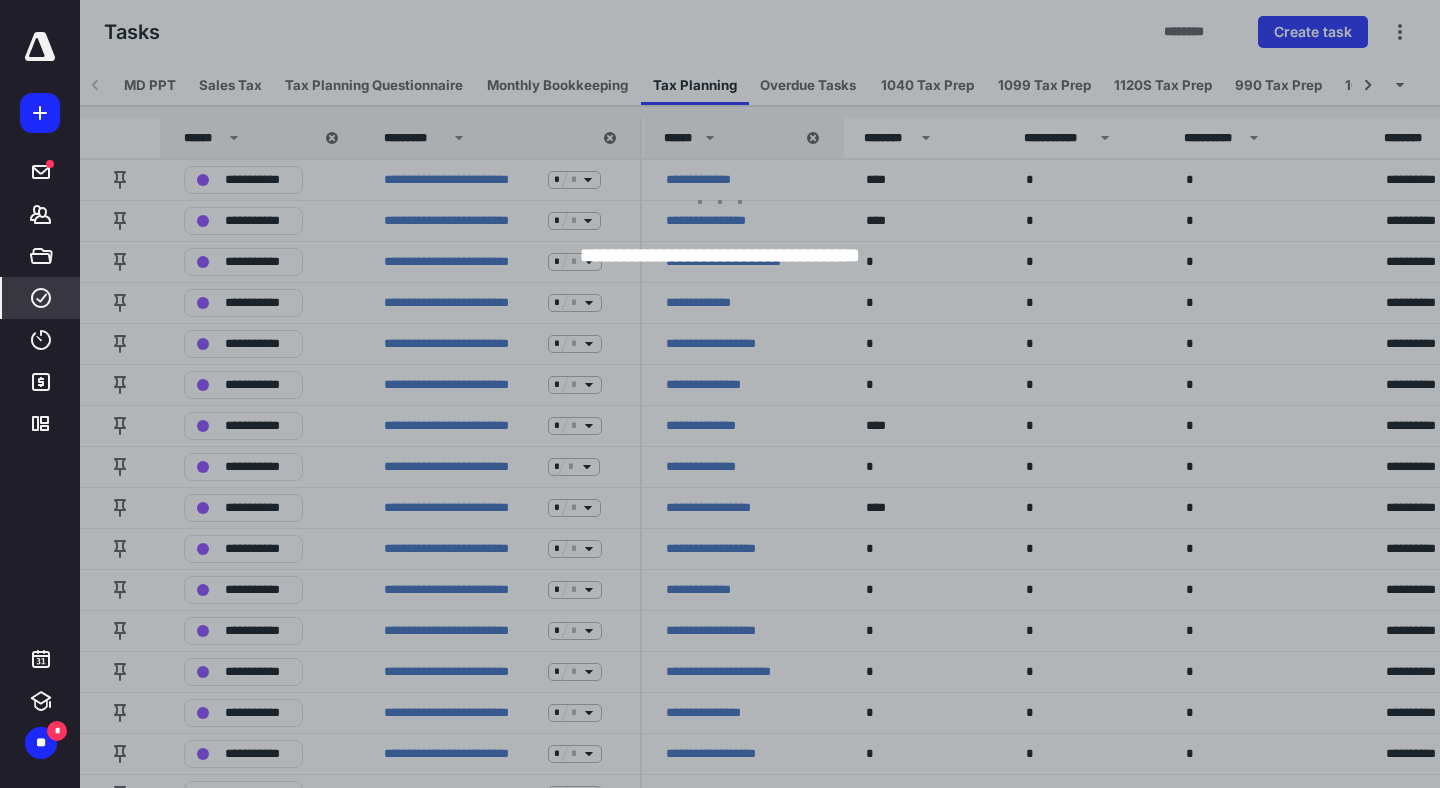 scroll, scrollTop: 0, scrollLeft: 0, axis: both 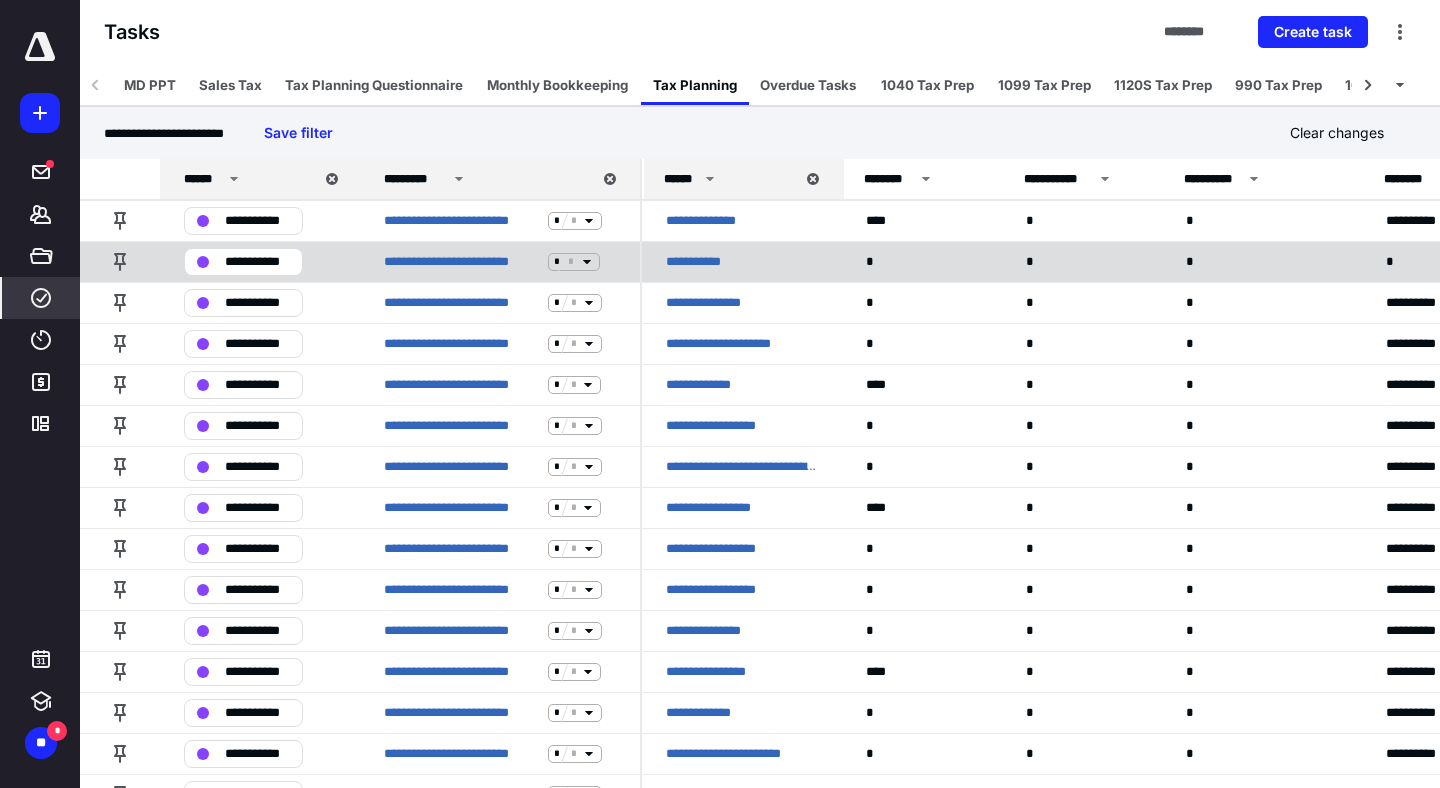 click on "**********" at bounding box center [703, 262] 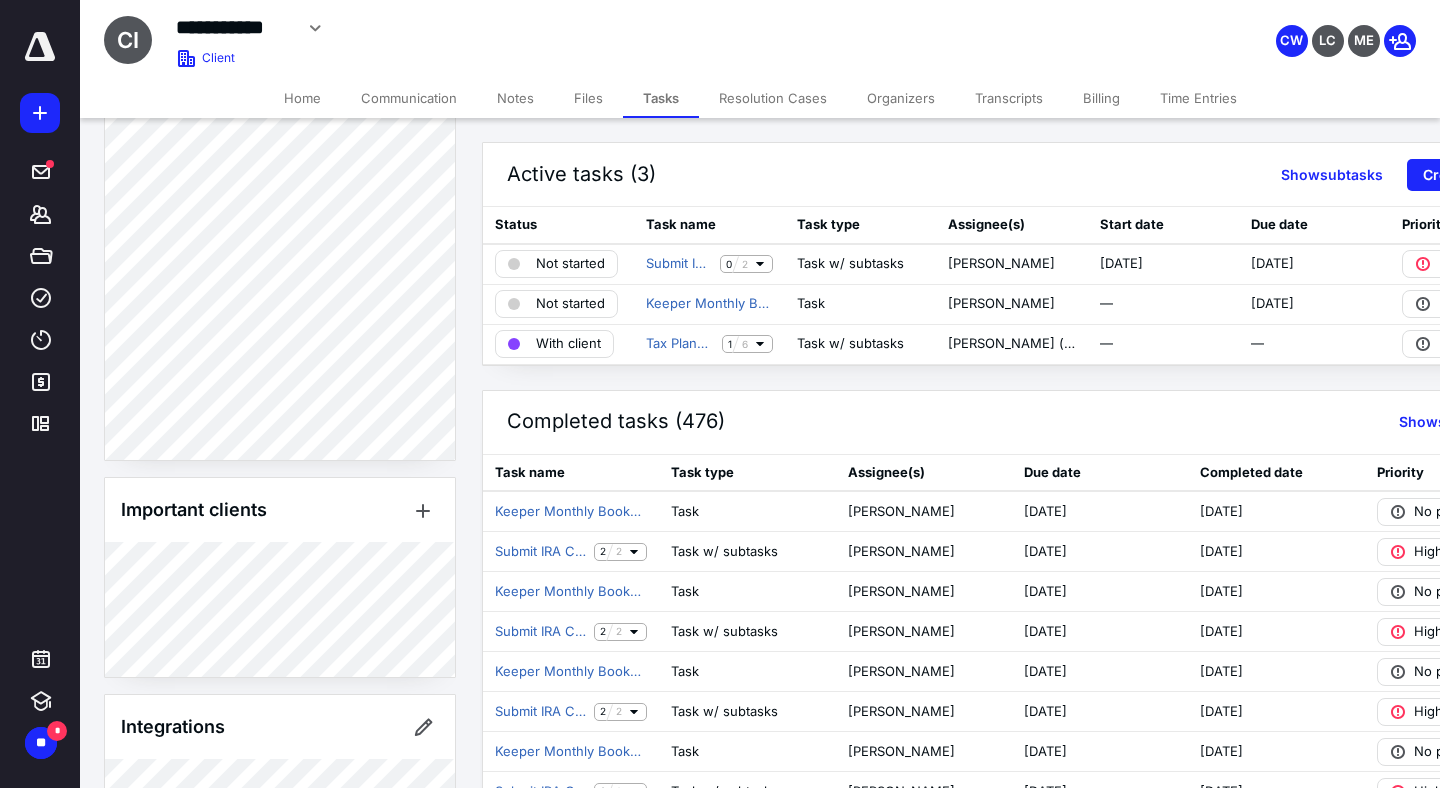 scroll, scrollTop: 1201, scrollLeft: 0, axis: vertical 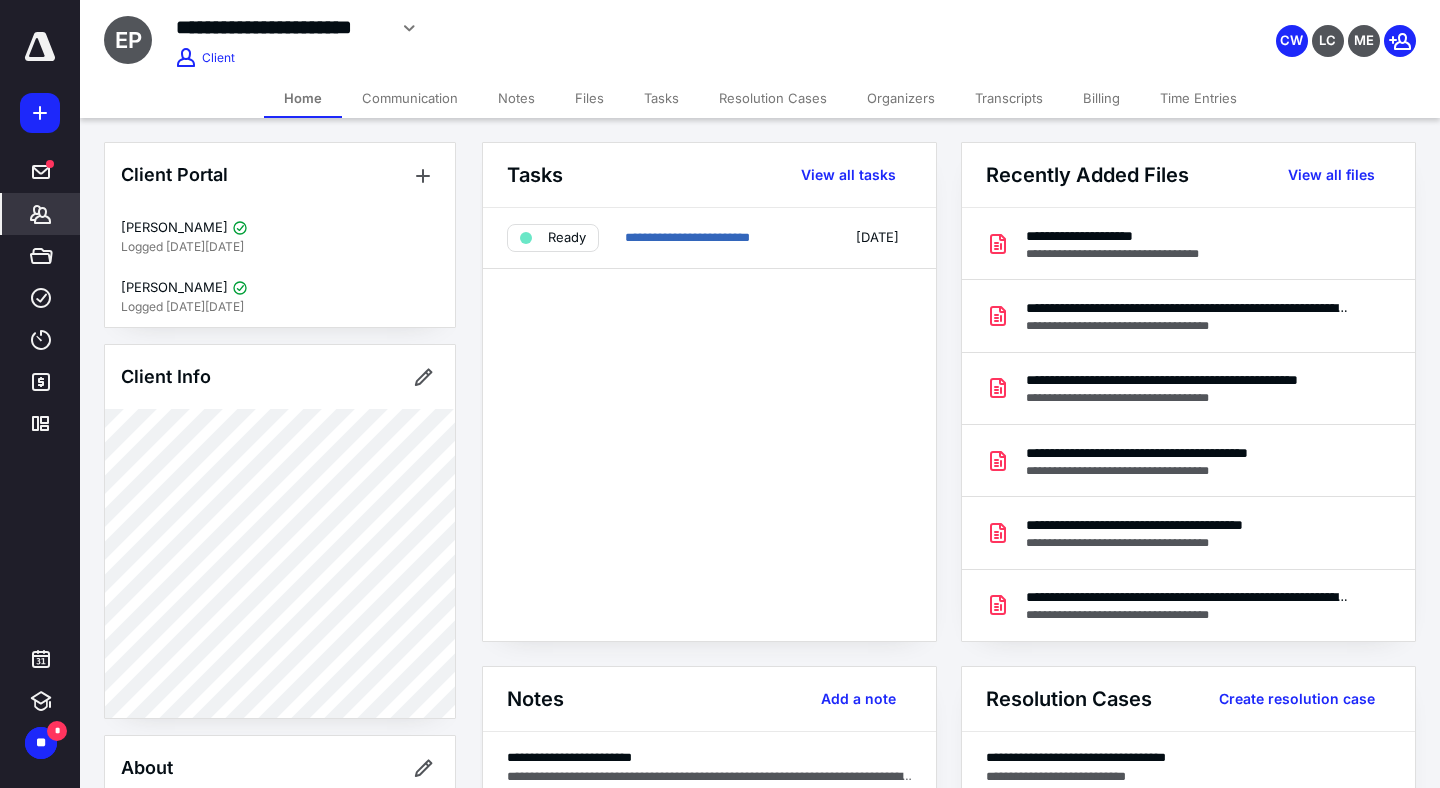 click on "Files" at bounding box center [589, 98] 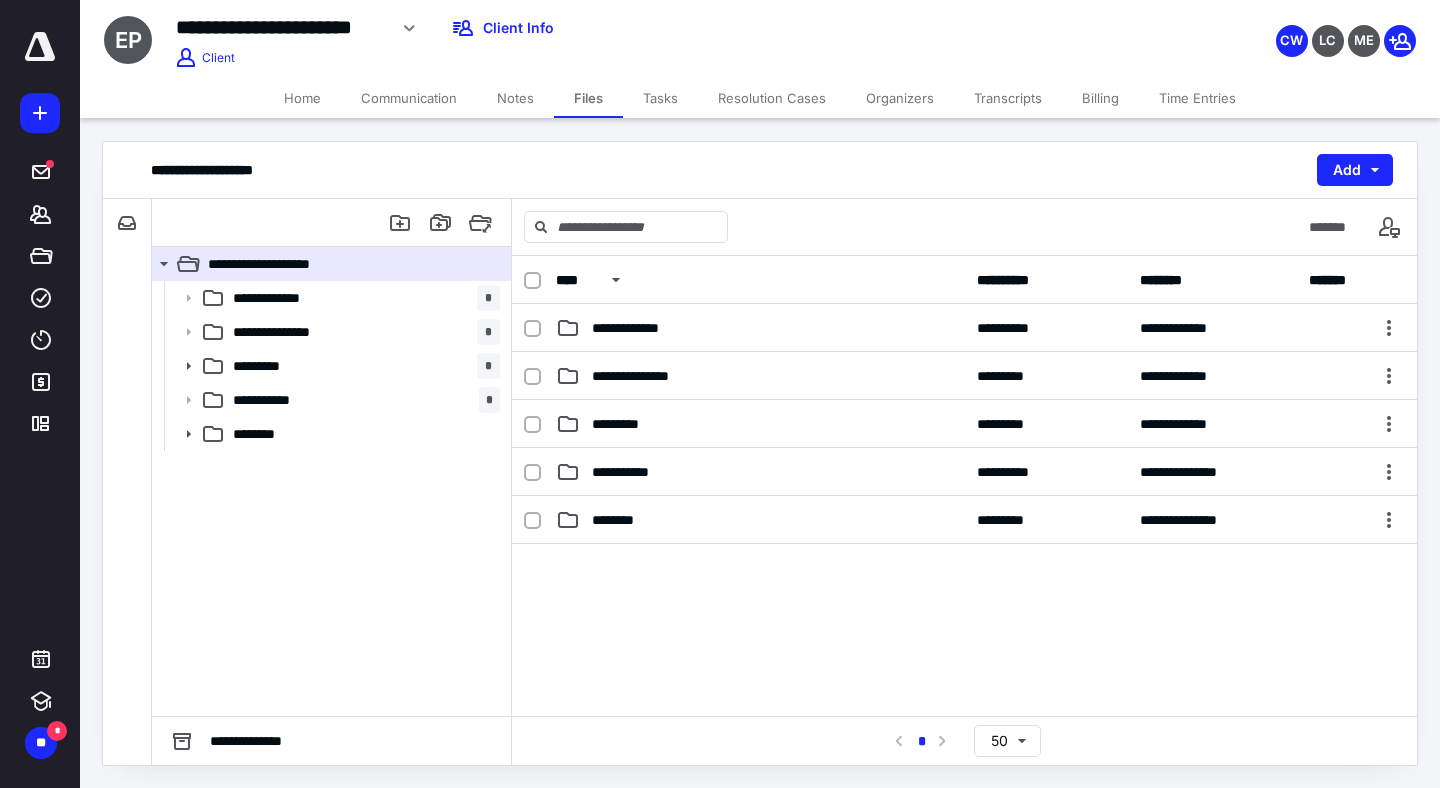 click on "Tasks" at bounding box center (660, 98) 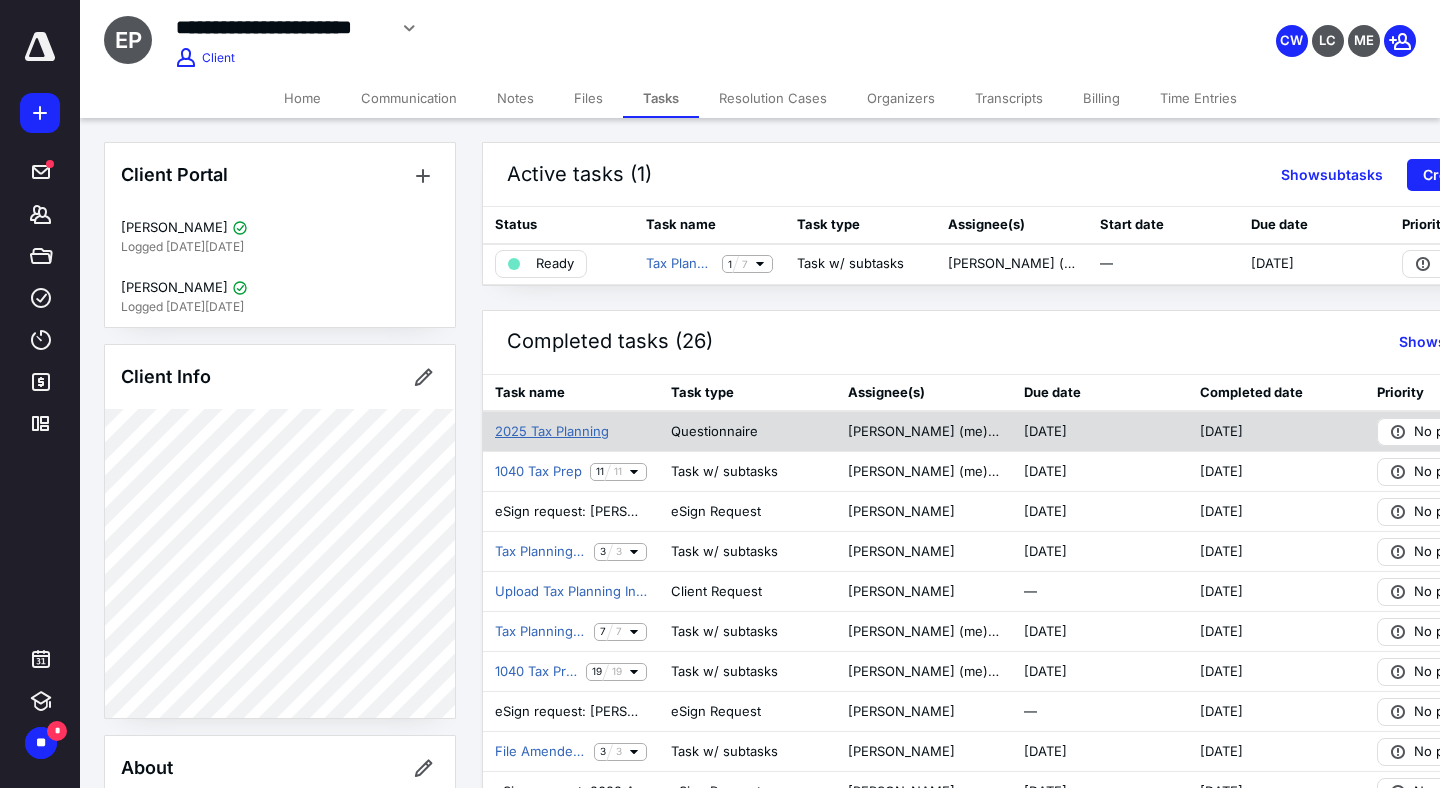 click on "2025 Tax Planning" at bounding box center (552, 432) 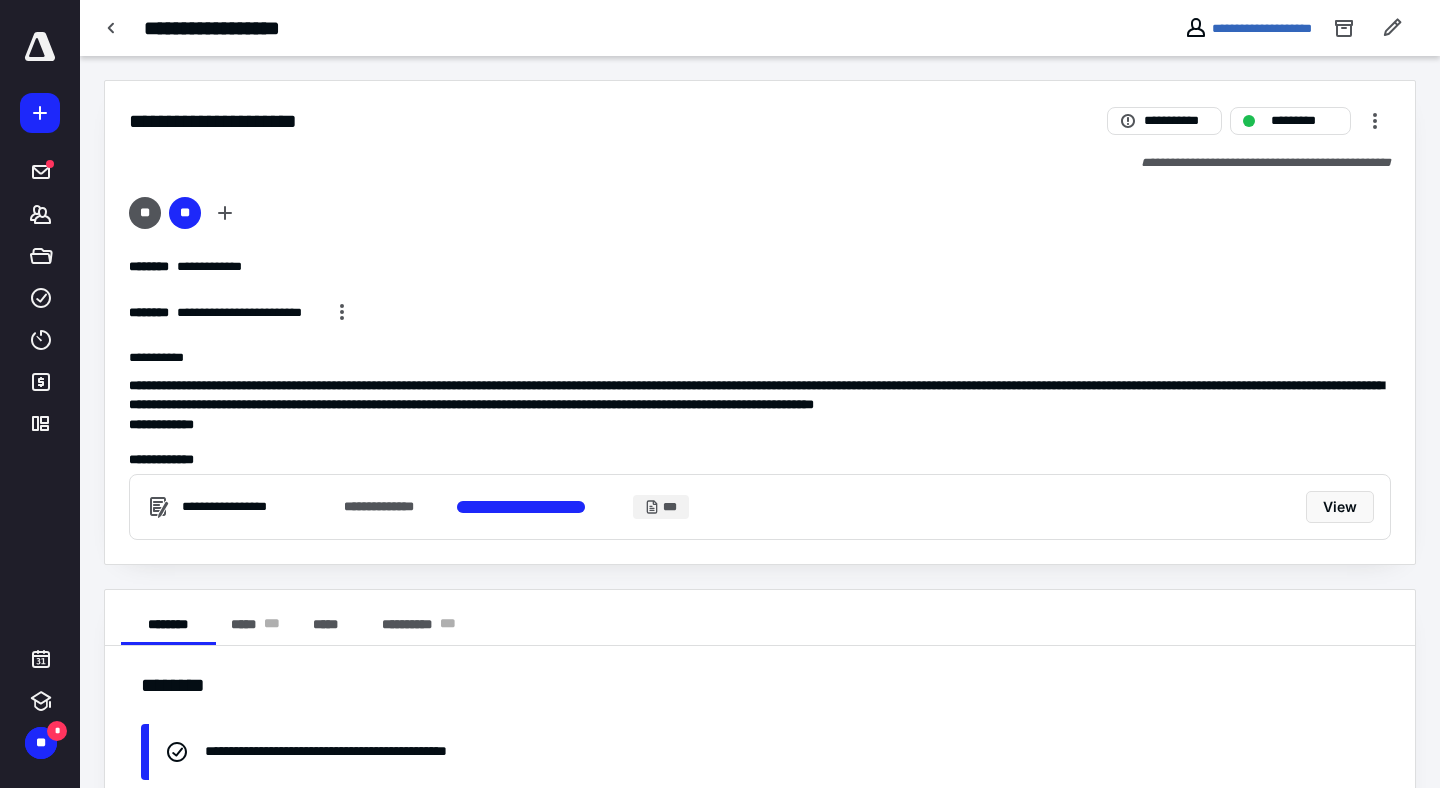 scroll, scrollTop: 121, scrollLeft: 0, axis: vertical 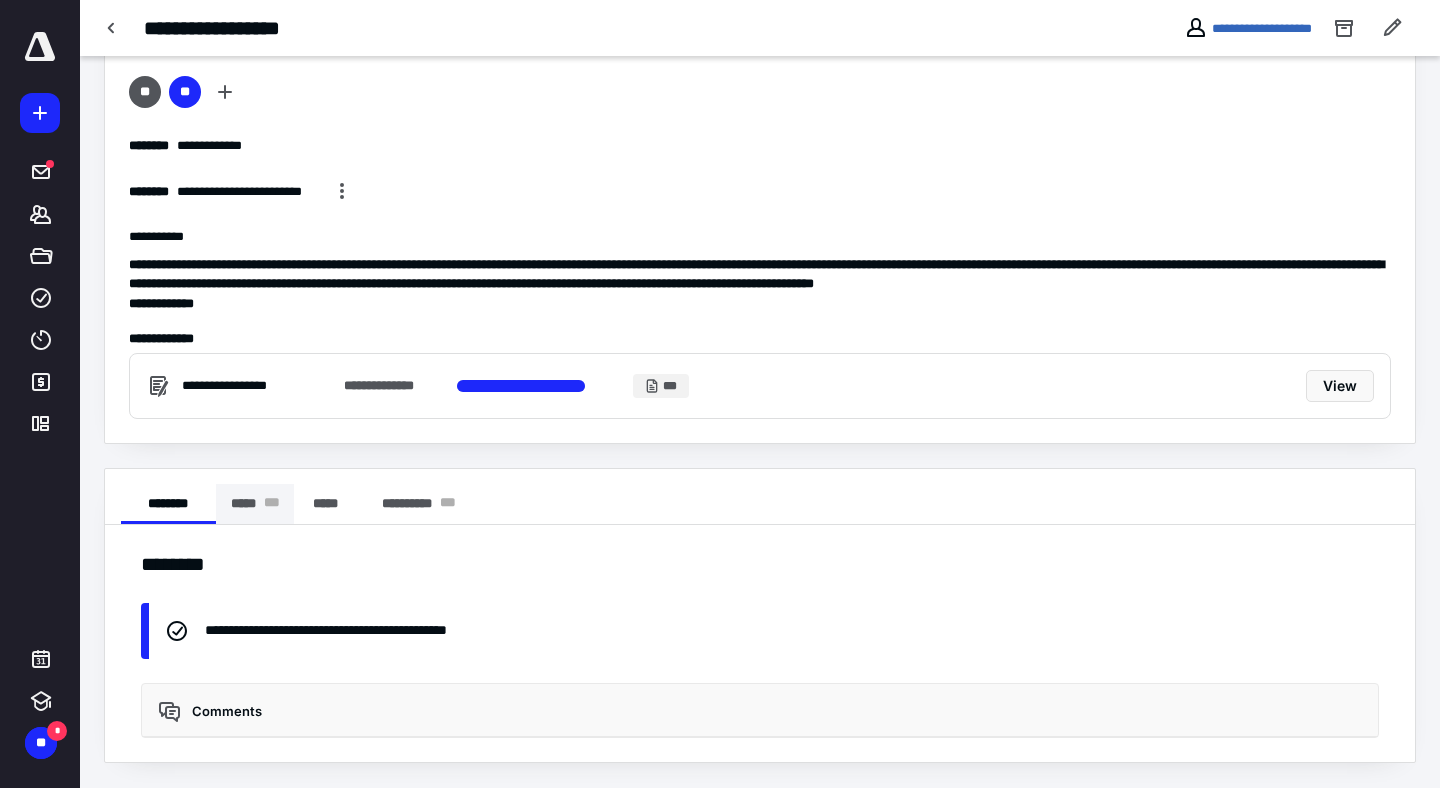 click on "* * *" at bounding box center (272, 504) 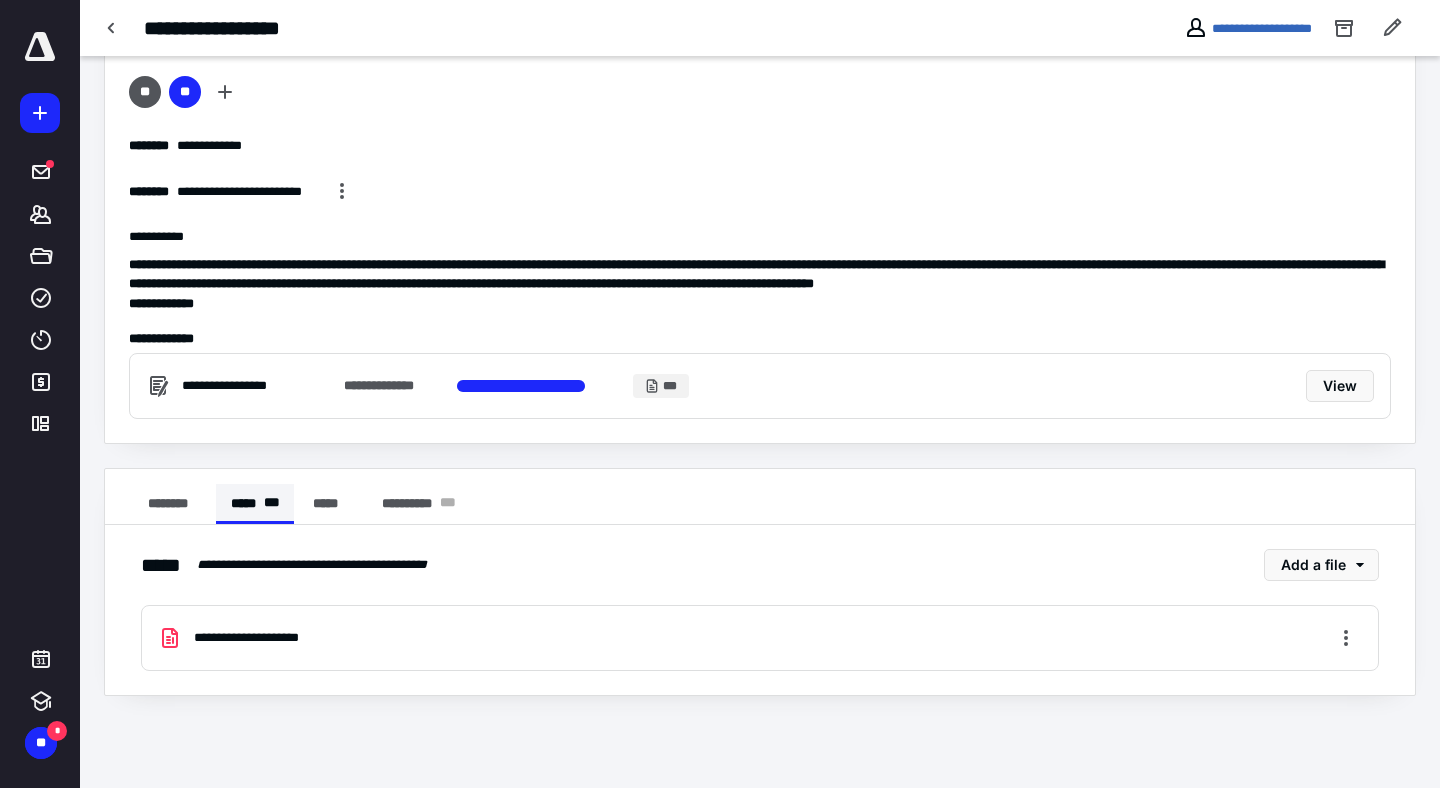 scroll, scrollTop: 52, scrollLeft: 0, axis: vertical 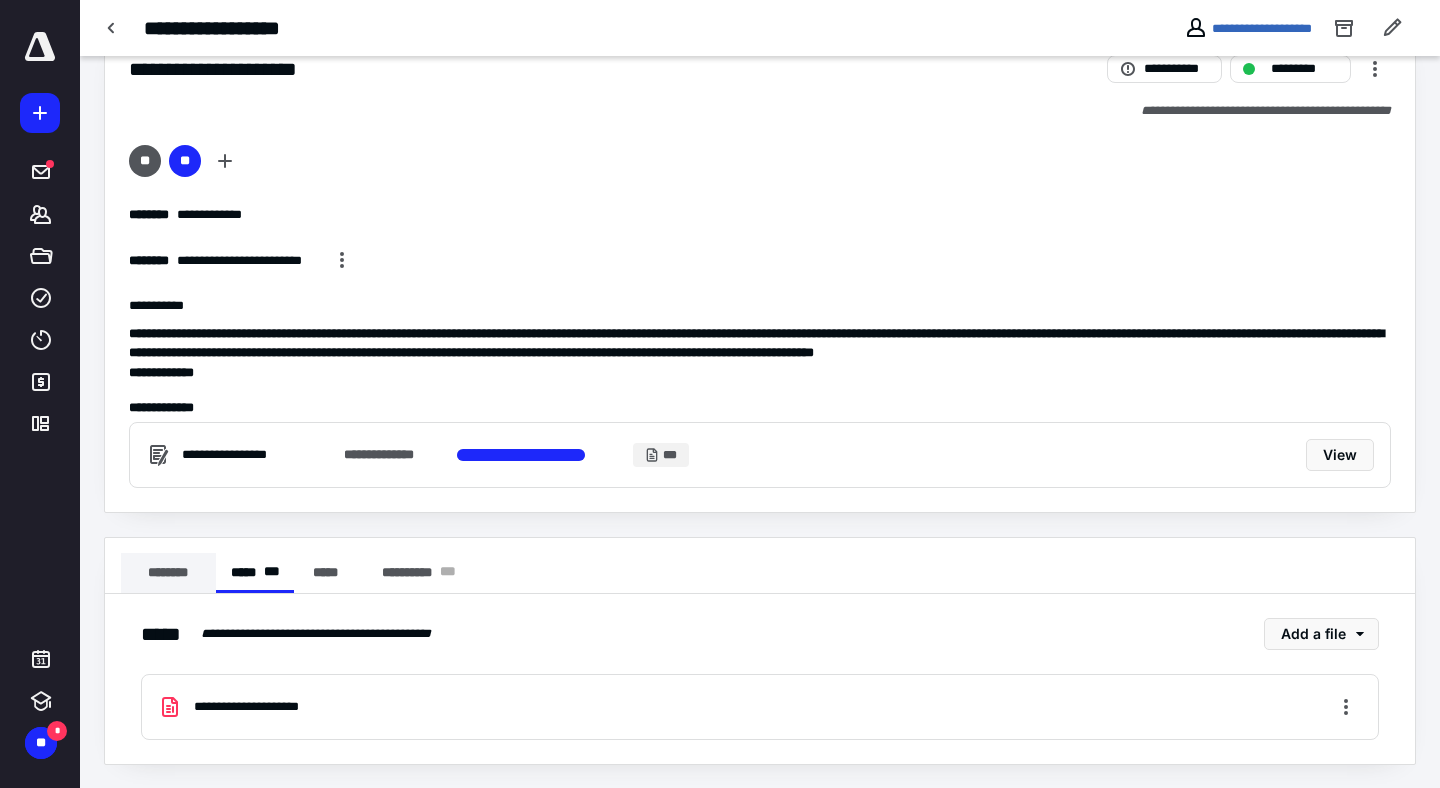 click on "********" at bounding box center [168, 573] 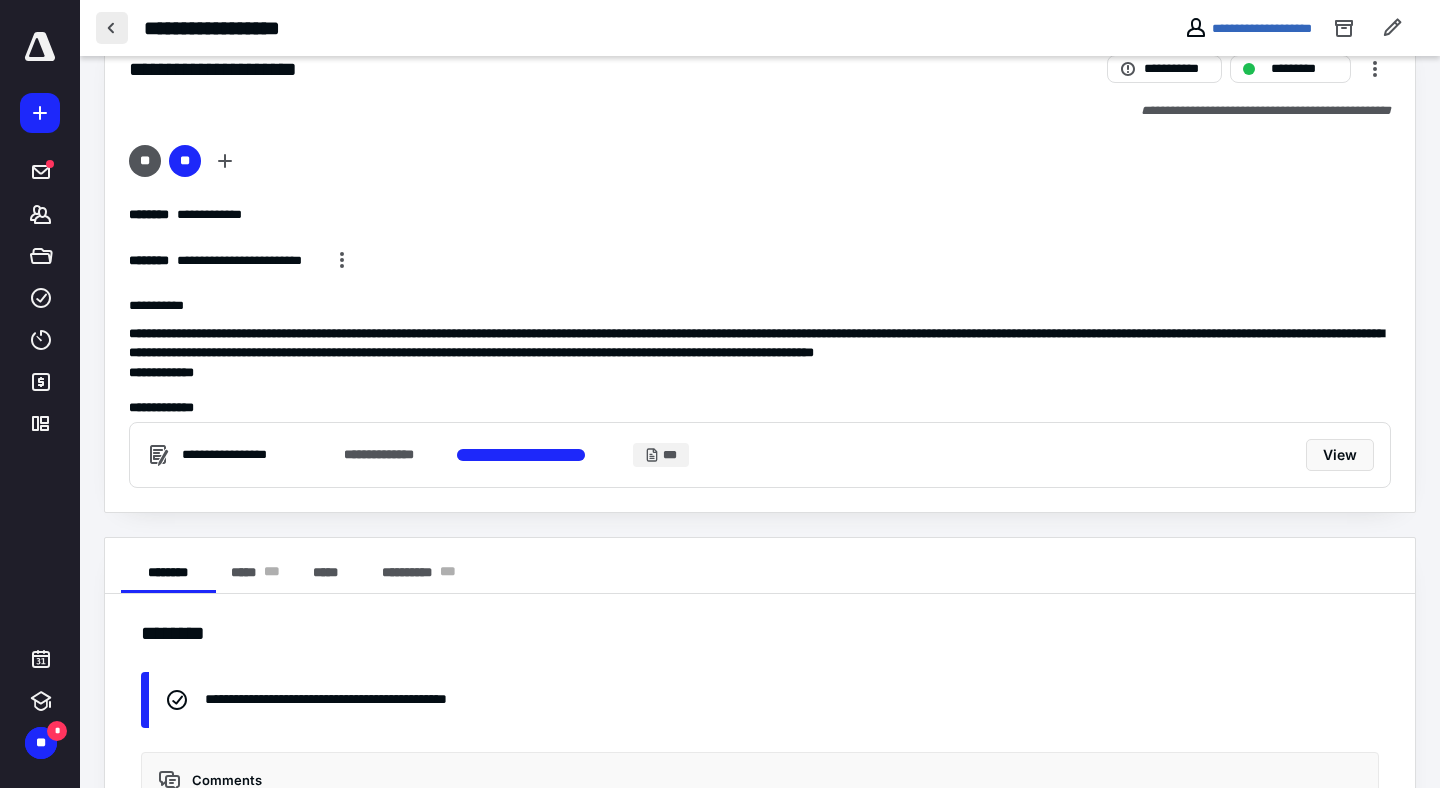 click at bounding box center [112, 28] 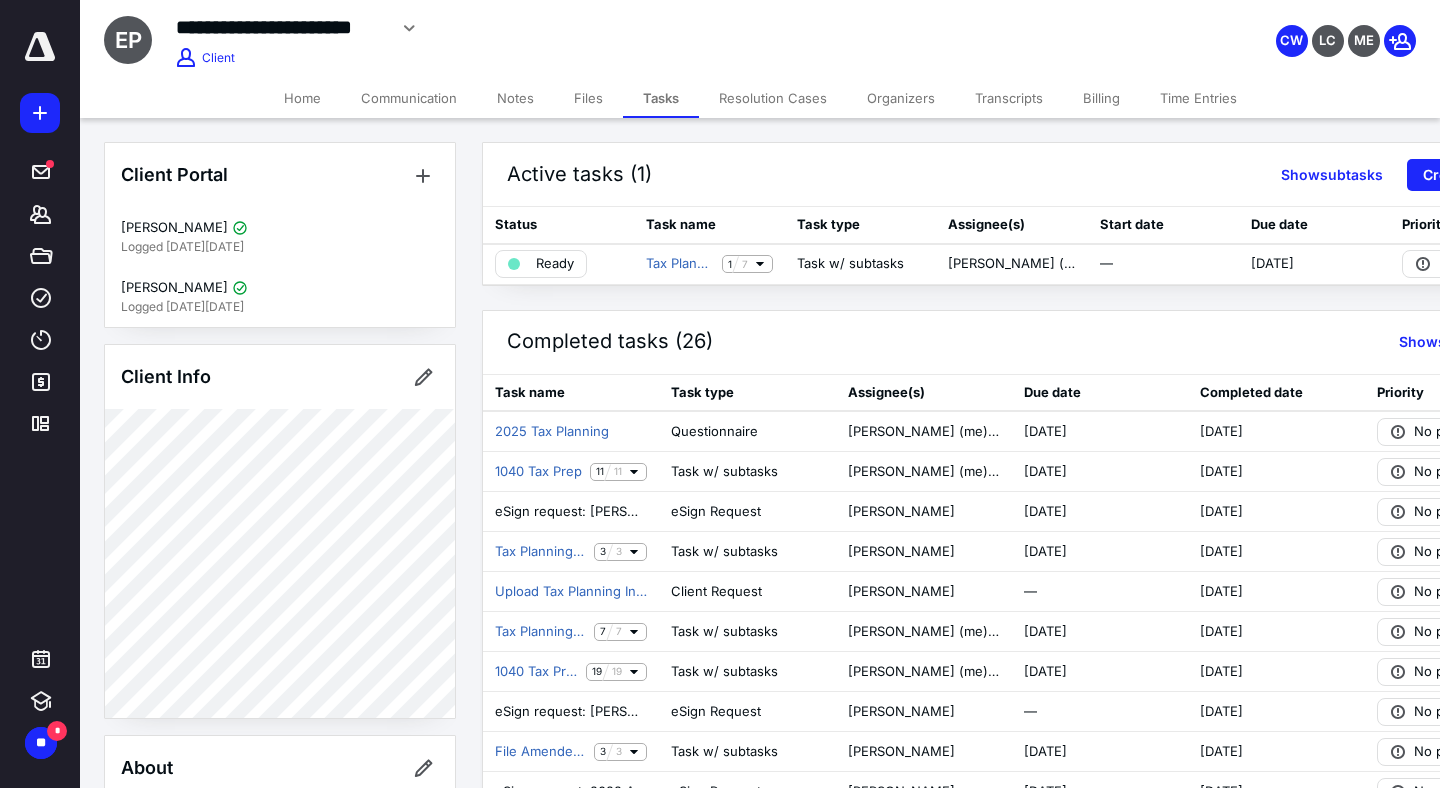 click on "Files" at bounding box center [588, 98] 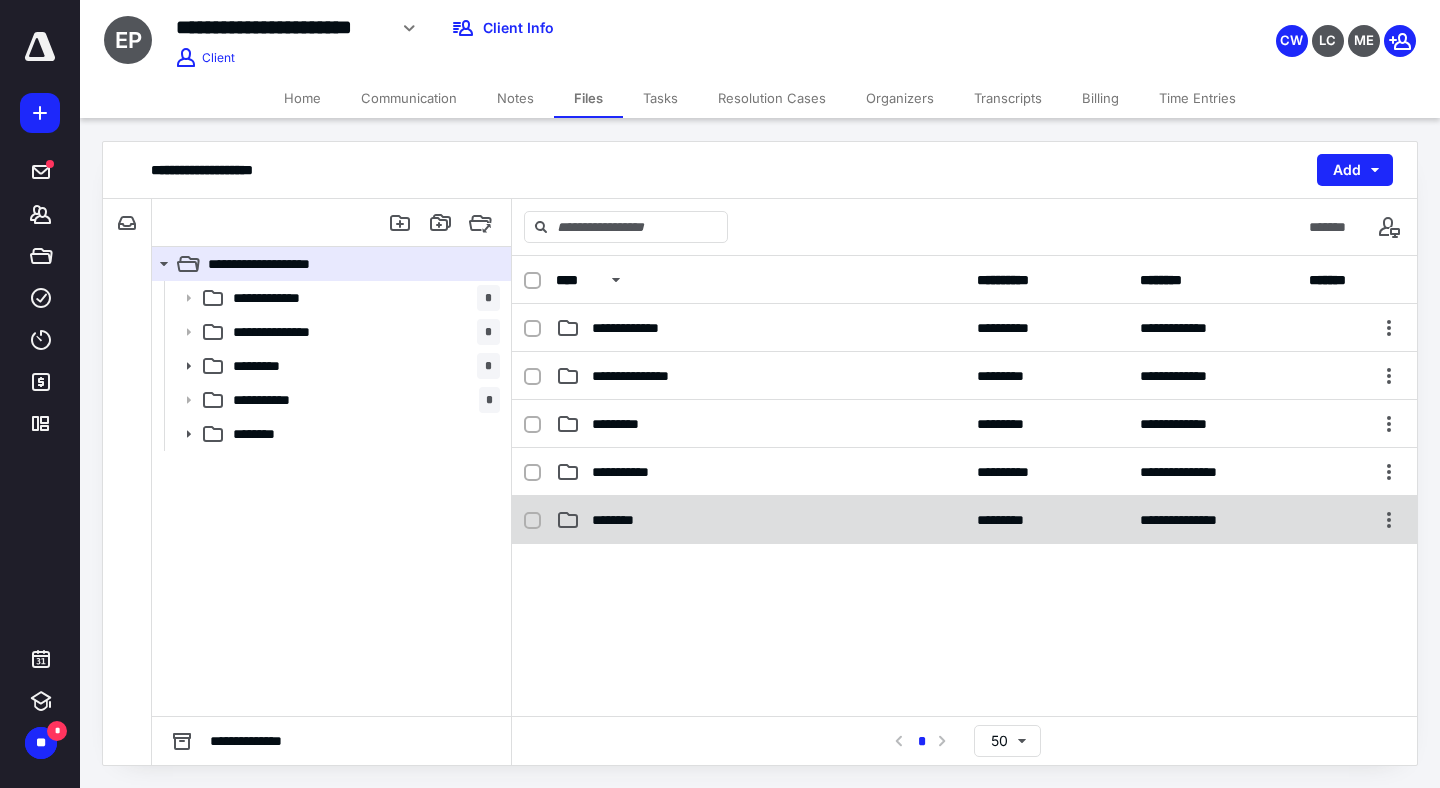 click on "**********" at bounding box center [964, 520] 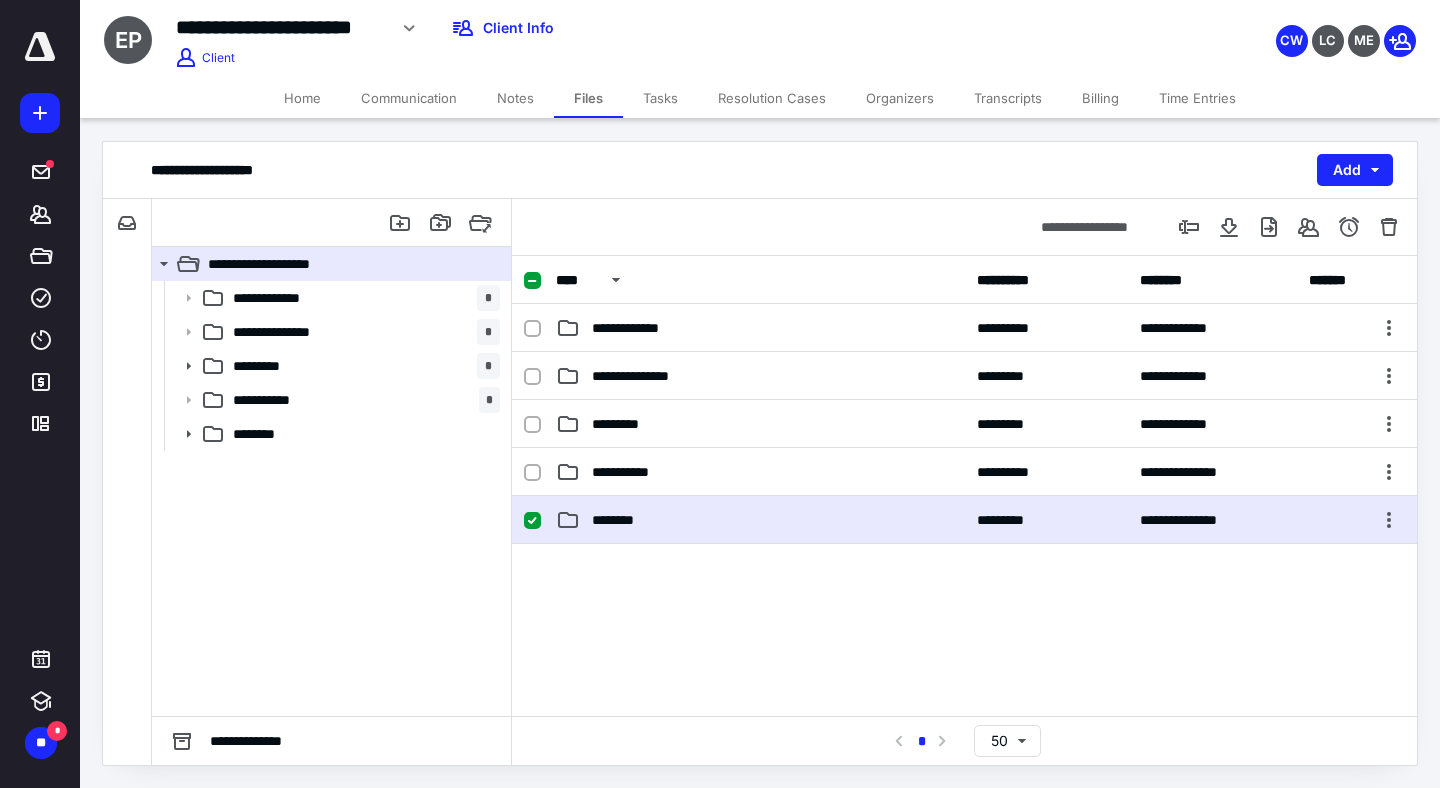click on "**********" at bounding box center (964, 520) 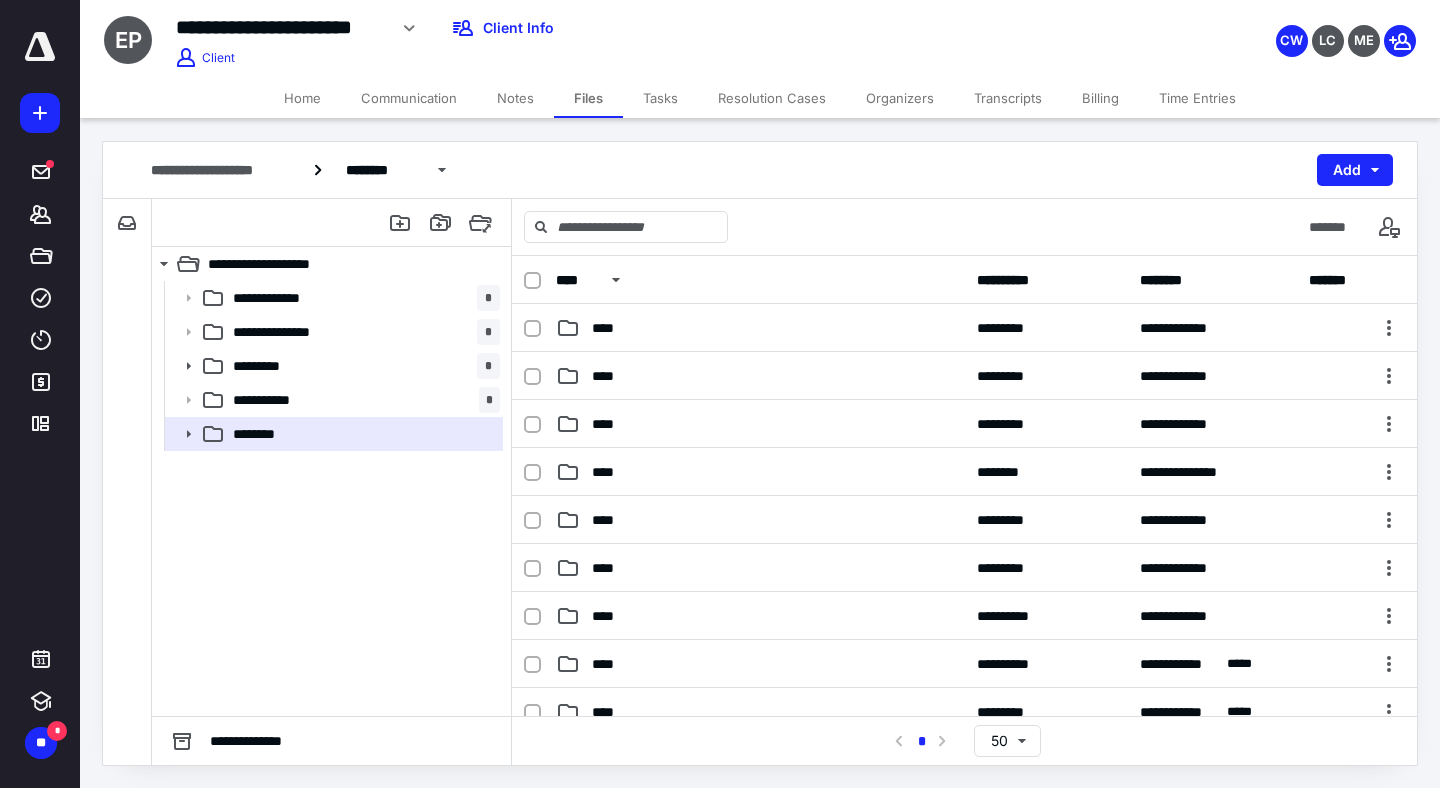 scroll, scrollTop: 320, scrollLeft: 0, axis: vertical 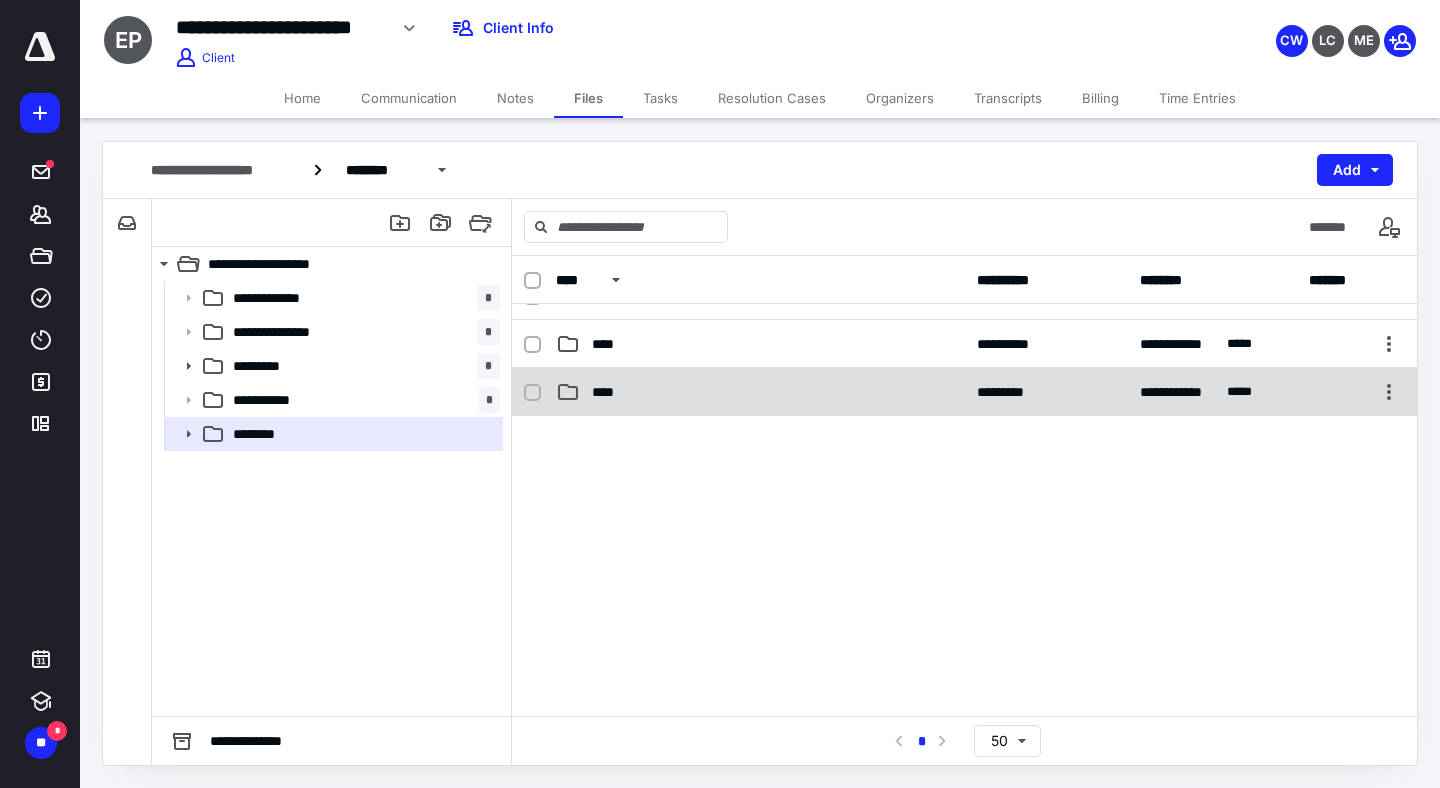 click on "****" at bounding box center (760, 392) 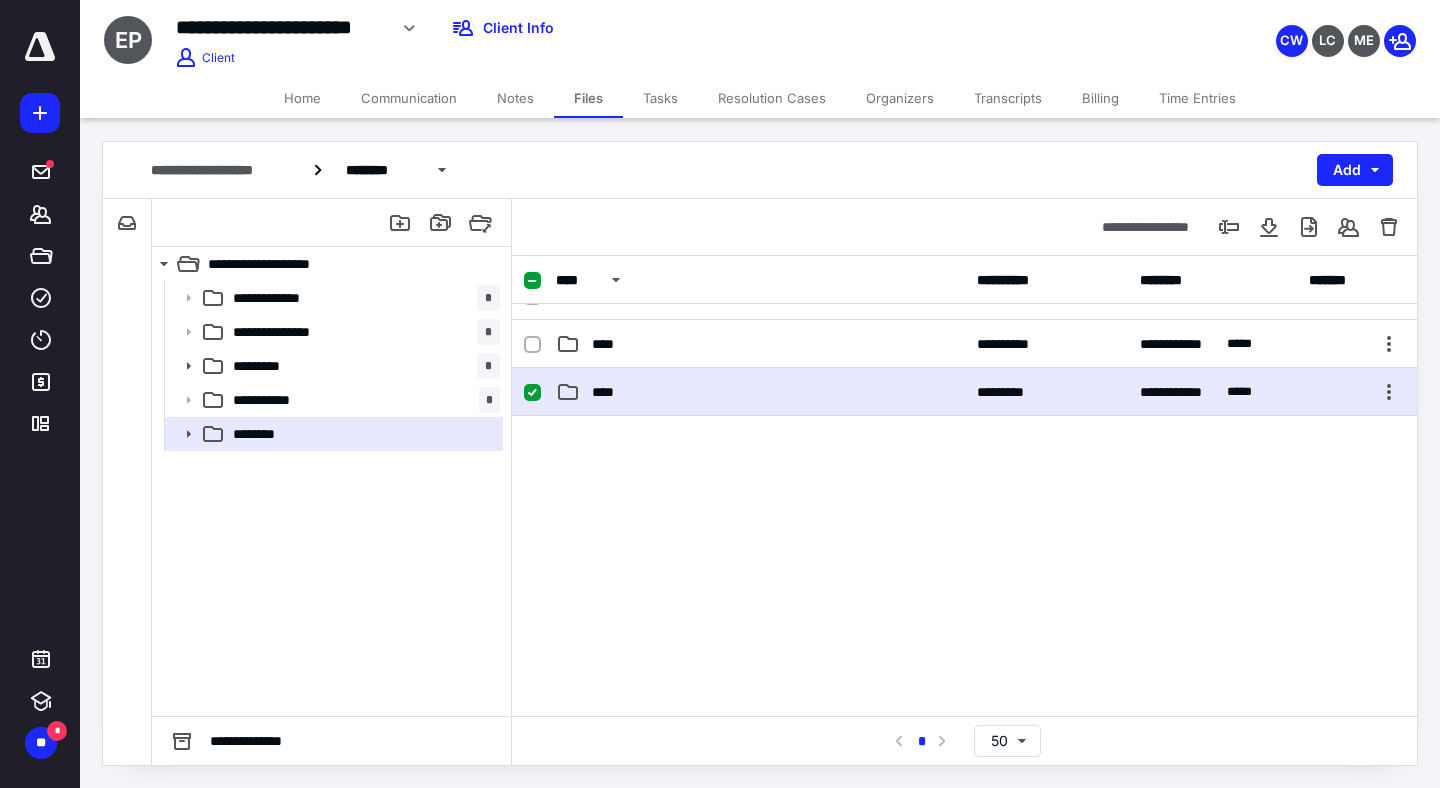 click on "****" at bounding box center [760, 392] 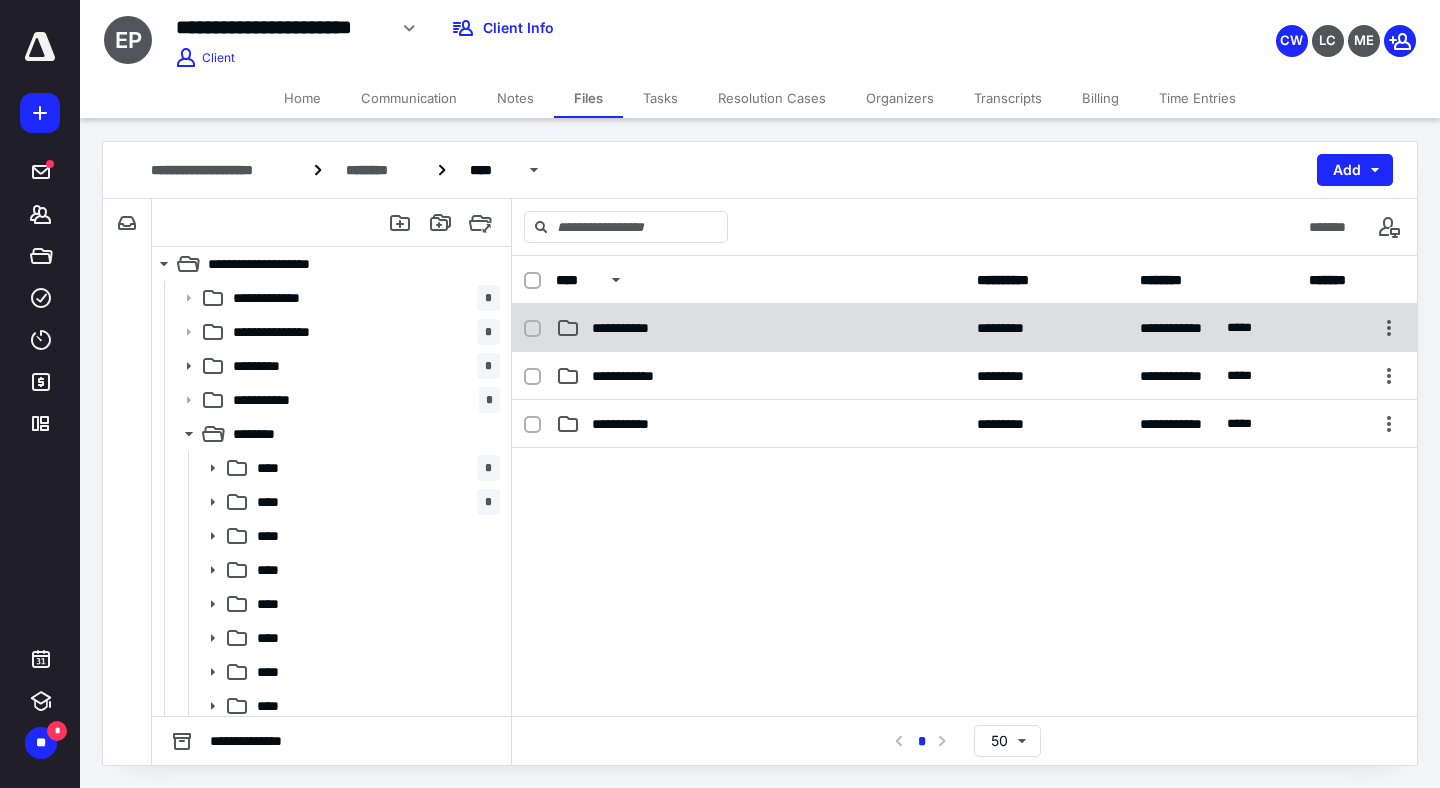 click on "**********" at bounding box center (964, 328) 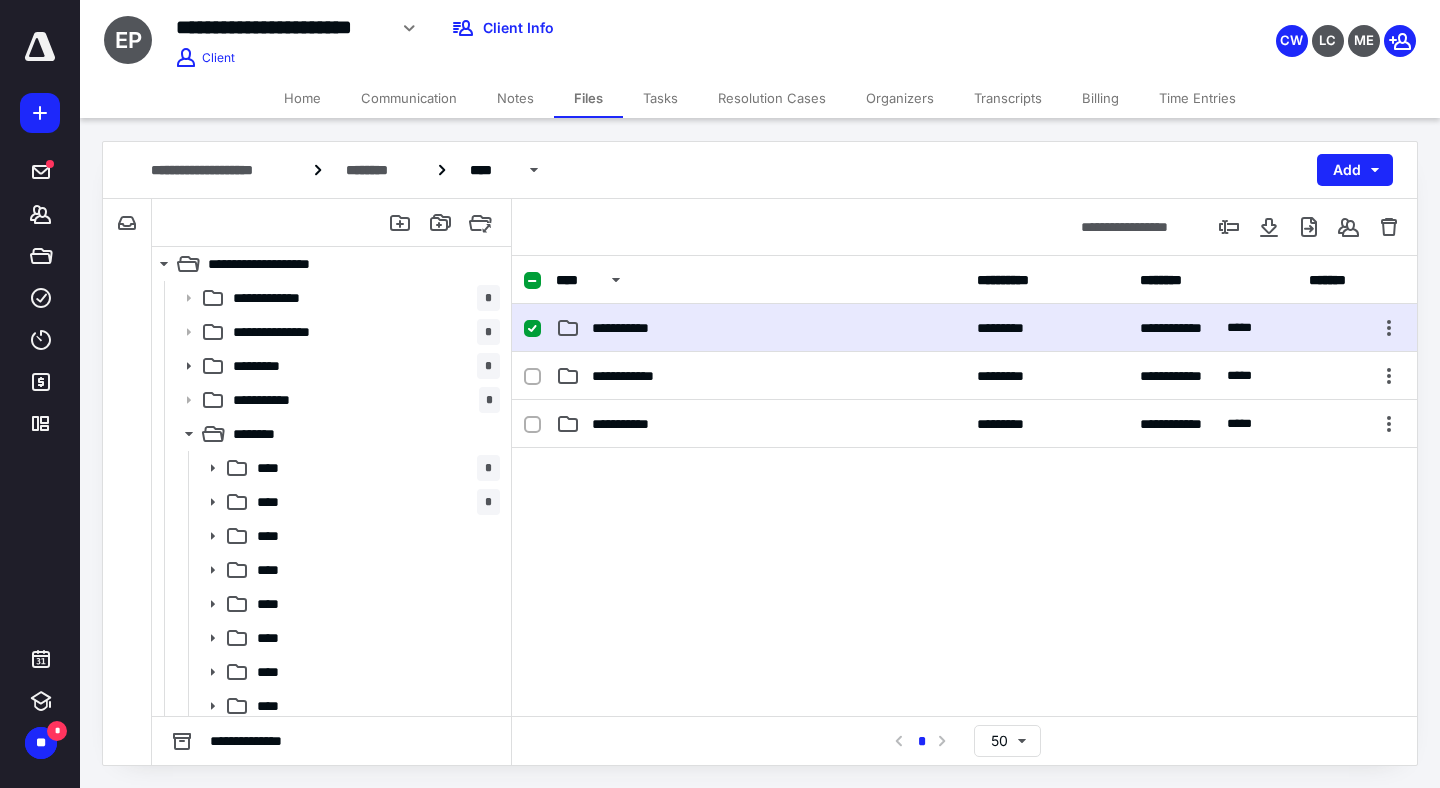 click on "**********" at bounding box center (964, 328) 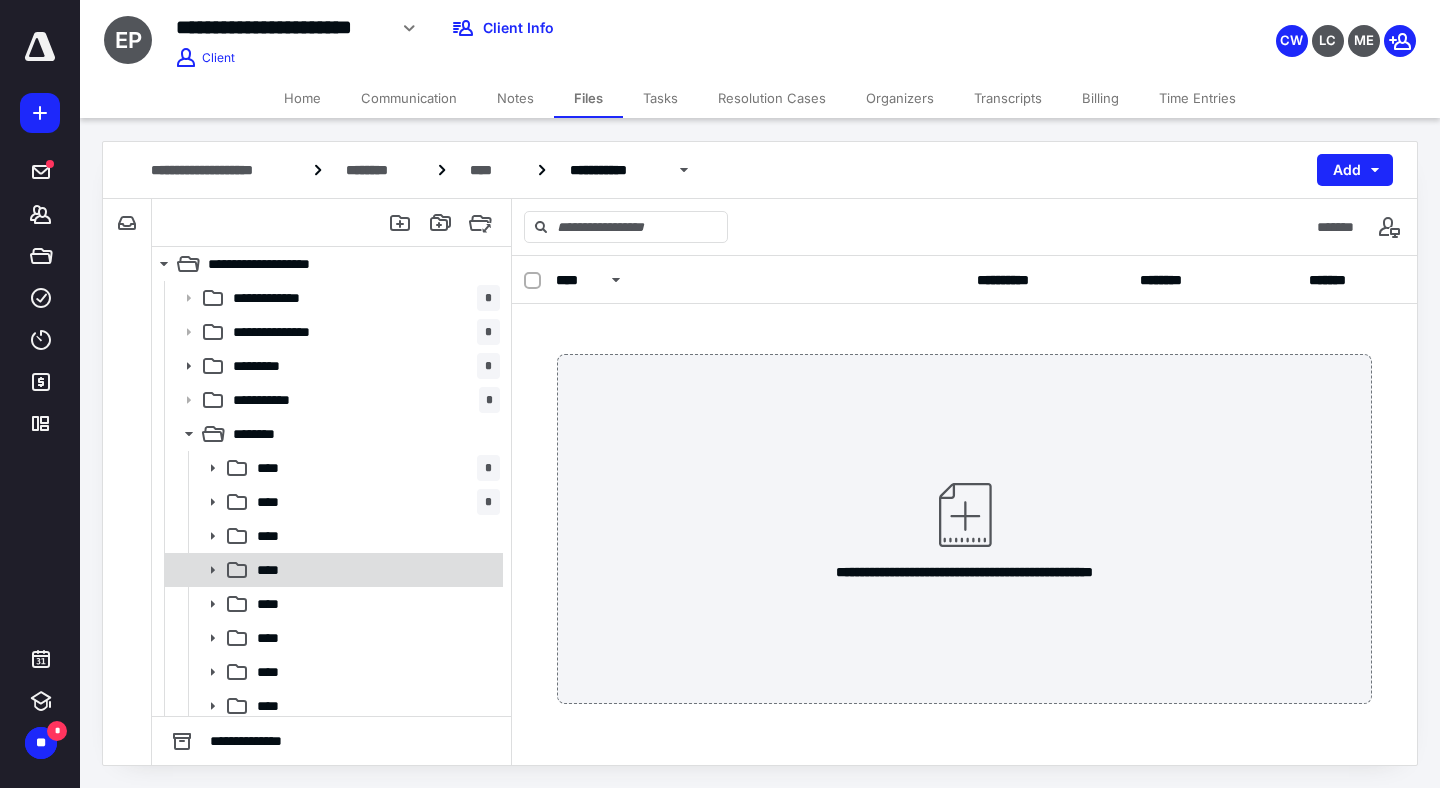 scroll, scrollTop: 143, scrollLeft: 0, axis: vertical 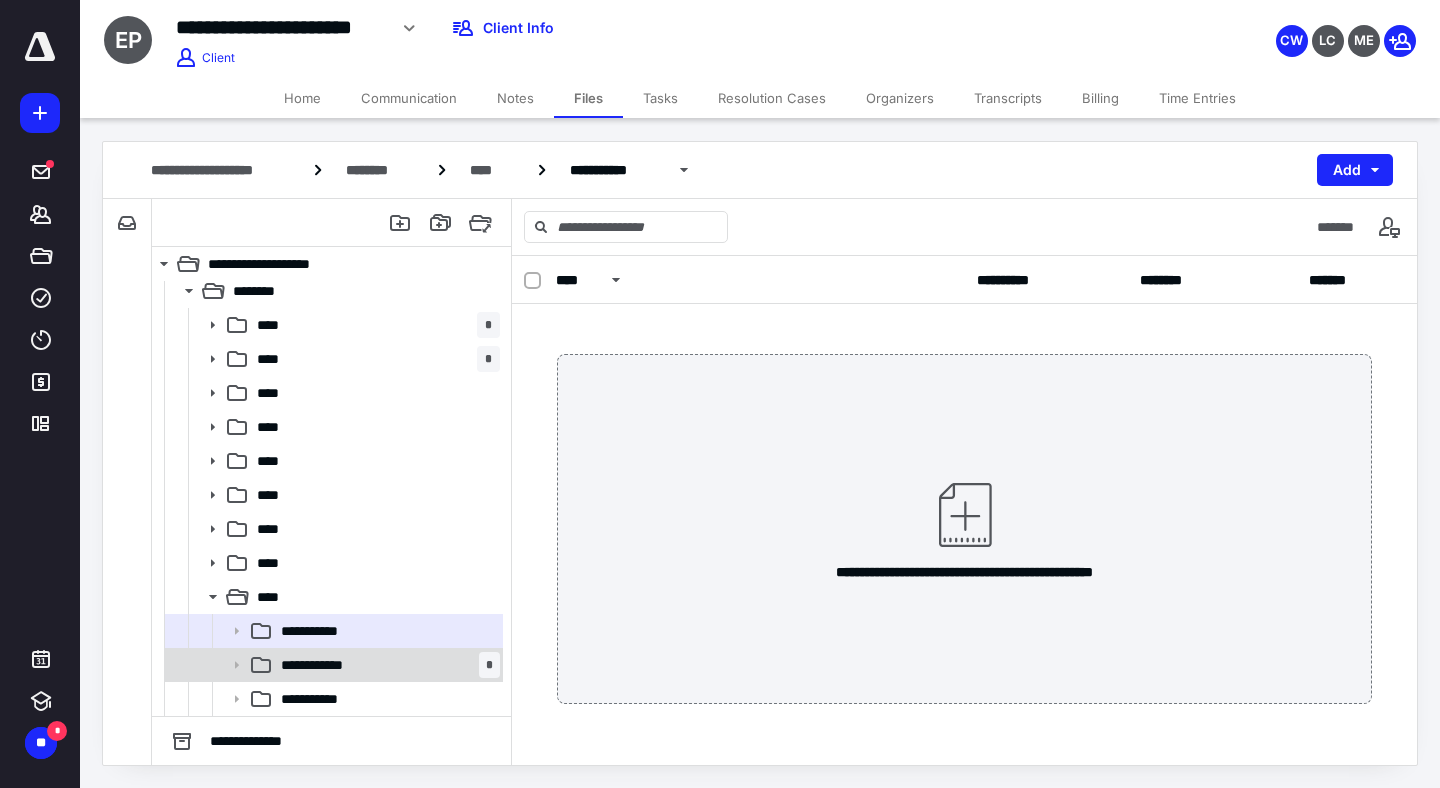 click on "**********" at bounding box center [323, 665] 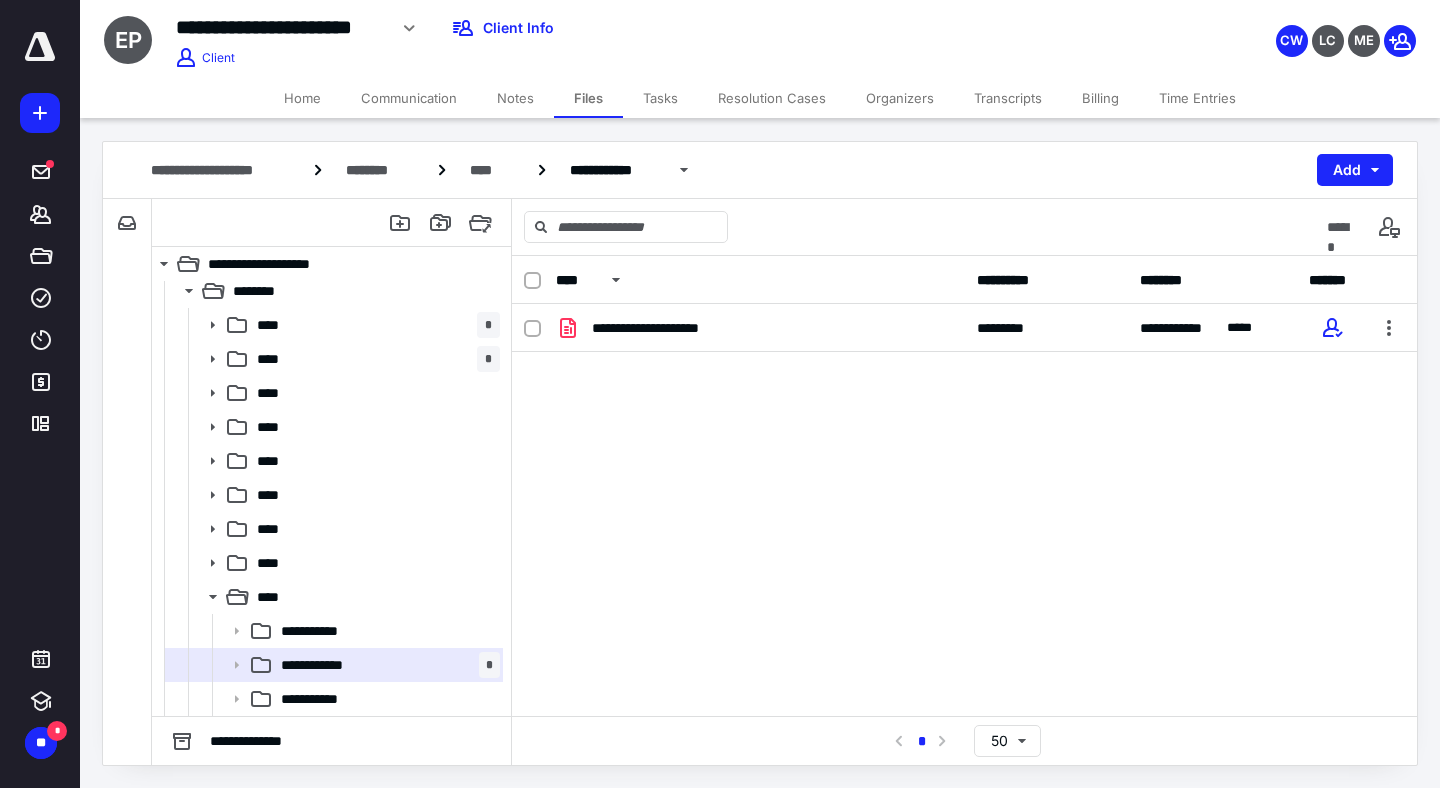 click on "Files" at bounding box center [588, 98] 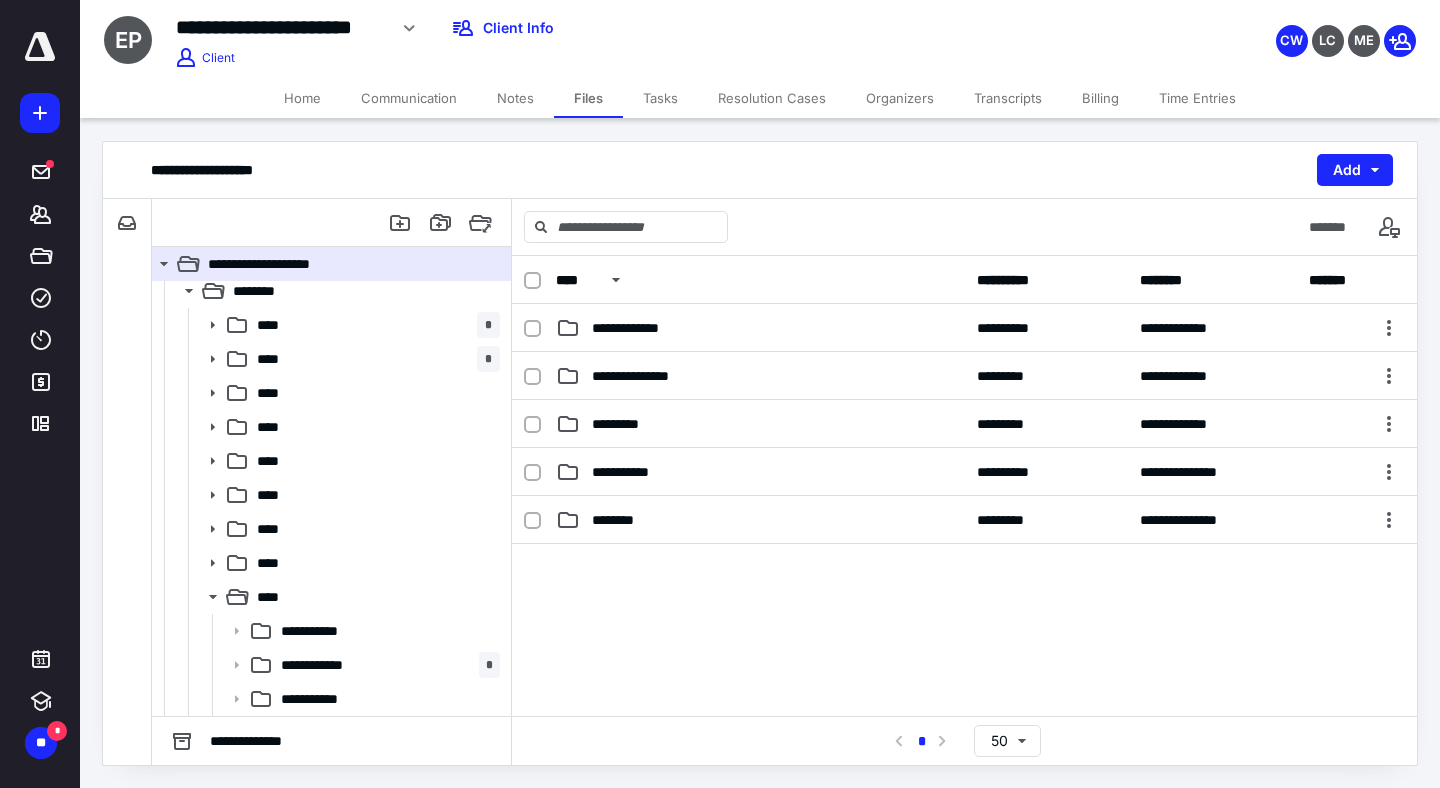 click on "Tasks" at bounding box center (660, 98) 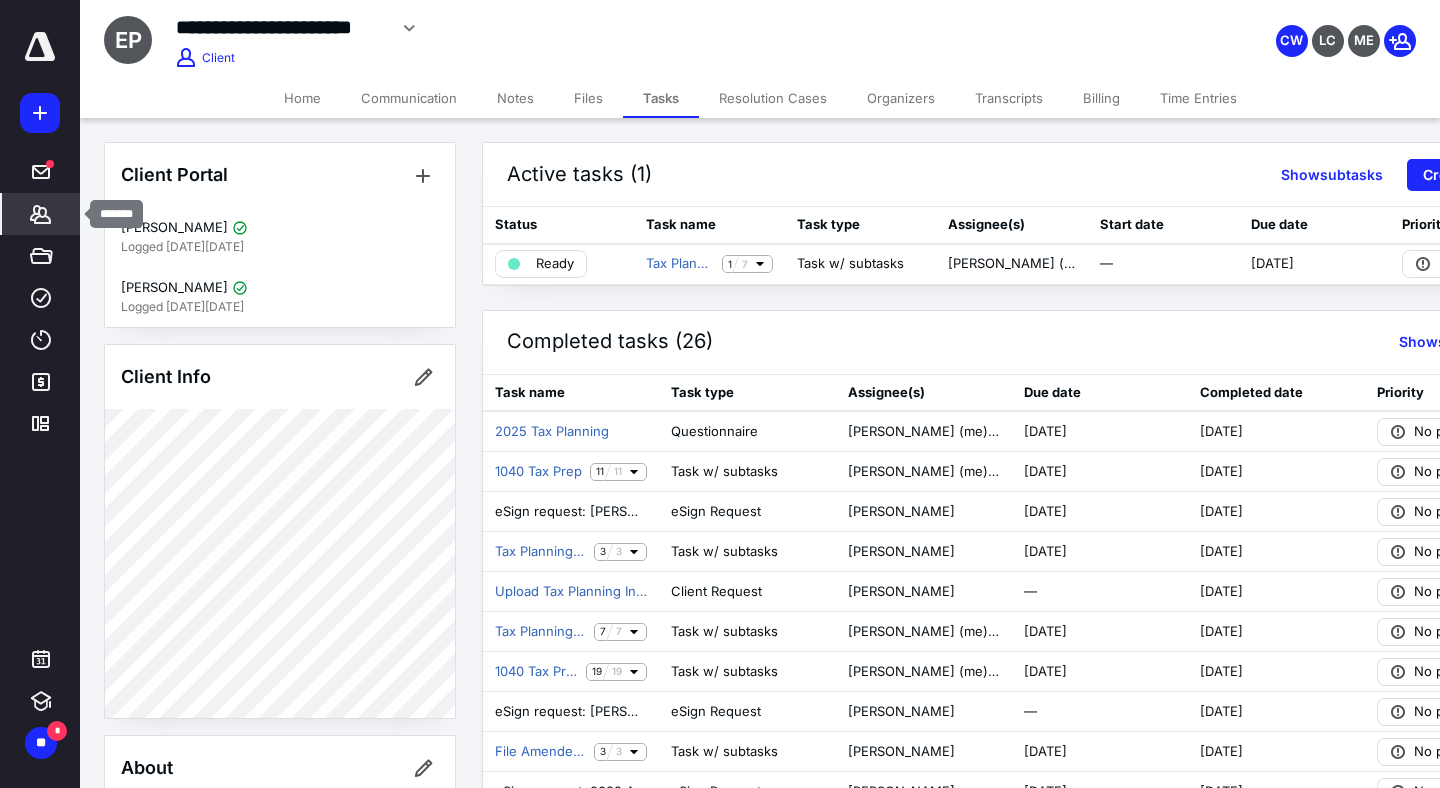 click on "*******" at bounding box center (41, 214) 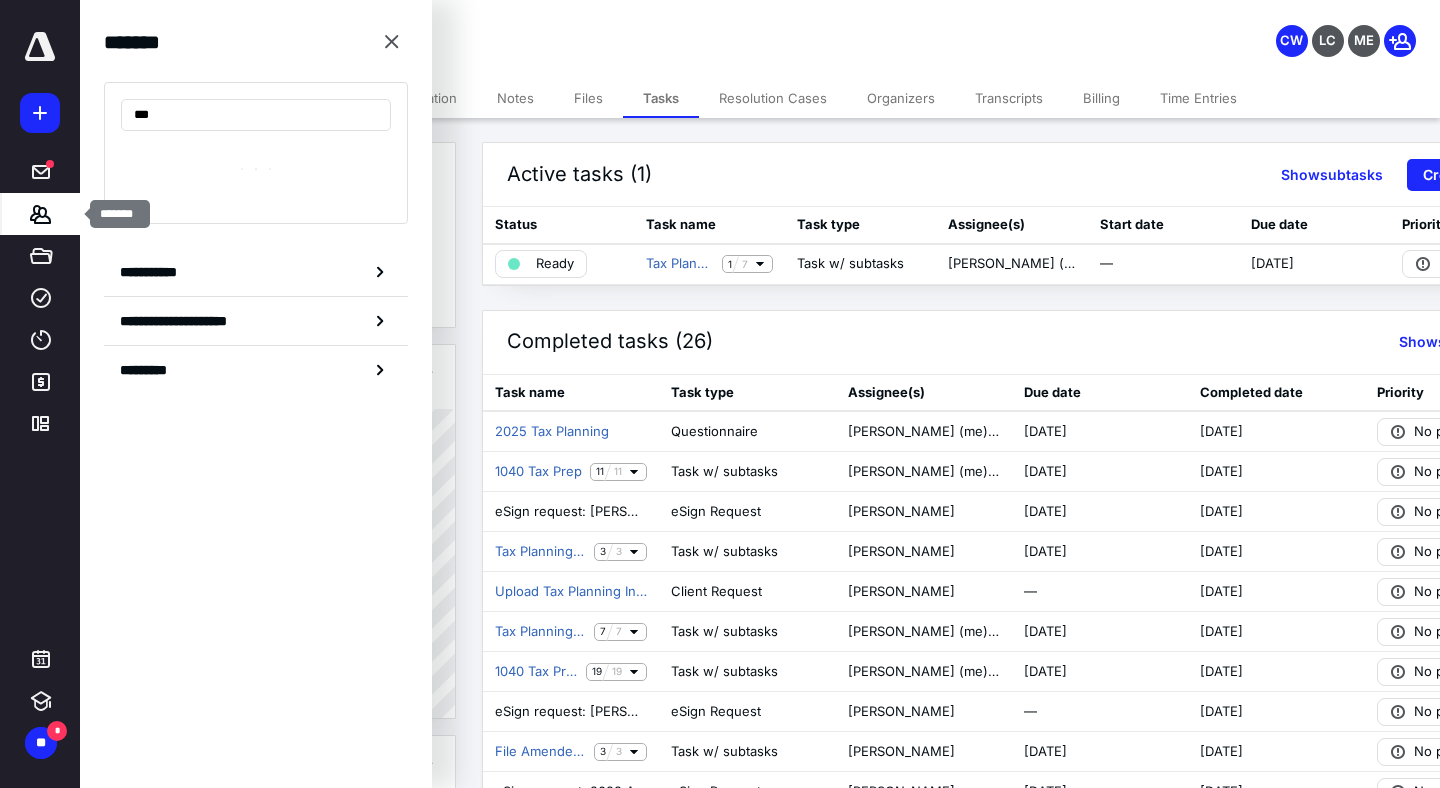 type on "****" 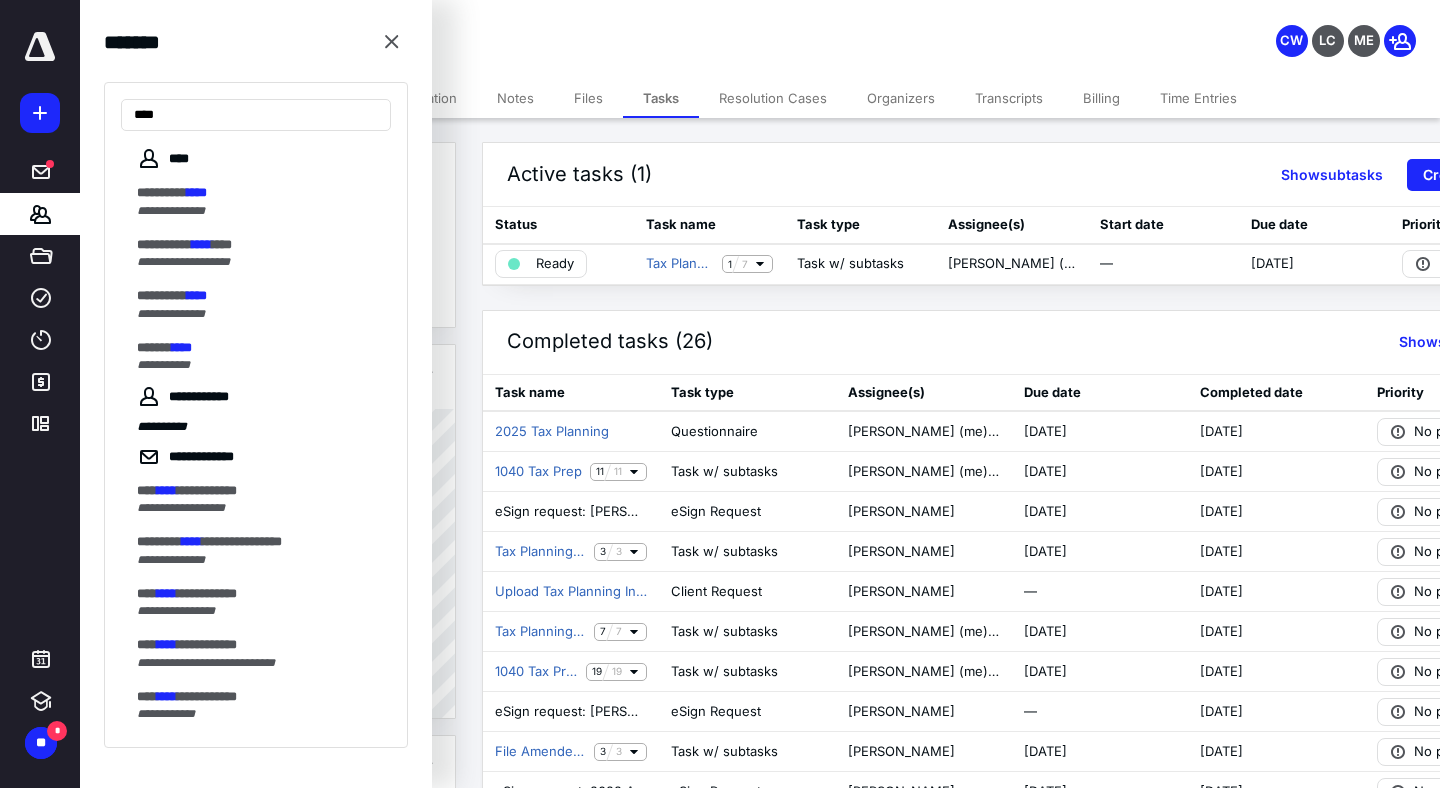 click on "********* ****" at bounding box center (258, 193) 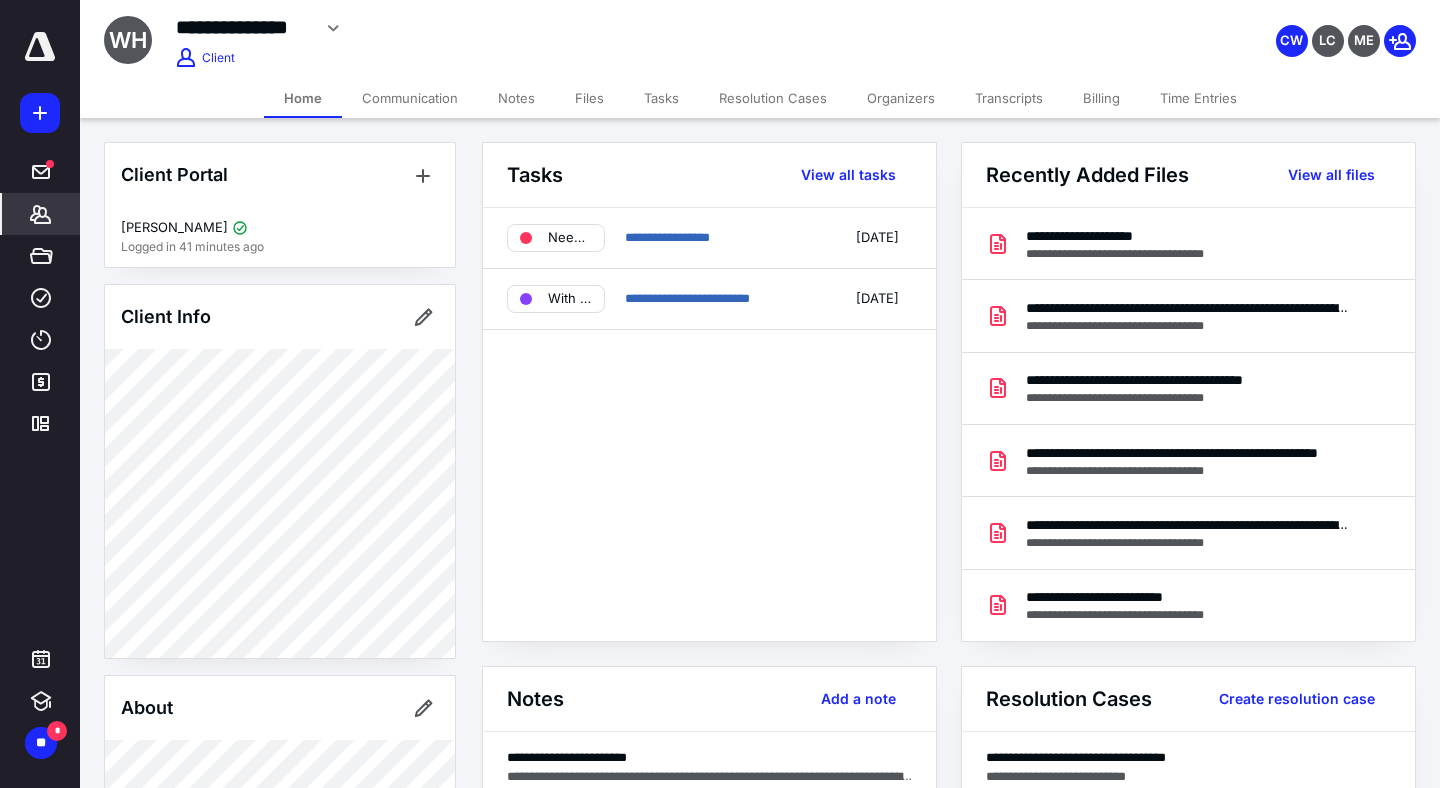 click on "Files" at bounding box center (589, 98) 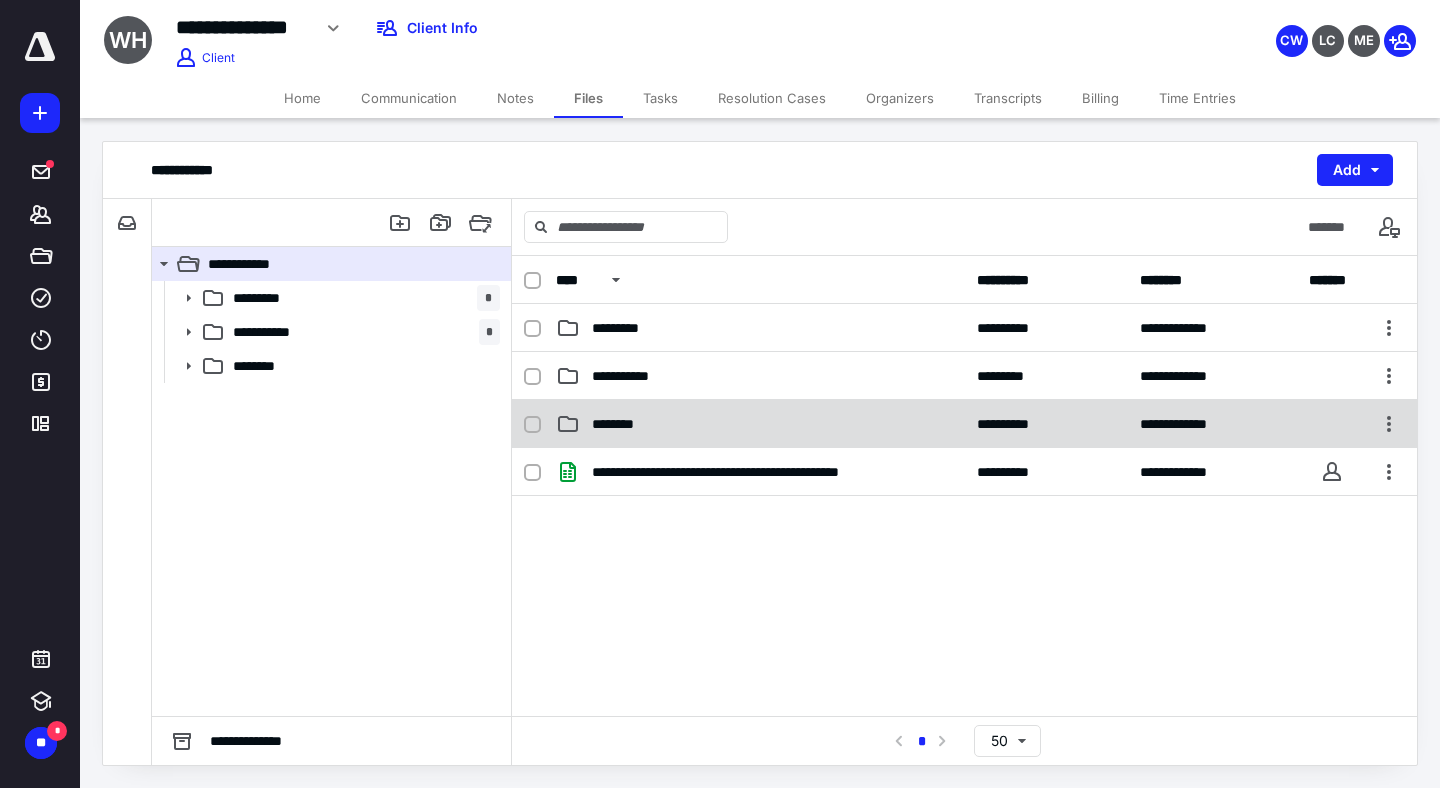 click on "********" at bounding box center [760, 424] 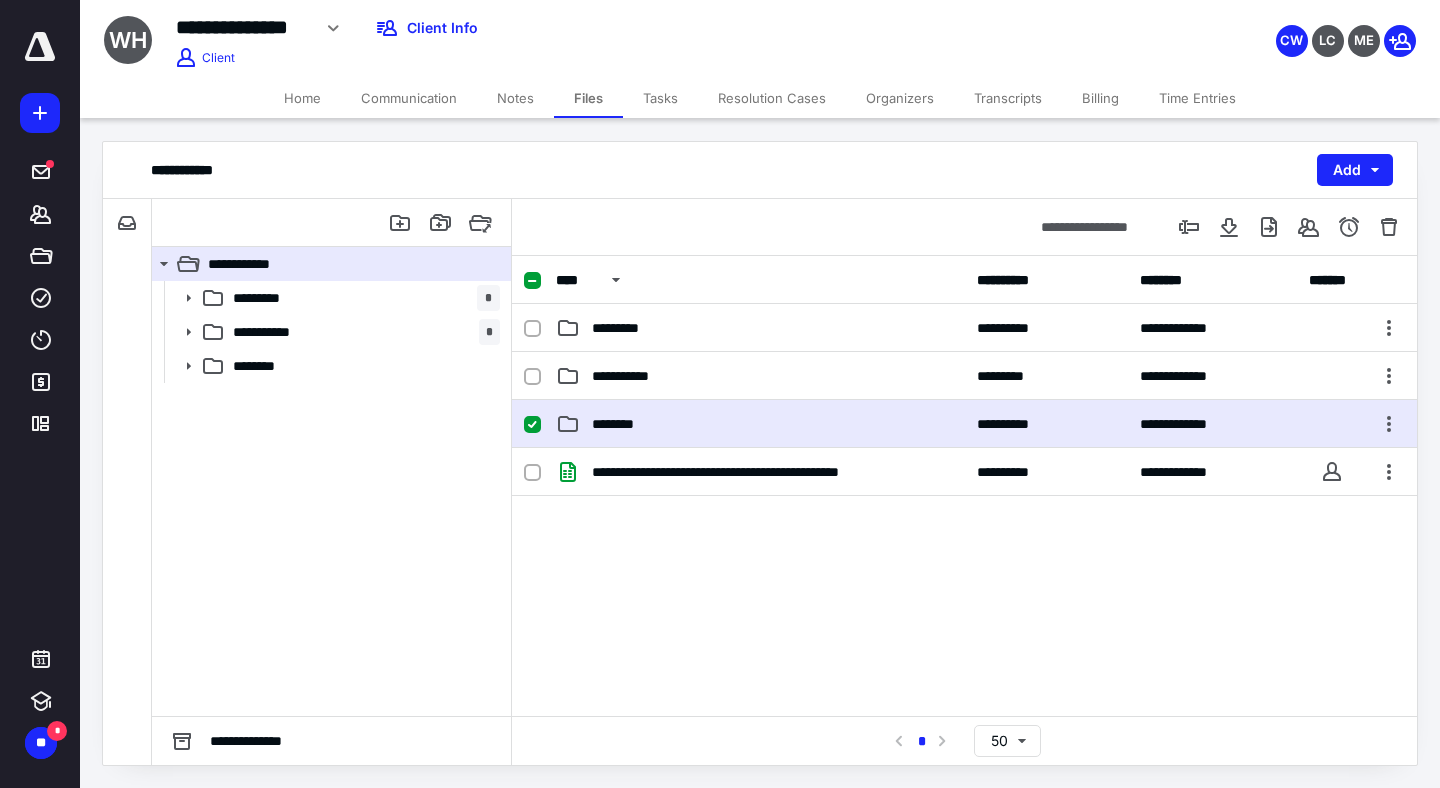 click on "********" at bounding box center [760, 424] 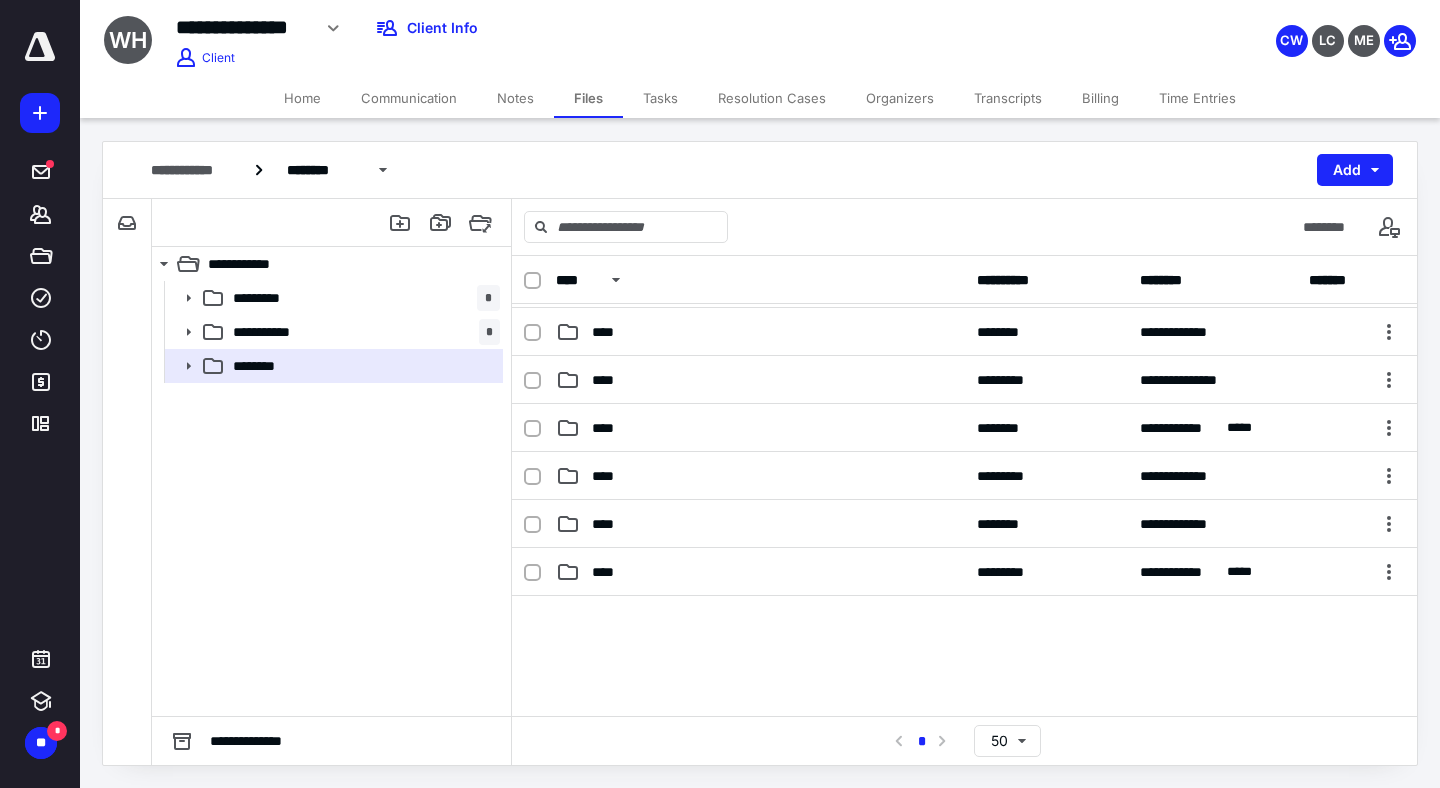 scroll, scrollTop: 335, scrollLeft: 0, axis: vertical 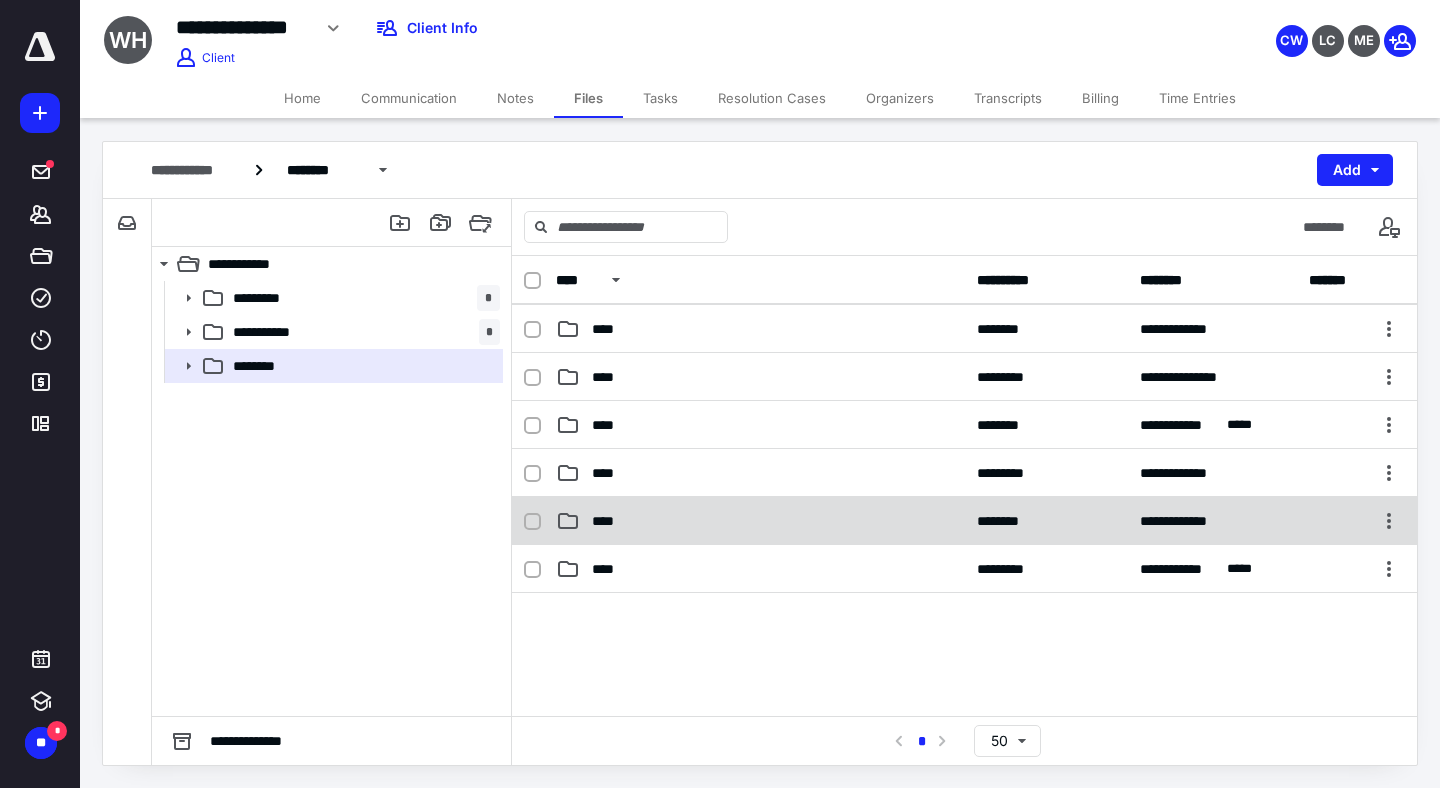 click on "****" at bounding box center [760, 521] 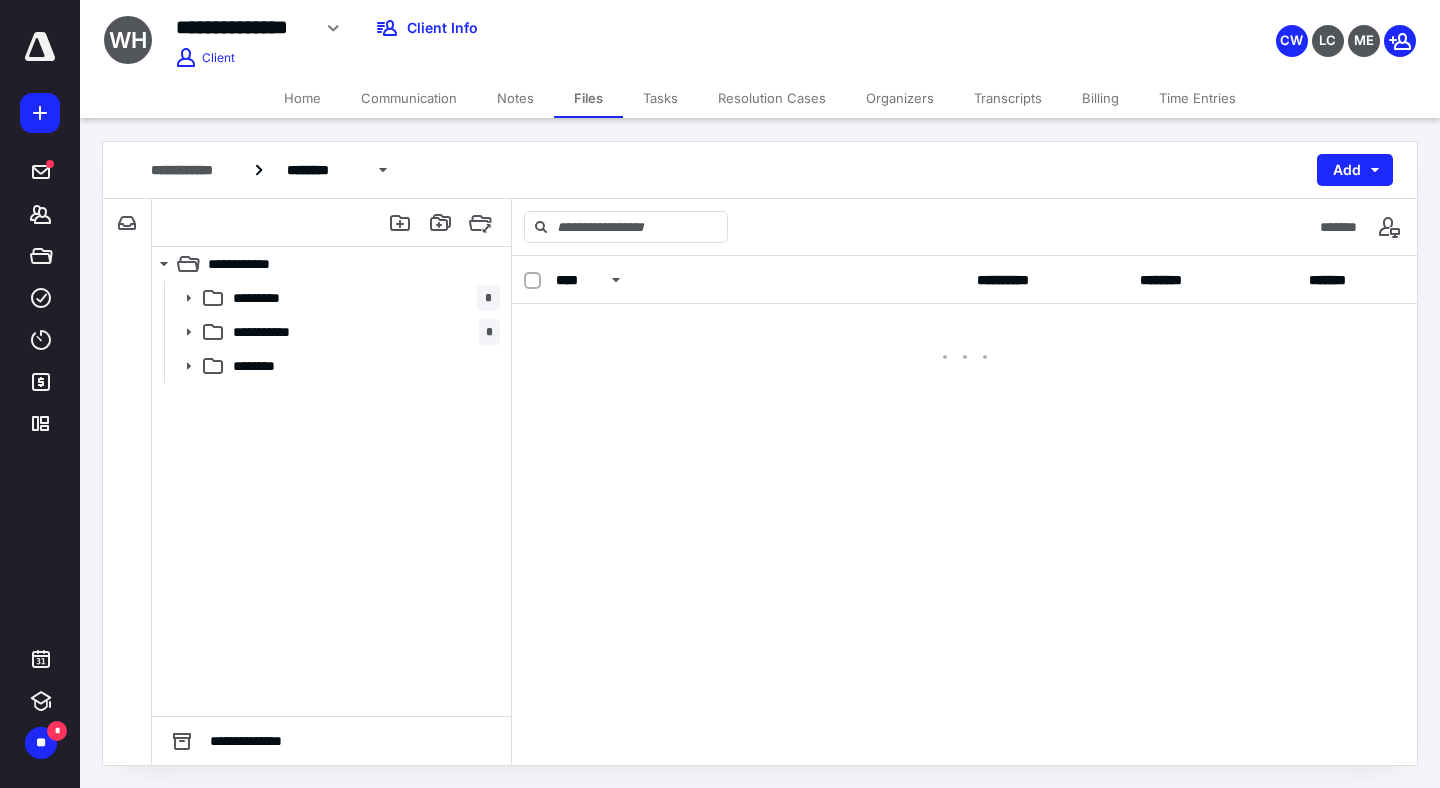 scroll, scrollTop: 0, scrollLeft: 0, axis: both 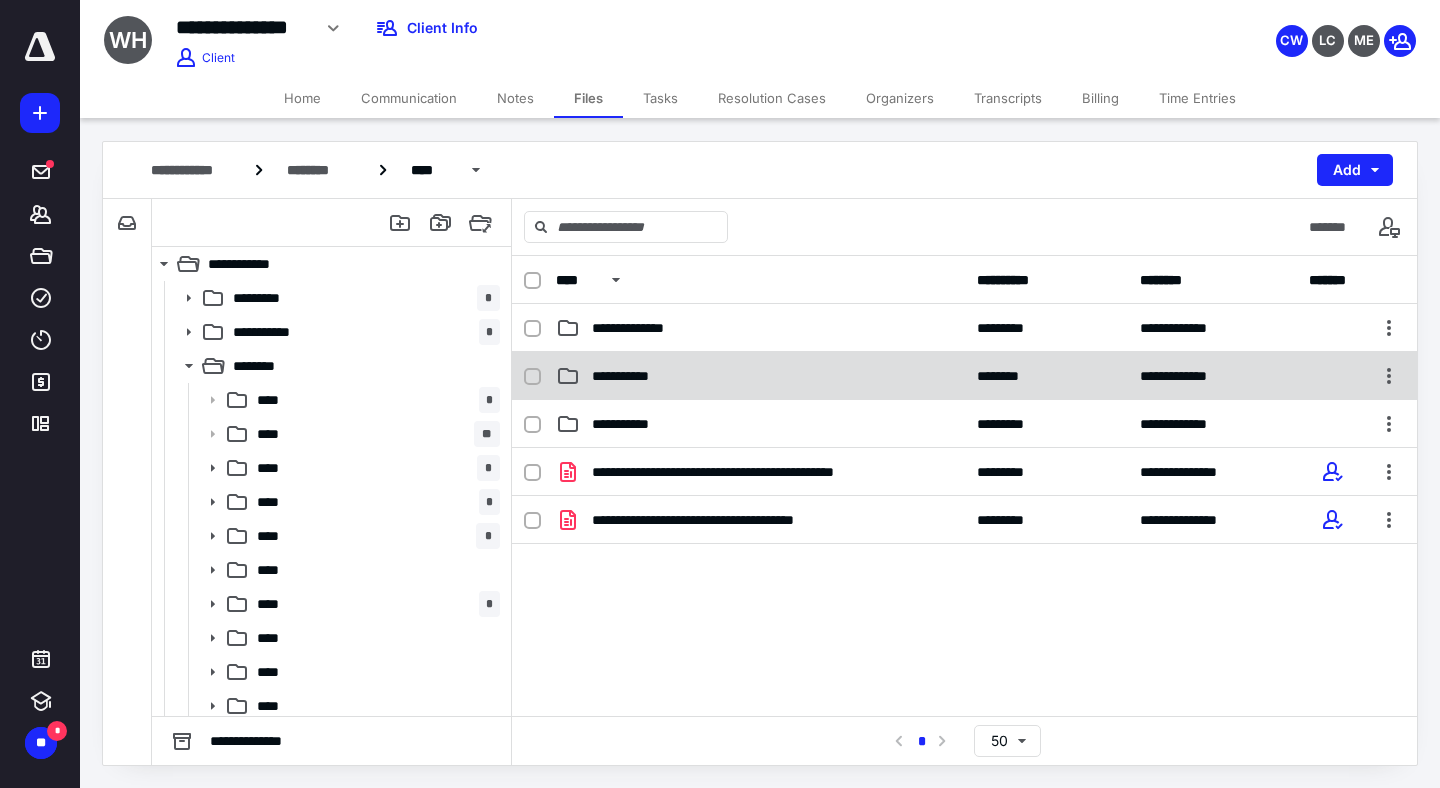 click on "**********" at bounding box center [964, 376] 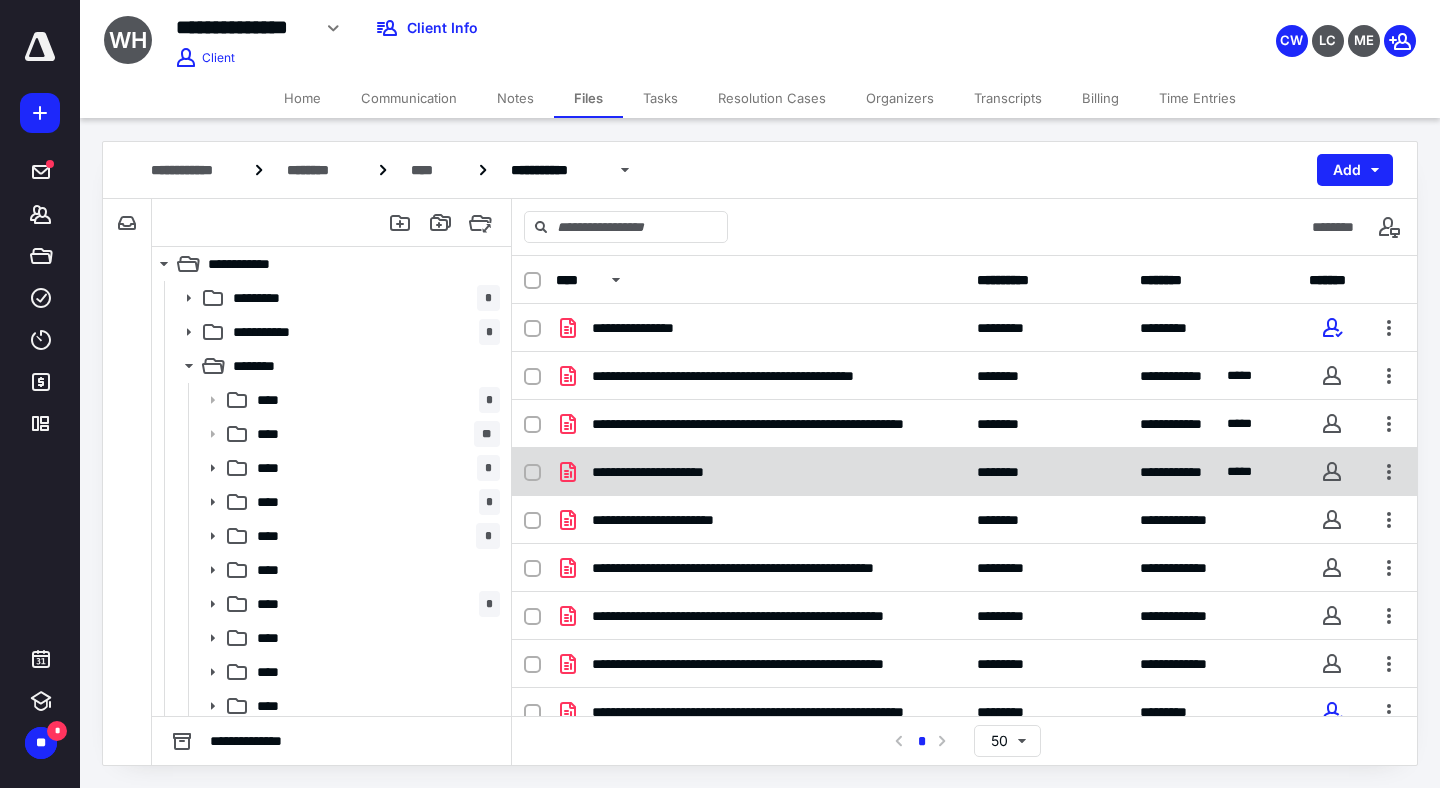 scroll, scrollTop: 404, scrollLeft: 0, axis: vertical 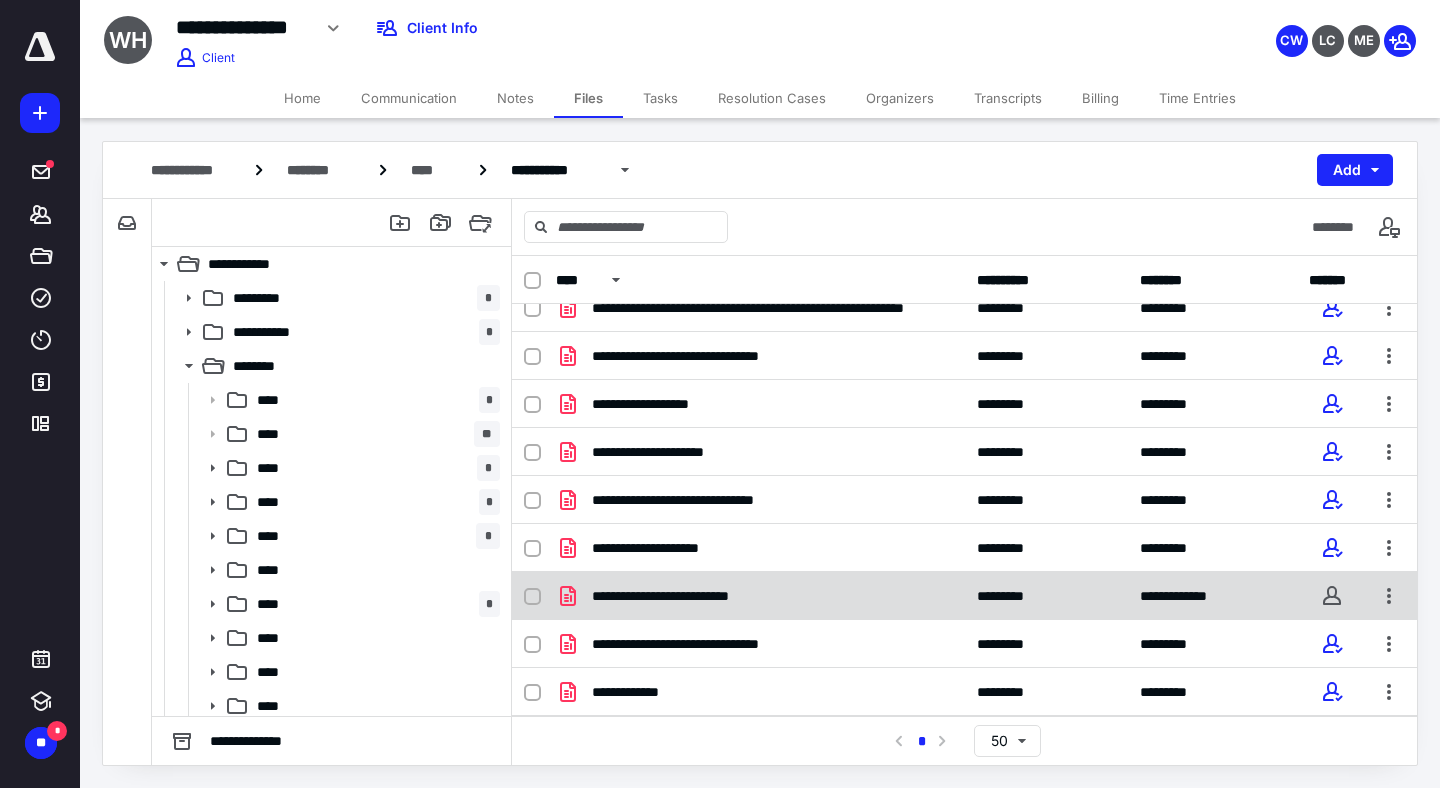 click on "**********" at bounding box center (760, 596) 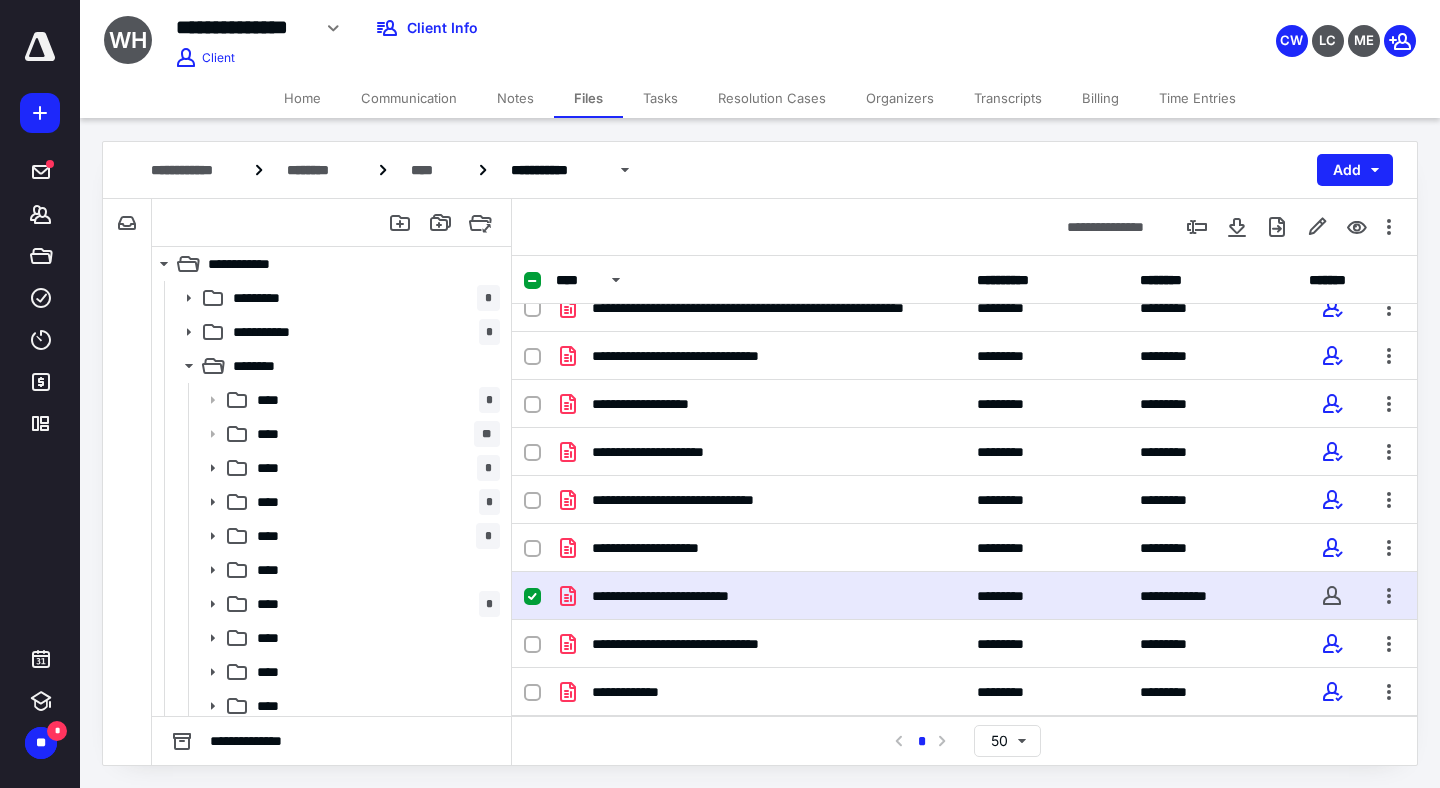 click on "**********" at bounding box center (760, 596) 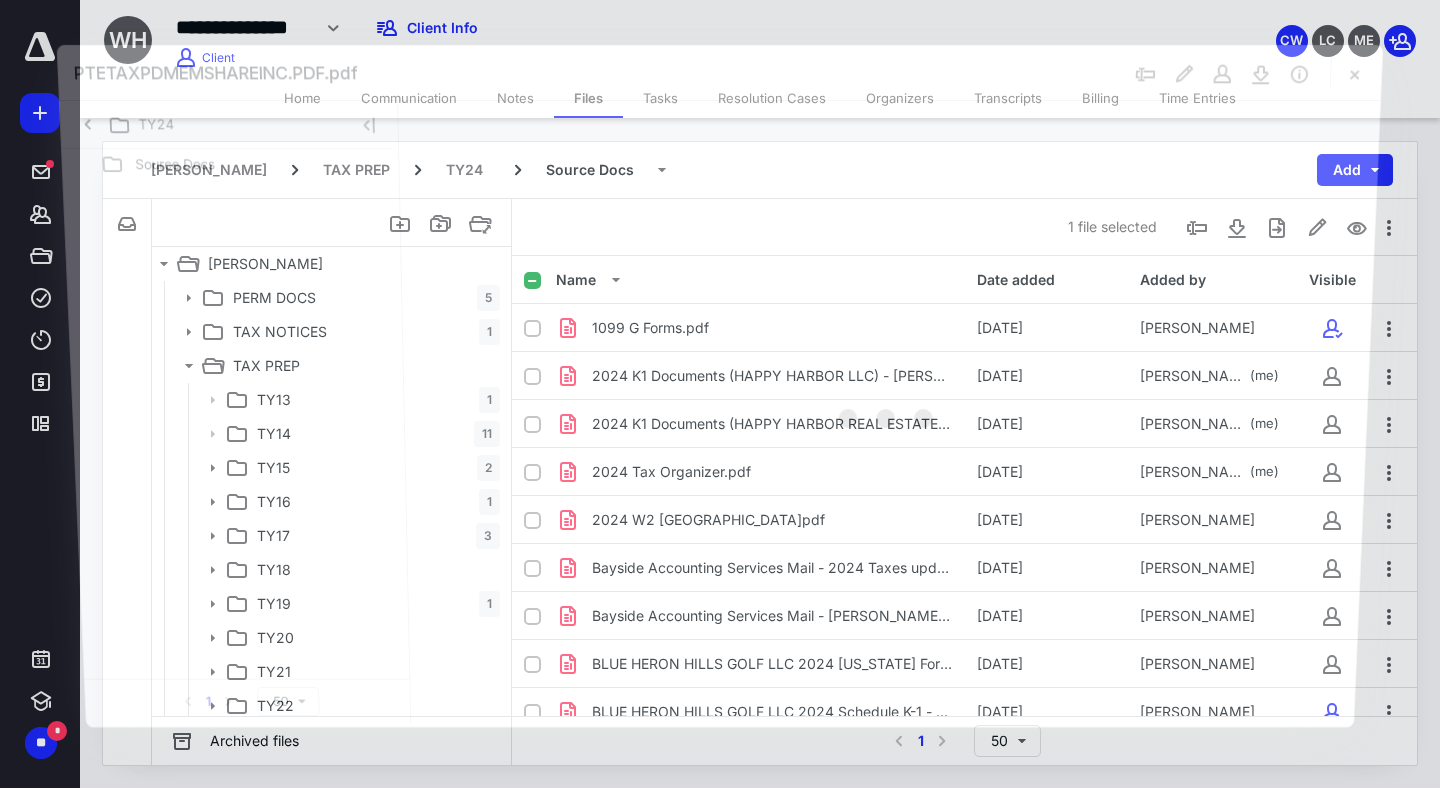 scroll, scrollTop: 404, scrollLeft: 0, axis: vertical 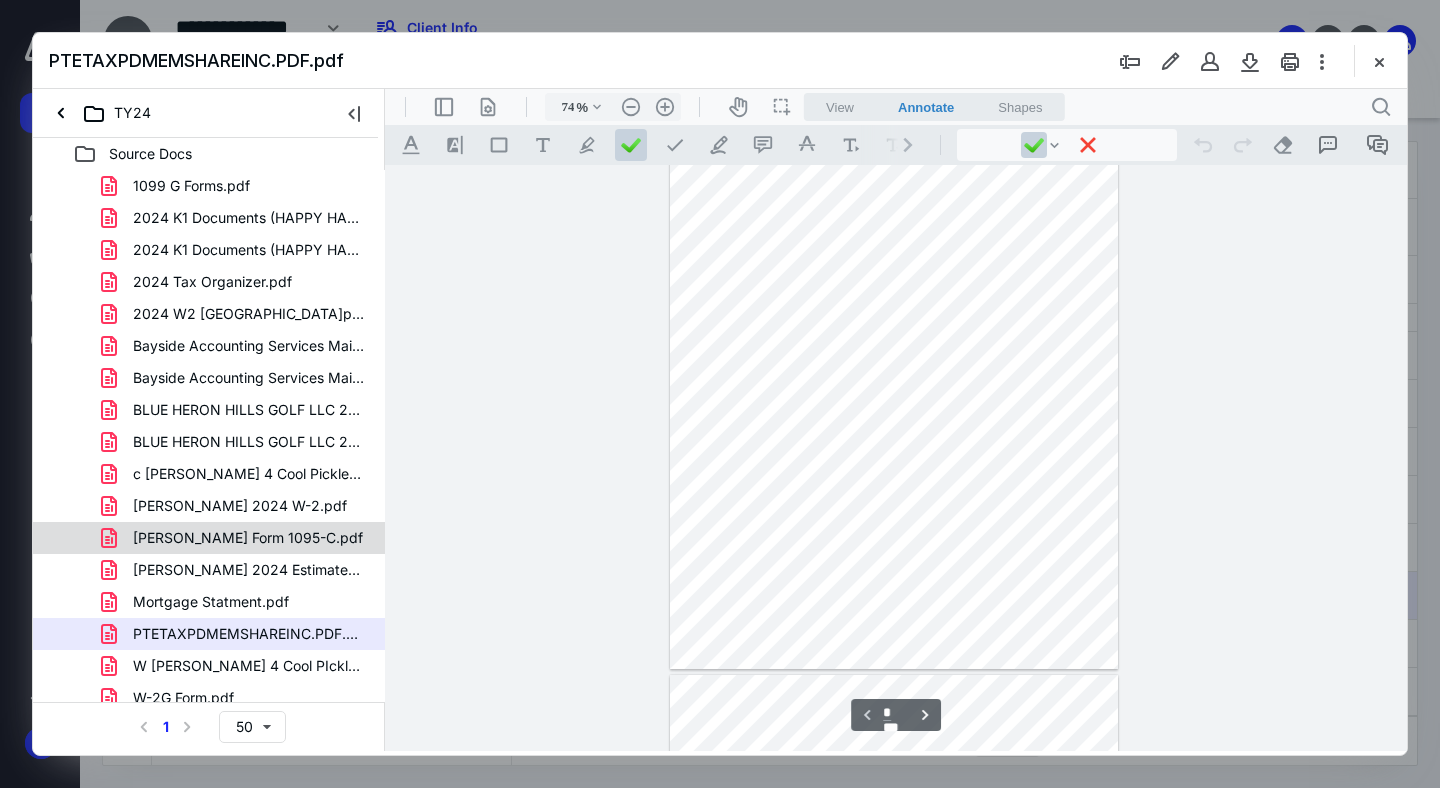 click on "[PERSON_NAME] Form 1095-C.pdf" at bounding box center [237, 538] 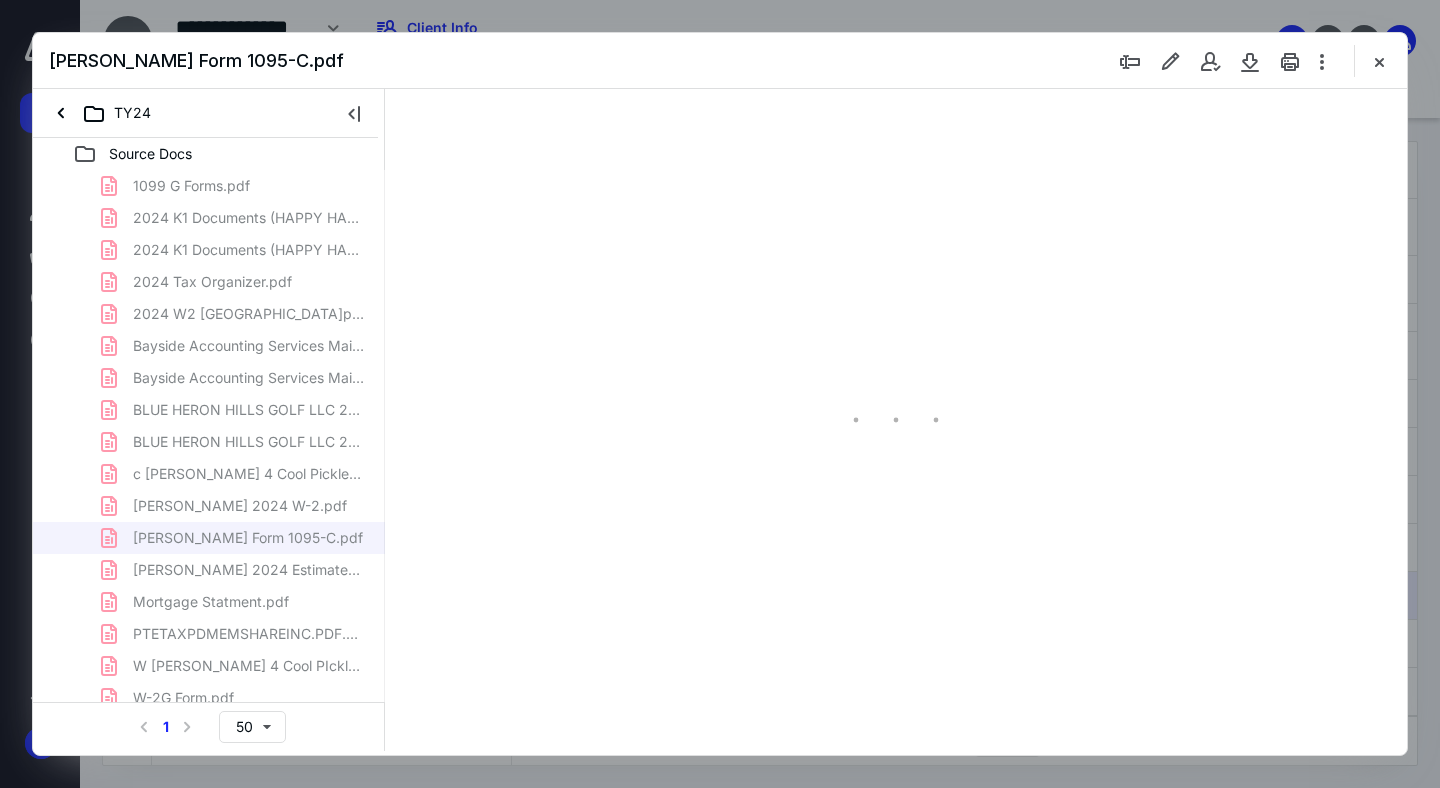 scroll, scrollTop: 79, scrollLeft: 0, axis: vertical 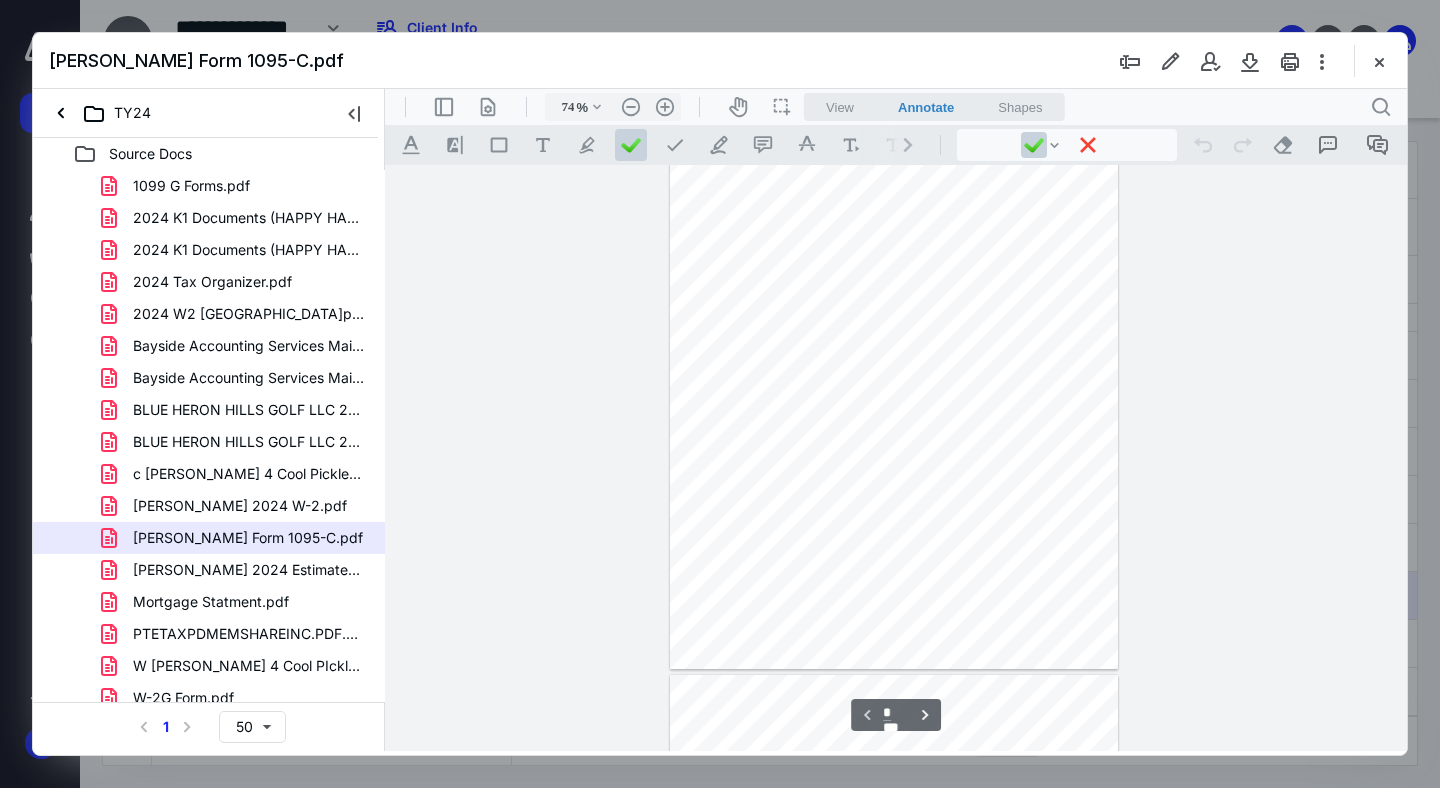 click on "[PERSON_NAME] 2024 W-2.pdf" at bounding box center (237, 506) 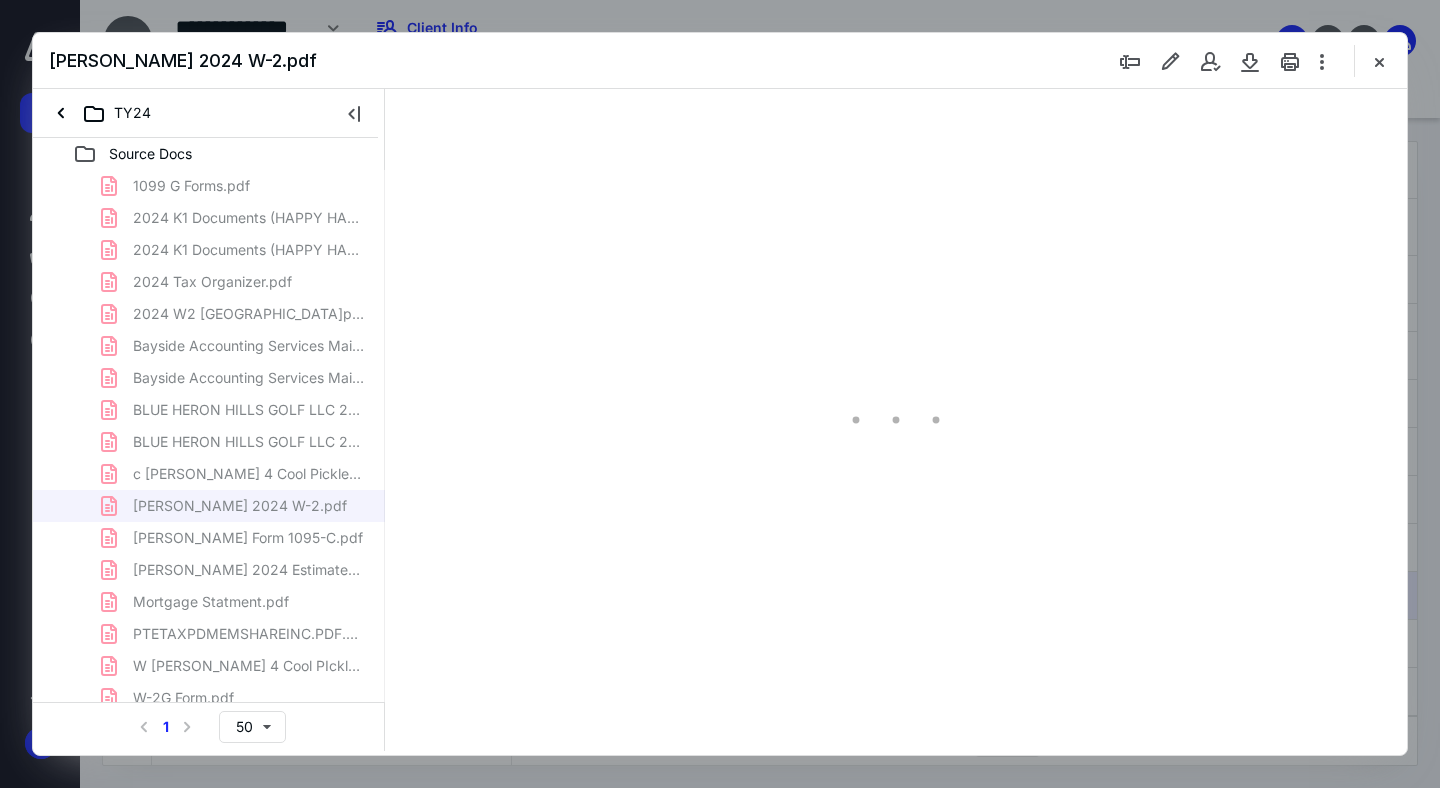 type on "74" 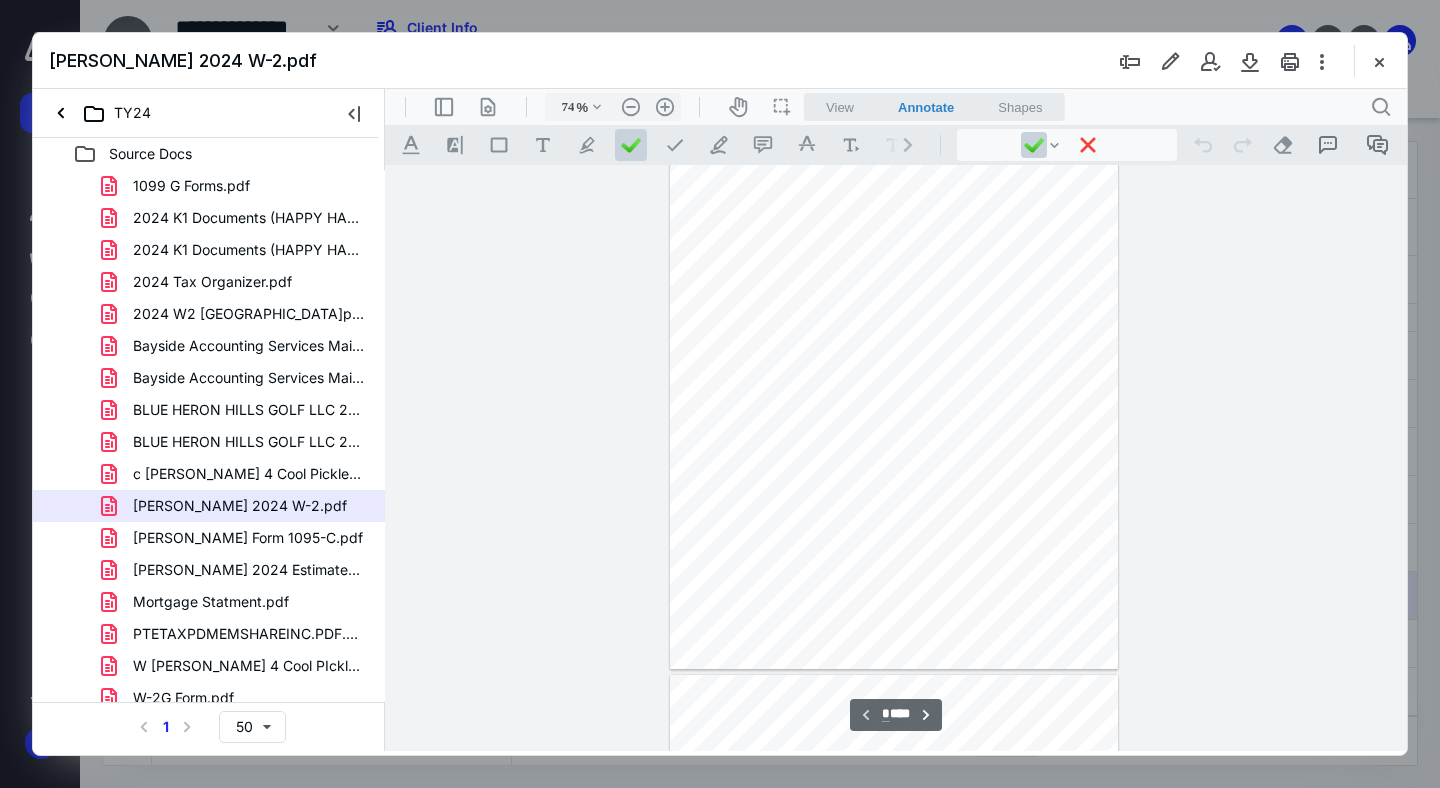 scroll, scrollTop: 0, scrollLeft: 0, axis: both 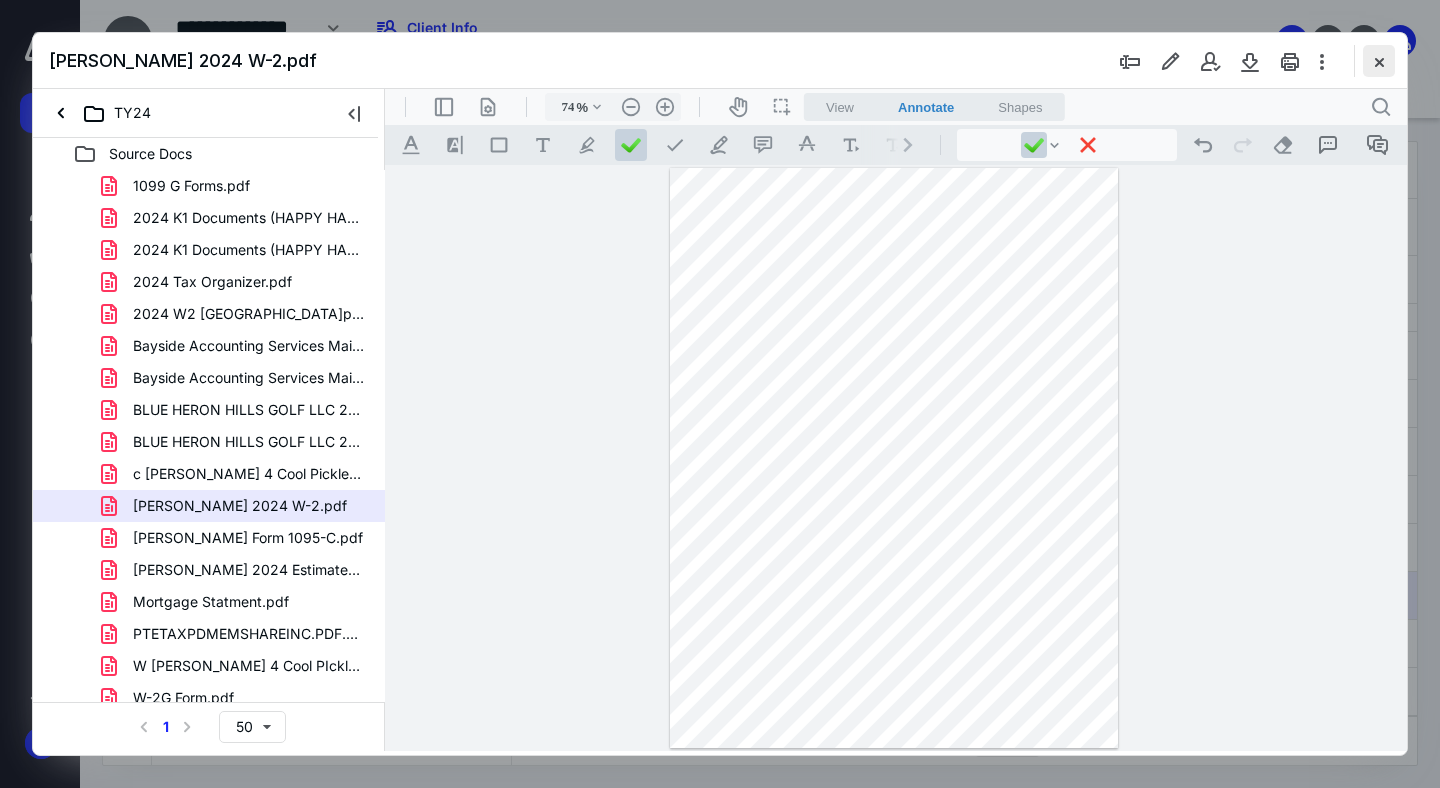 click at bounding box center [1379, 61] 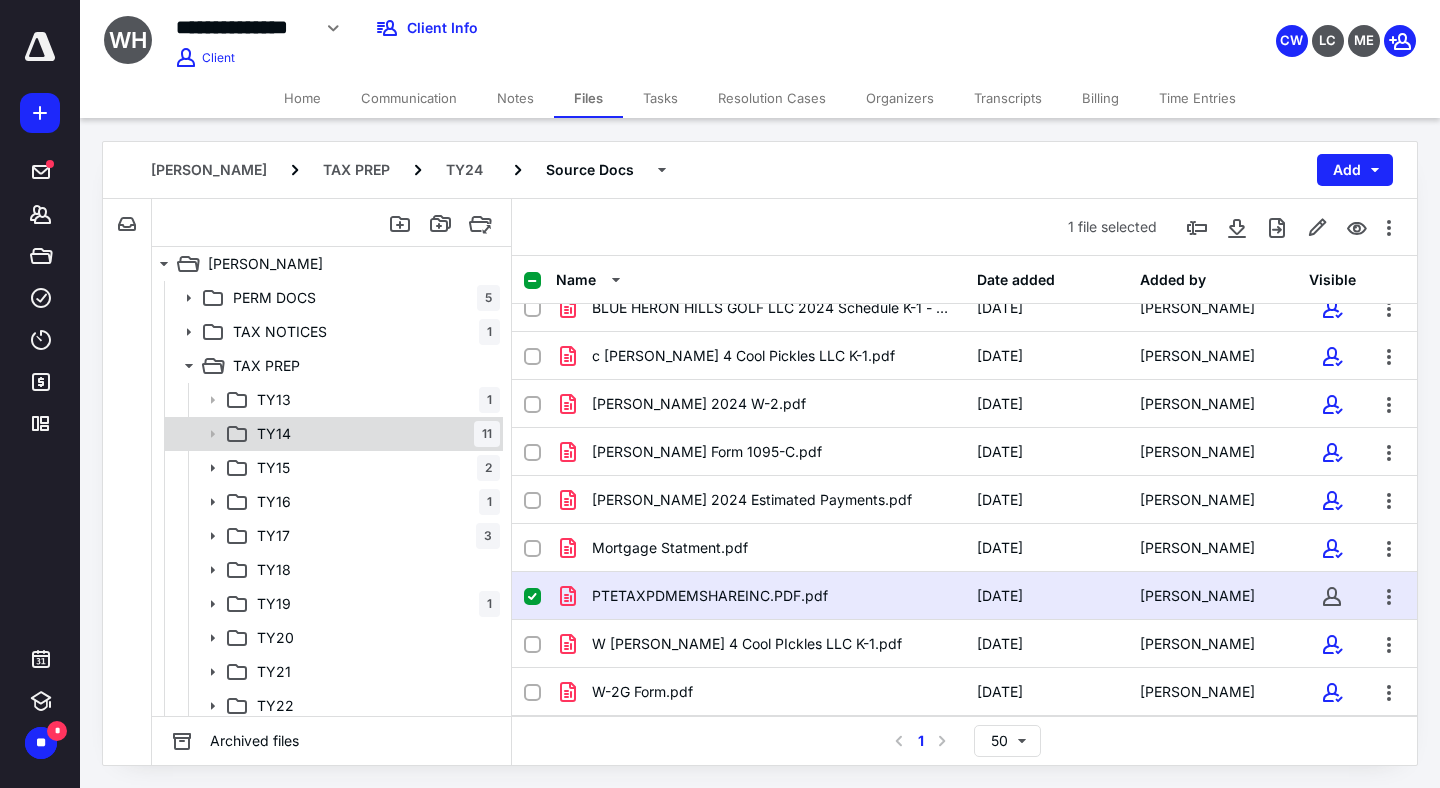 scroll, scrollTop: 17, scrollLeft: 0, axis: vertical 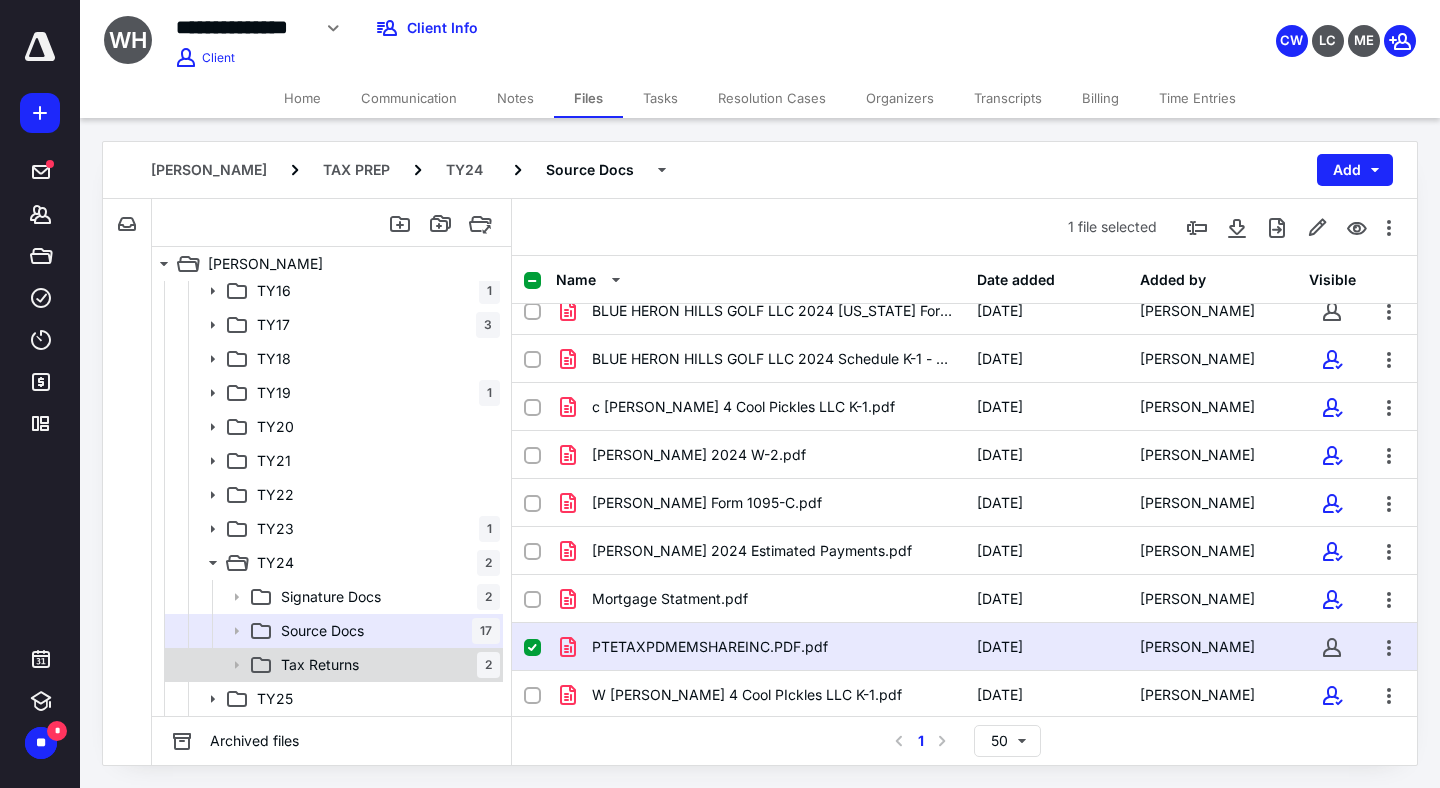 click on "Tax Returns 2" at bounding box center [332, 665] 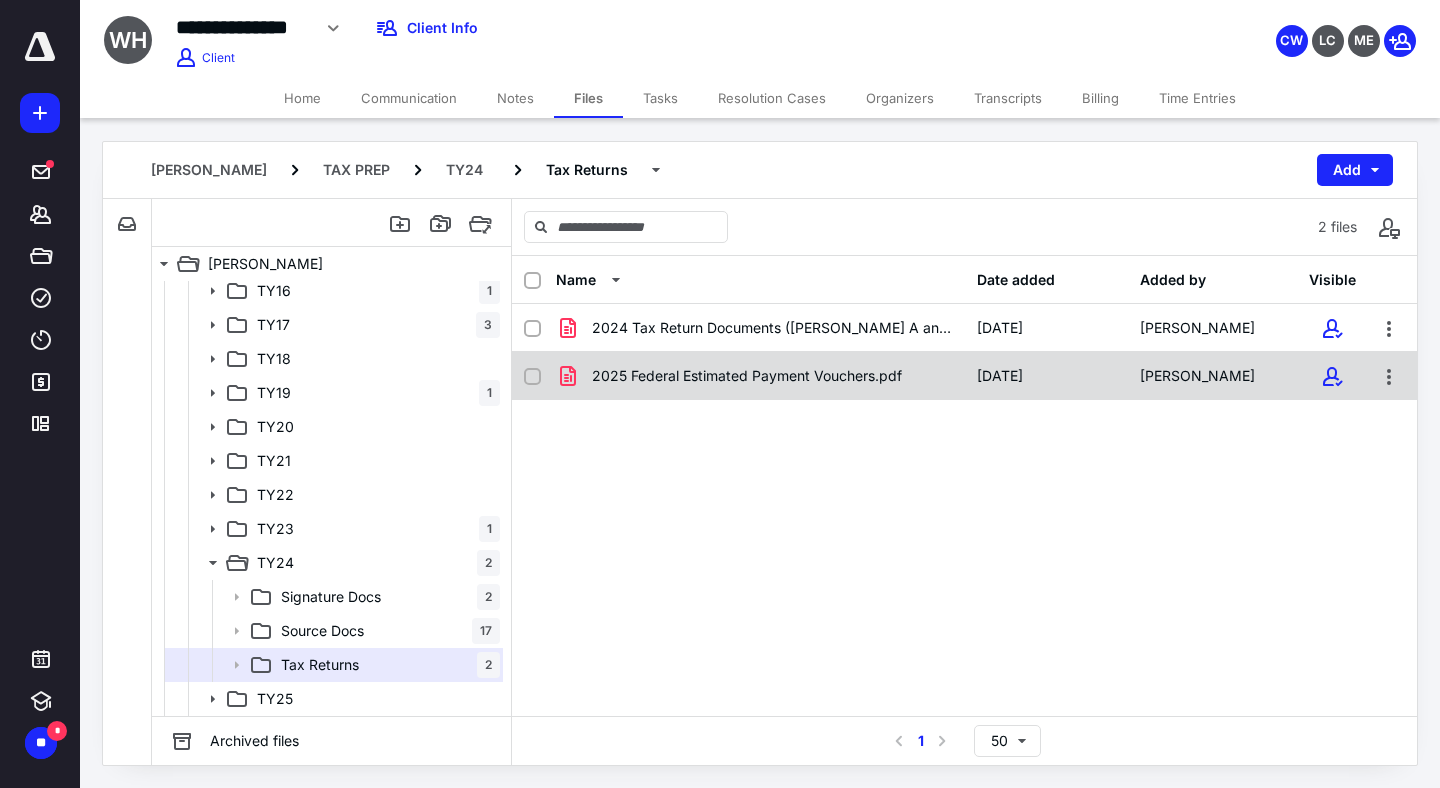 click on "2025 Federal Estimated Payment Vouchers.pdf" at bounding box center (747, 376) 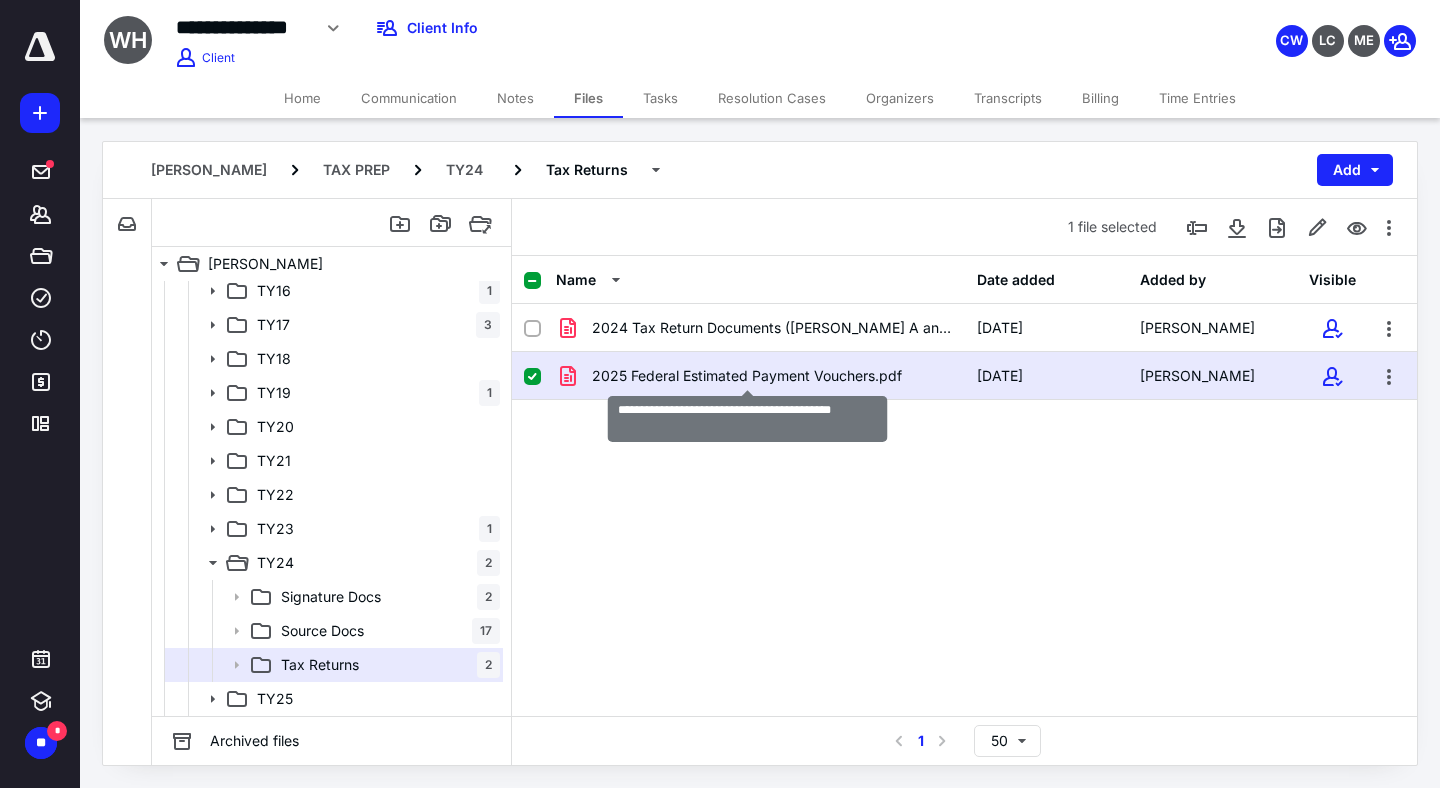 click on "2025 Federal Estimated Payment Vouchers.pdf" at bounding box center [747, 376] 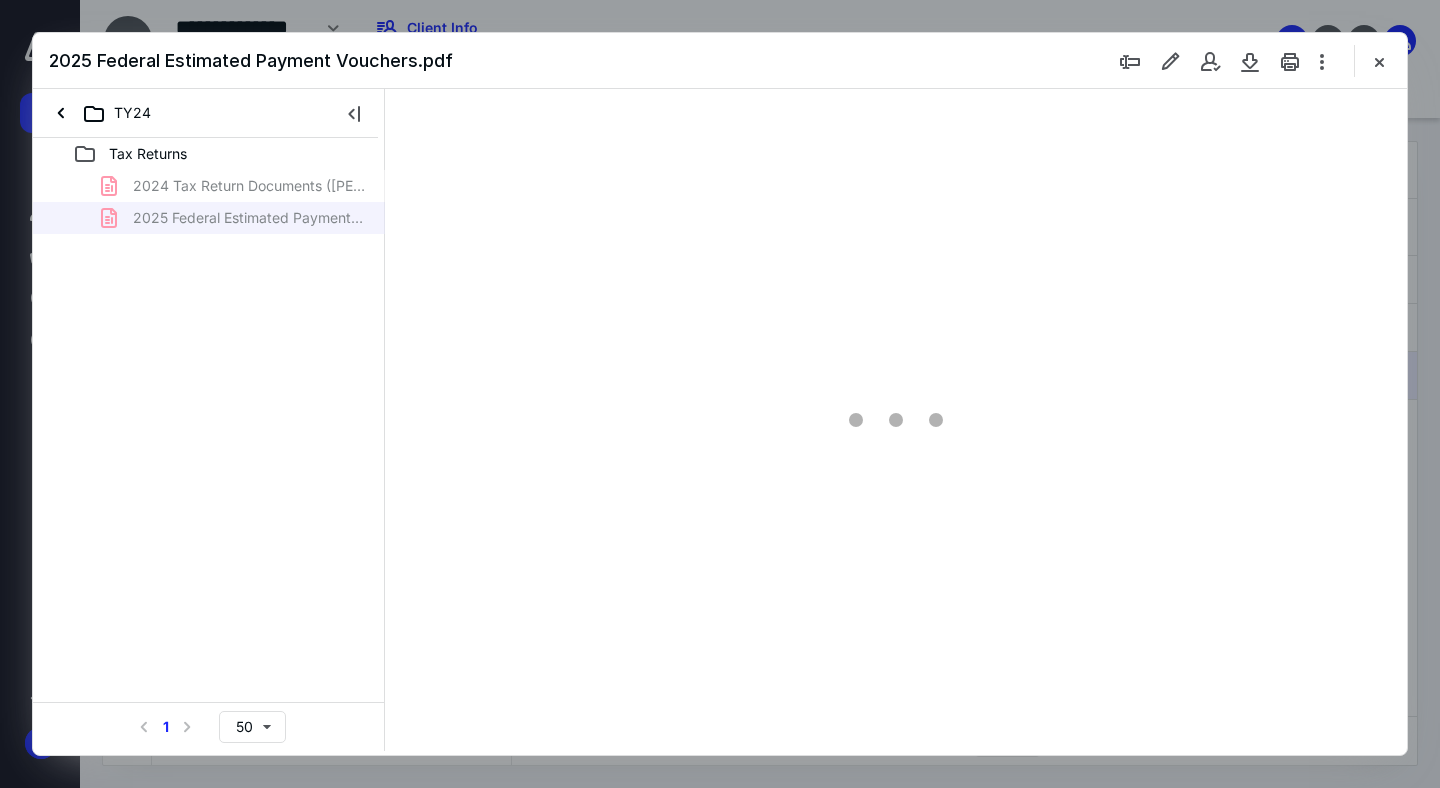 scroll, scrollTop: 0, scrollLeft: 0, axis: both 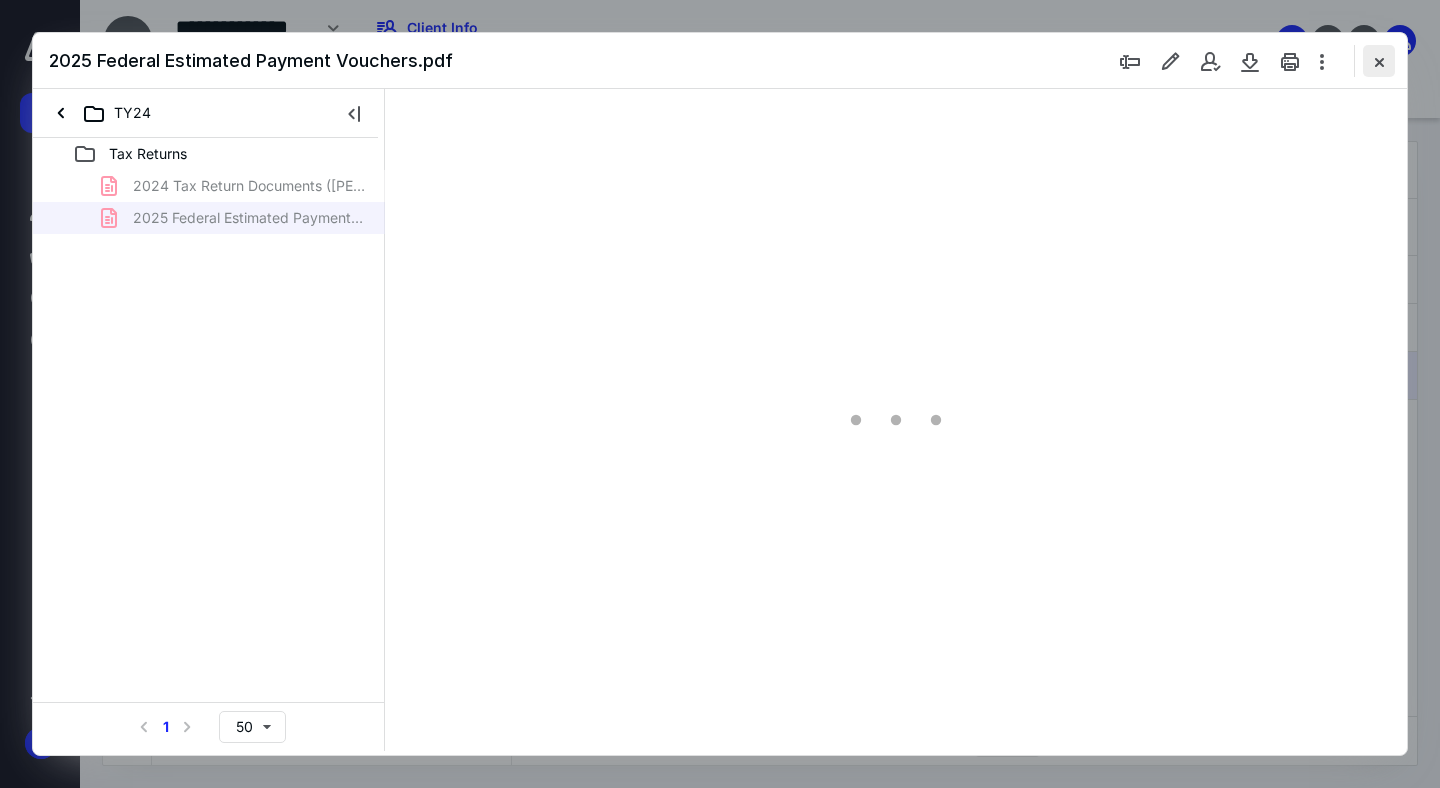 type on "74" 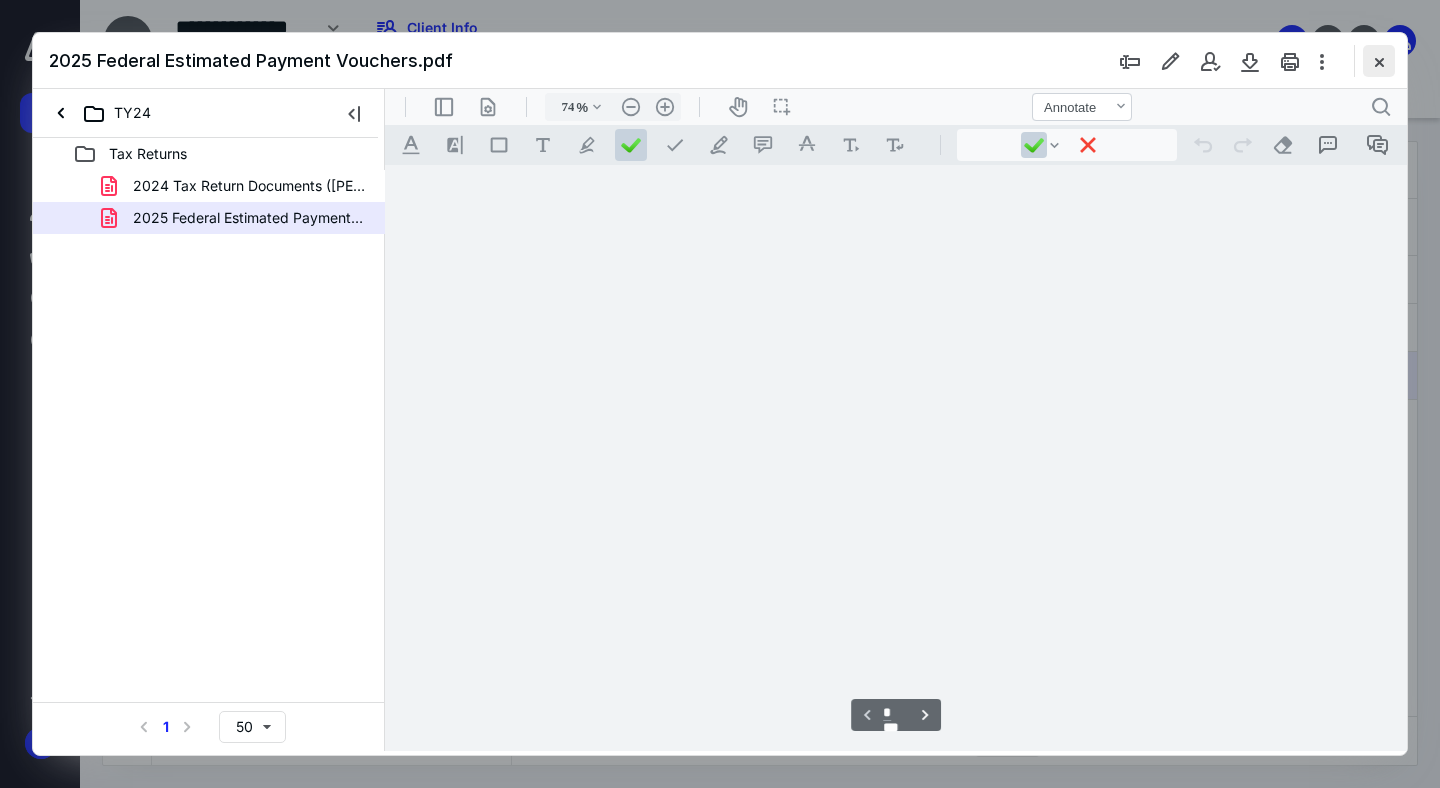 scroll, scrollTop: 79, scrollLeft: 0, axis: vertical 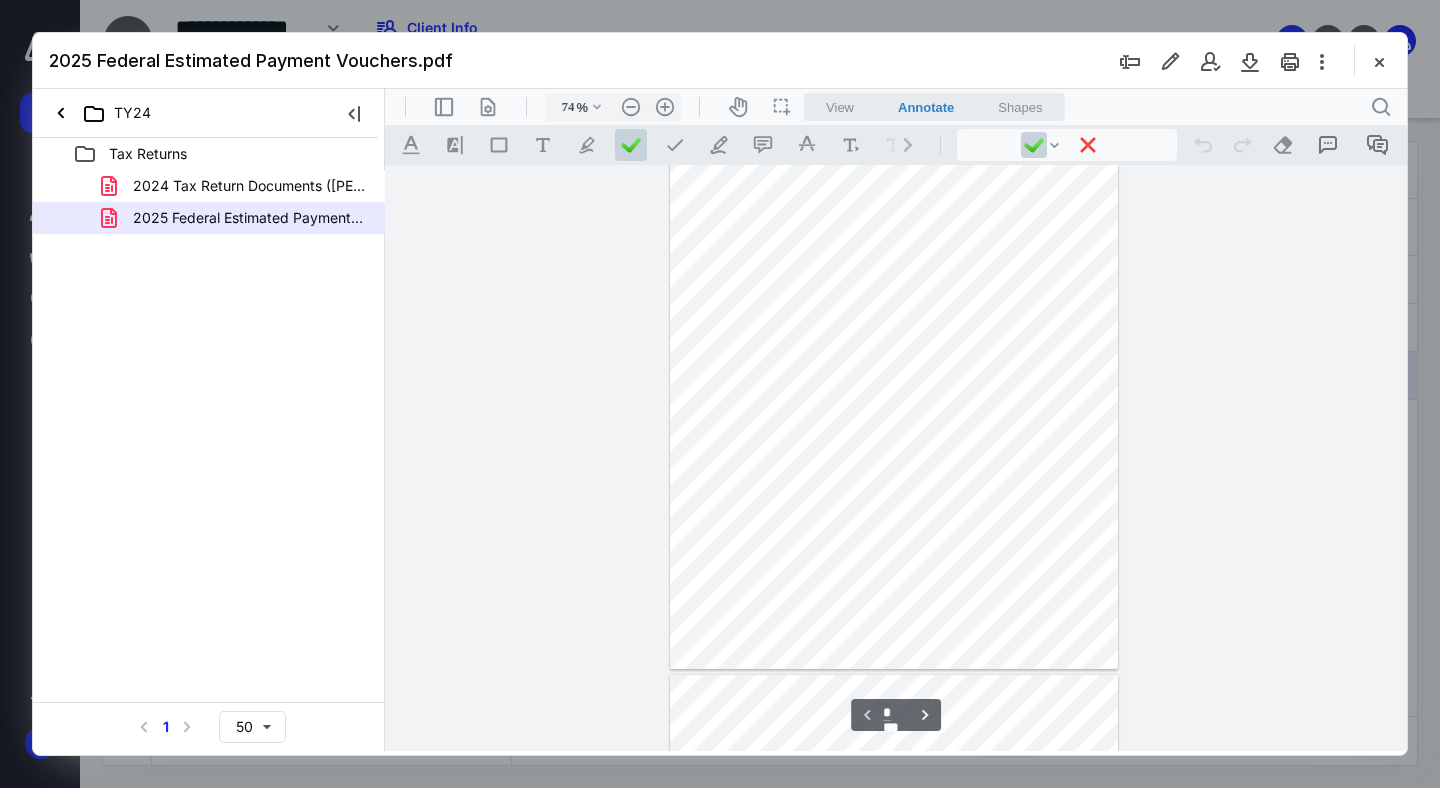 type on "*" 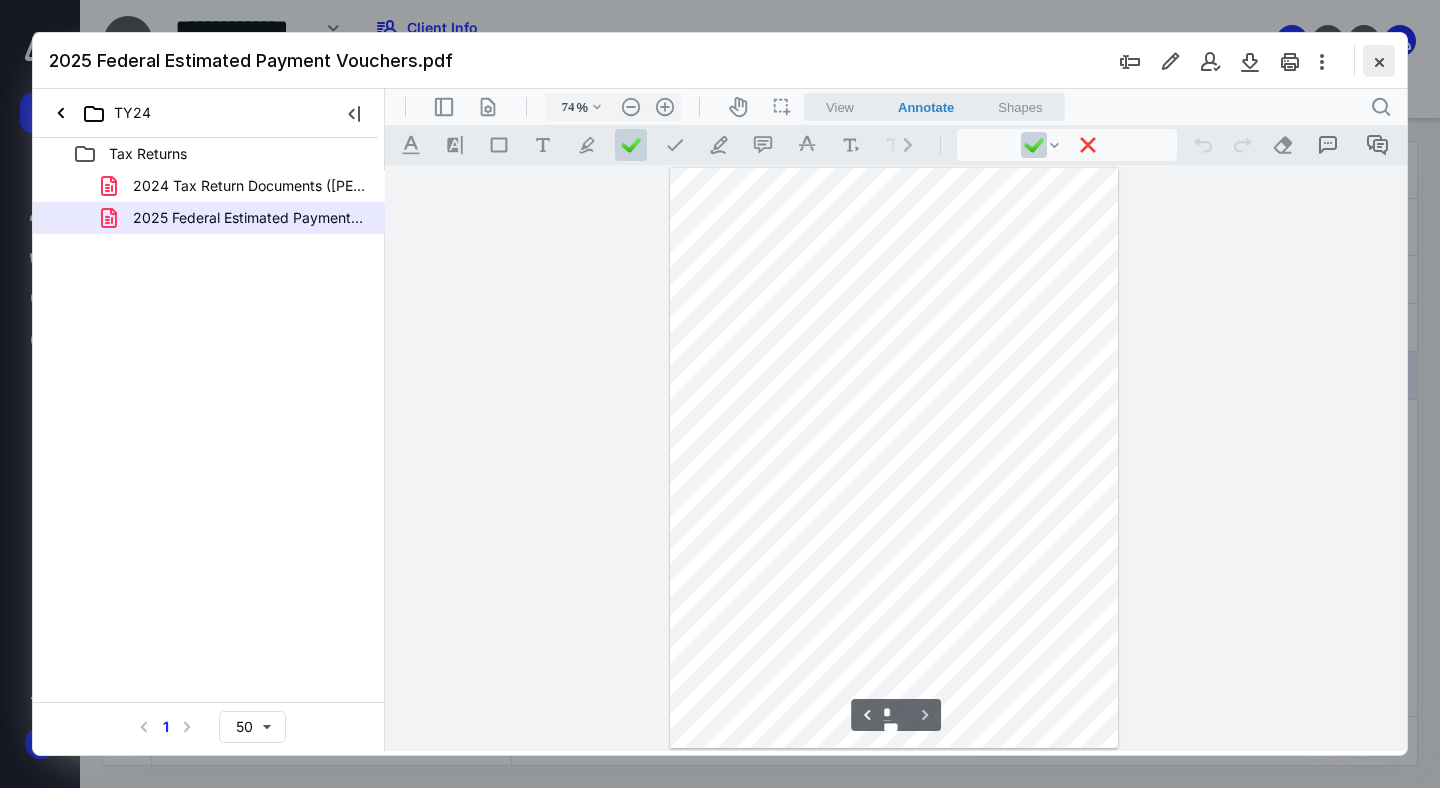 click at bounding box center (1379, 61) 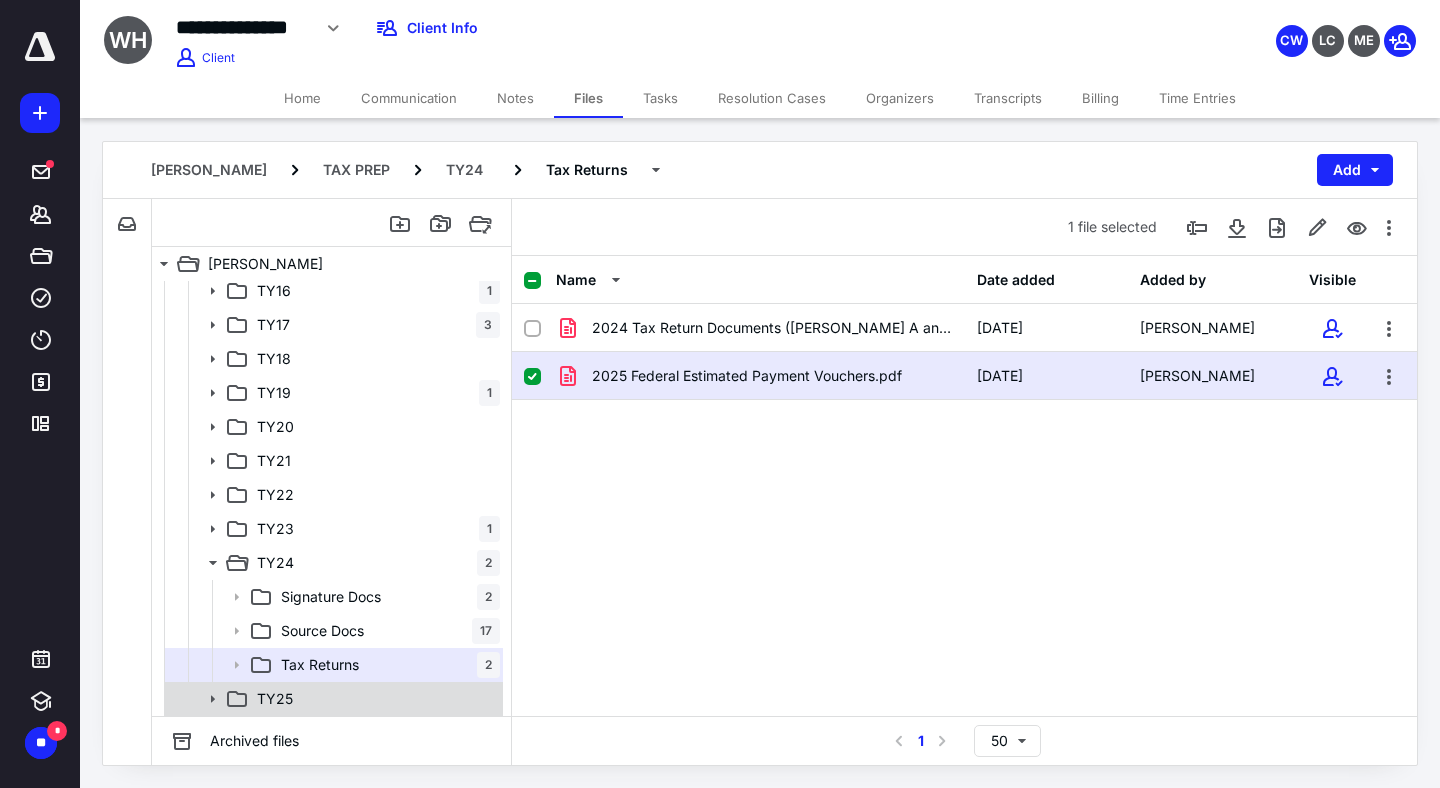 click on "TY25" at bounding box center (374, 699) 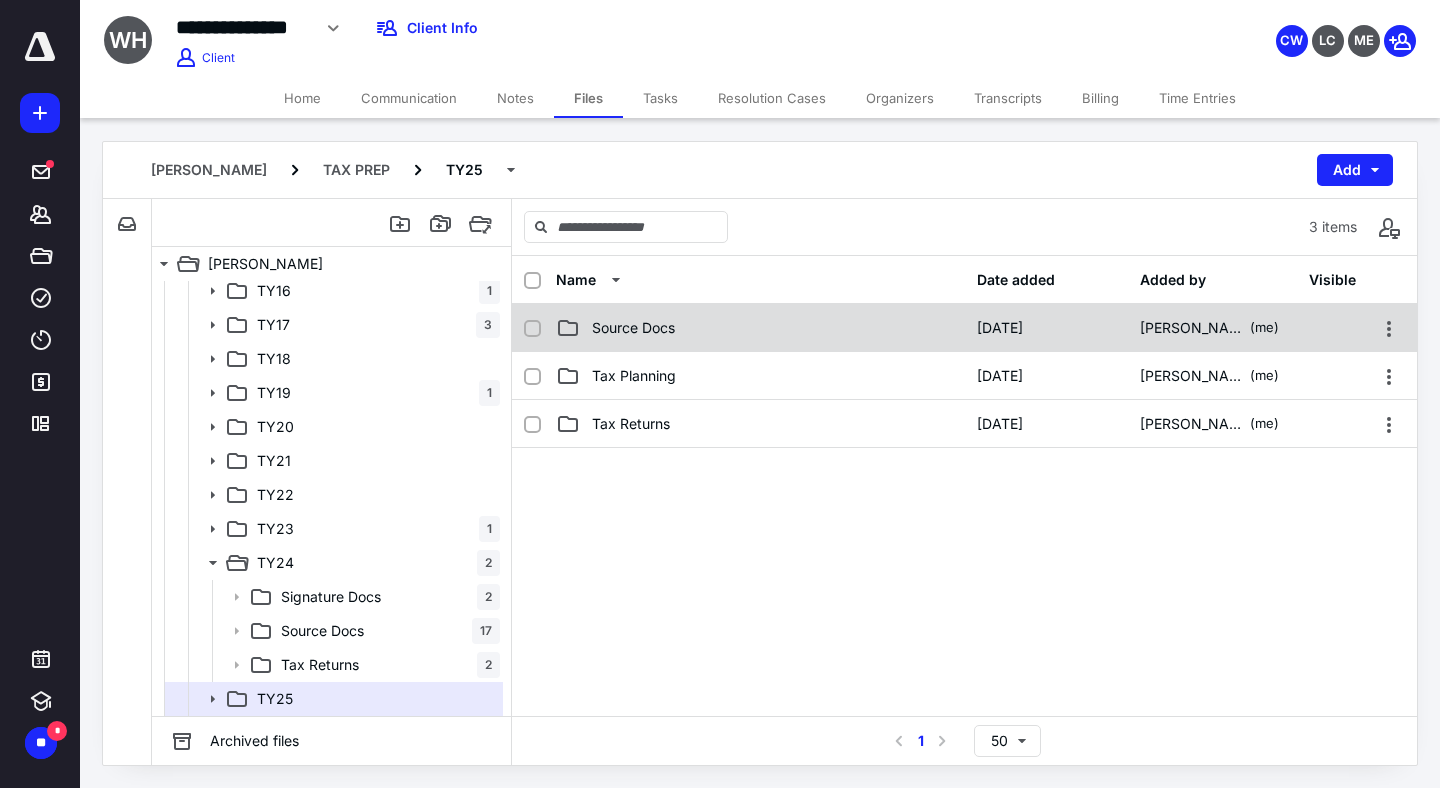 click on "Source Docs 7/10/2025 Cecilie Webb  (me)" at bounding box center (964, 328) 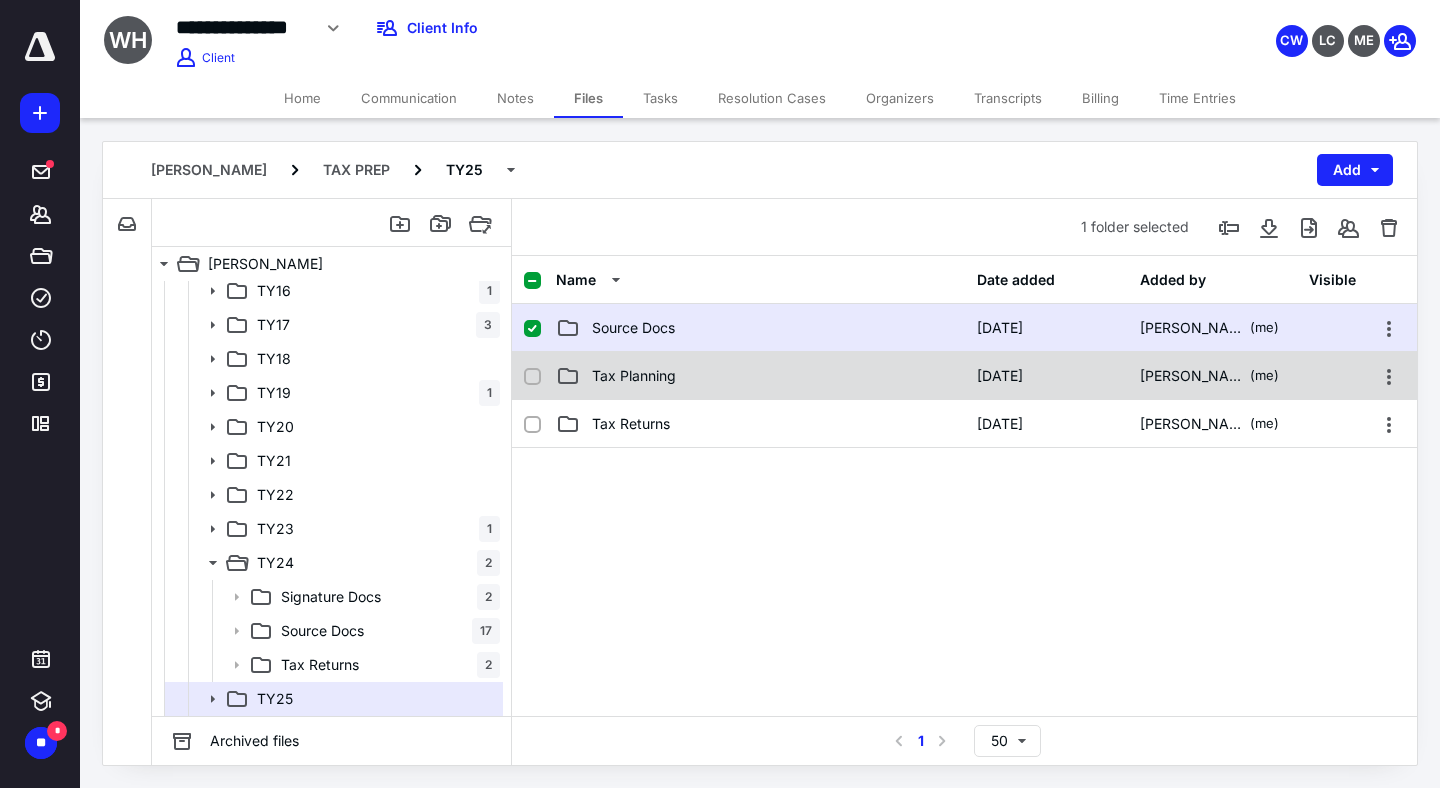 click on "Tax Planning" at bounding box center [760, 376] 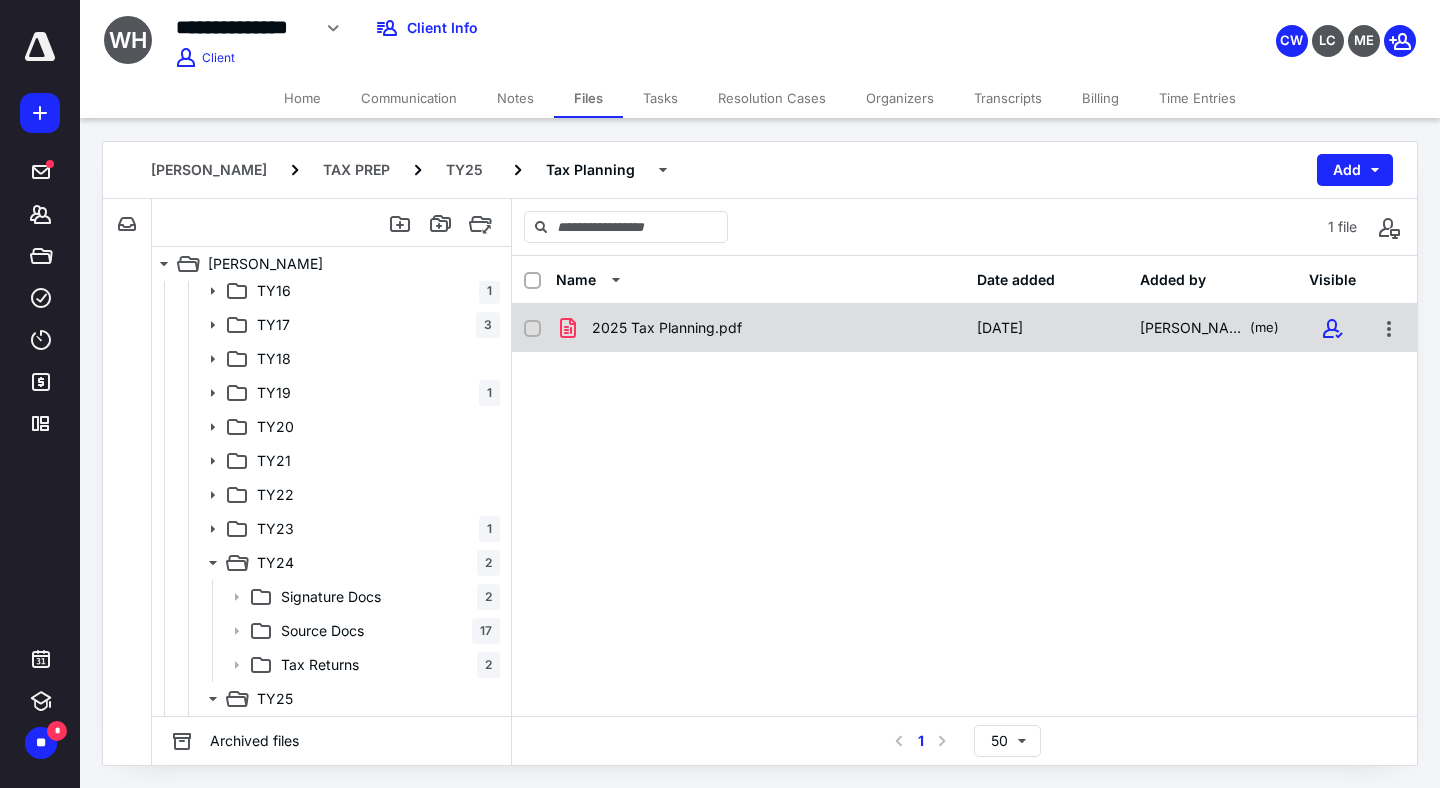 click on "2025 Tax Planning.pdf" at bounding box center [760, 328] 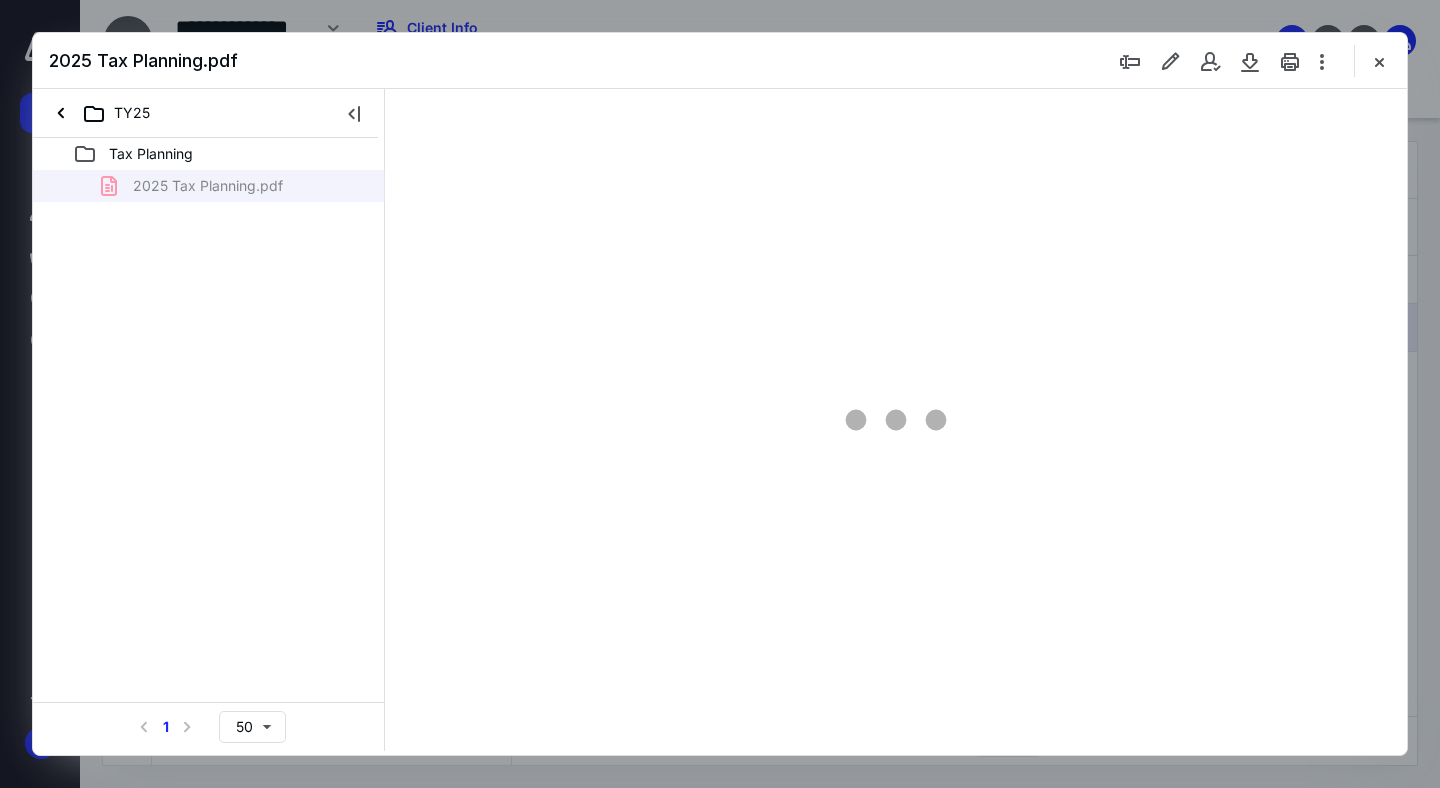 scroll, scrollTop: 0, scrollLeft: 0, axis: both 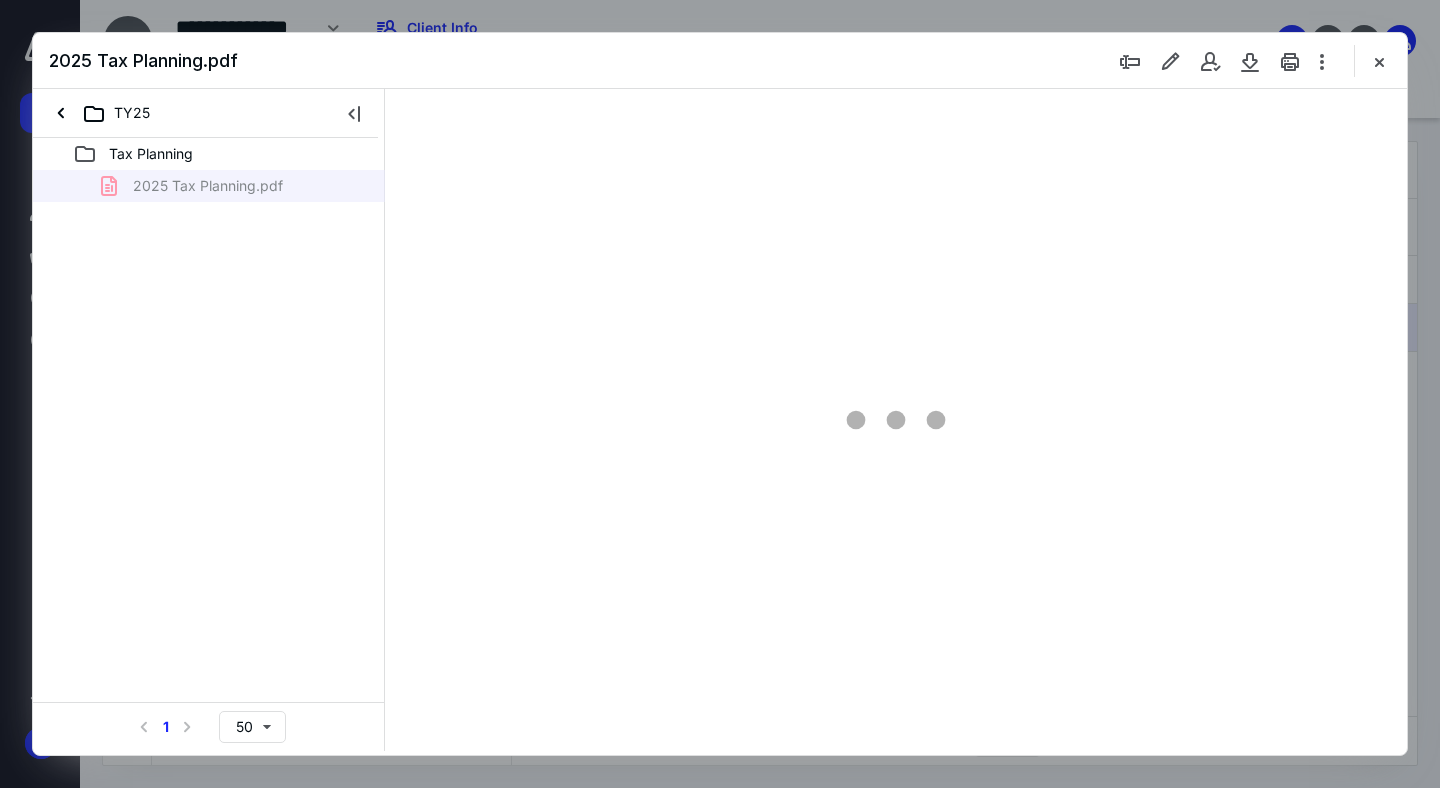 type on "69" 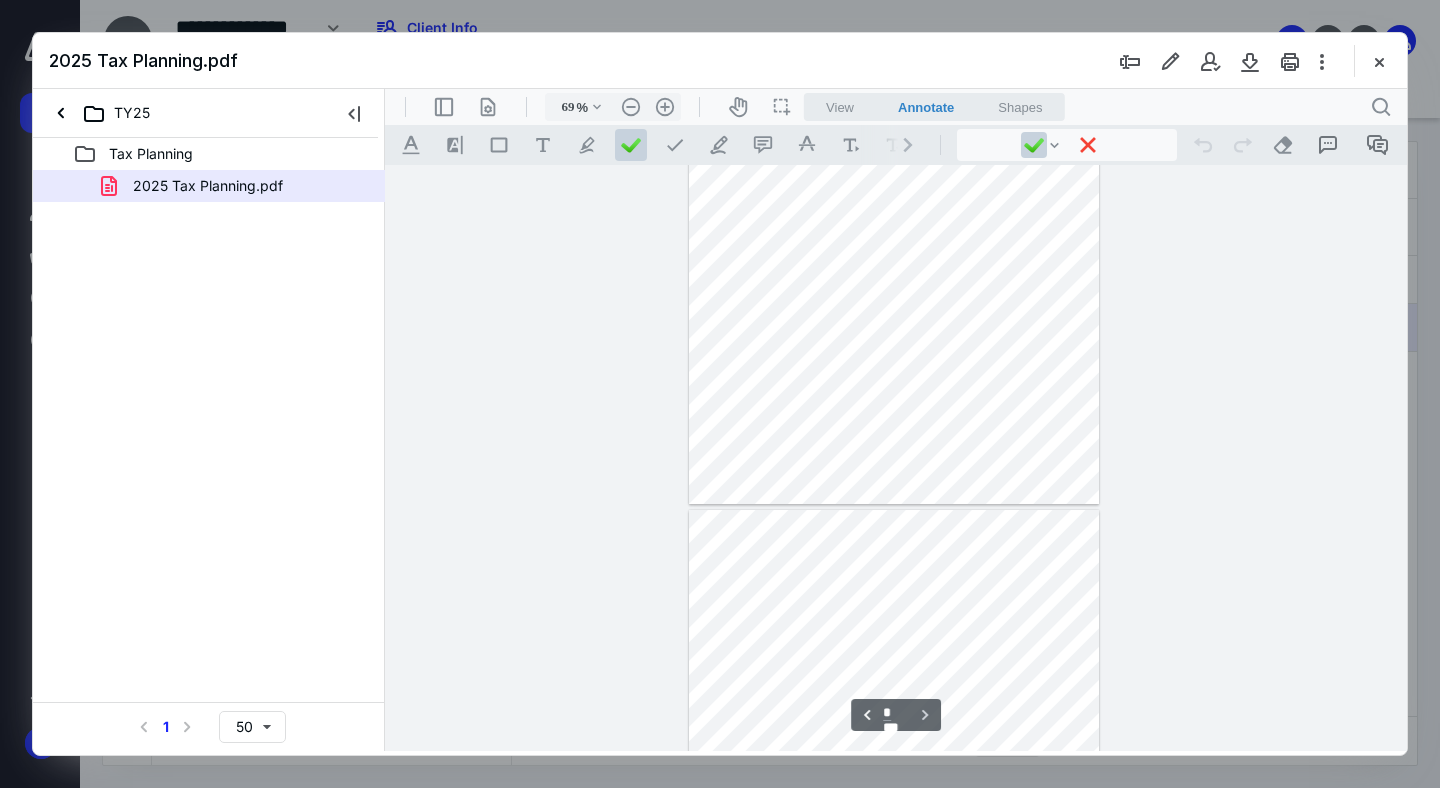 type on "*" 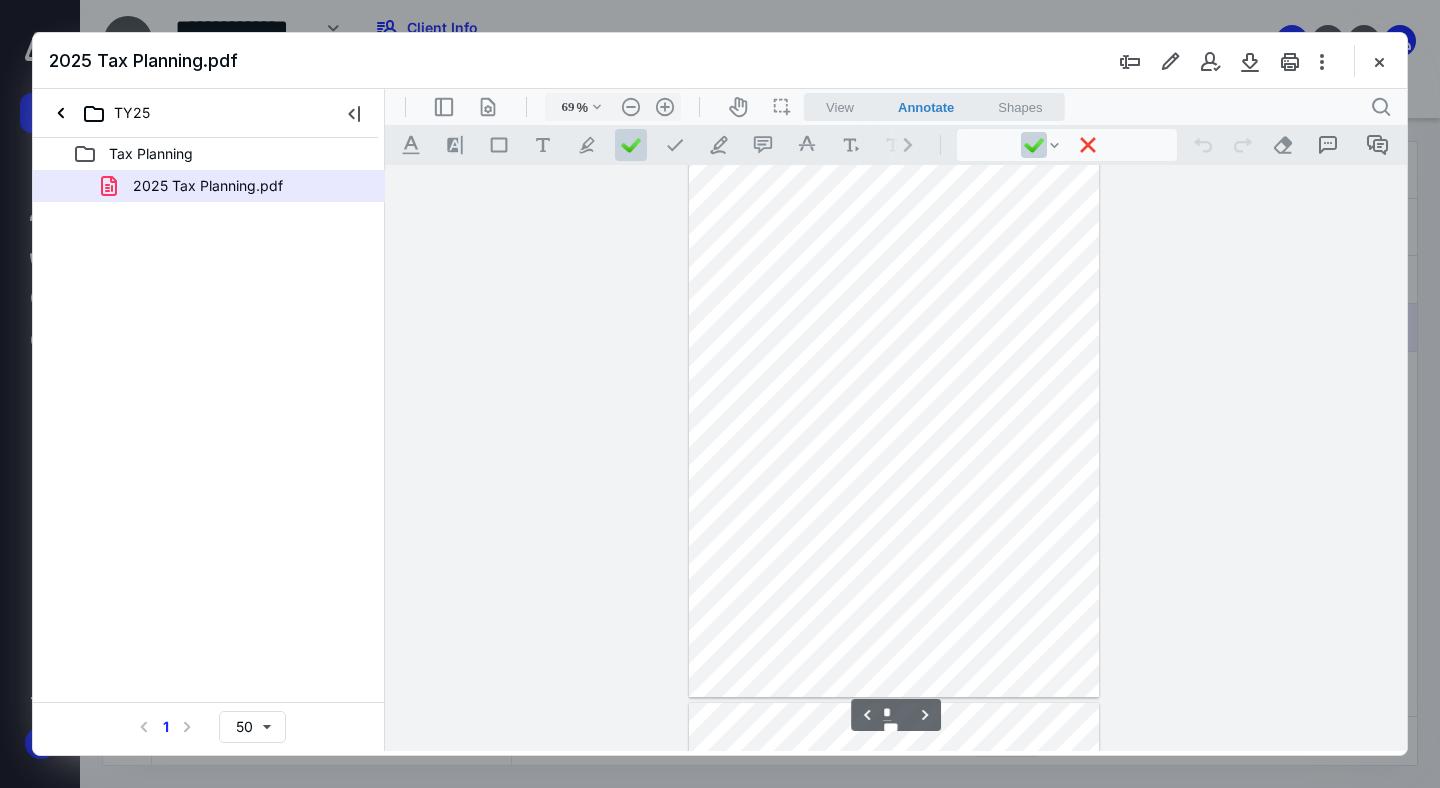 scroll, scrollTop: 638, scrollLeft: 0, axis: vertical 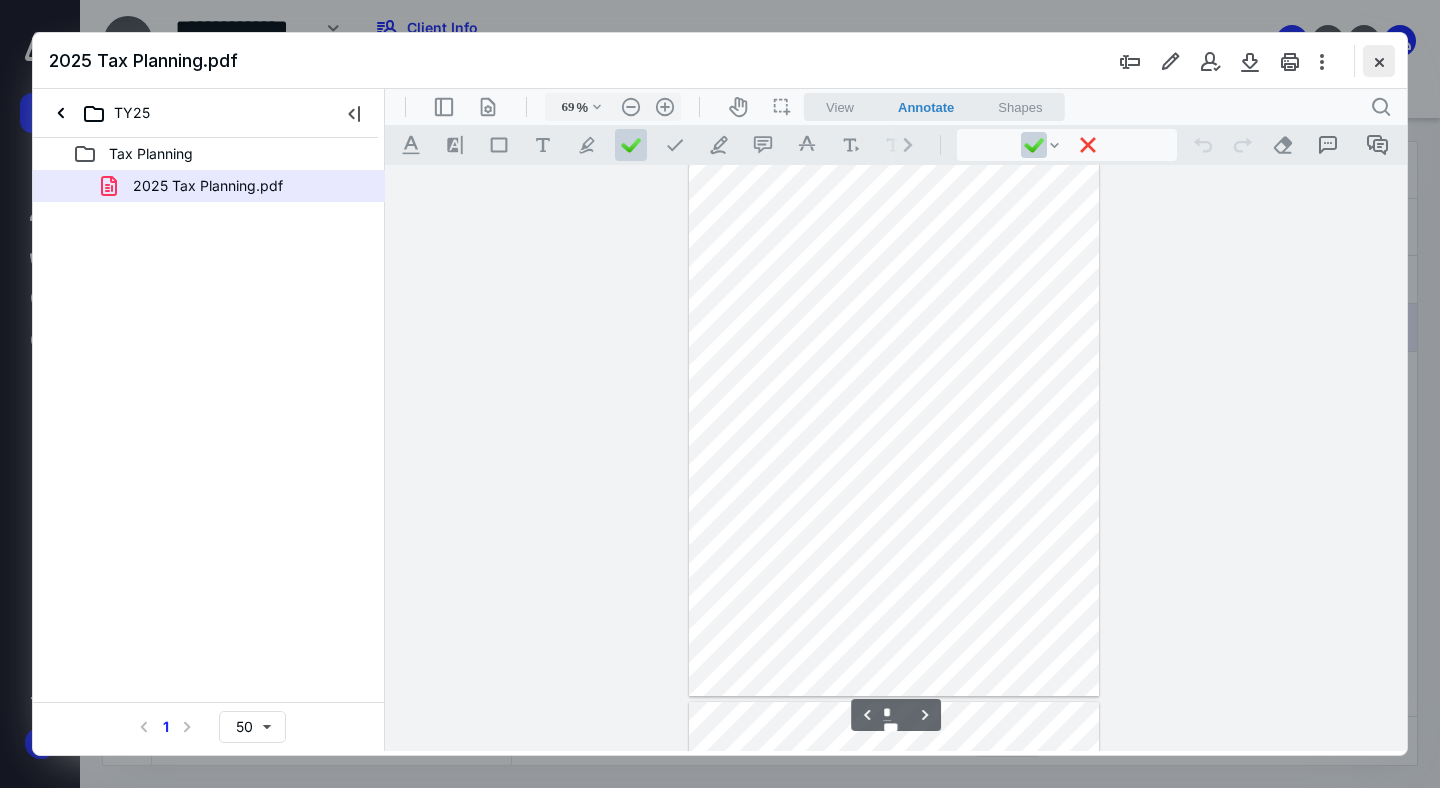click at bounding box center (1379, 61) 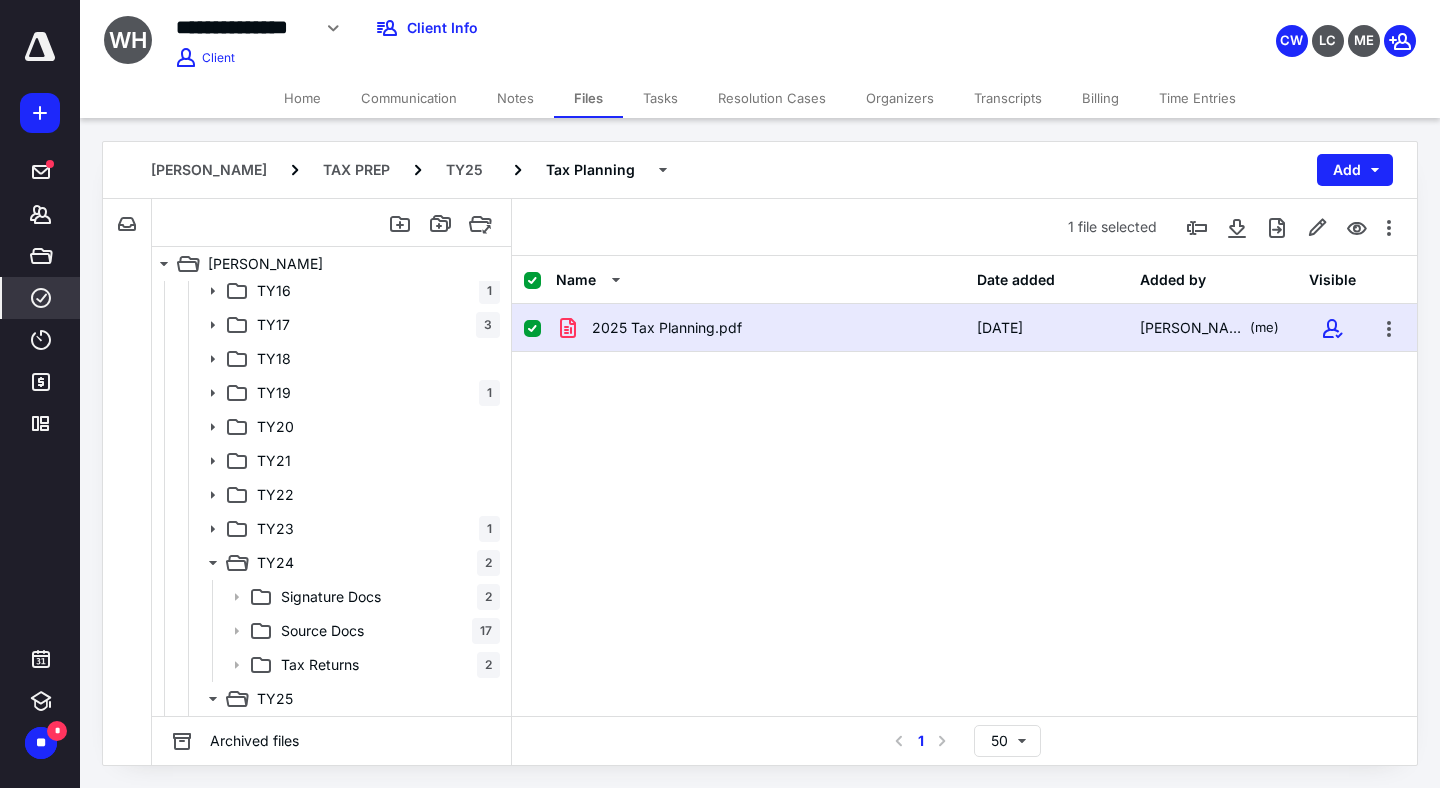 click 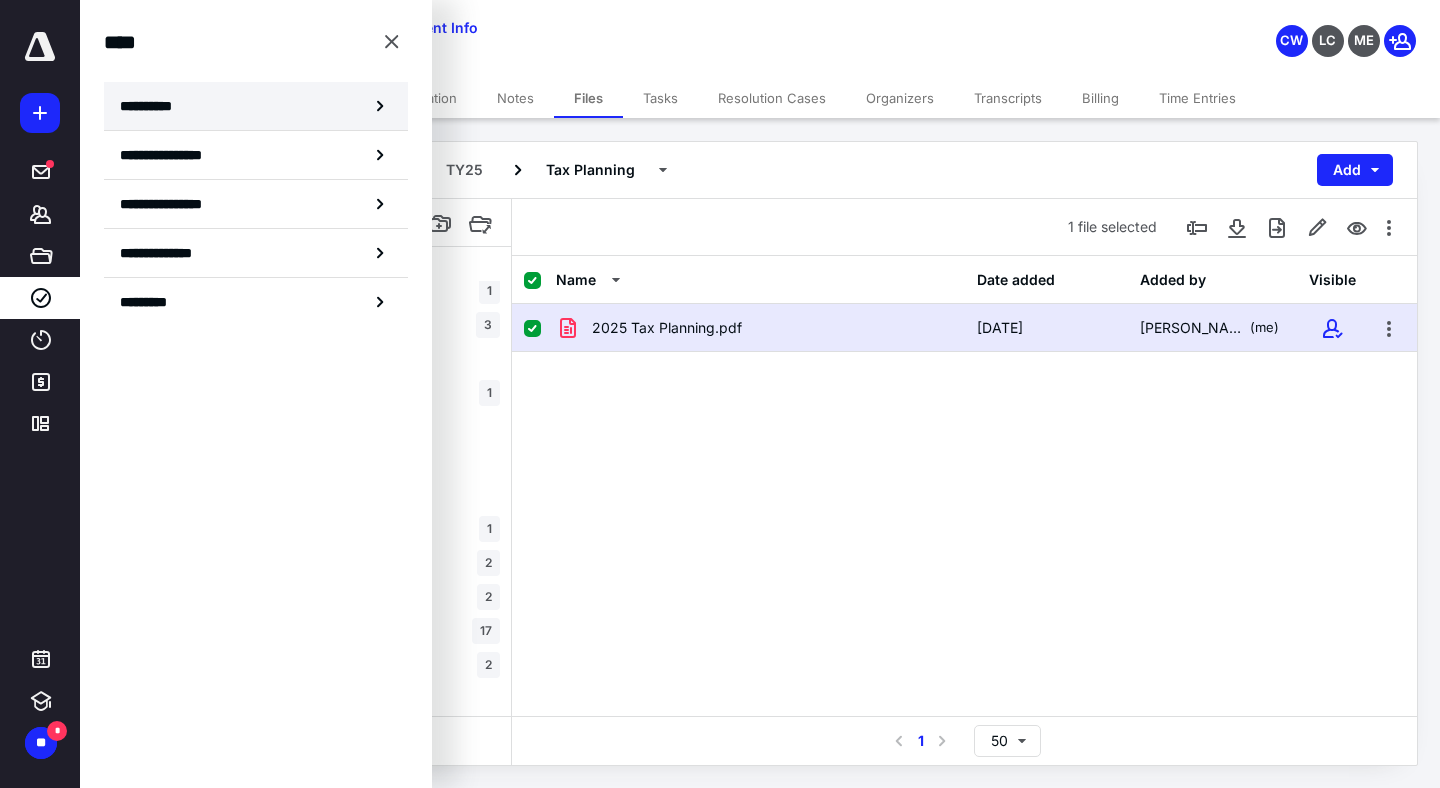 click on "**********" at bounding box center [256, 106] 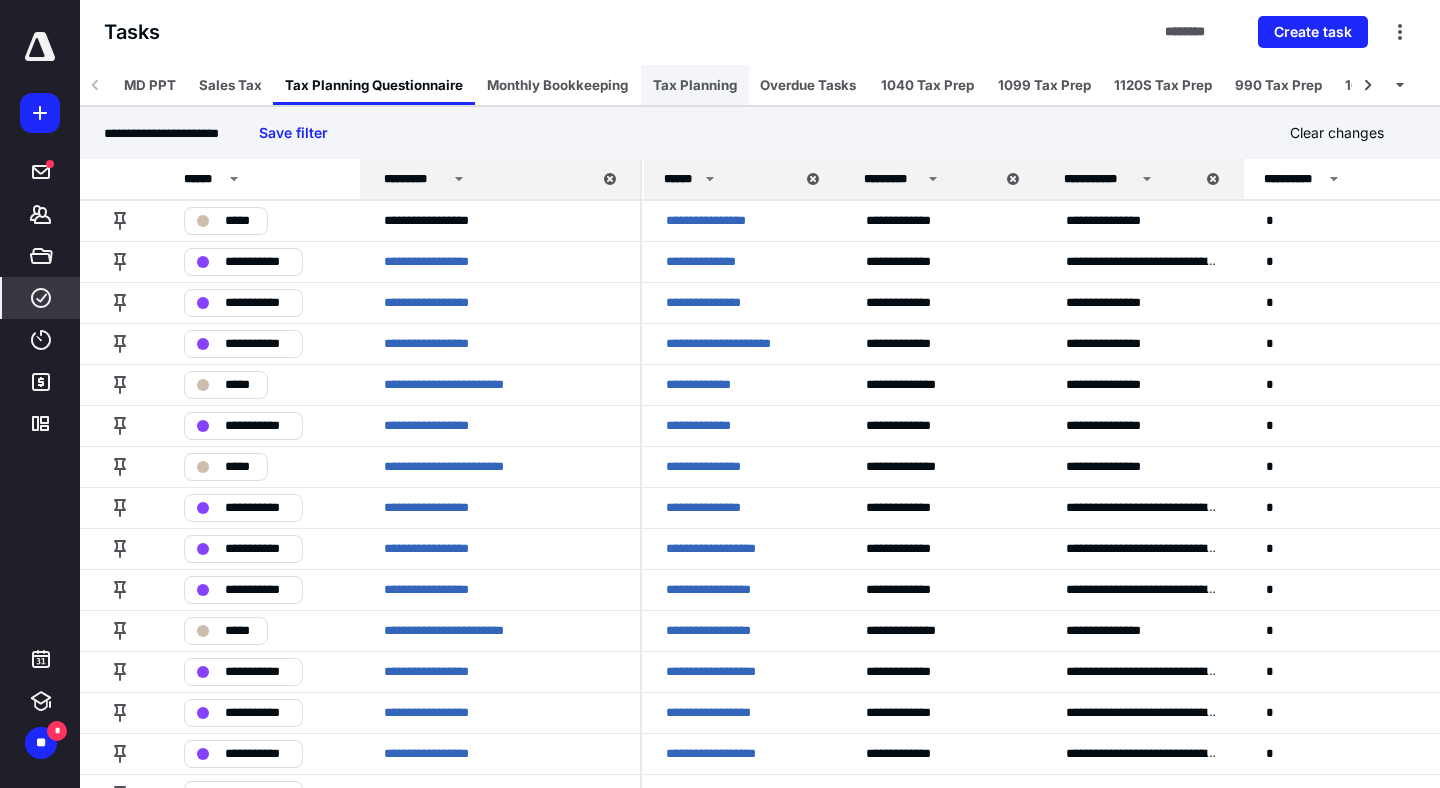 click on "Tax Planning" at bounding box center (695, 85) 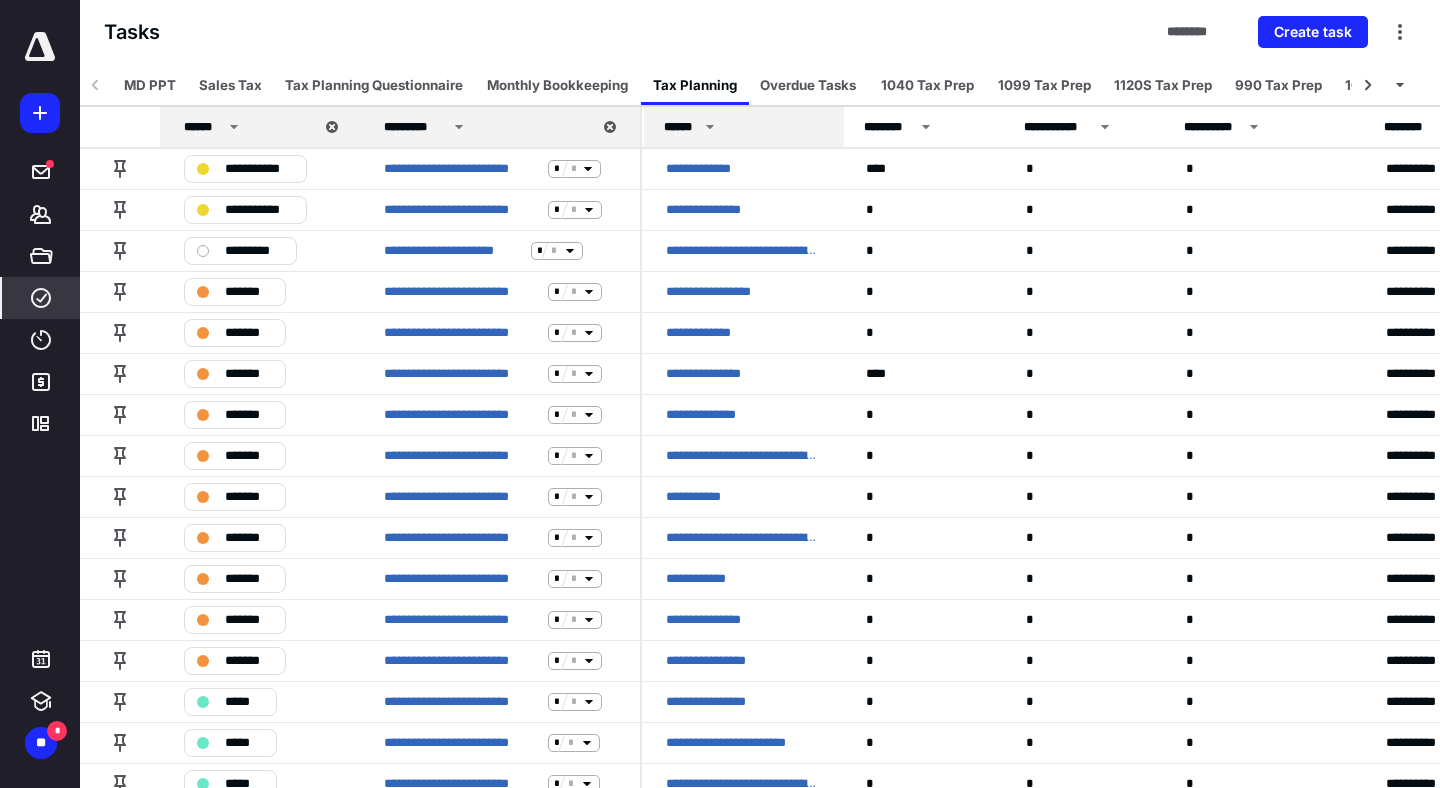 click 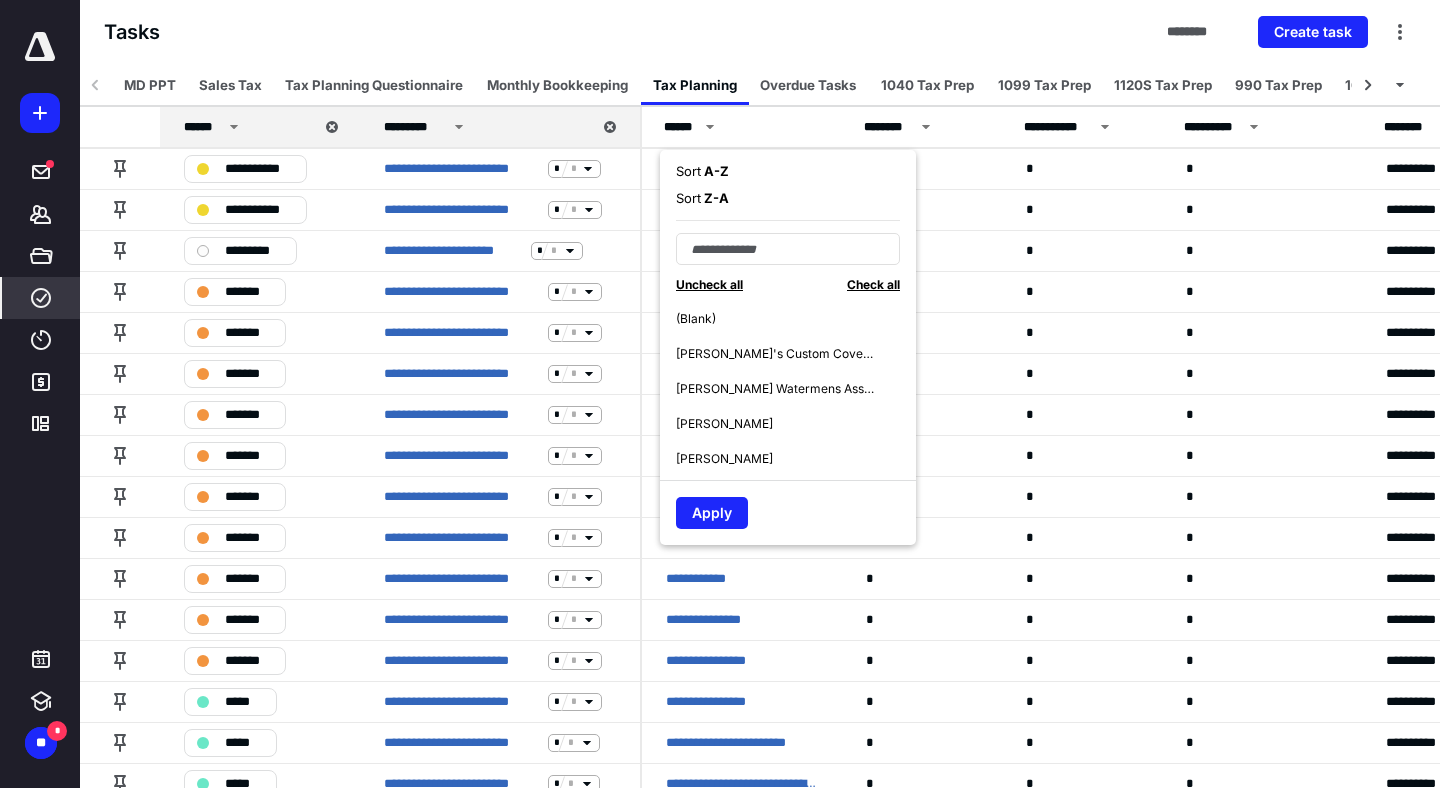 click on "A  -  Z" at bounding box center (715, 171) 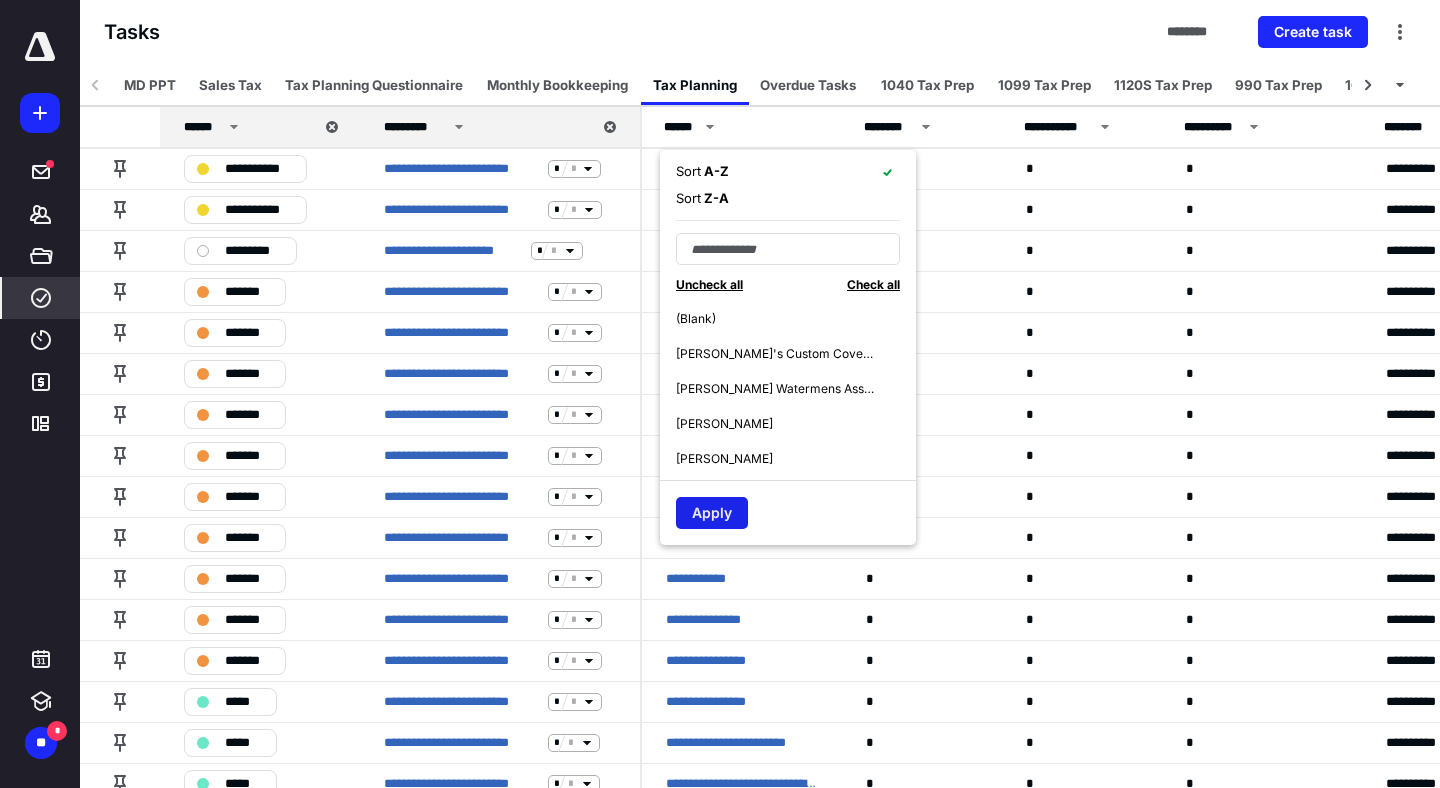 click on "Apply" at bounding box center (712, 513) 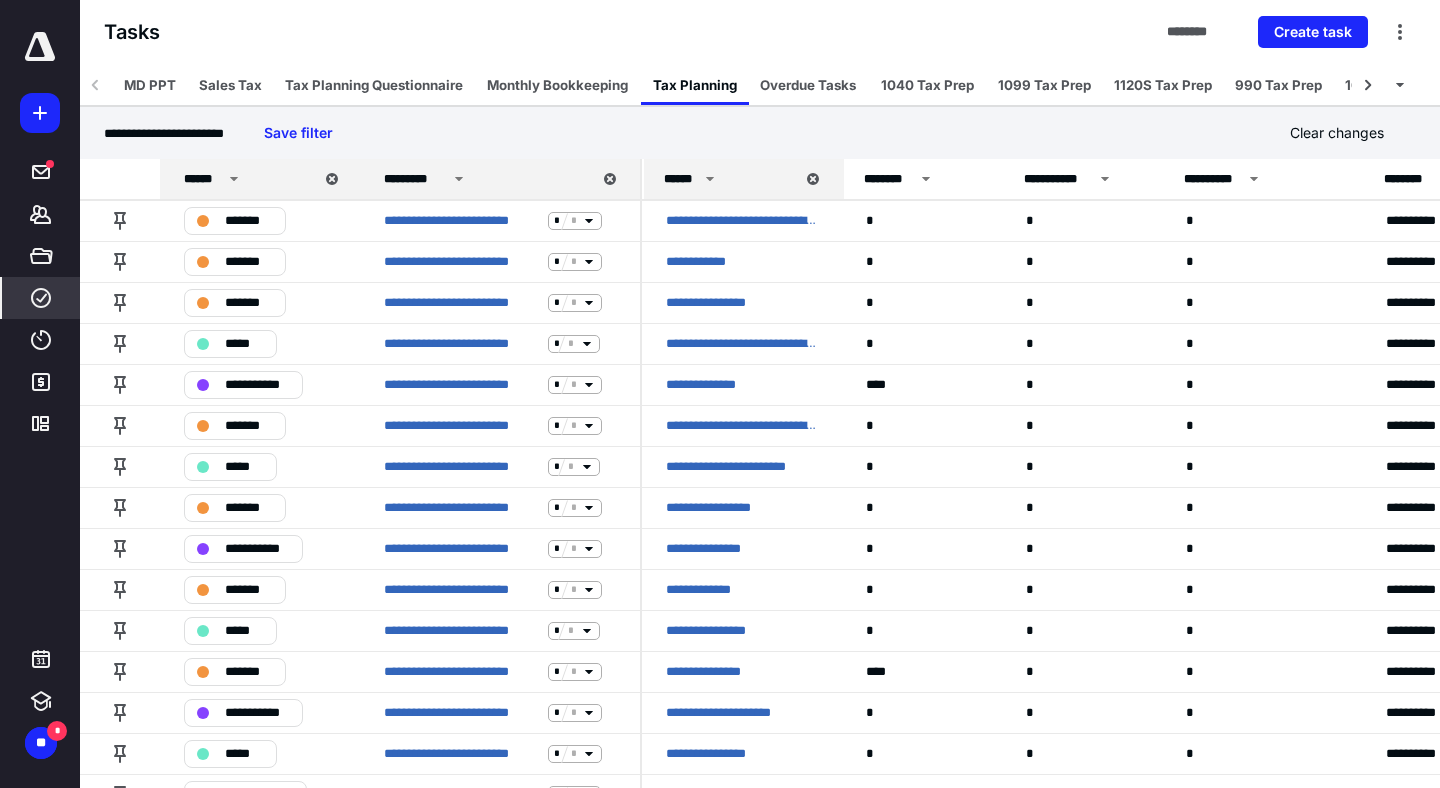 click on "******" at bounding box center [203, 179] 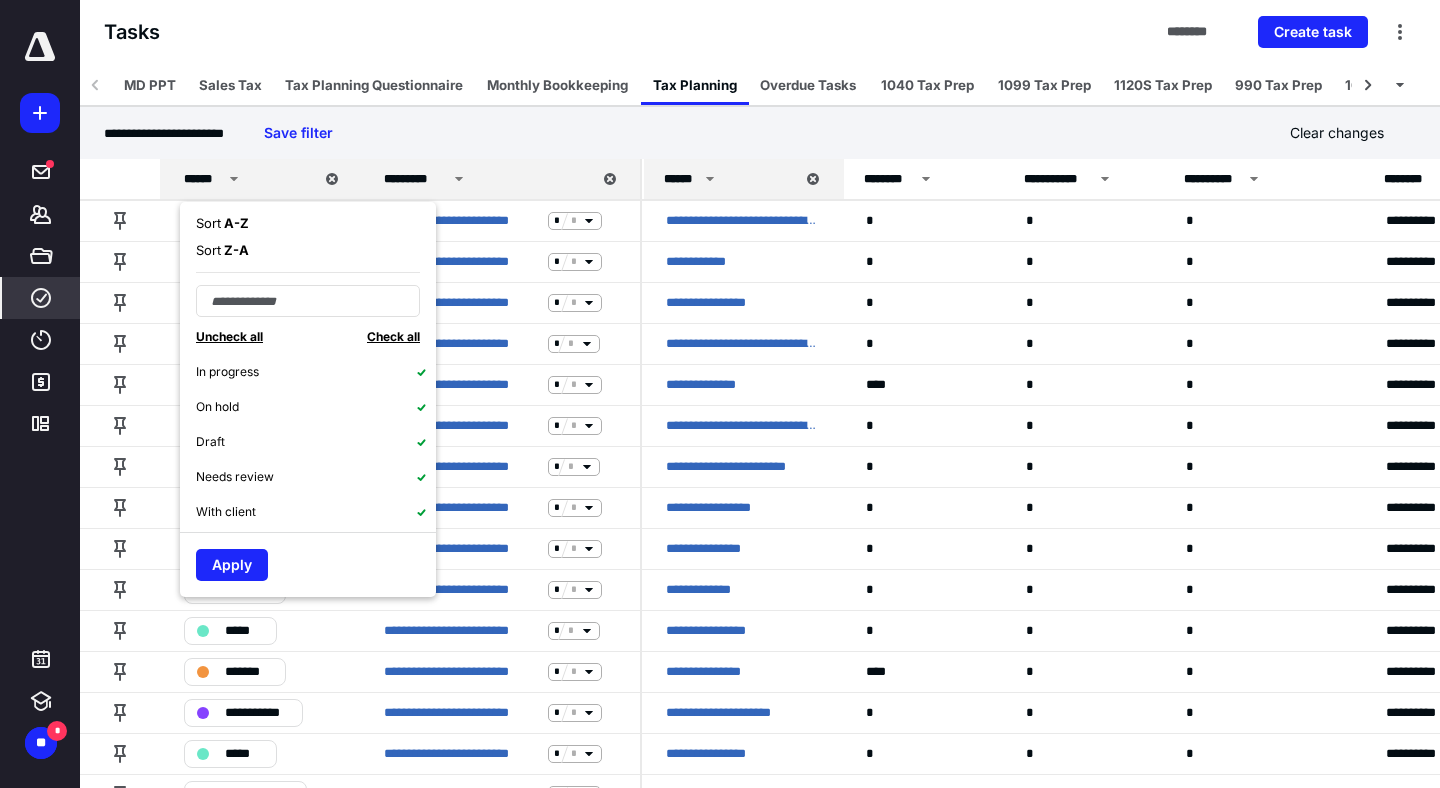 scroll, scrollTop: 117, scrollLeft: 0, axis: vertical 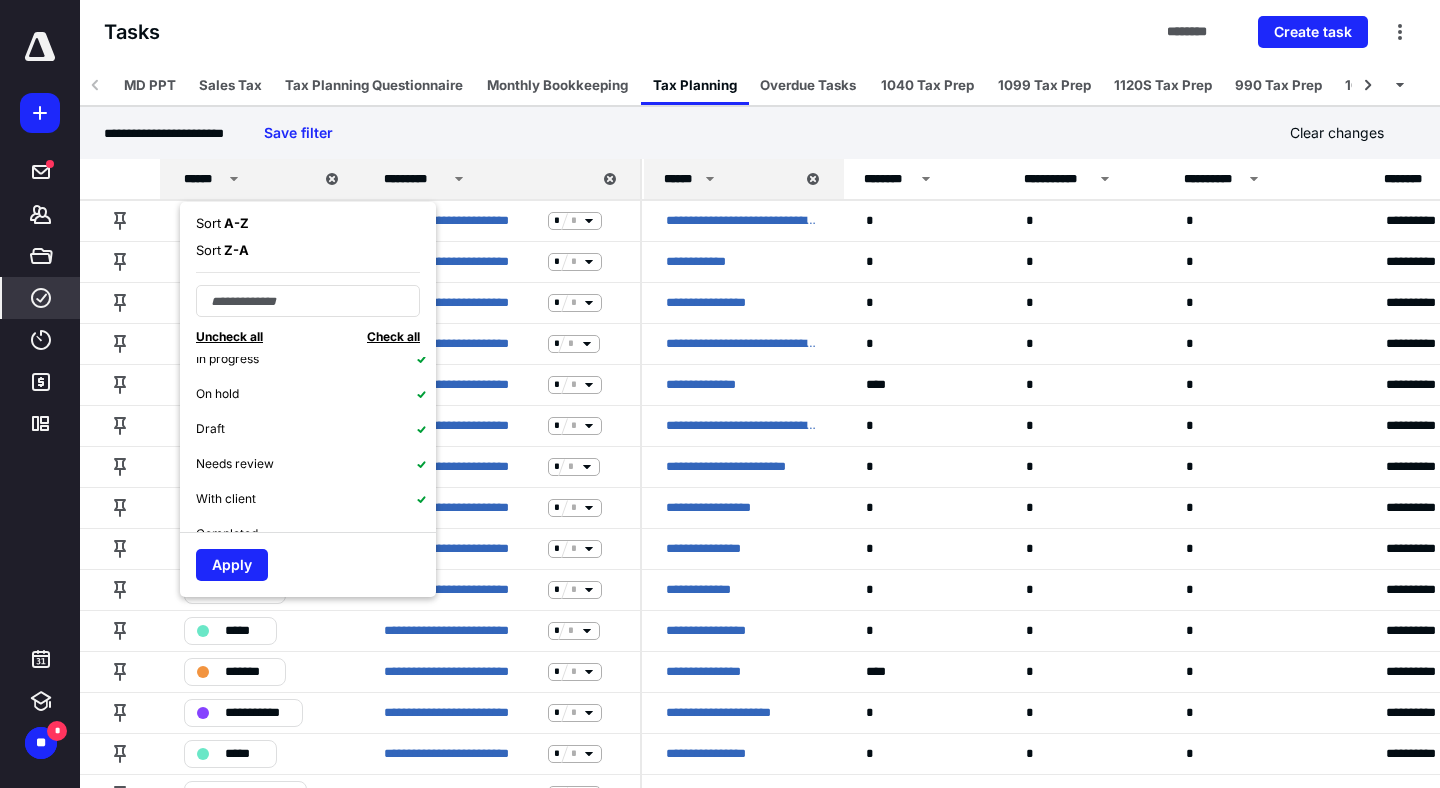 click on "Uncheck all" at bounding box center [229, 336] 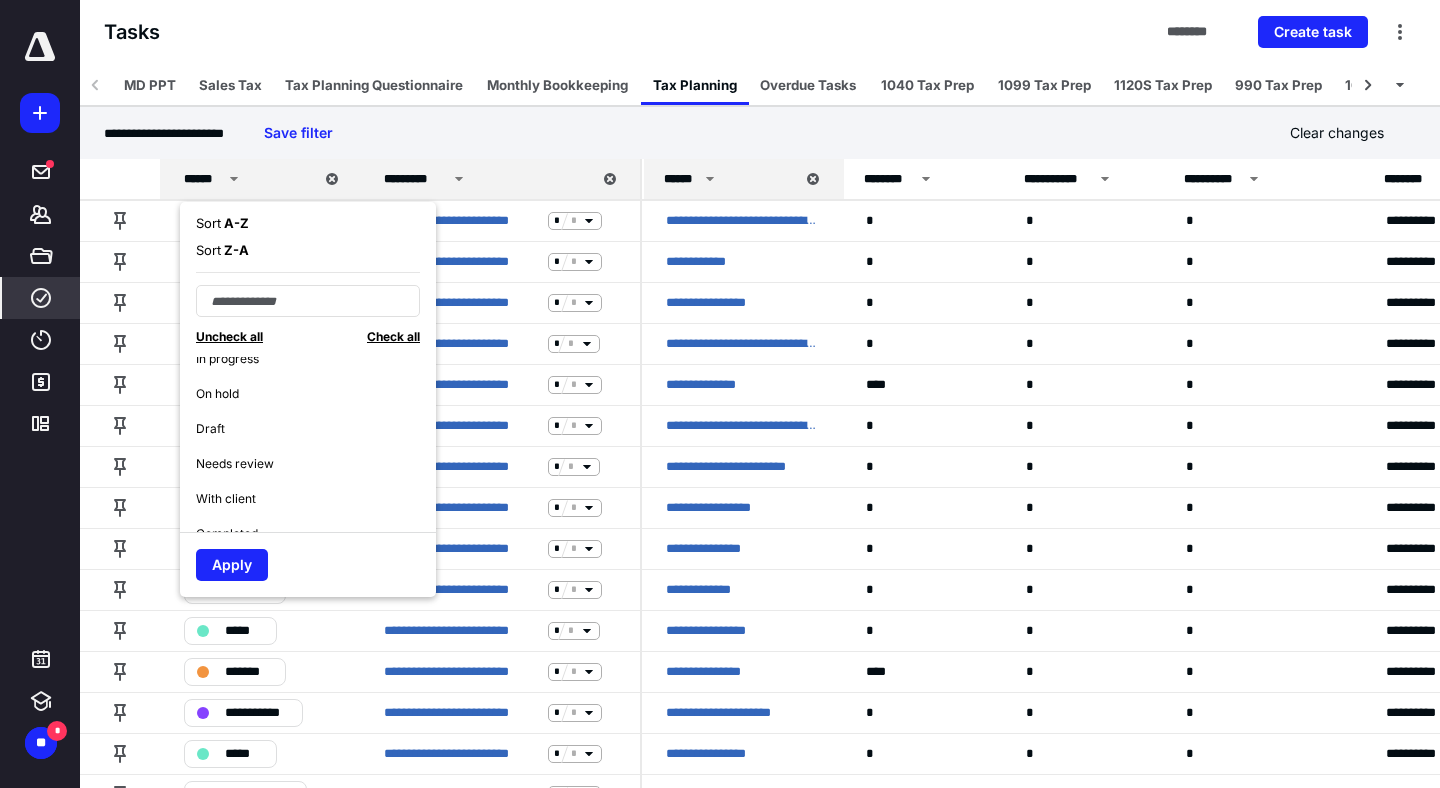 click on "With client" at bounding box center [316, 498] 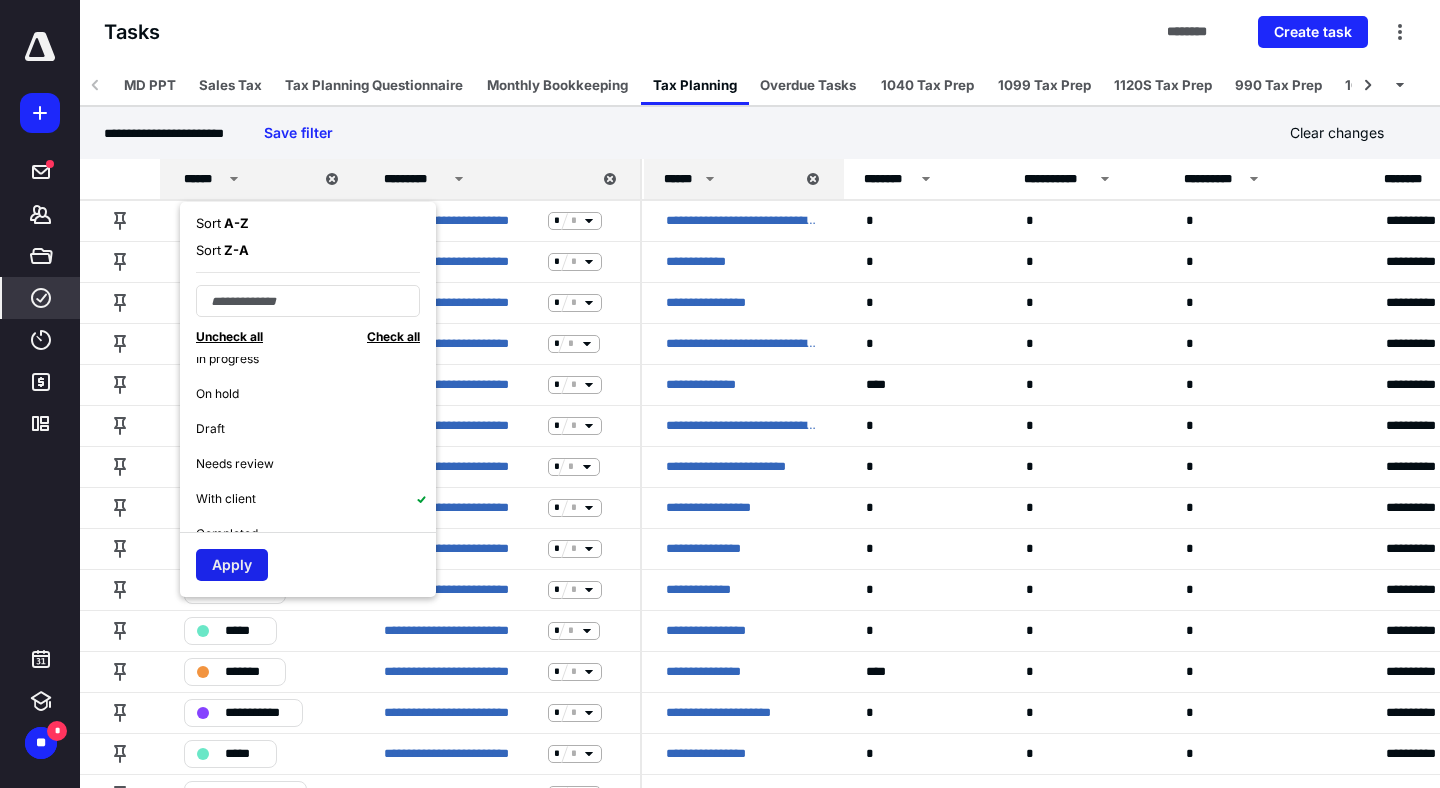 click on "Apply" at bounding box center (232, 565) 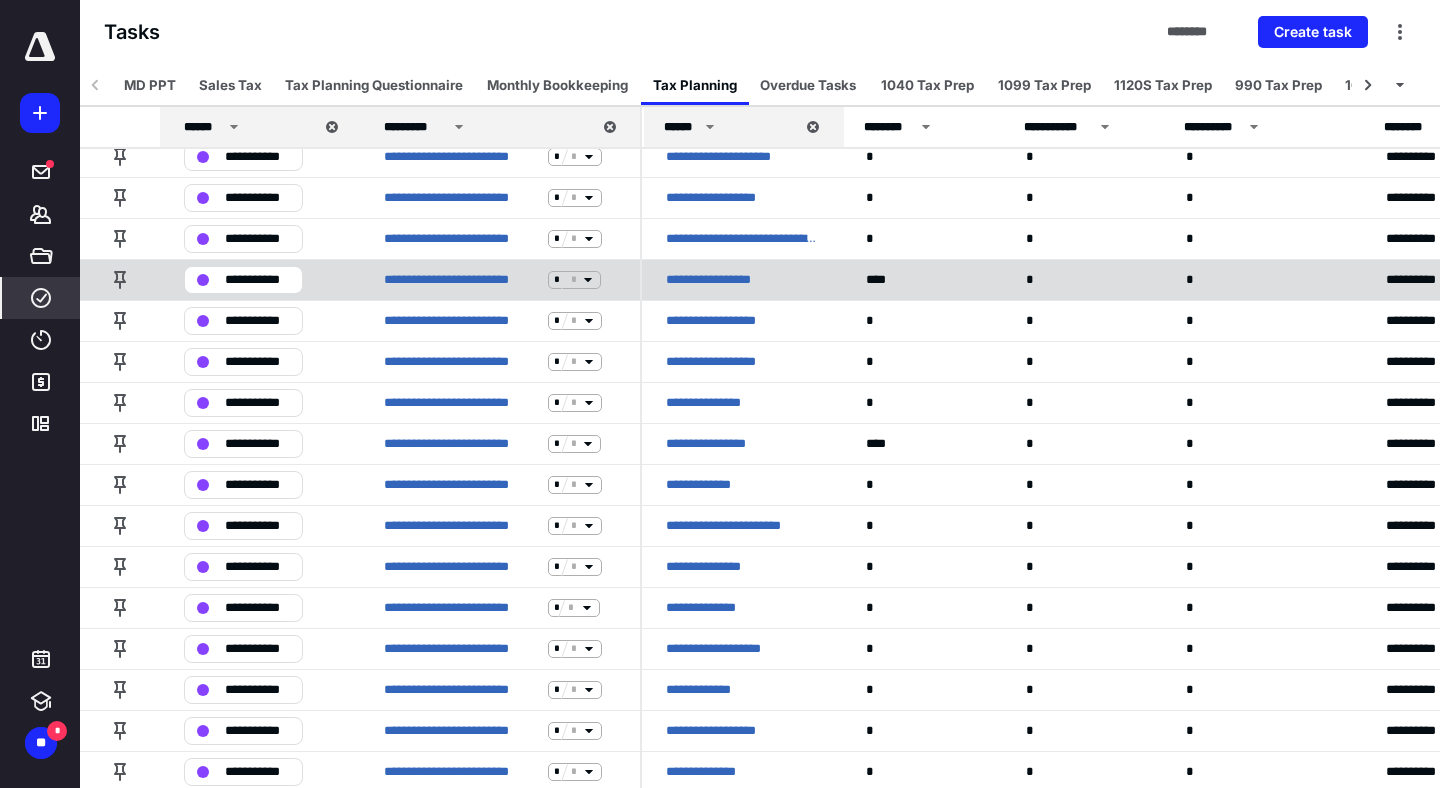 scroll, scrollTop: 175, scrollLeft: 0, axis: vertical 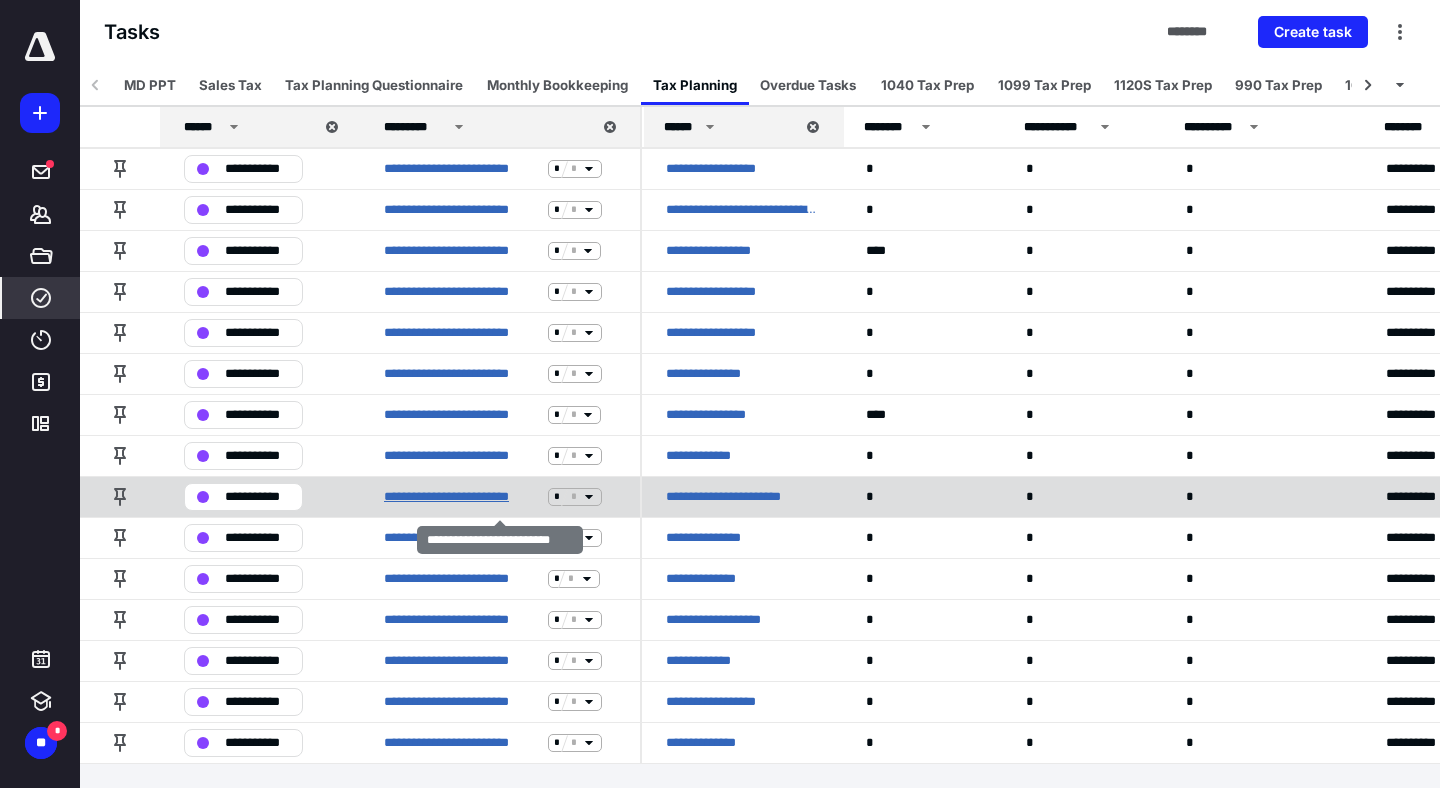 click on "**********" at bounding box center [462, 497] 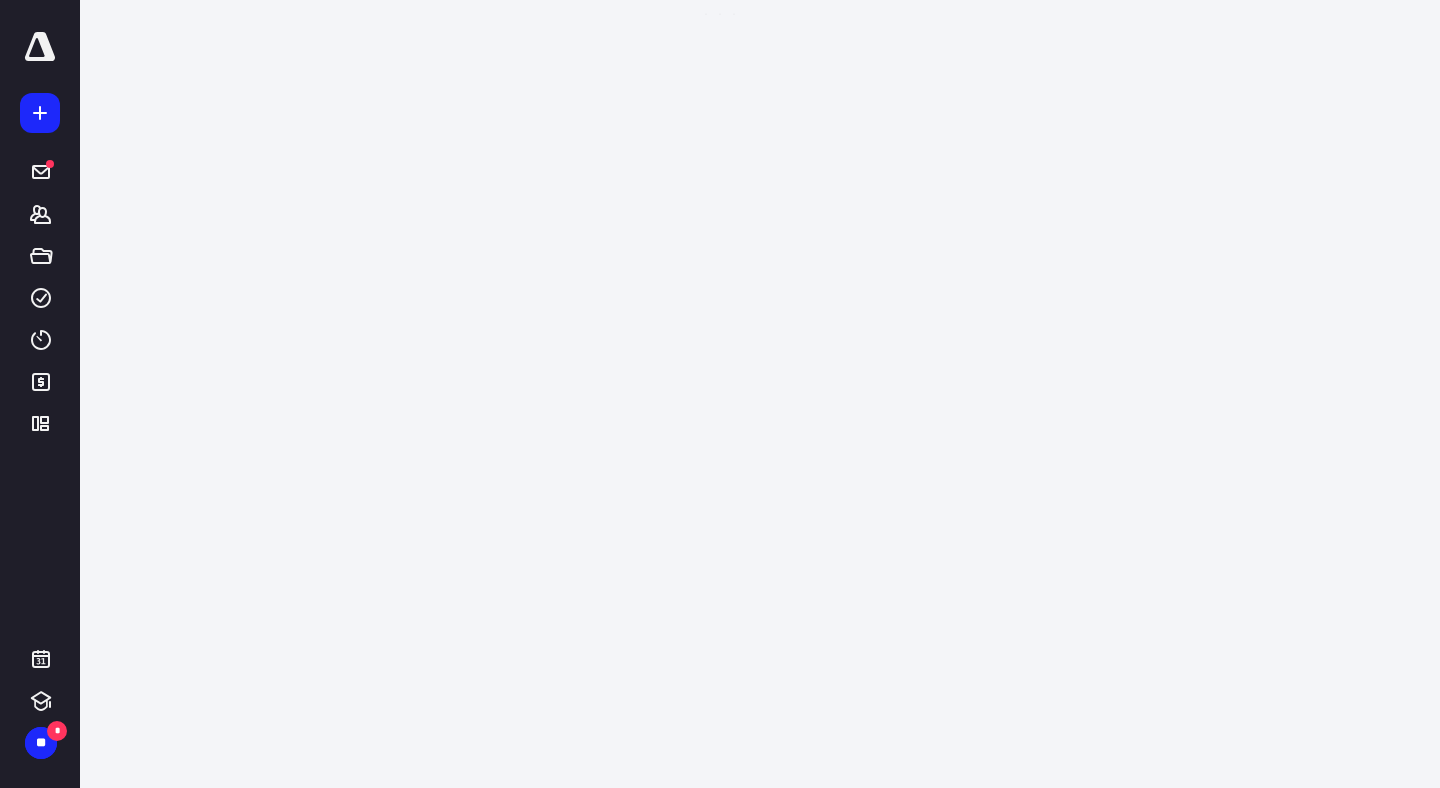 scroll, scrollTop: 0, scrollLeft: 0, axis: both 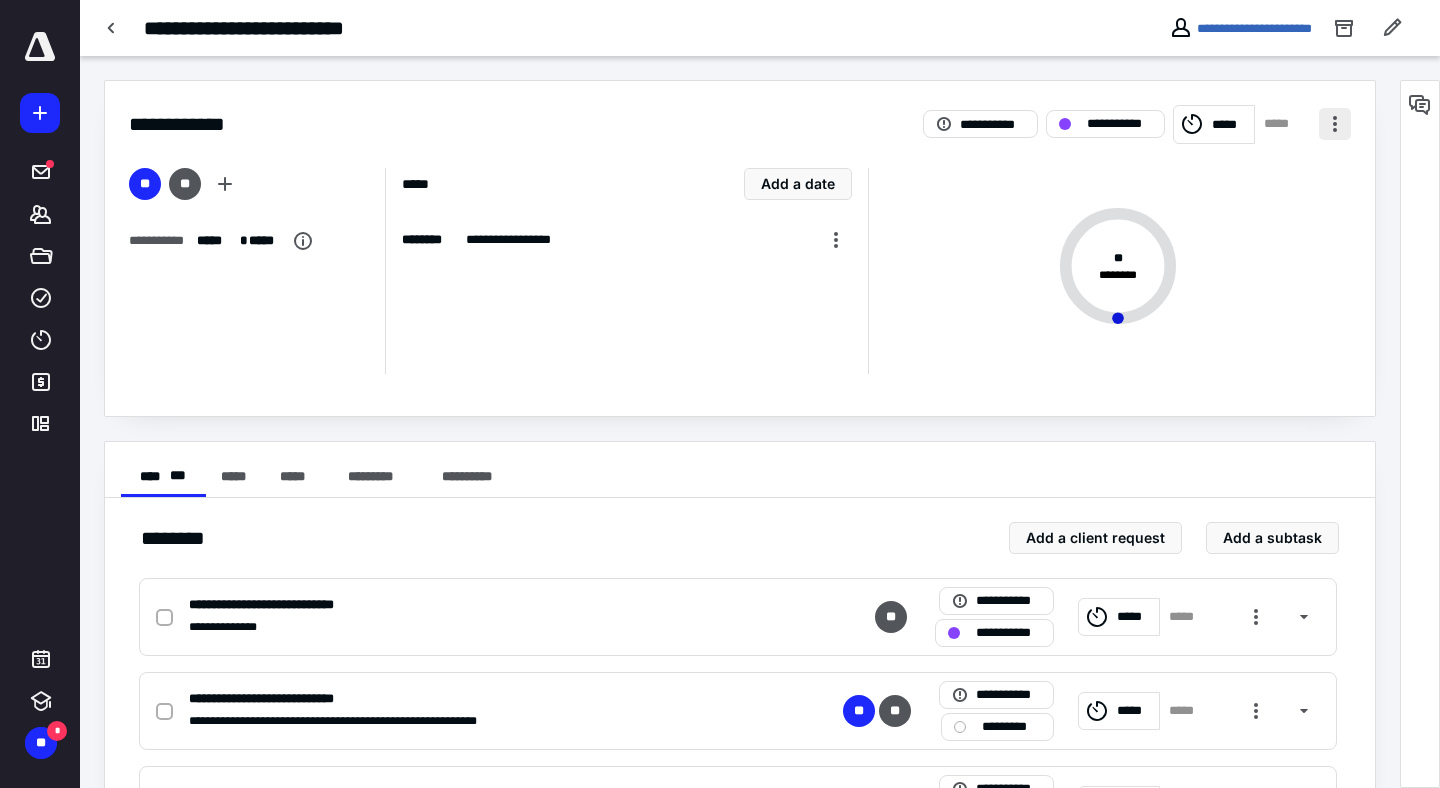 click at bounding box center [1335, 124] 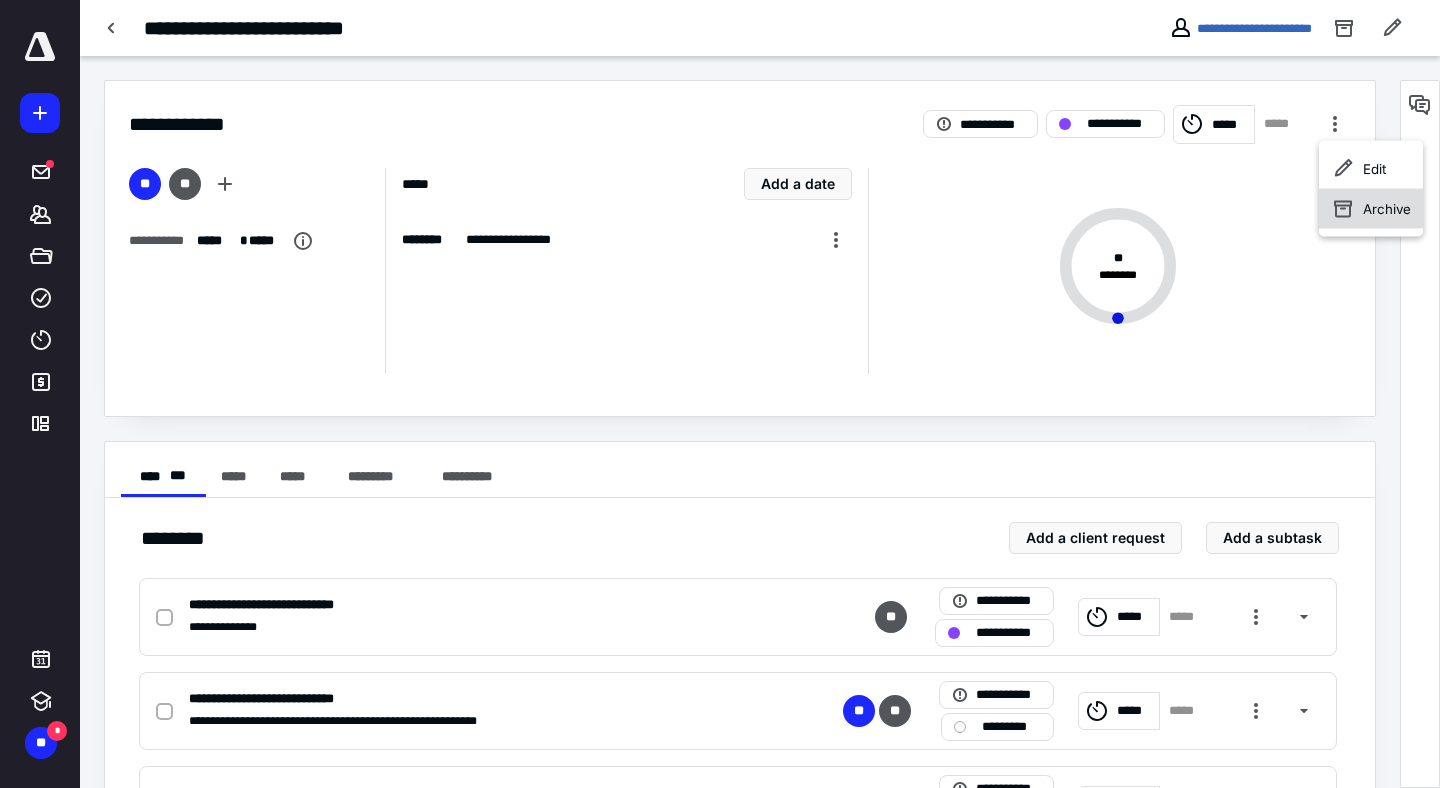 click 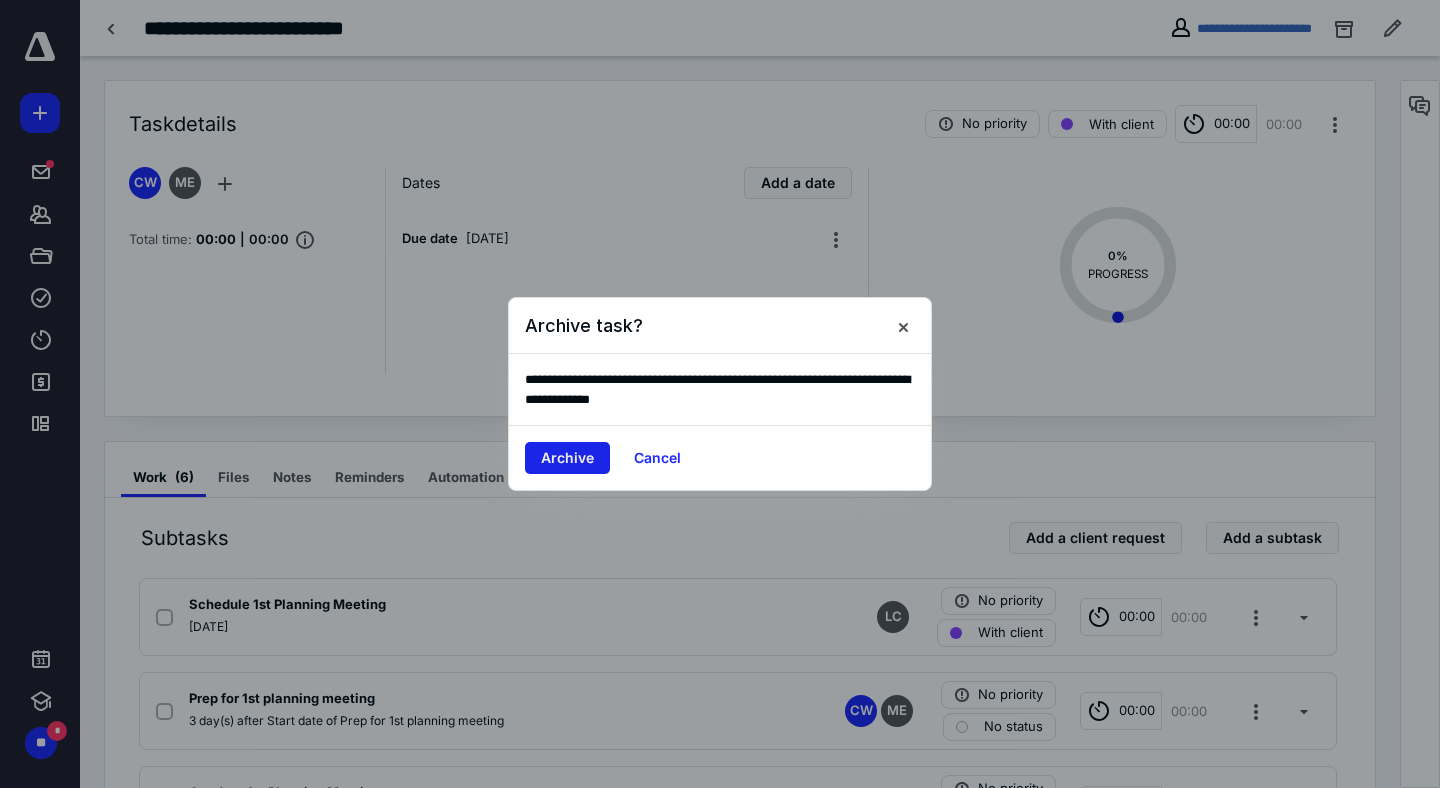 click on "Archive" at bounding box center [567, 458] 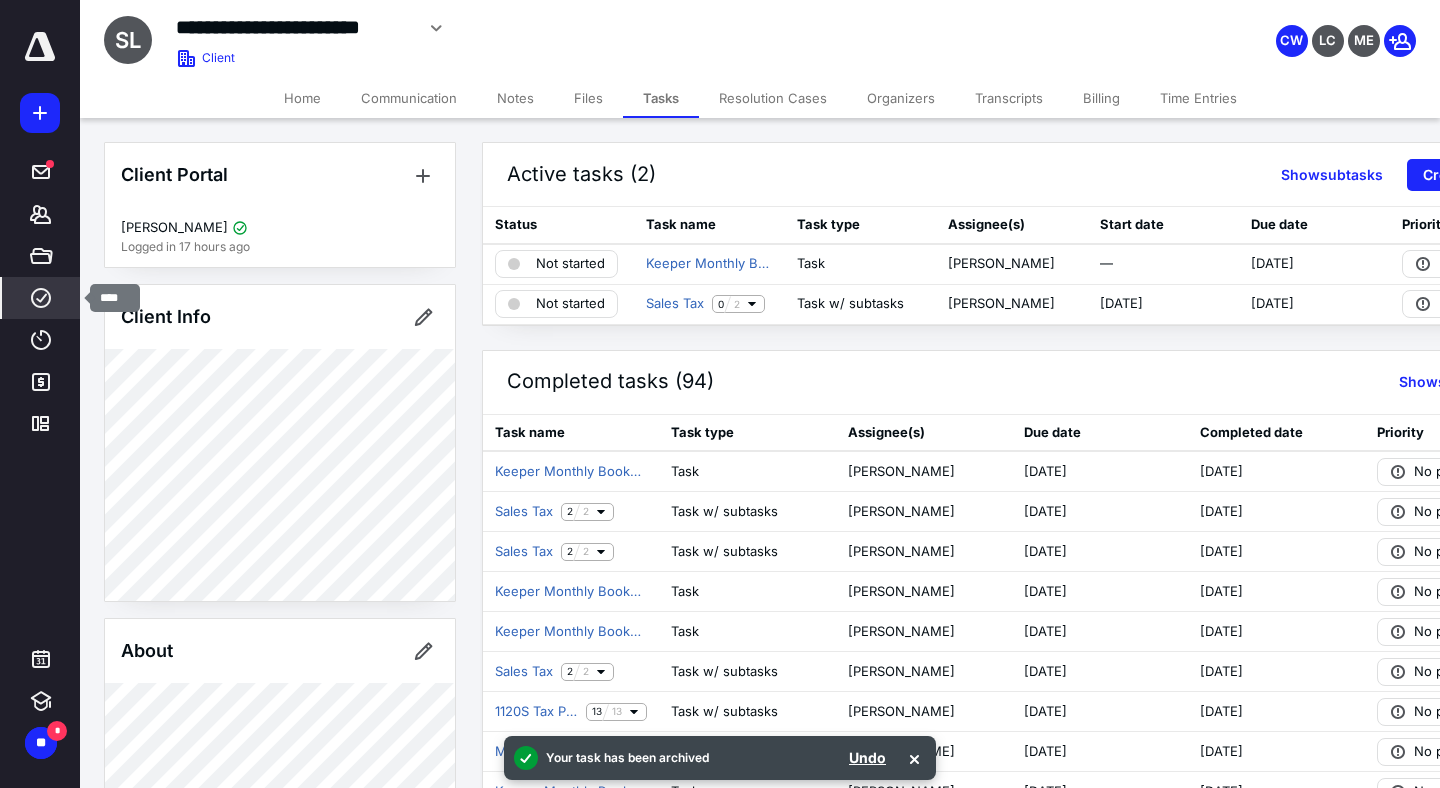 click 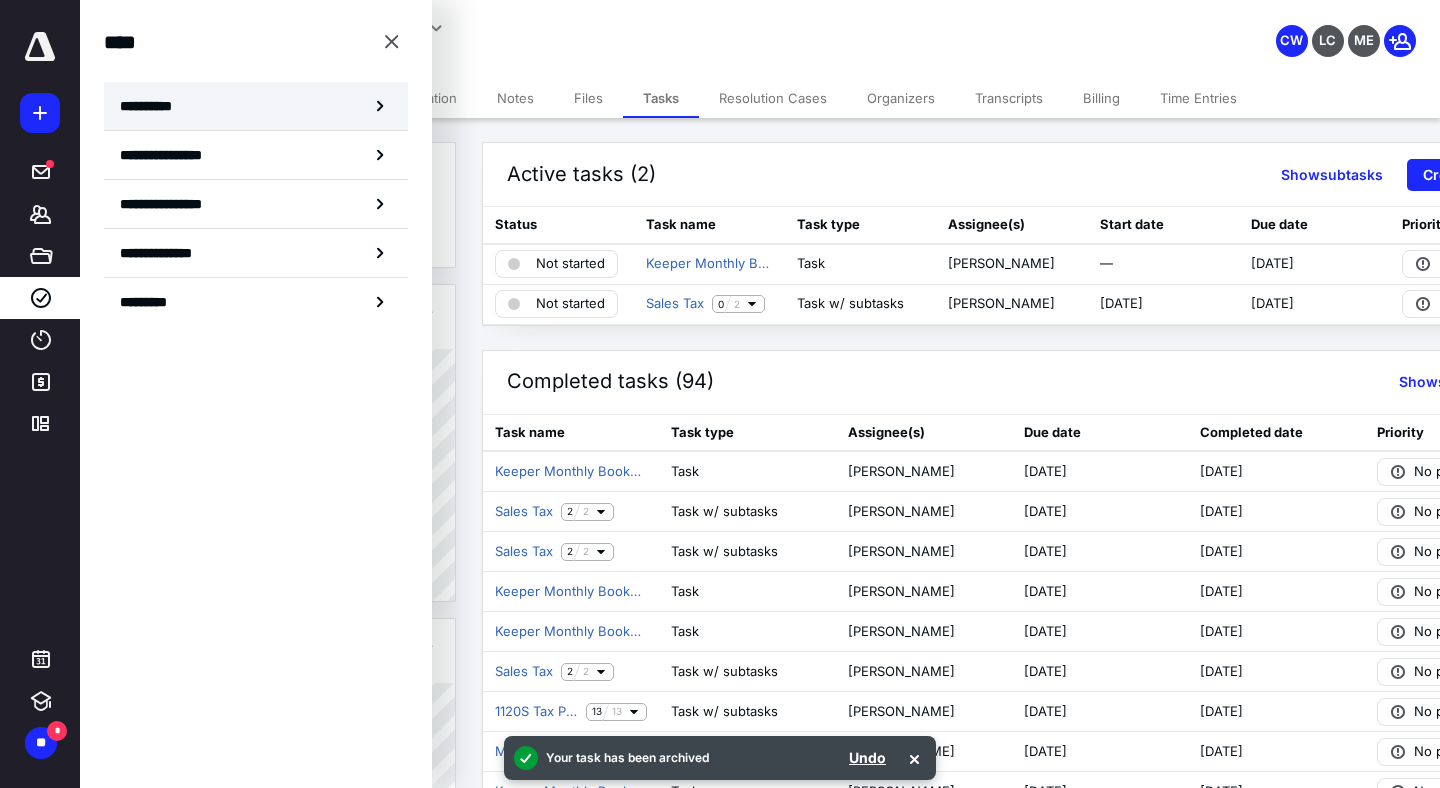 click on "**********" at bounding box center (256, 106) 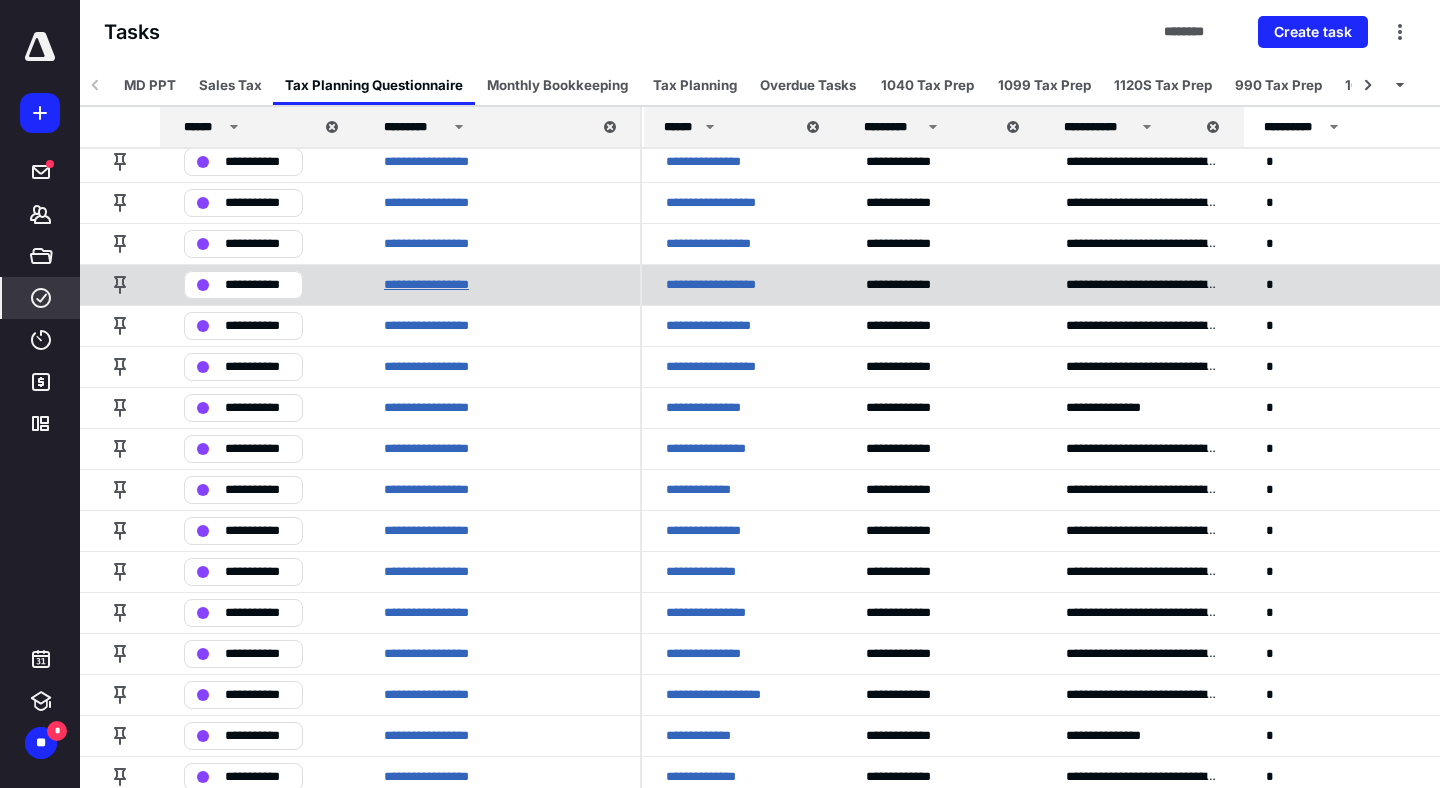 scroll, scrollTop: 257, scrollLeft: 0, axis: vertical 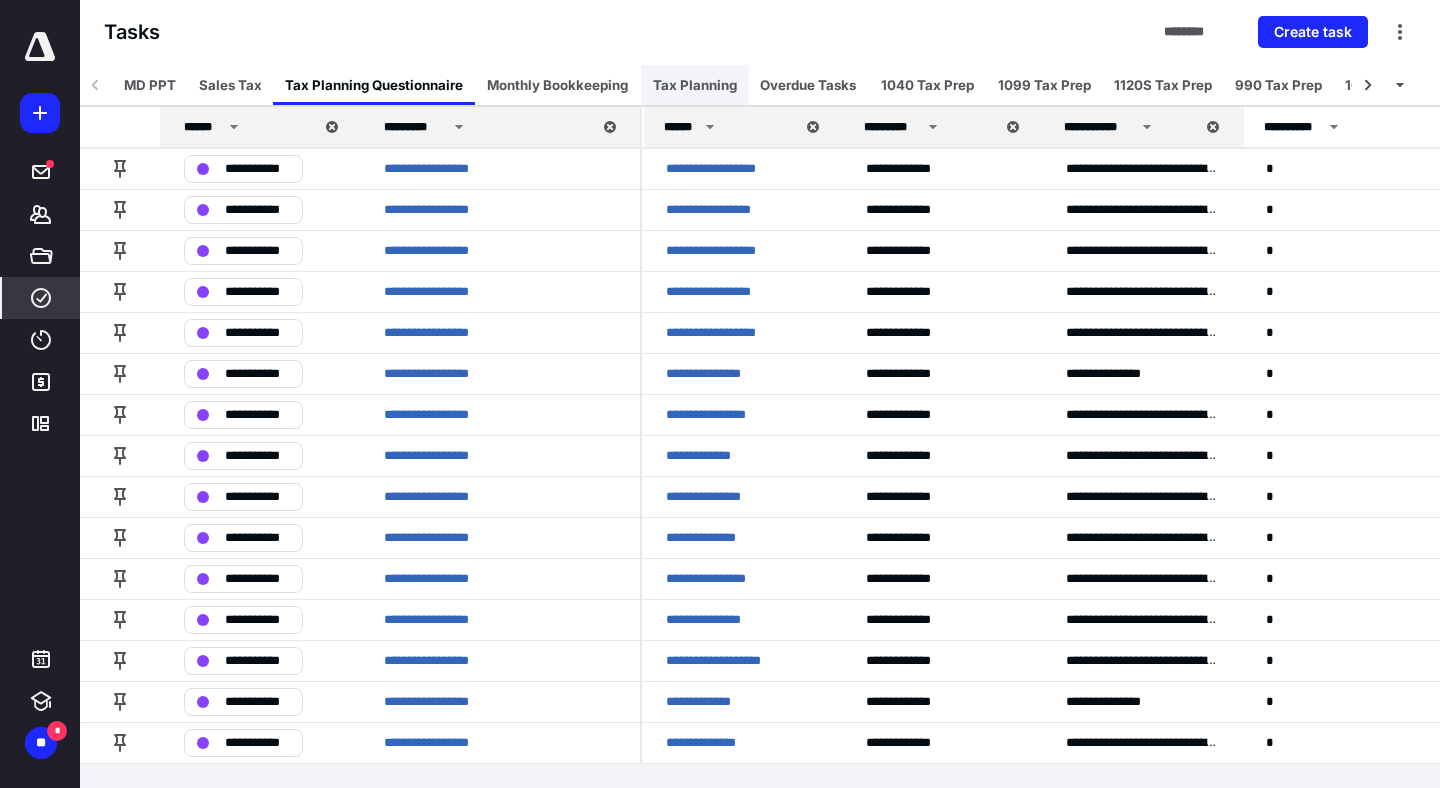 click on "Tax Planning" at bounding box center [695, 85] 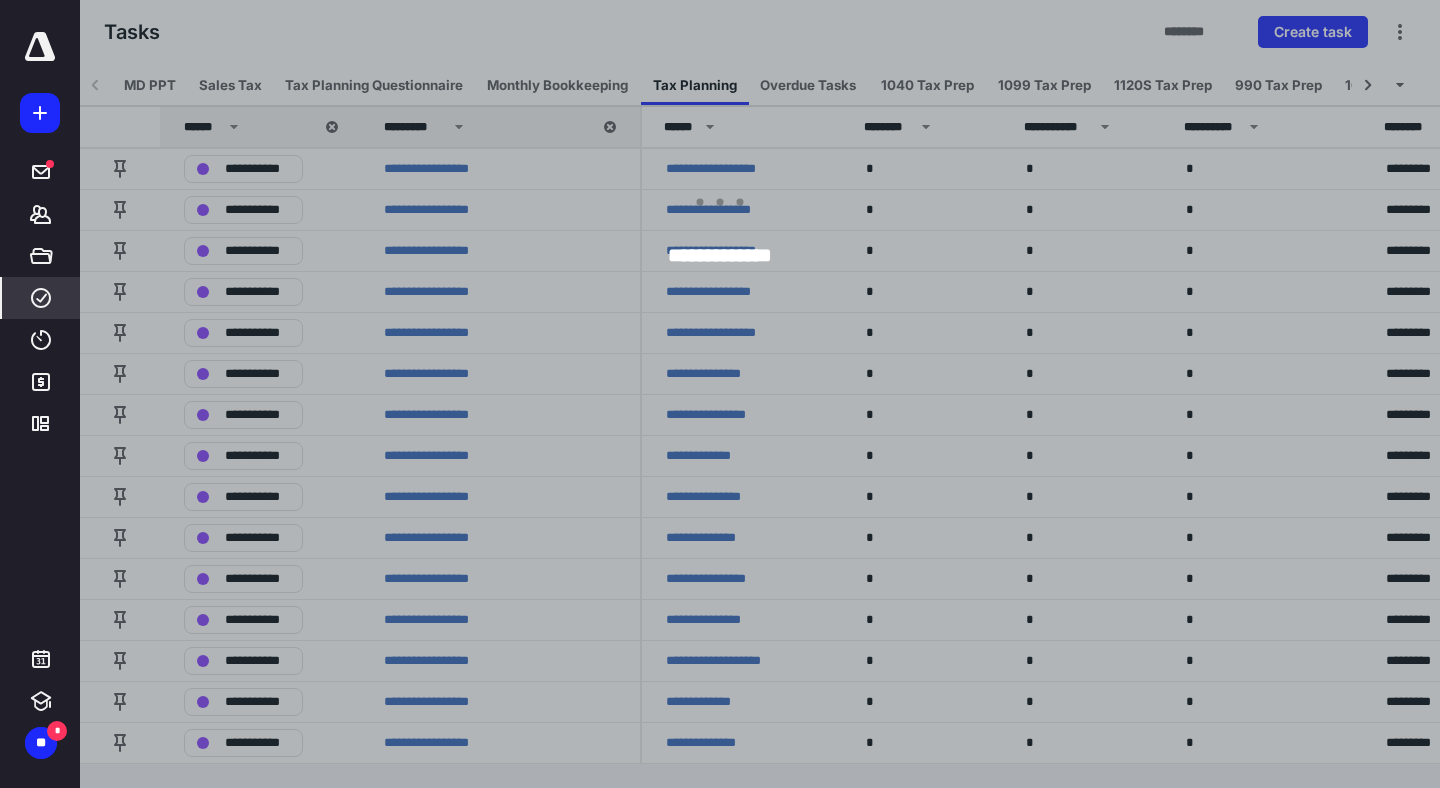 scroll, scrollTop: 205, scrollLeft: 0, axis: vertical 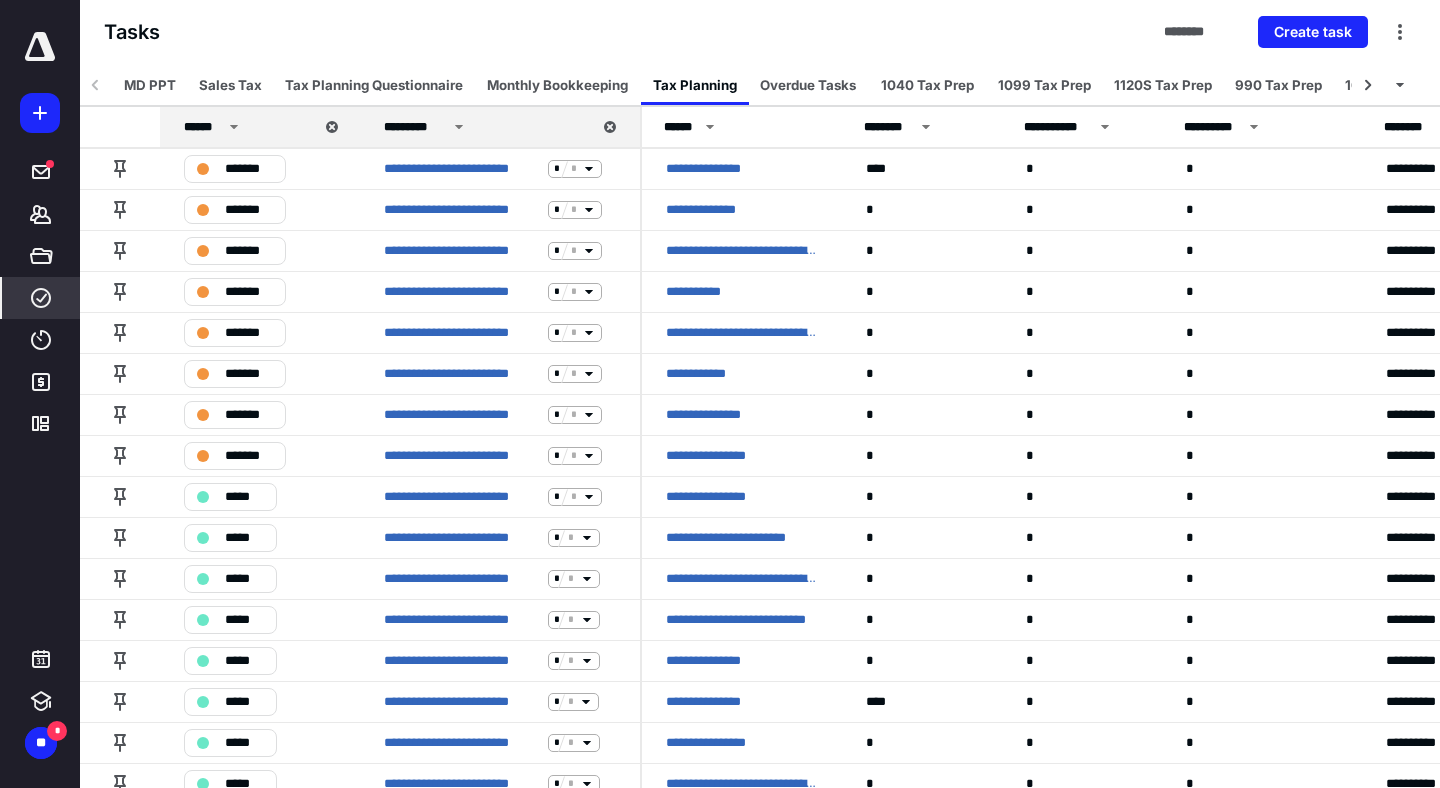 click 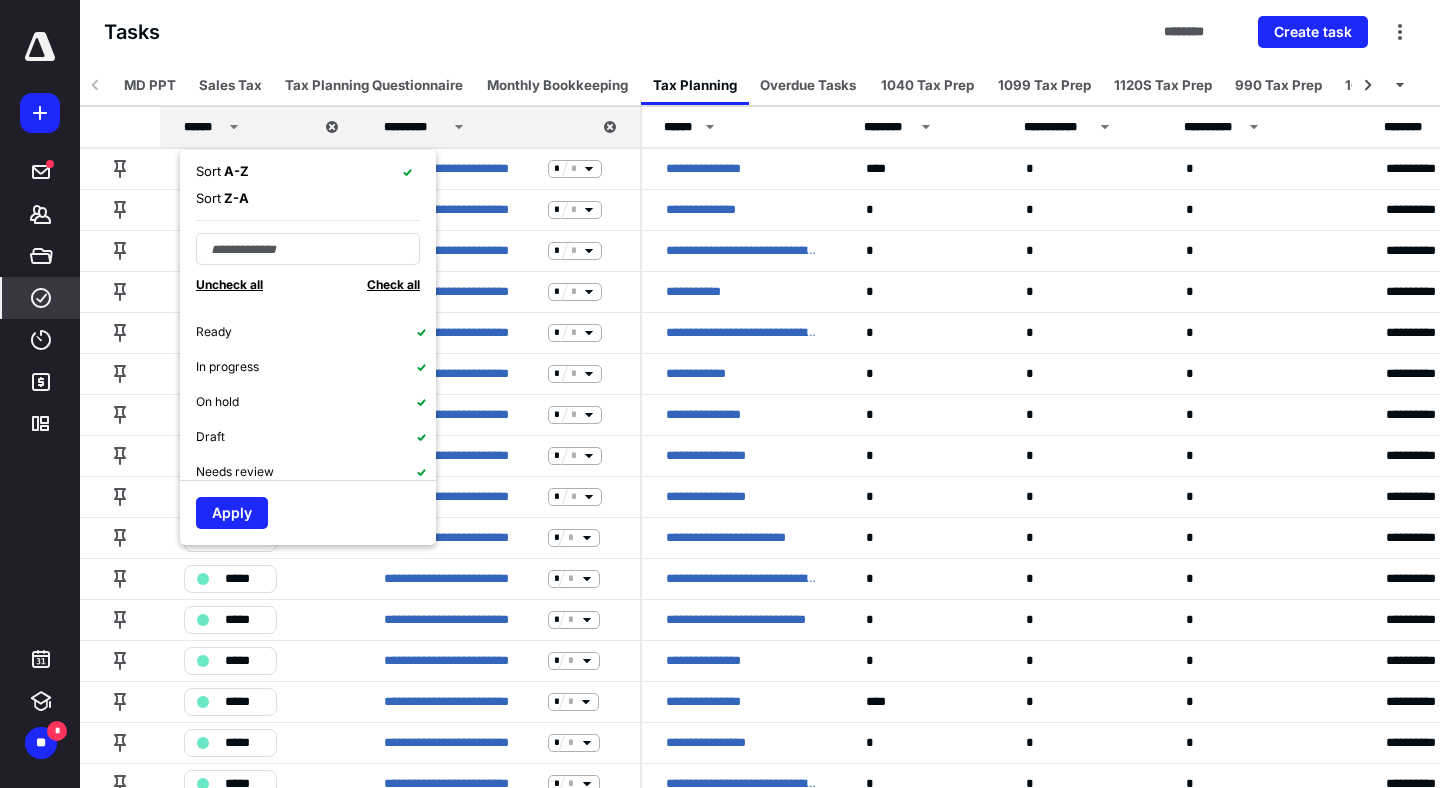 click on "Uncheck all" at bounding box center [229, 284] 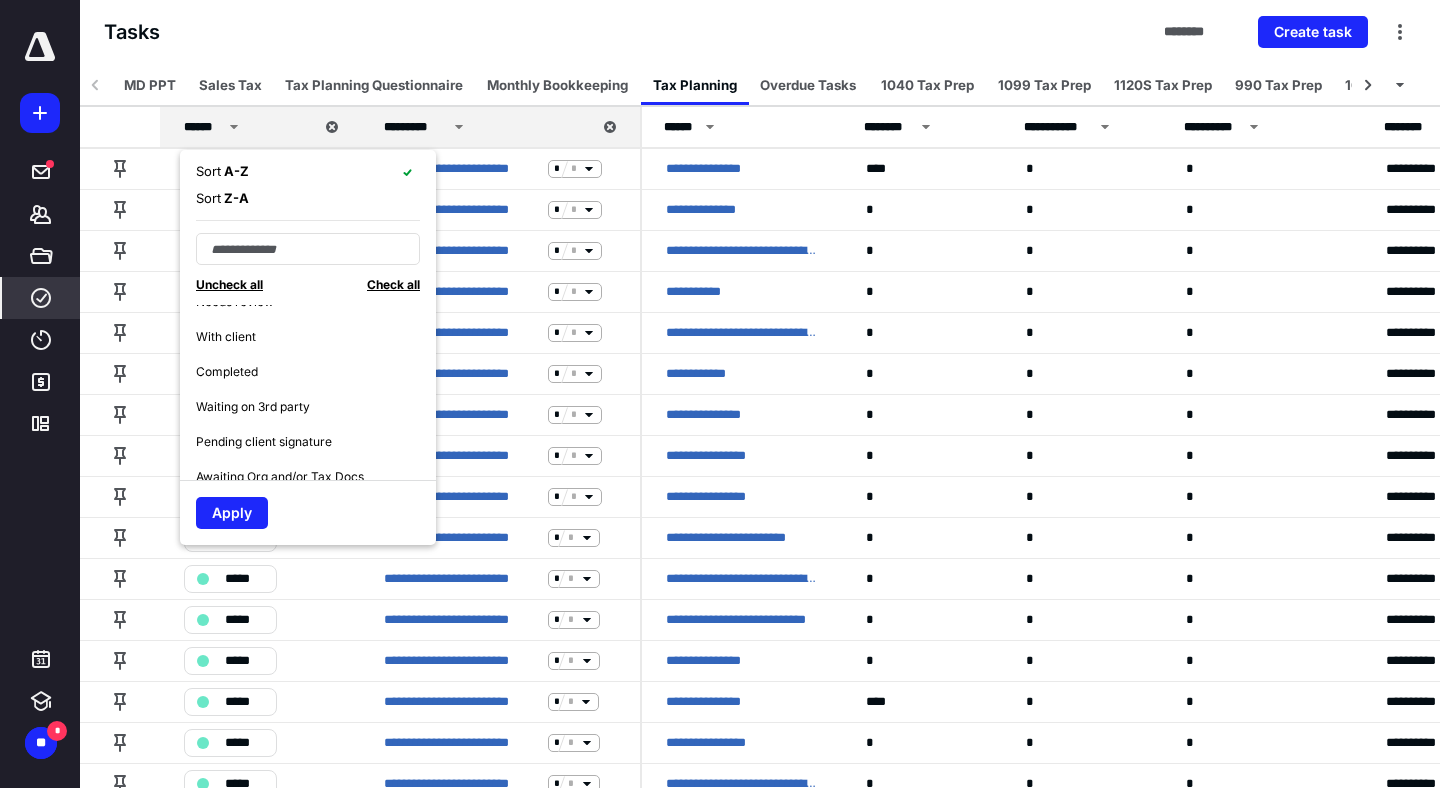 scroll, scrollTop: 244, scrollLeft: 0, axis: vertical 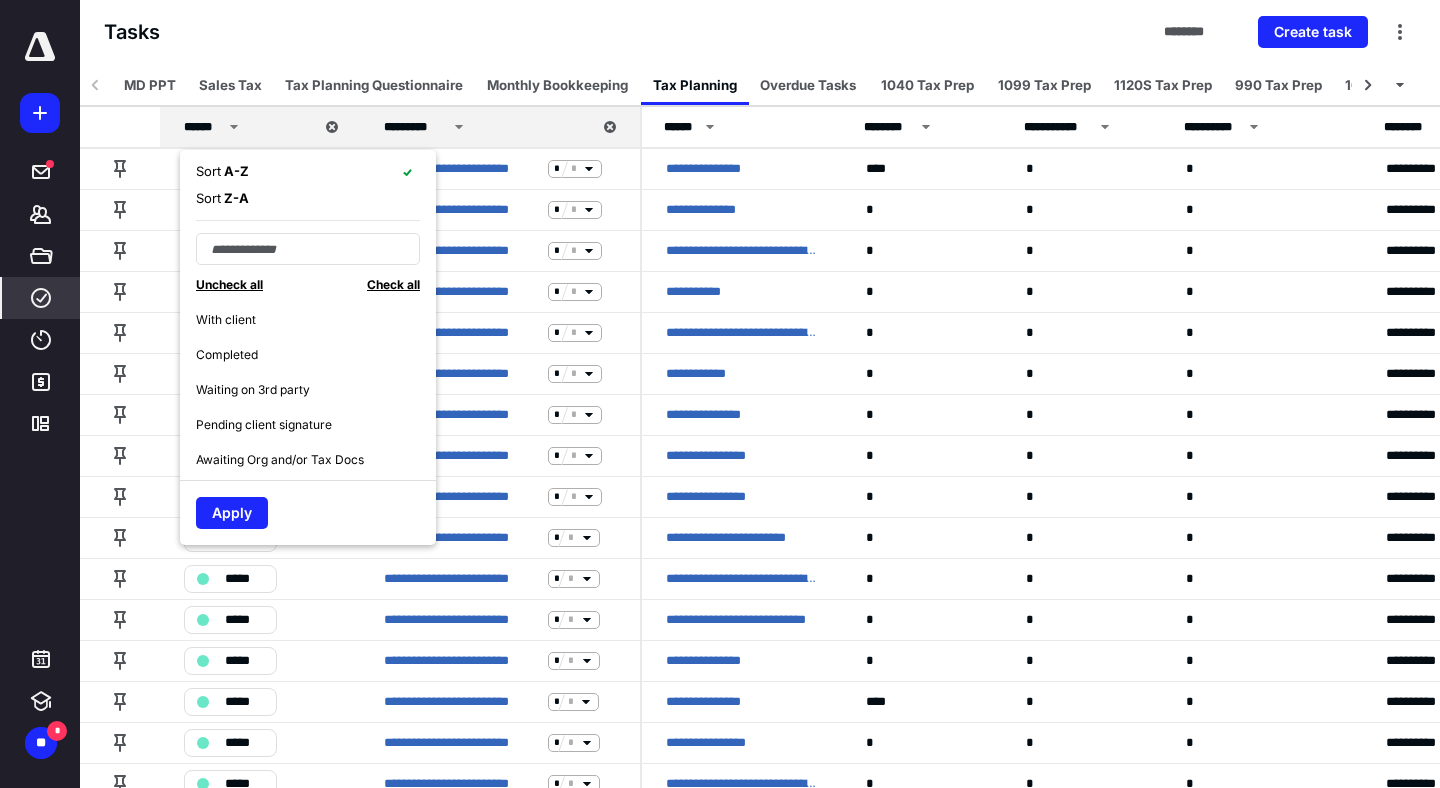 click on "With client" at bounding box center [226, 320] 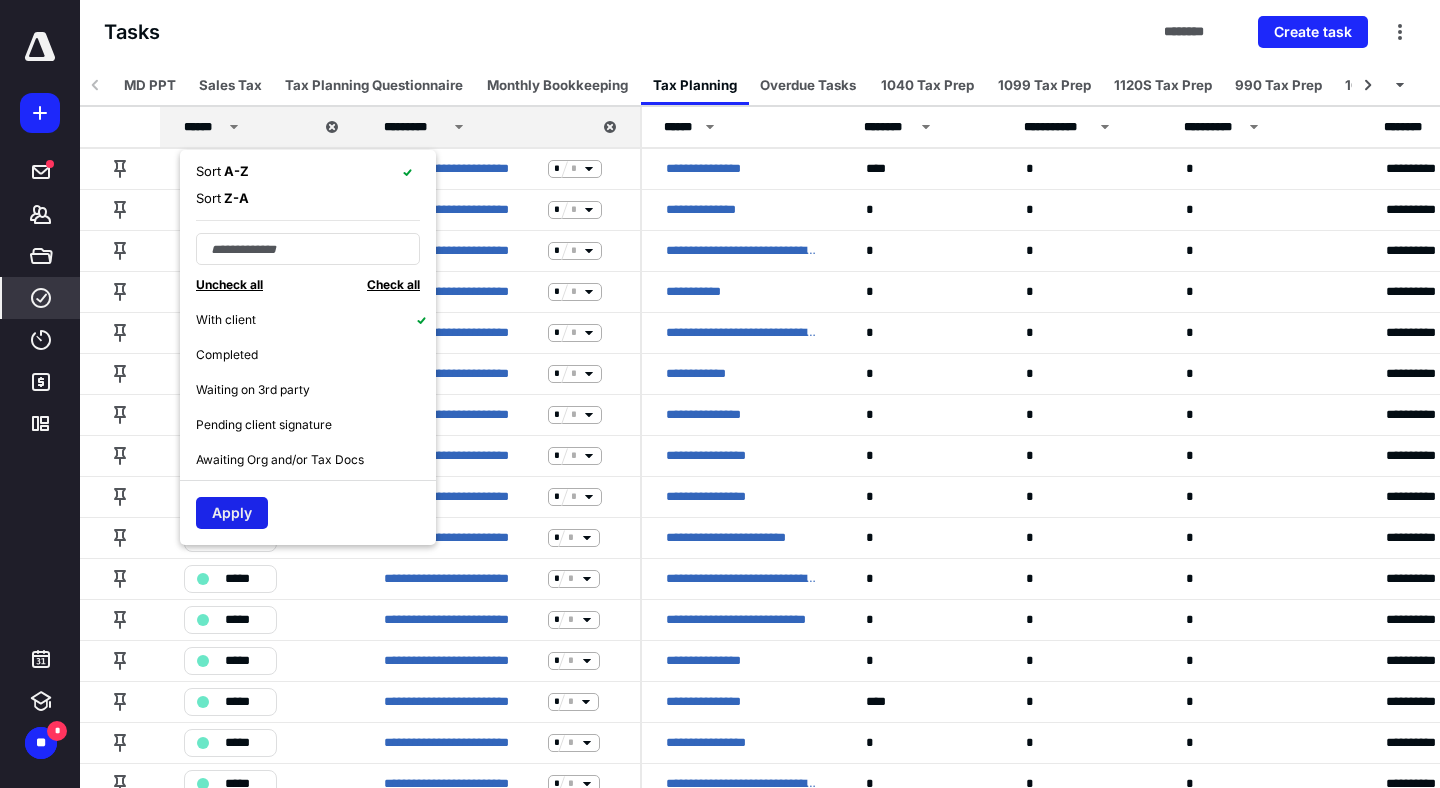 click on "Apply" at bounding box center (232, 513) 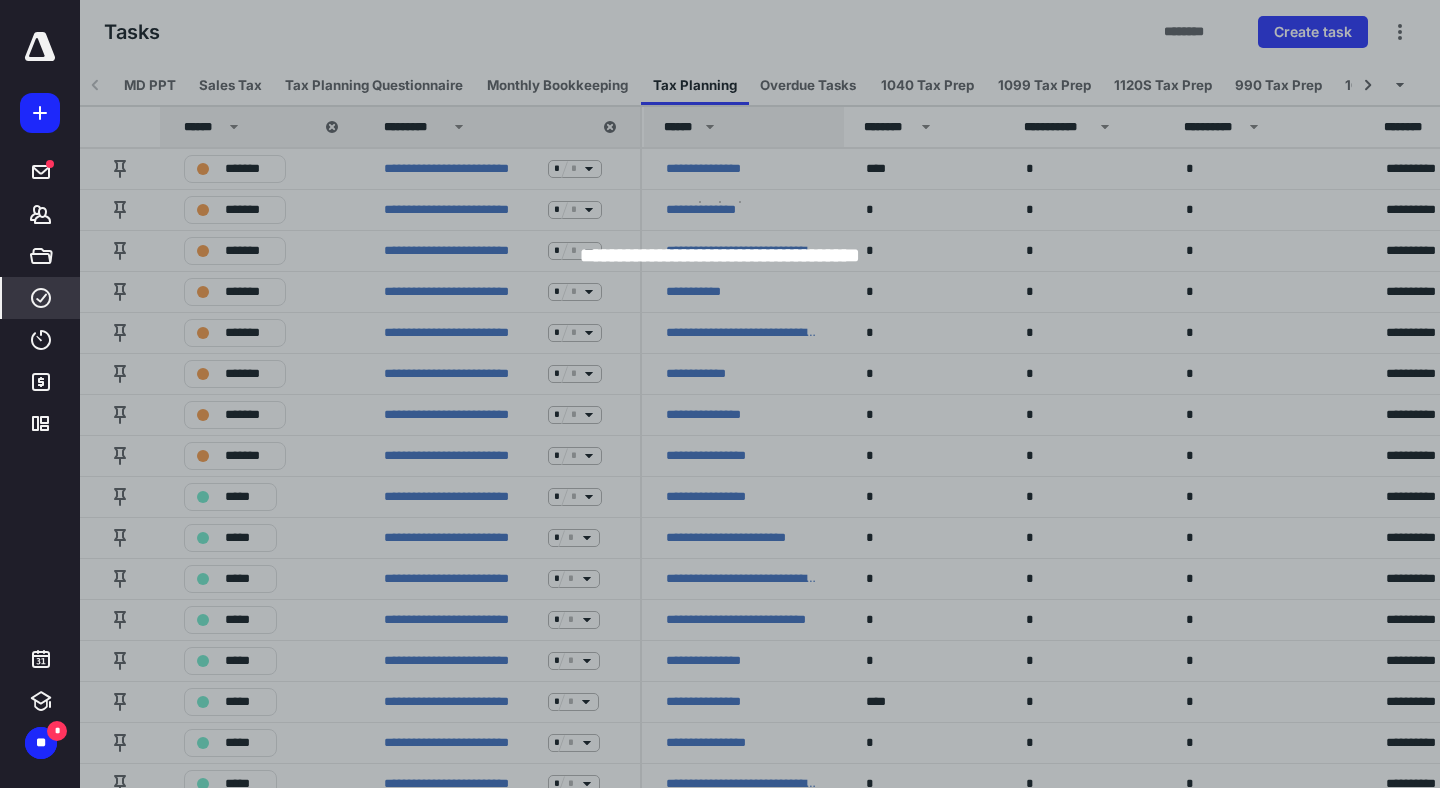 scroll, scrollTop: 134, scrollLeft: 0, axis: vertical 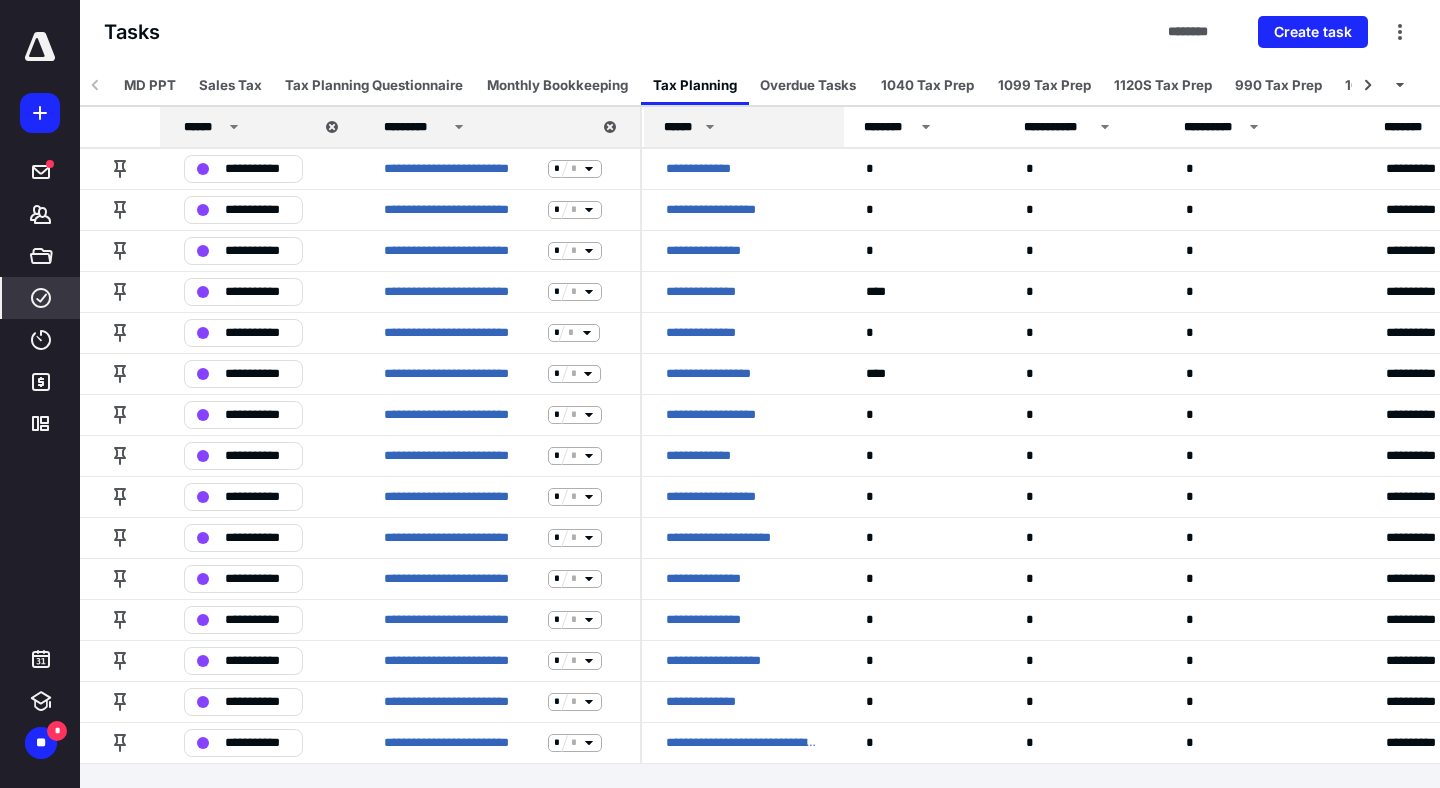 click 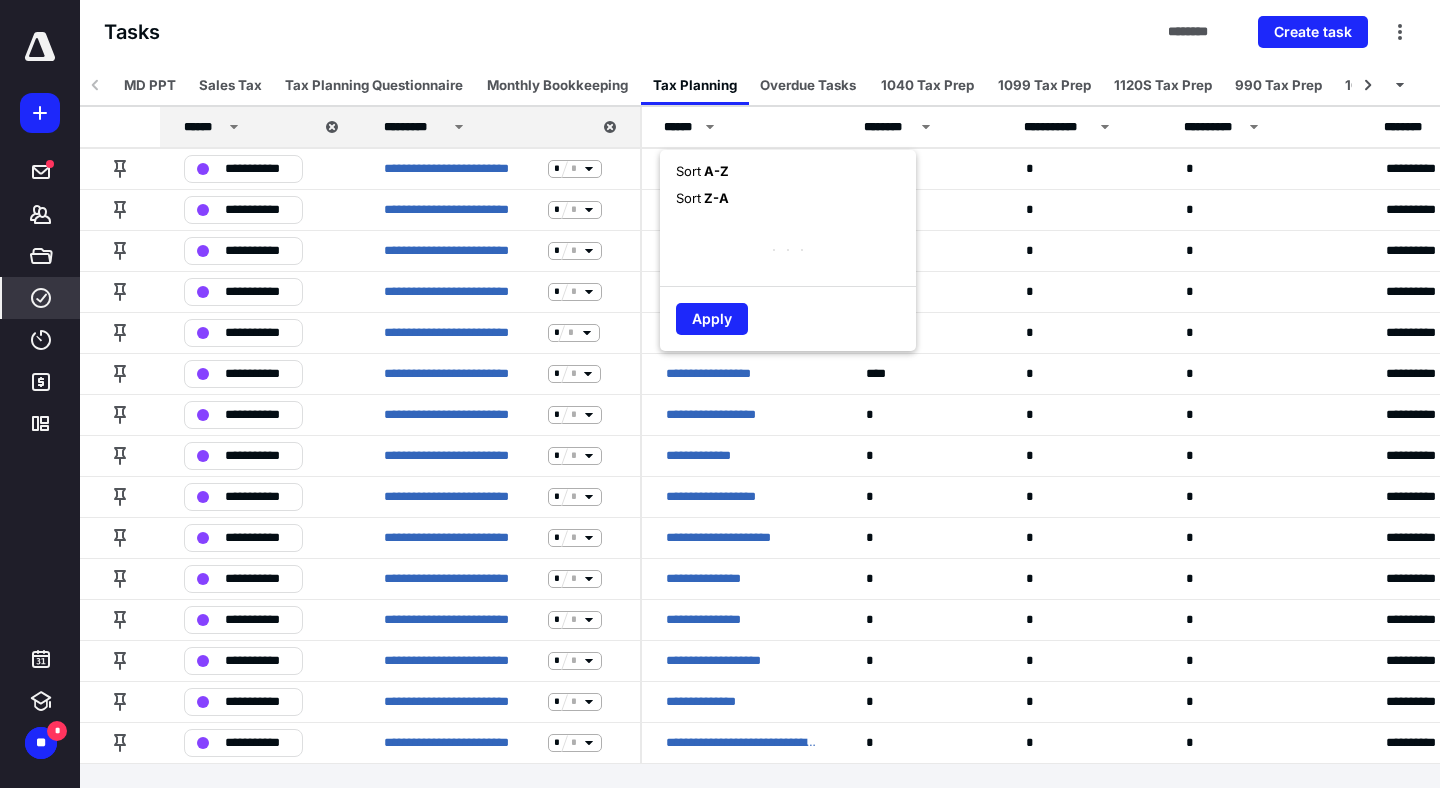 click on "Sort   A  -  Z" at bounding box center (702, 172) 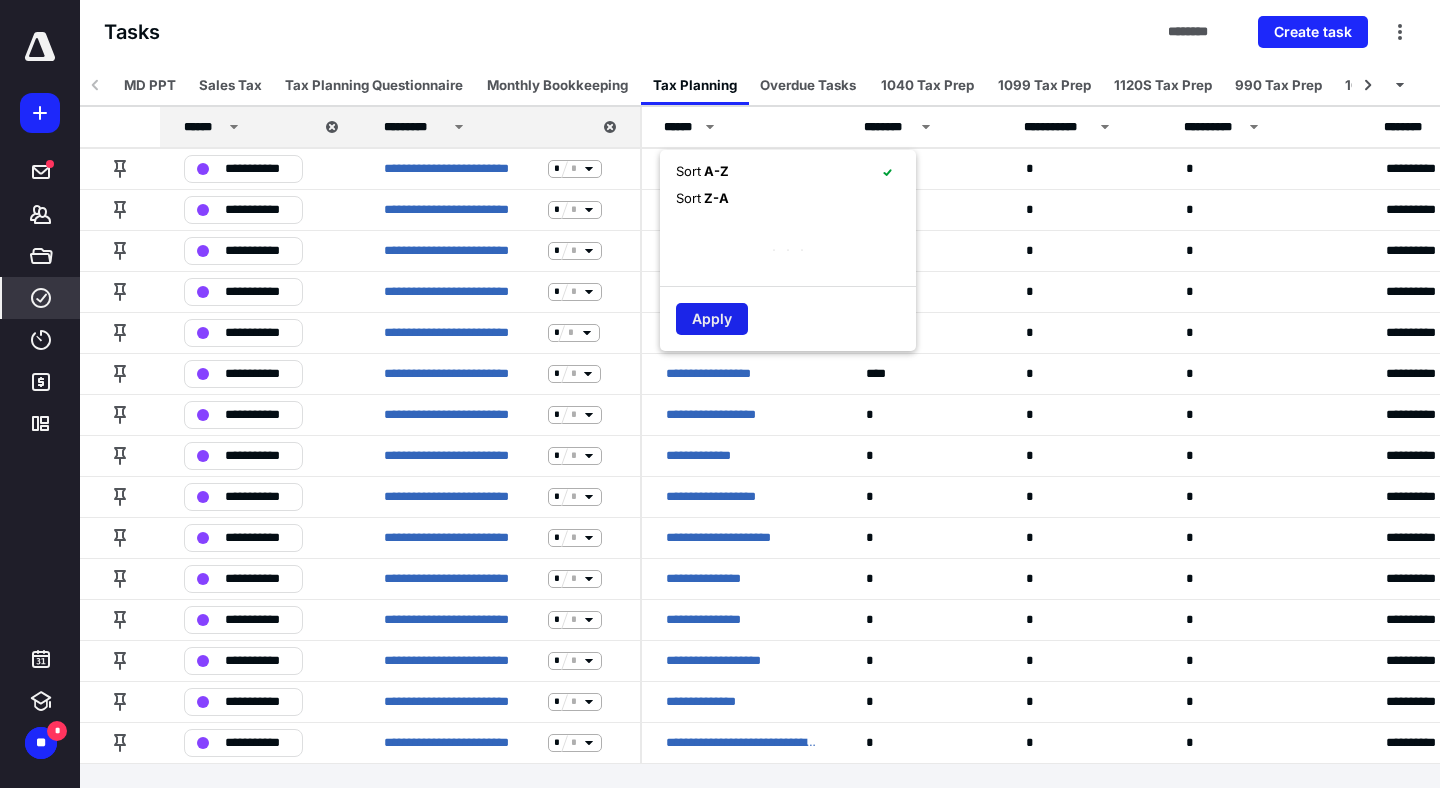 click on "Apply" at bounding box center (712, 319) 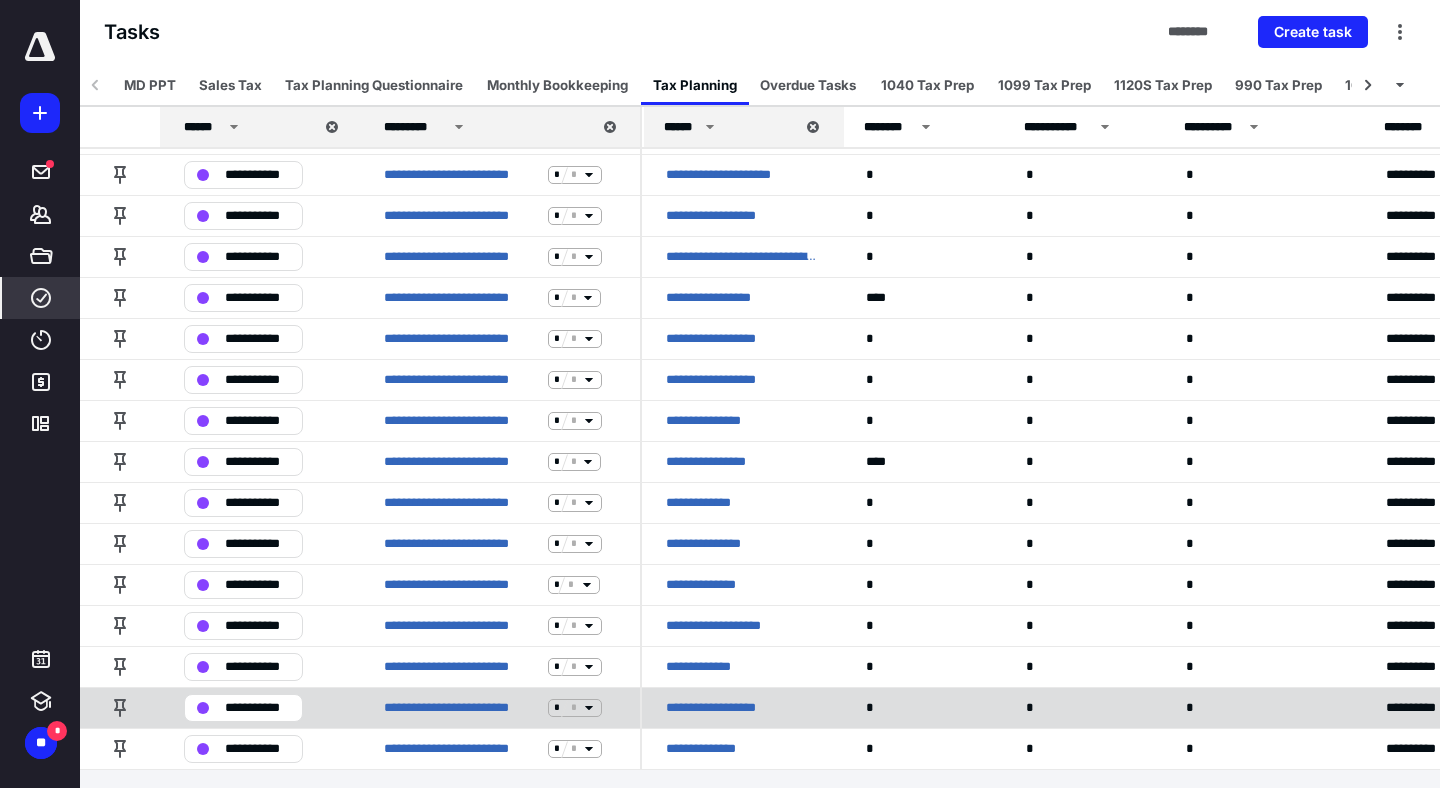 scroll, scrollTop: 134, scrollLeft: 0, axis: vertical 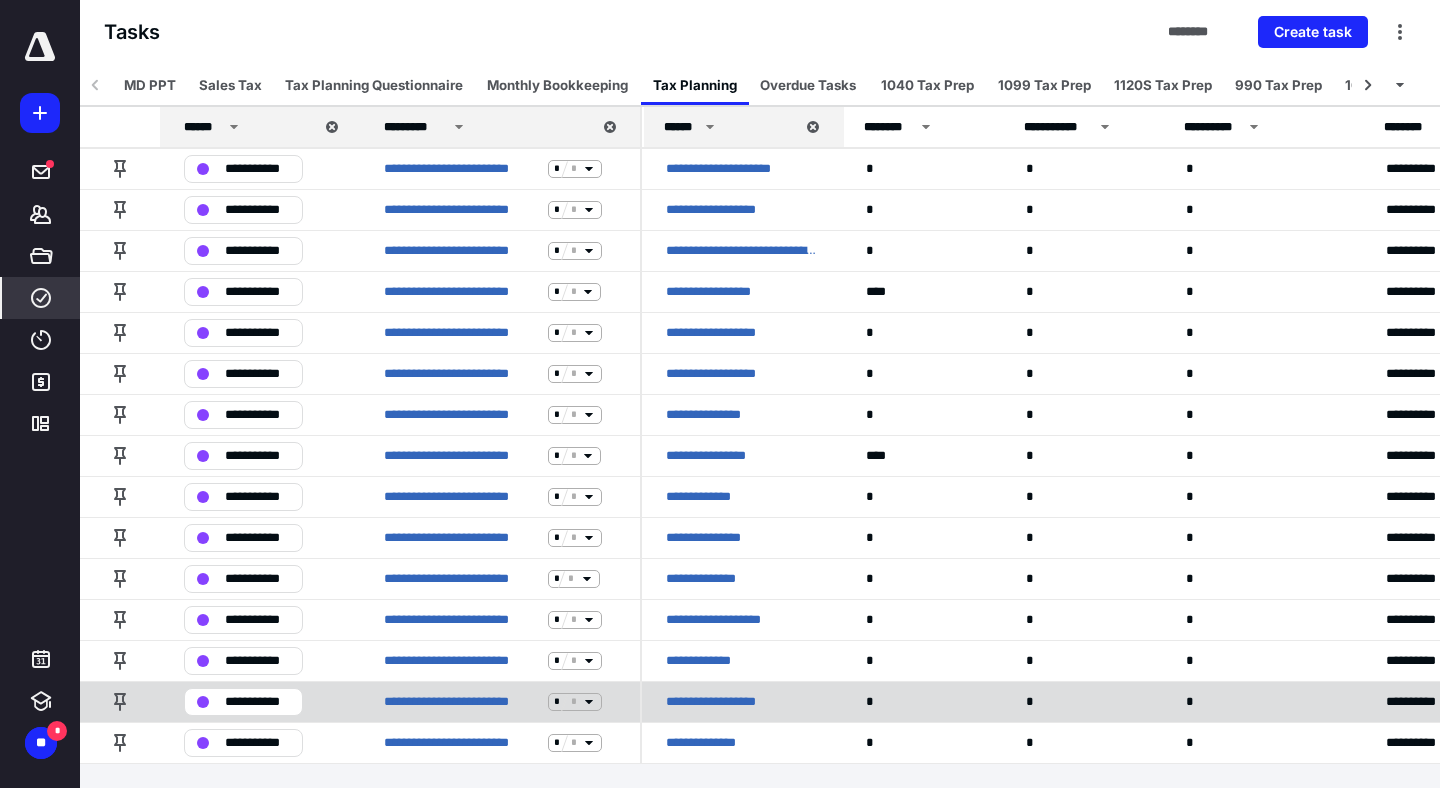 click on "**********" at bounding box center [722, 702] 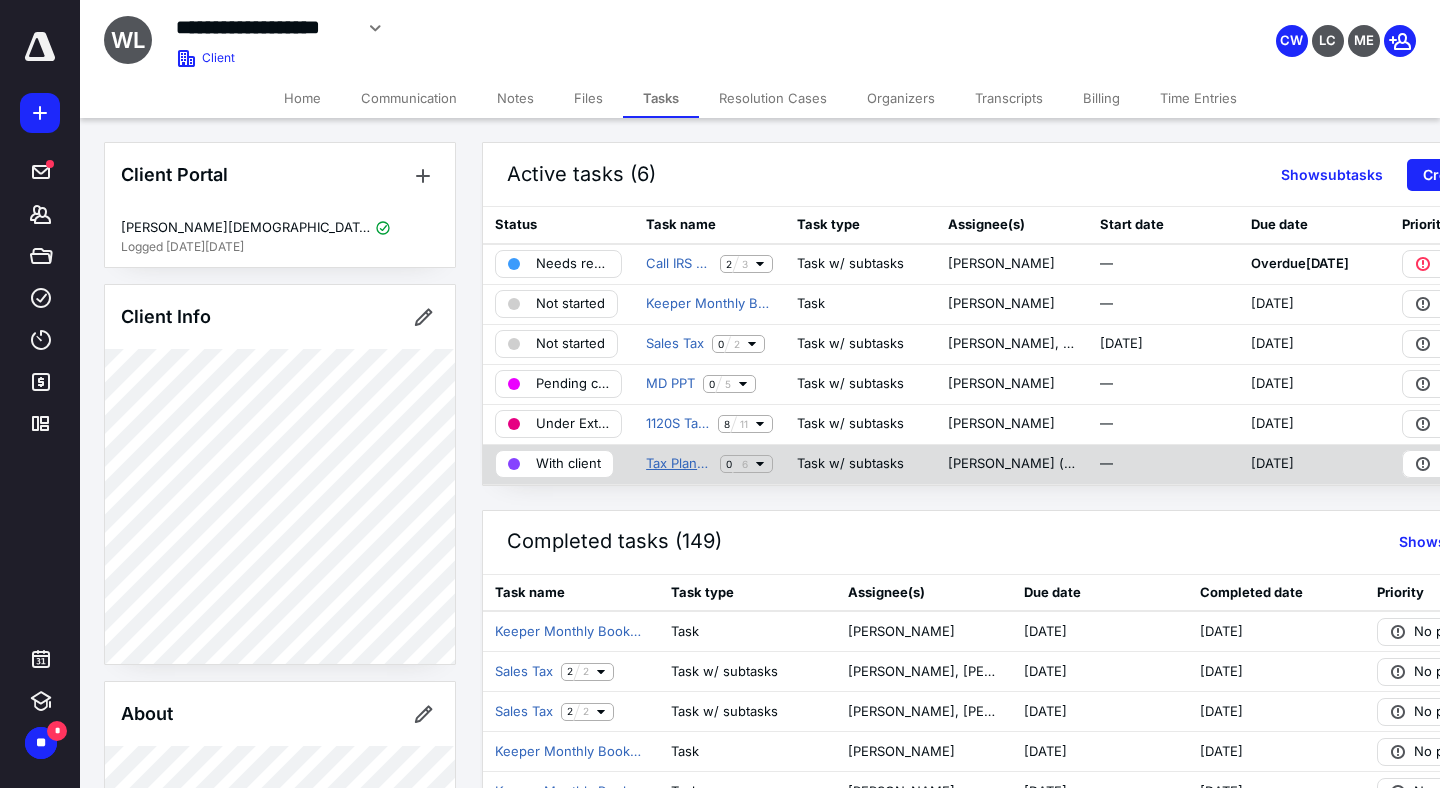 click on "Tax Planning - BiAnnually" at bounding box center (679, 464) 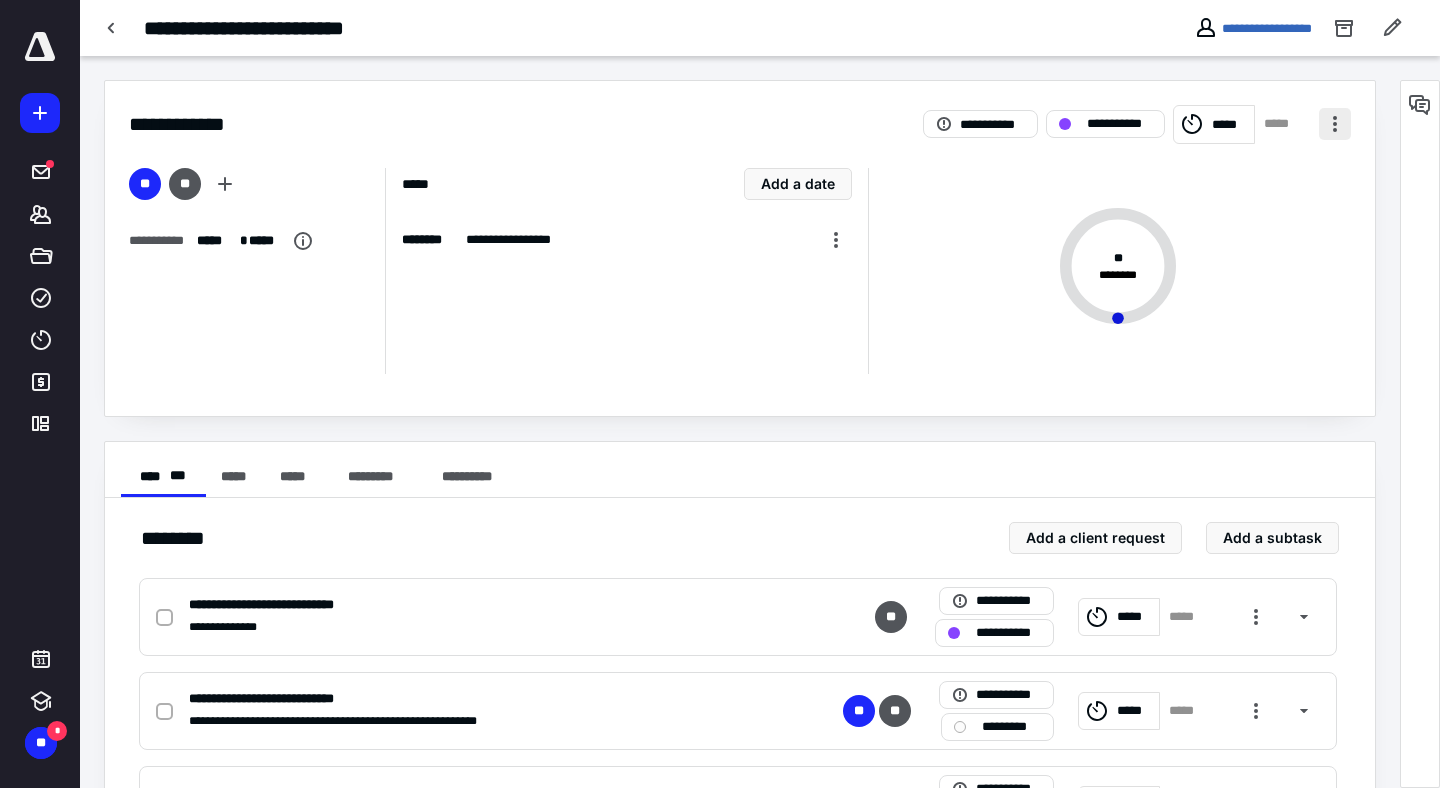 click at bounding box center (1335, 124) 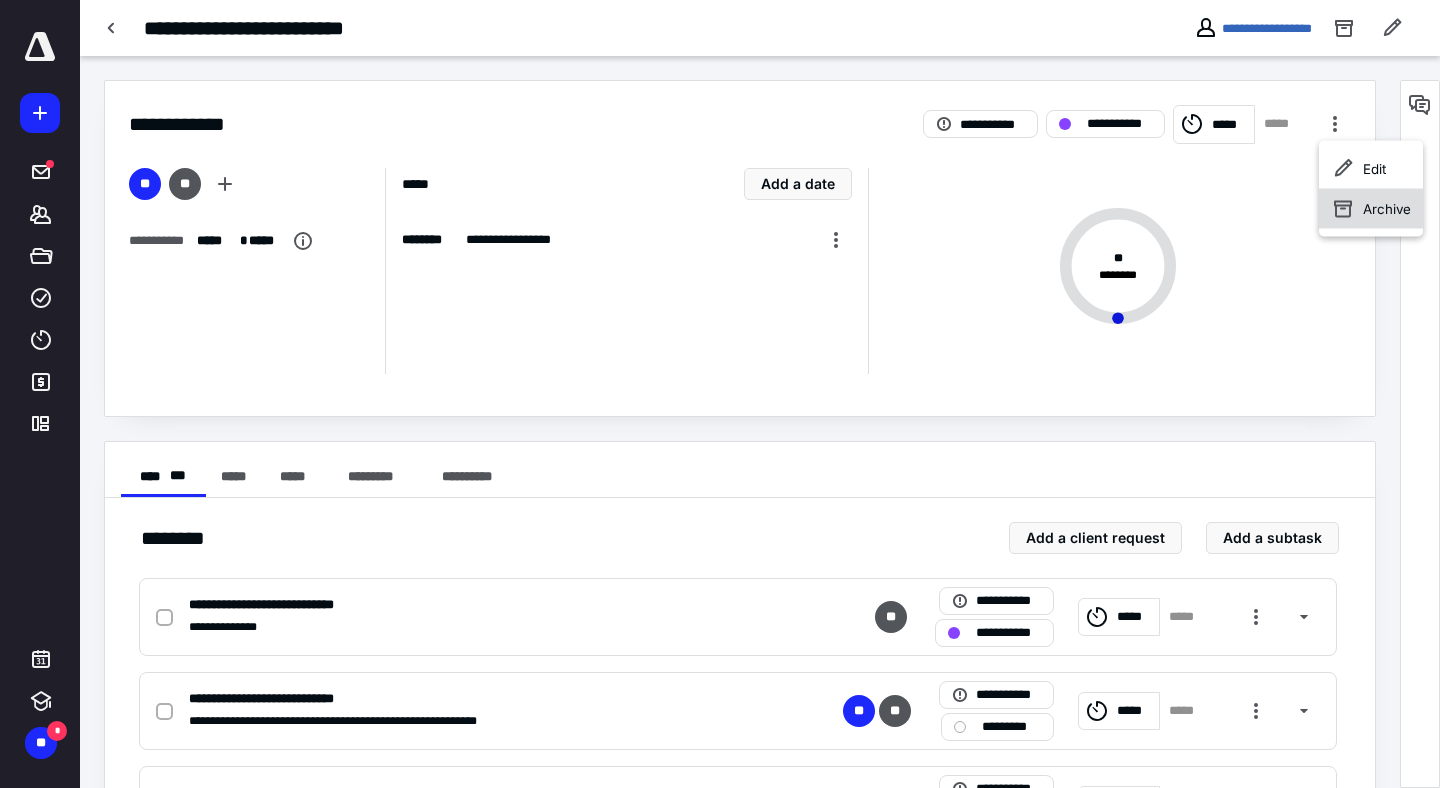 click on "Archive" at bounding box center [1371, 209] 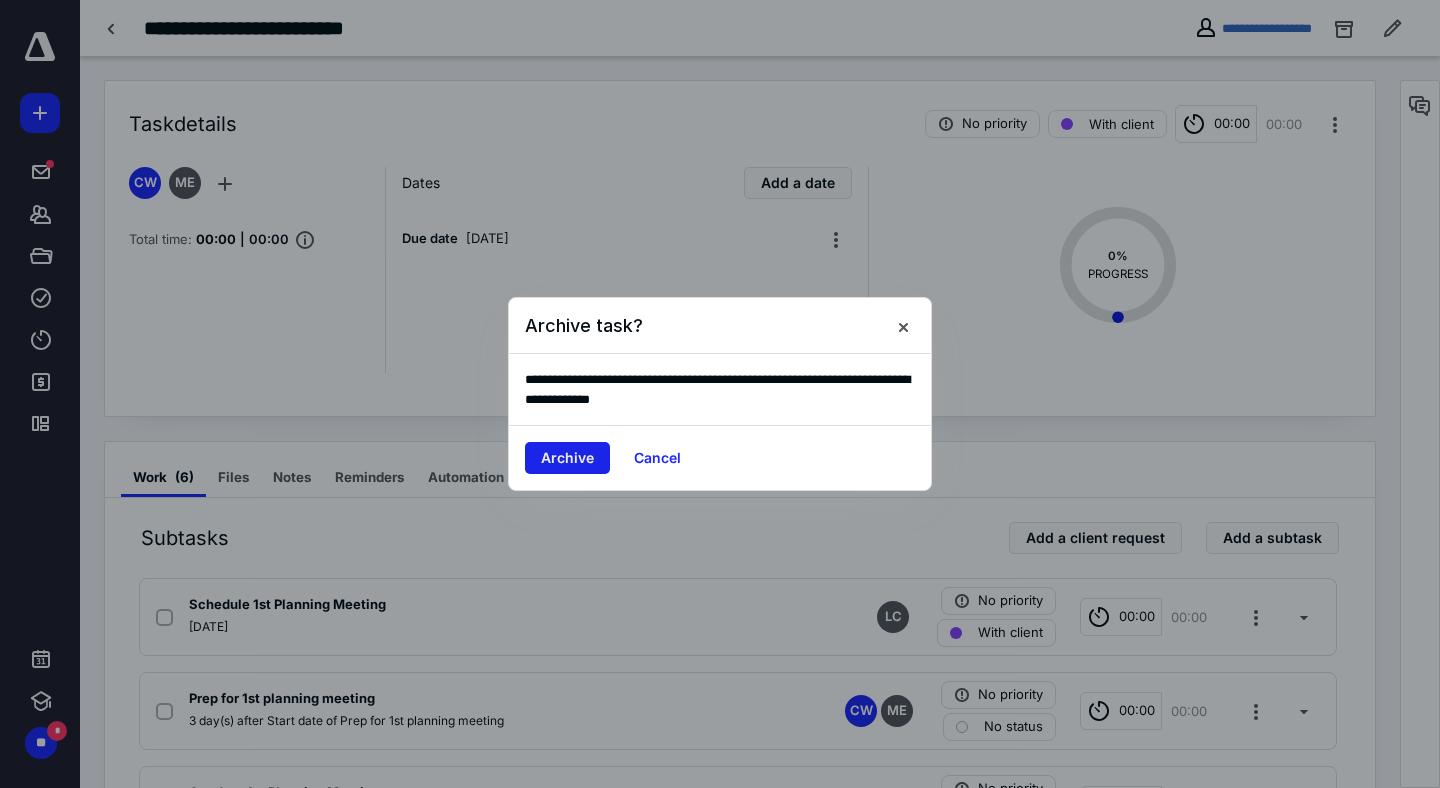 click on "Archive" at bounding box center (567, 458) 